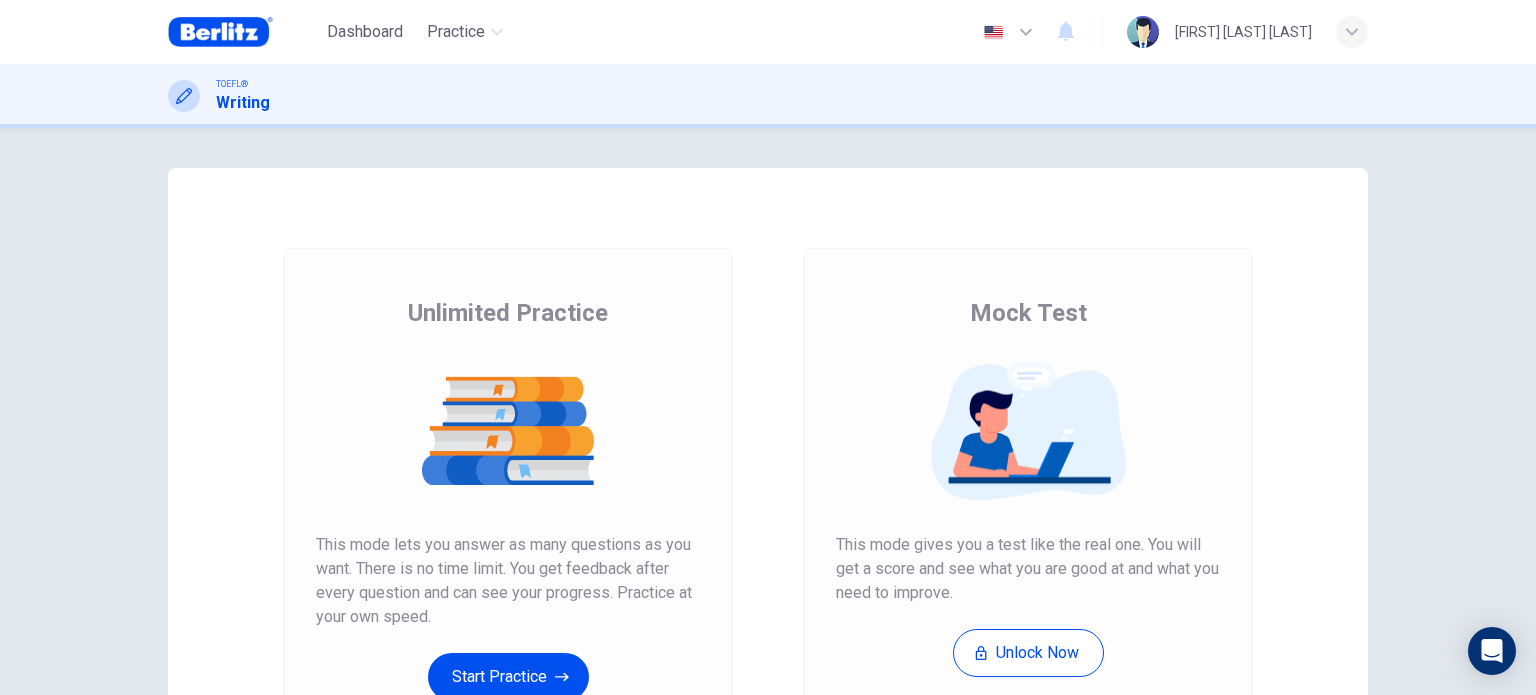 scroll, scrollTop: 0, scrollLeft: 0, axis: both 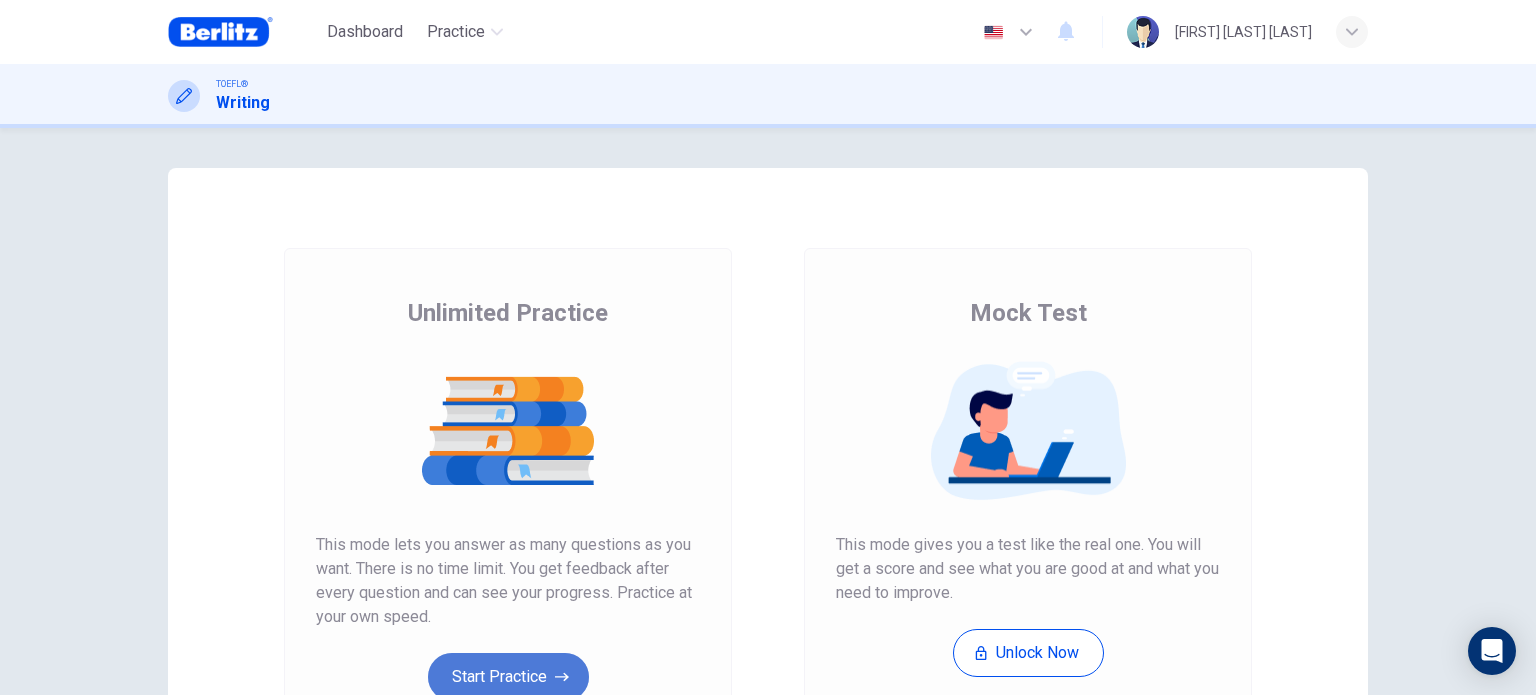 click on "Start Practice" at bounding box center [508, 677] 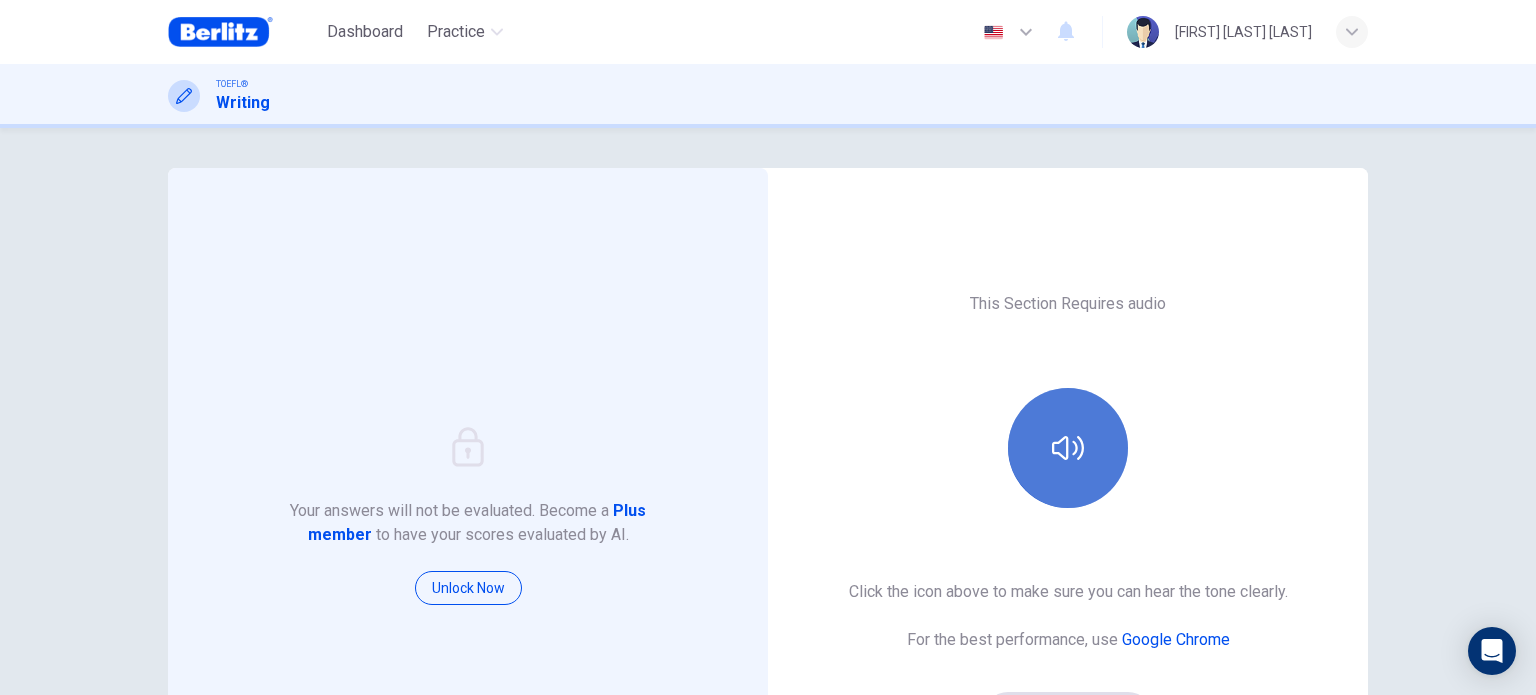 click at bounding box center (1068, 448) 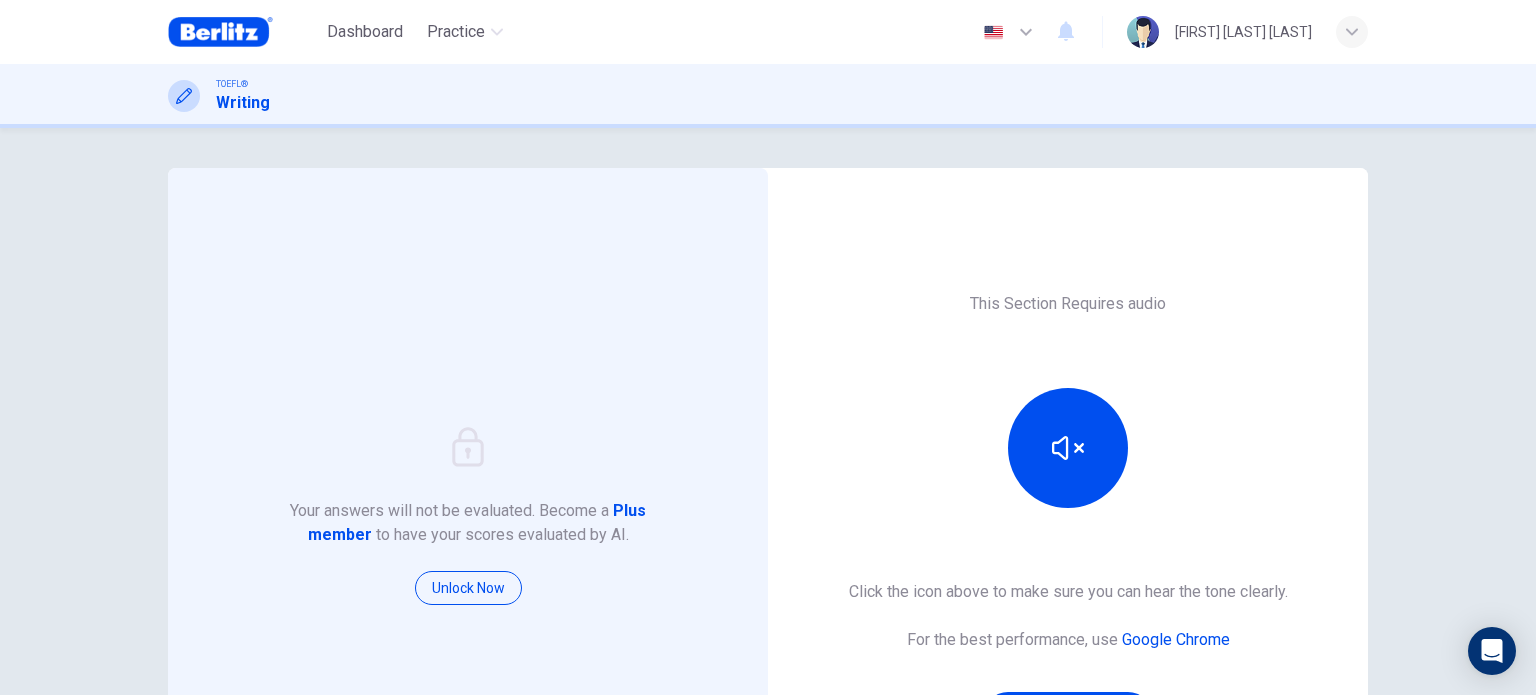 click on "Your answers will not be evaluated. Become a Plus member to have your scores evaluated by AI. Unlock Now This Section Requires audio Click the icon above to make sure you can hear the tone clearly. For the best performance, use Google Chrome Sounds good! © Copyright [YEAR]" at bounding box center (768, 411) 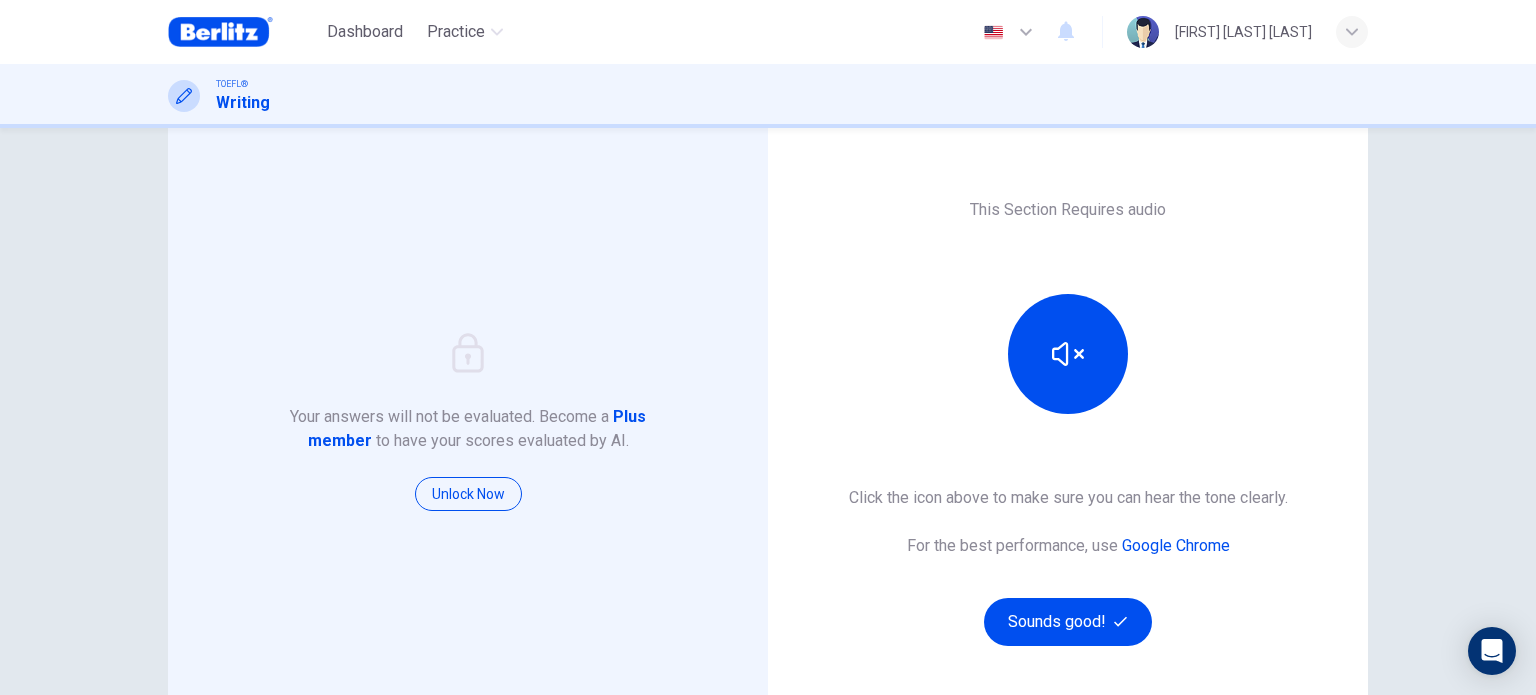 scroll, scrollTop: 120, scrollLeft: 0, axis: vertical 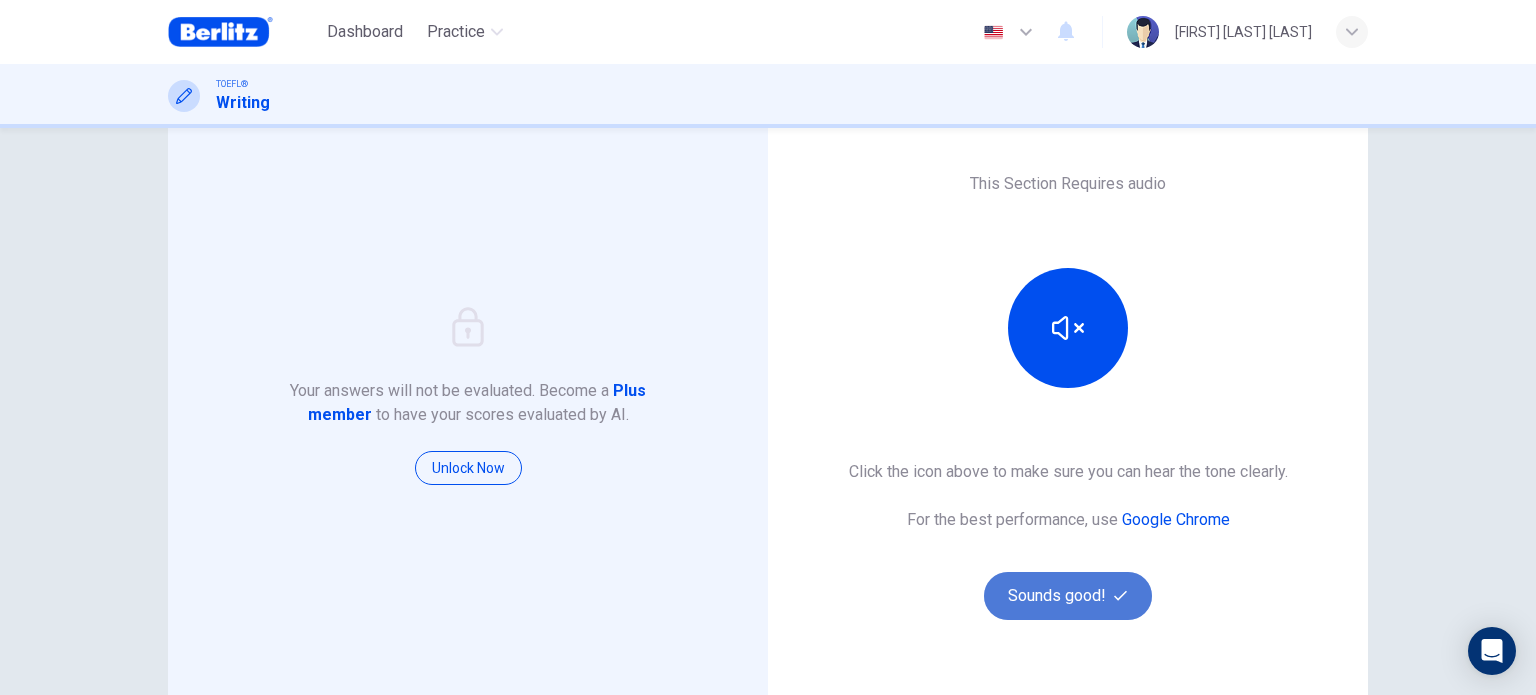 click on "Sounds good!" at bounding box center (1068, 596) 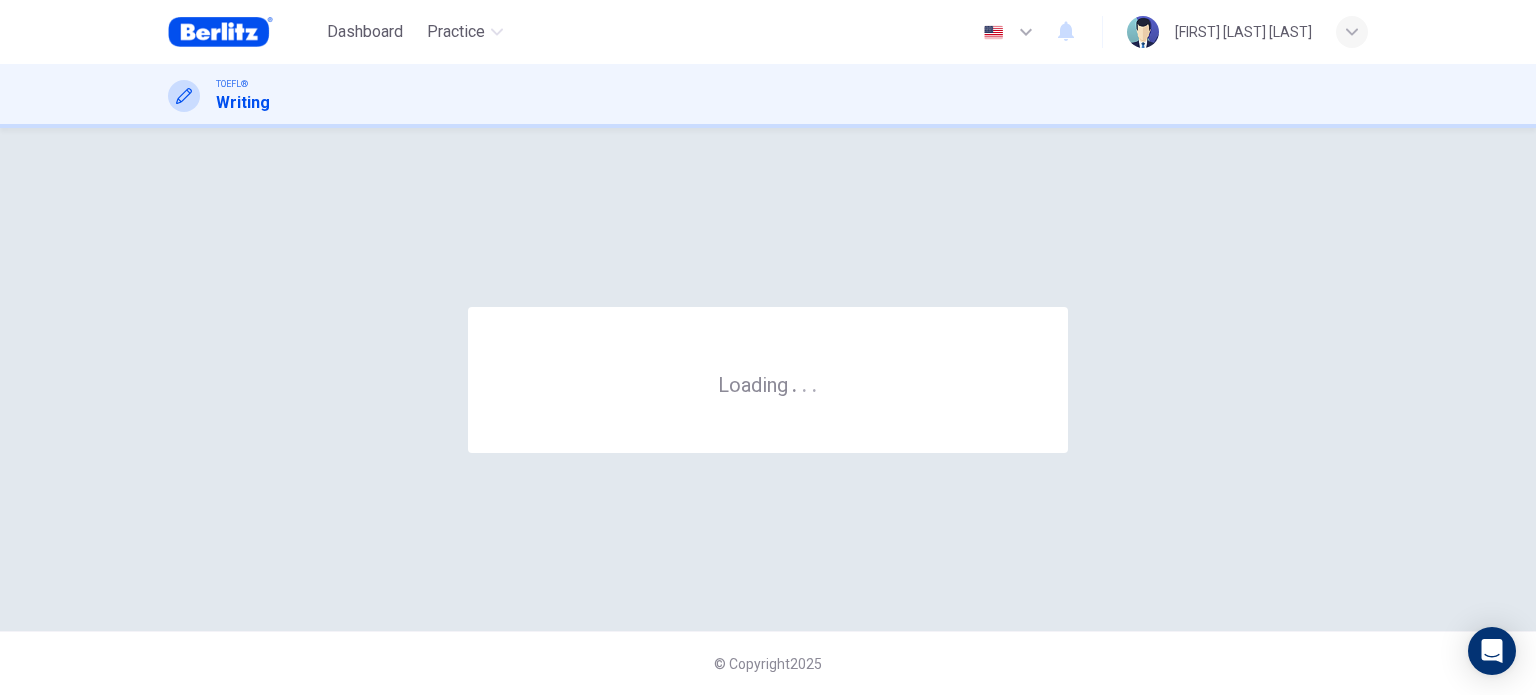 scroll, scrollTop: 0, scrollLeft: 0, axis: both 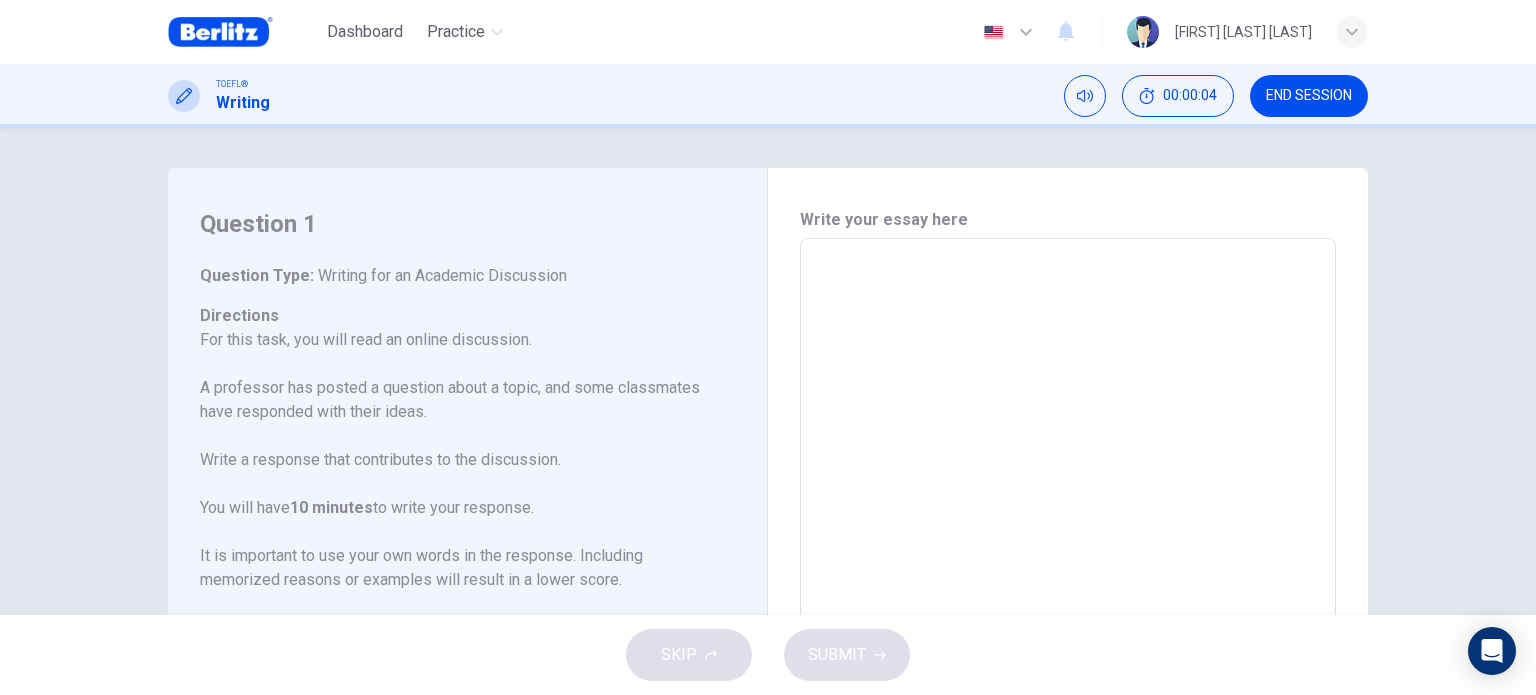 click on "Question   1 Question Type :   Writing for an Academic Discussion Directions For this task, you will read an online discussion. A professor has posted a question about a topic, and some classmates have responded with their ideas. Write a response that contributes to the discussion. You will have  10 minutes  to write your response.  It is important to use your own words in the response. Including memorized reasons or examples will result in a lower score. Question : Your professor is teaching a class on Artificial Intelligence. Write a post responding to the professor’s question. In your response, you should do the following:
• Express and support your personal opinion
• Make a contribution to the discussion in your own words An effective response will contain at least 100 words. Professor:  We've been debating the ethics of autonomous vehicles. Some argue they are safer and more efficient, while others express concerns about accountability in the event of accidents. What's your perspective? [NAME]:" at bounding box center (768, 371) 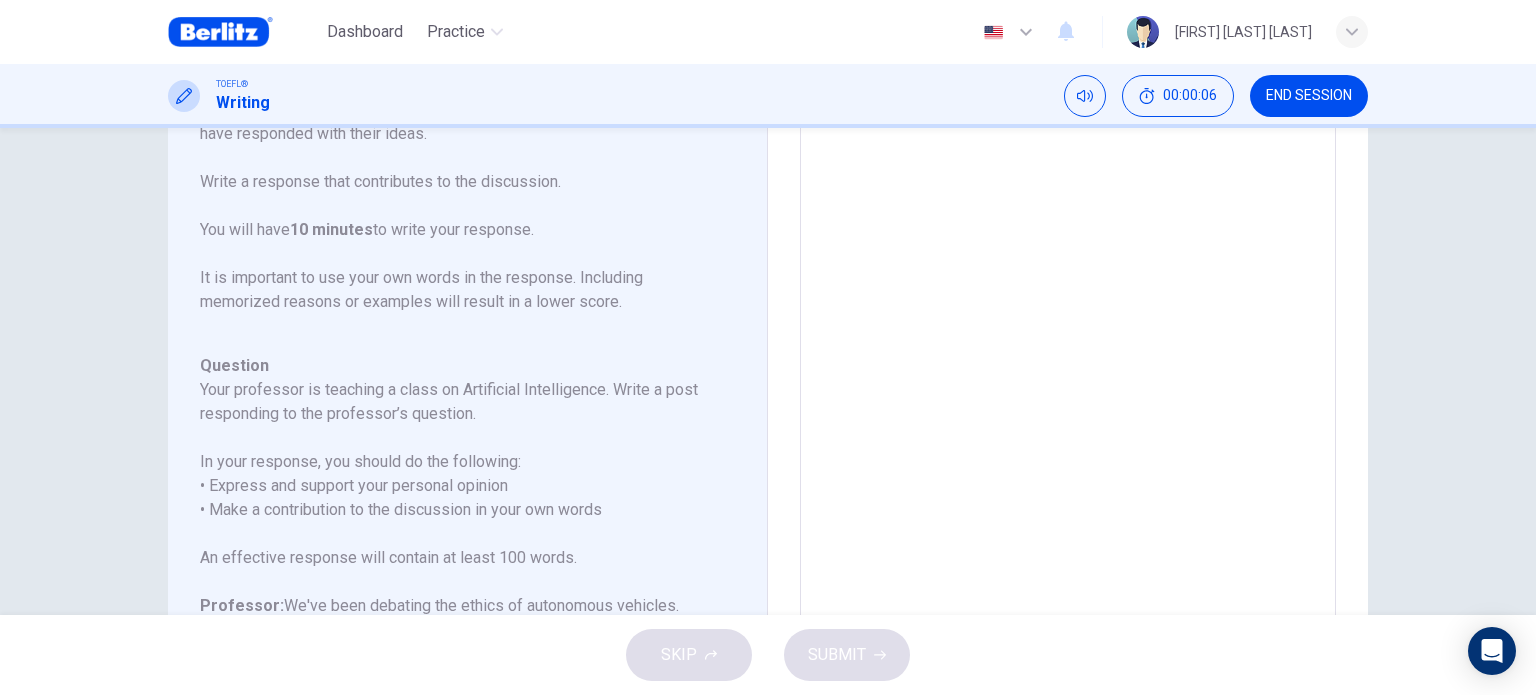 scroll, scrollTop: 403, scrollLeft: 0, axis: vertical 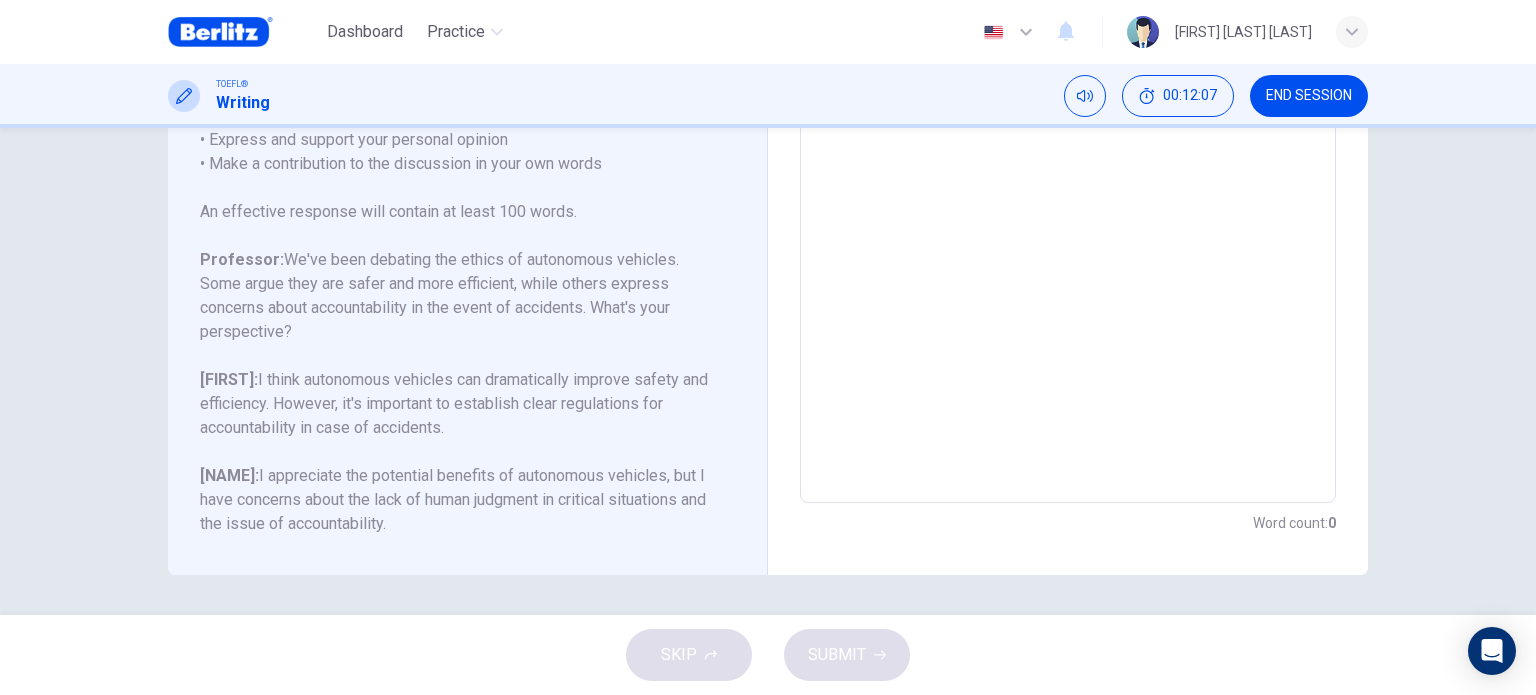 click on "Question   1 Question Type :   Writing for an Academic Discussion Directions For this task, you will read an online discussion. A professor has posted a question about a topic, and some classmates have responded with their ideas. Write a response that contributes to the discussion. You will have  10 minutes  to write your response.  It is important to use your own words in the response. Including memorized reasons or examples will result in a lower score. Question : Your professor is teaching a class on Artificial Intelligence. Write a post responding to the professor’s question. In your response, you should do the following:
• Express and support your personal opinion
• Make a contribution to the discussion in your own words An effective response will contain at least 100 words. Professor:  We've been debating the ethics of autonomous vehicles. Some argue they are safer and more efficient, while others express concerns about accountability in the event of accidents. What's your perspective? [NAME]:" at bounding box center (468, 170) 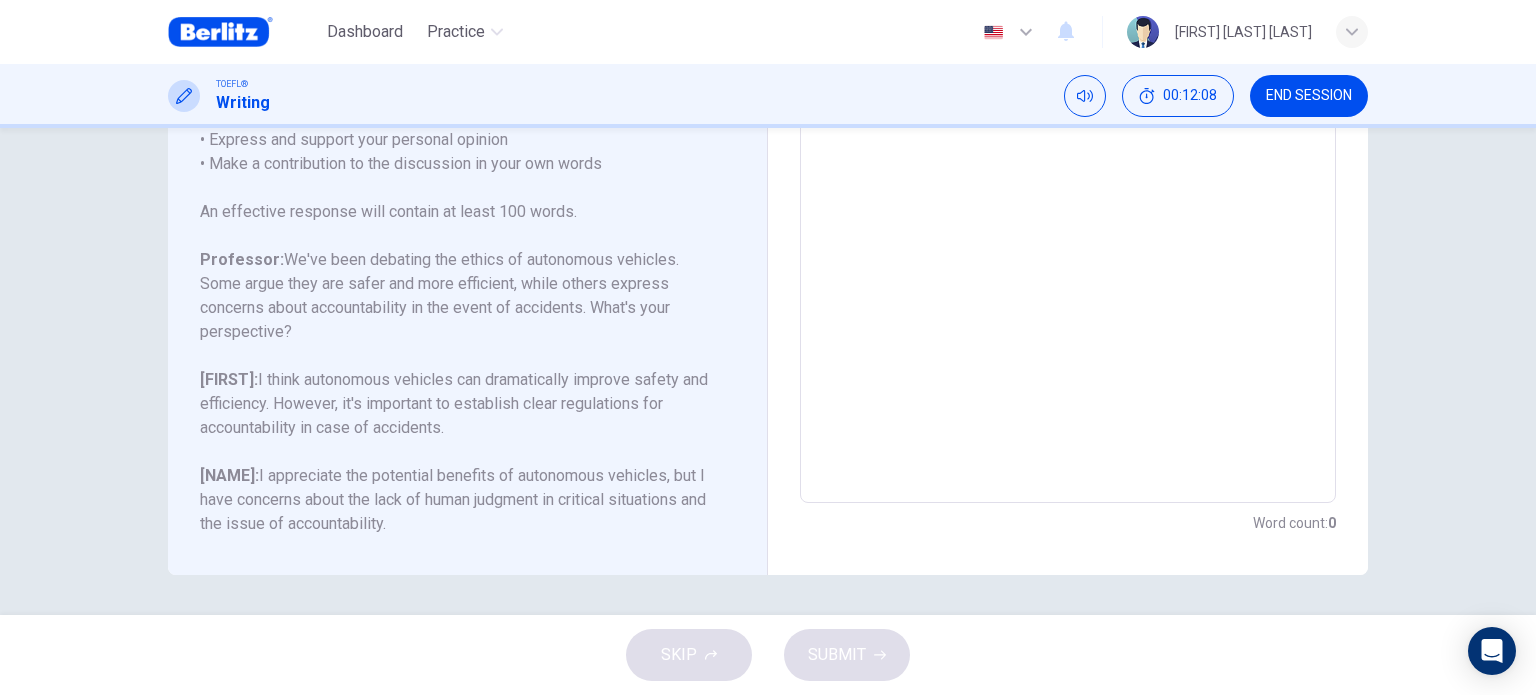 click at bounding box center [1068, 169] 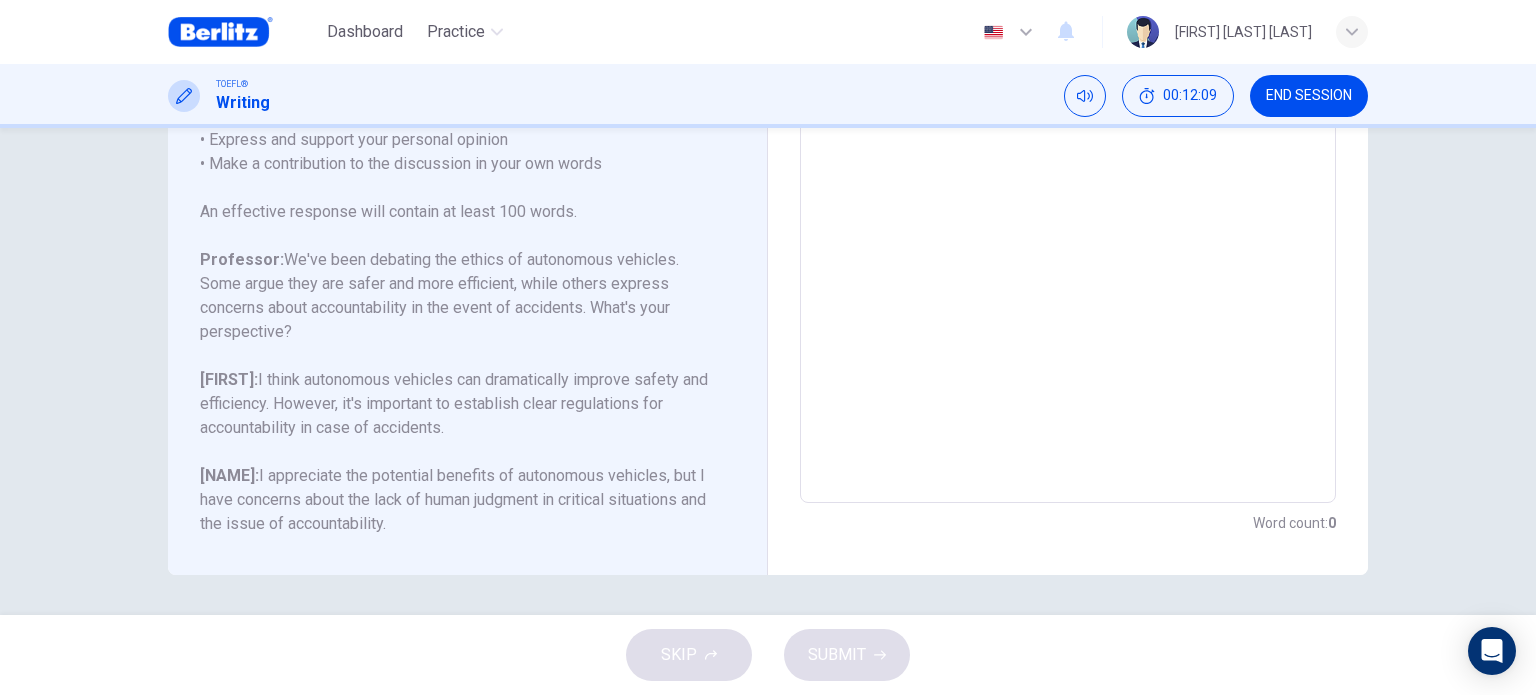 click at bounding box center [1068, 169] 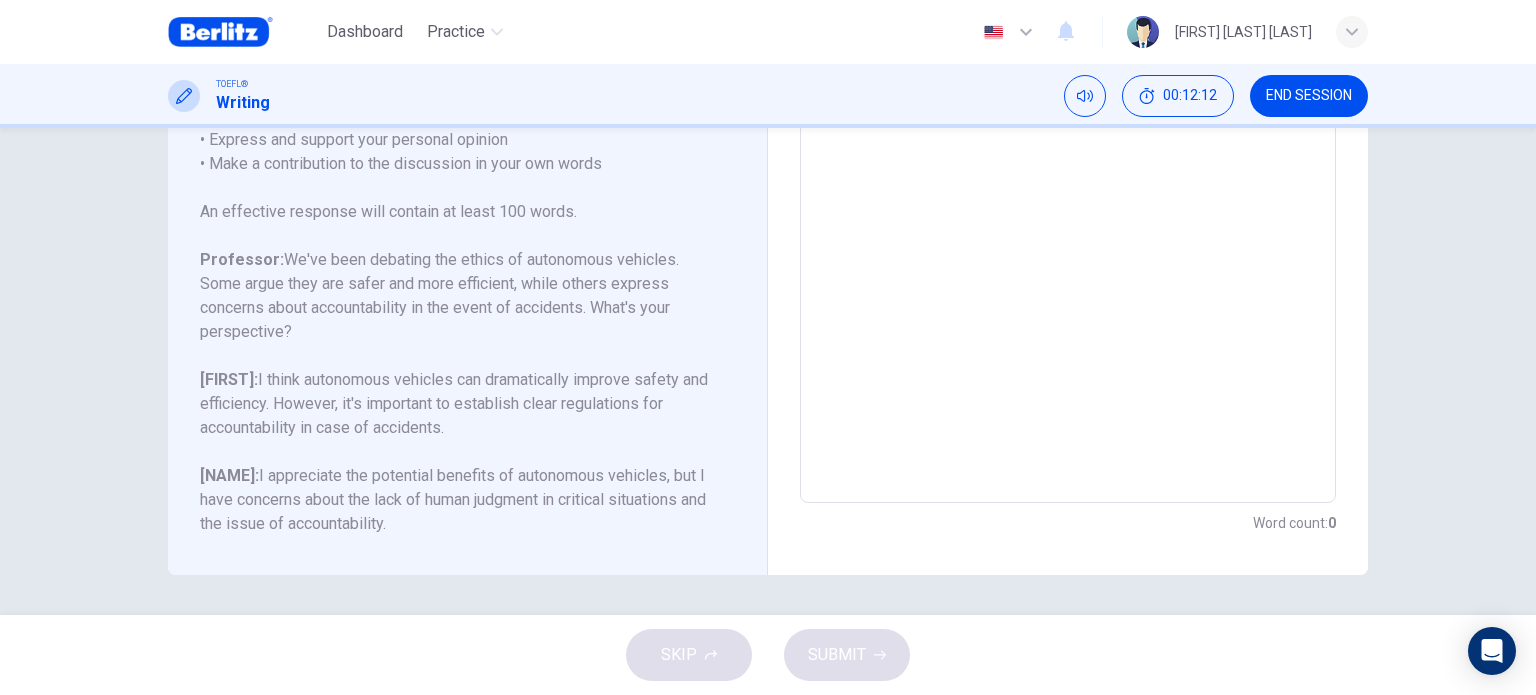 click at bounding box center [1068, 169] 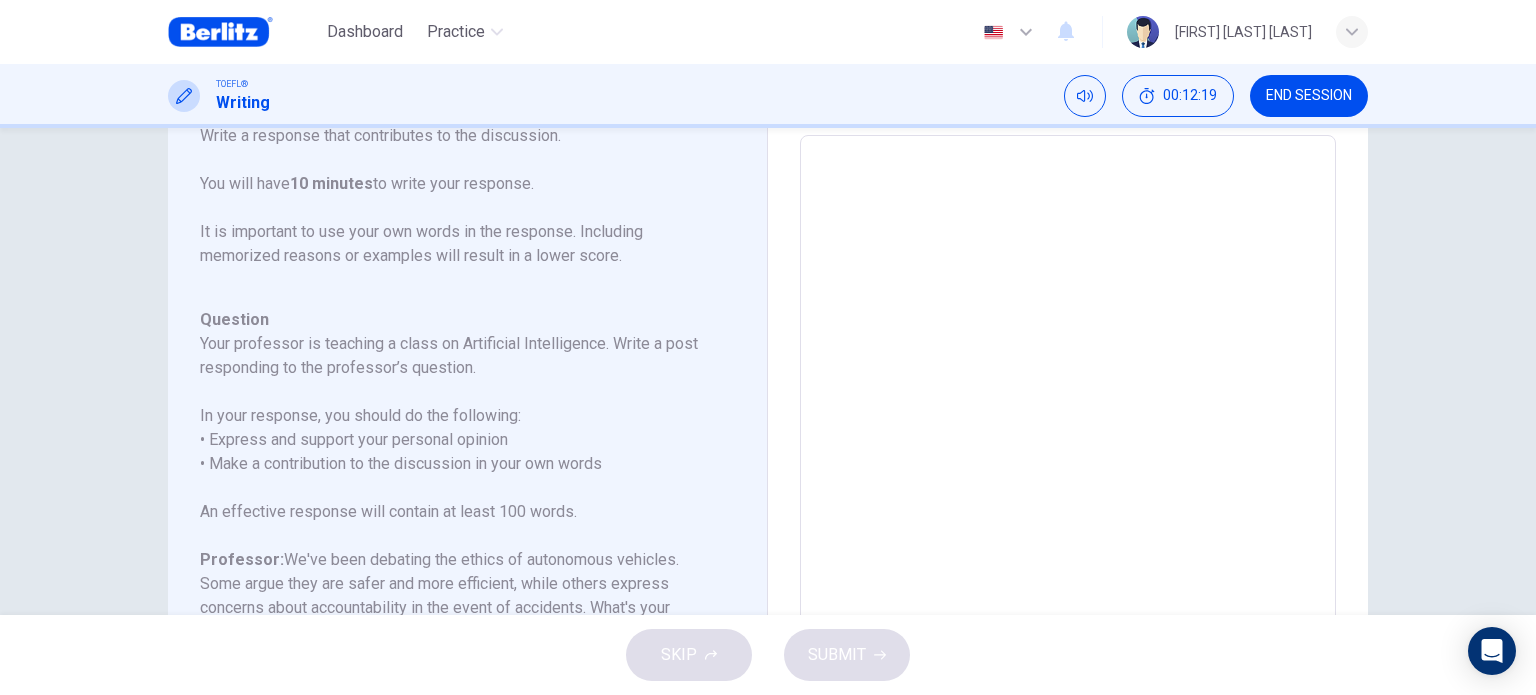 scroll, scrollTop: 104, scrollLeft: 0, axis: vertical 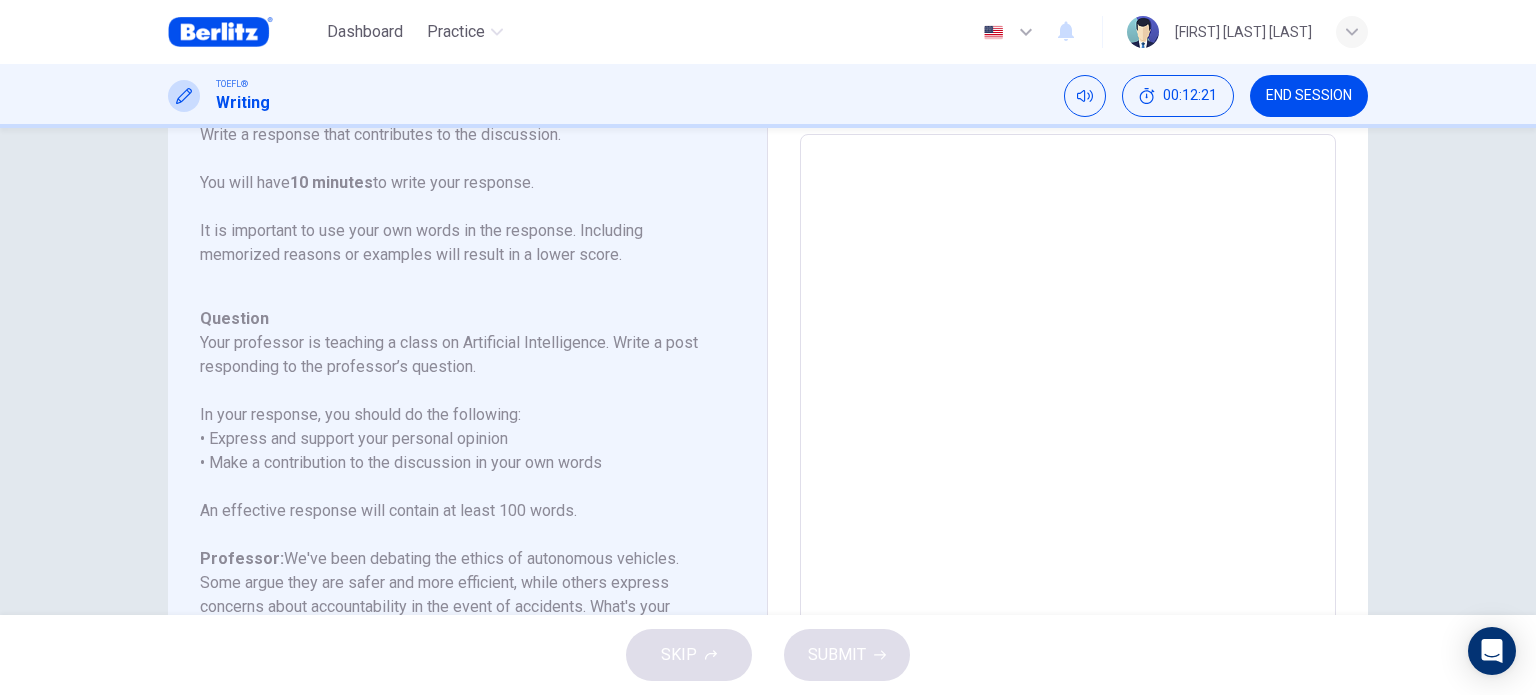 click at bounding box center [1068, 468] 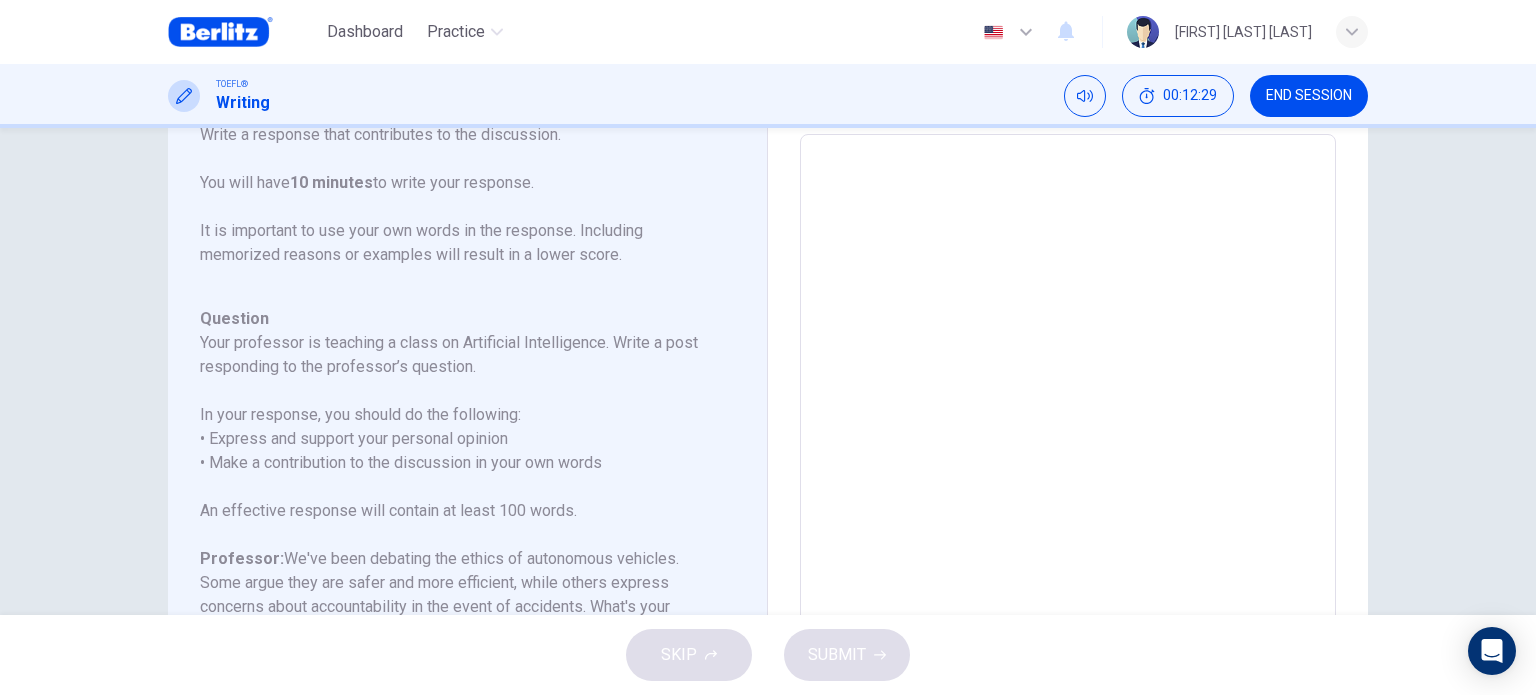 type on "*" 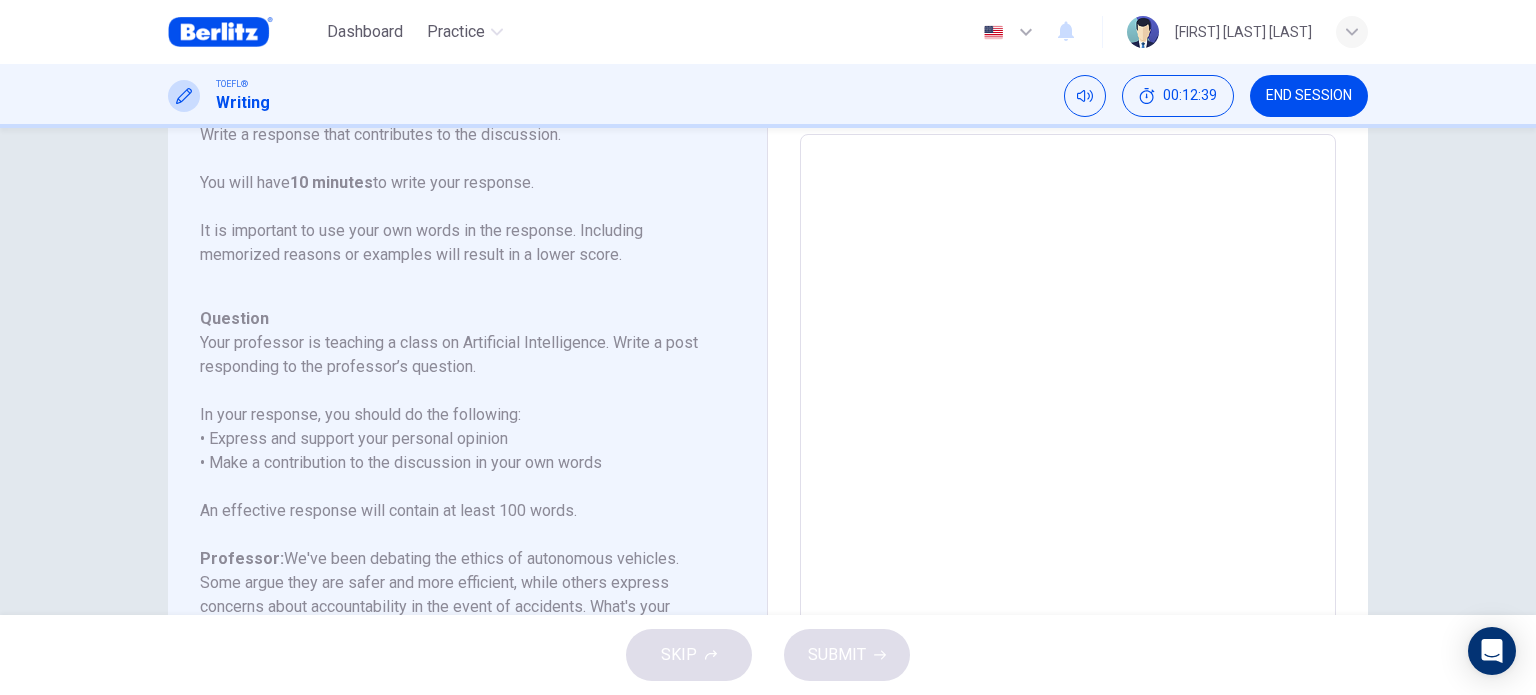 type on "*" 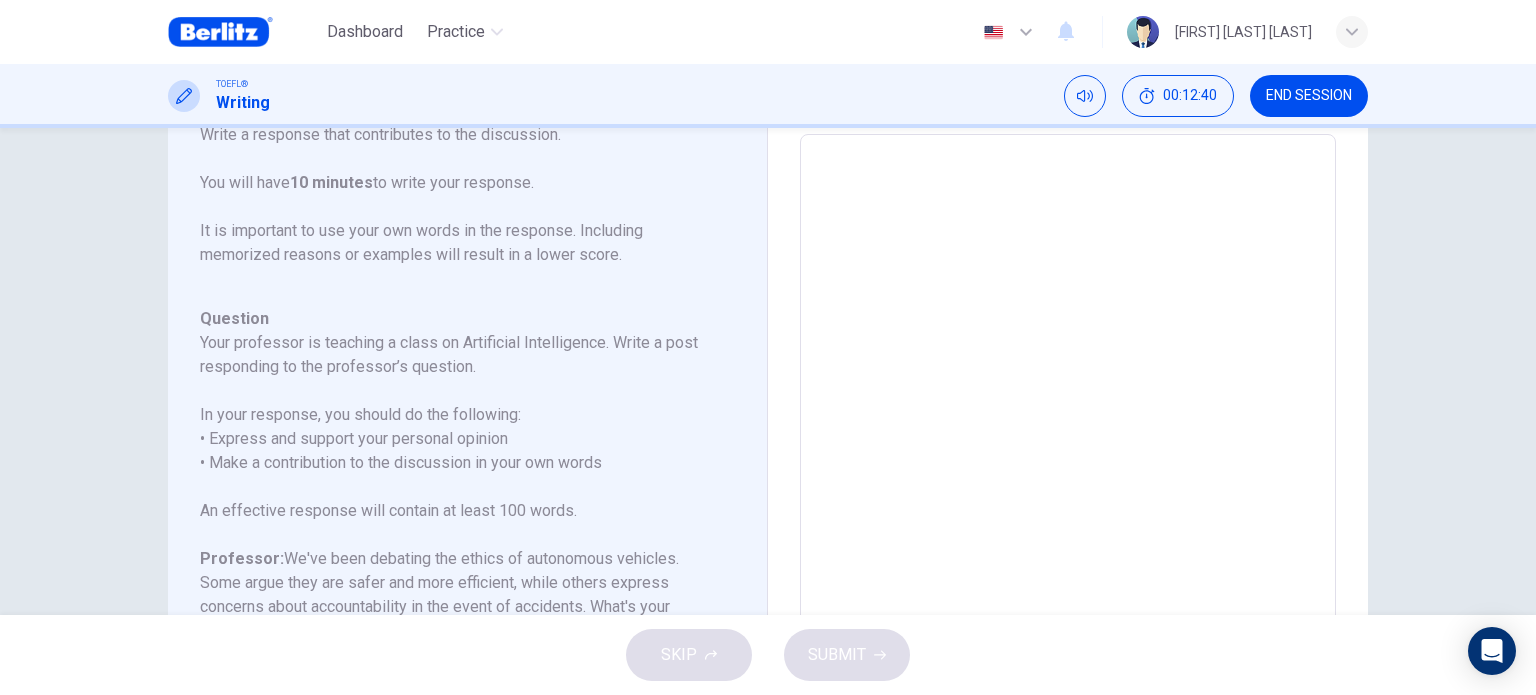 type on "*" 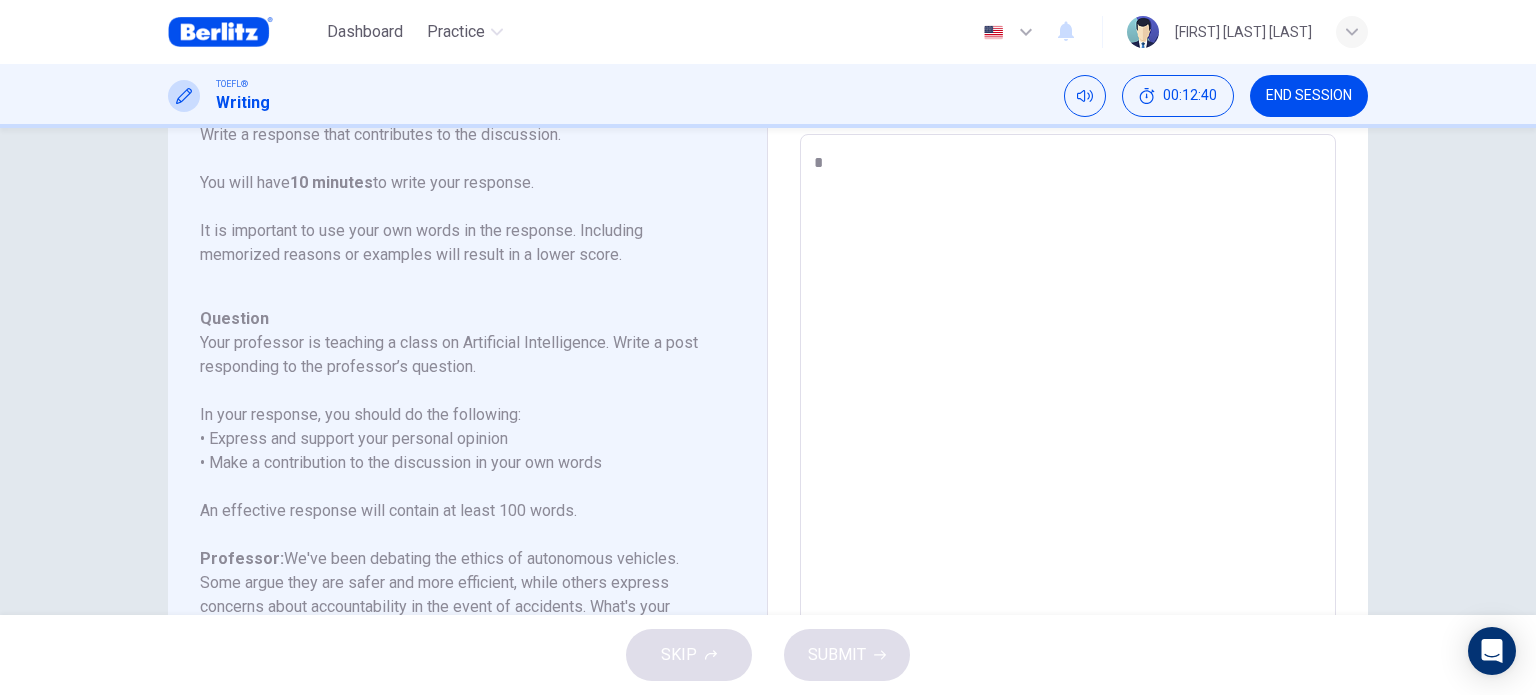 type on "*" 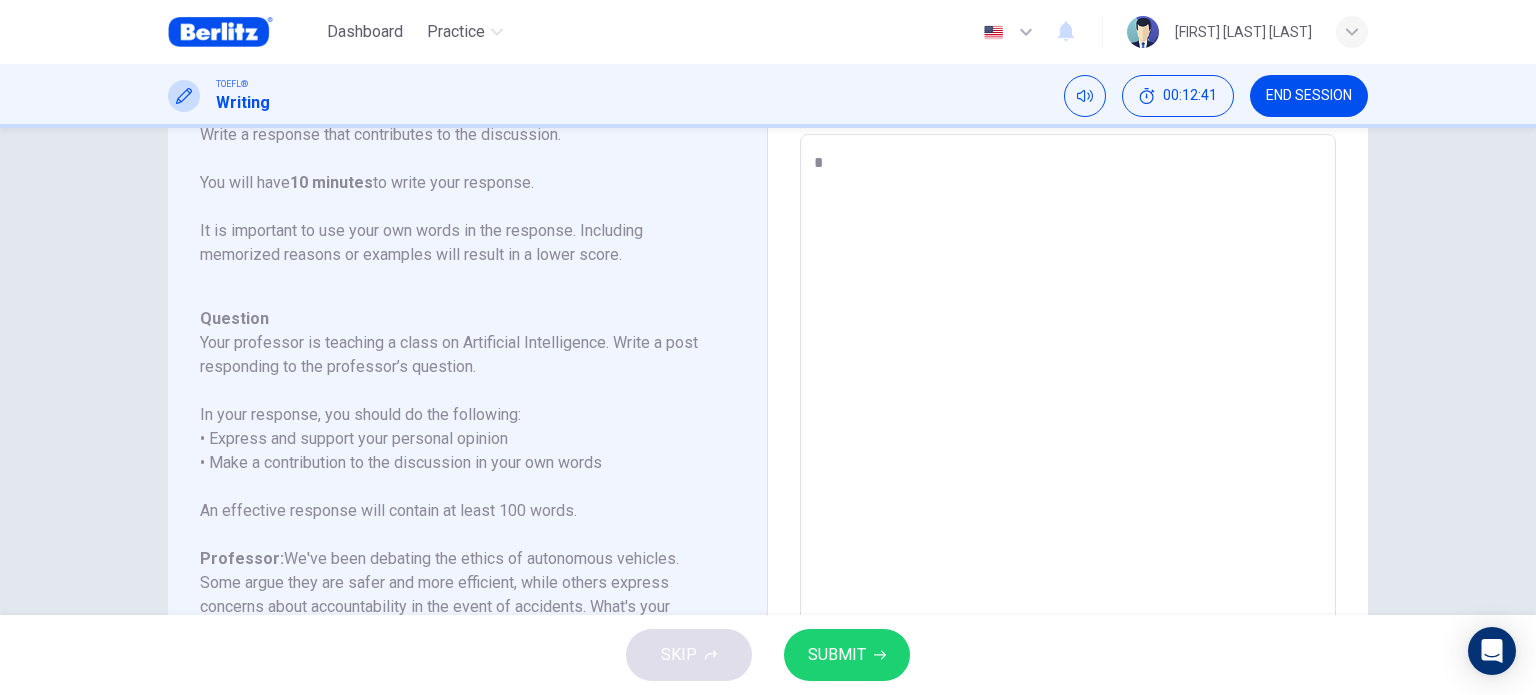 type on "**" 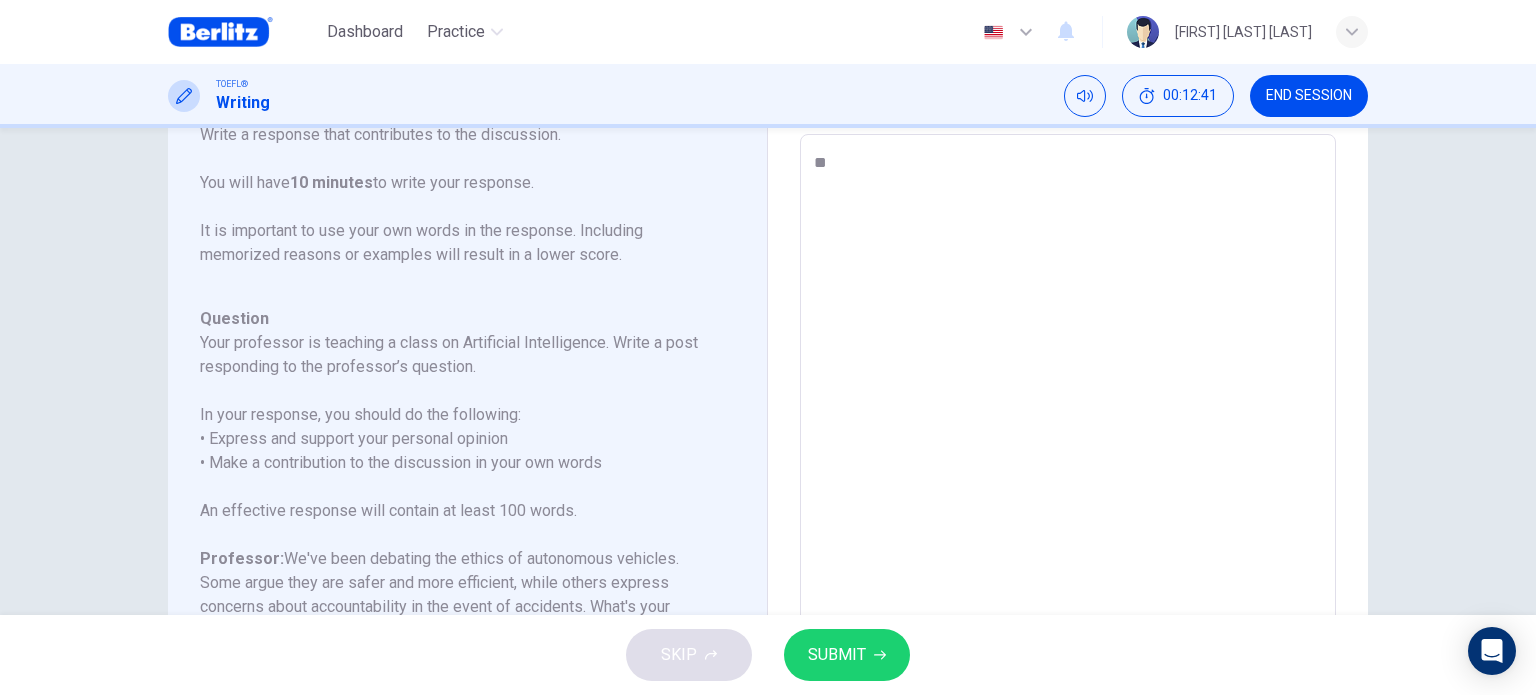 type on "*" 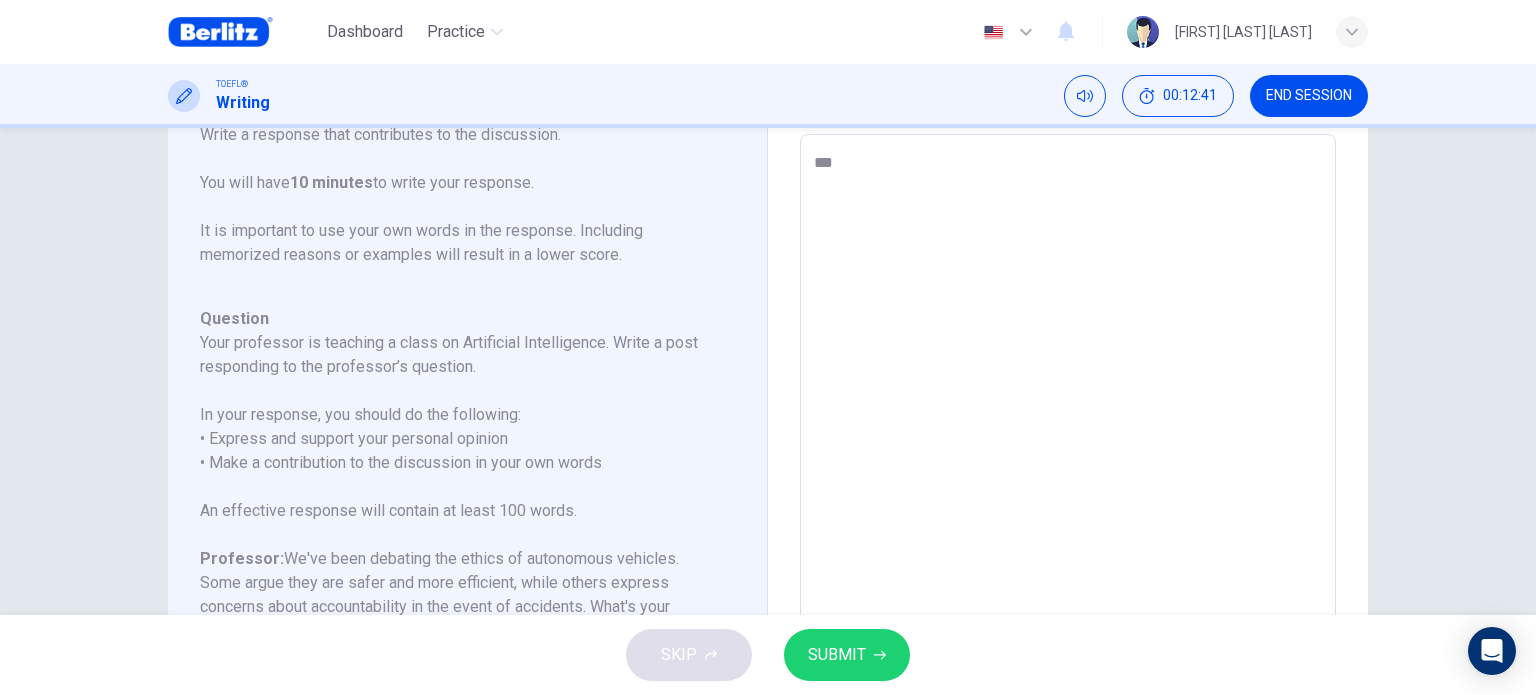 type on "***" 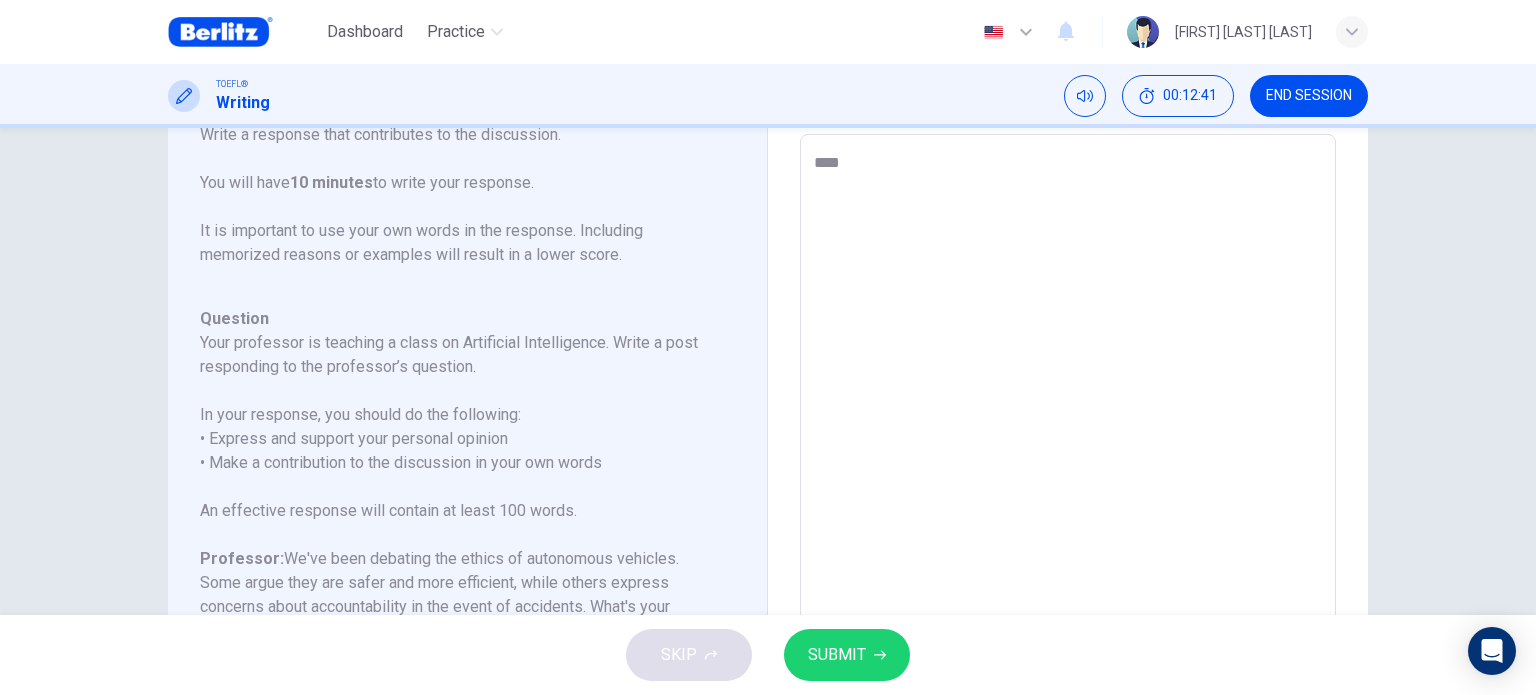type on "*" 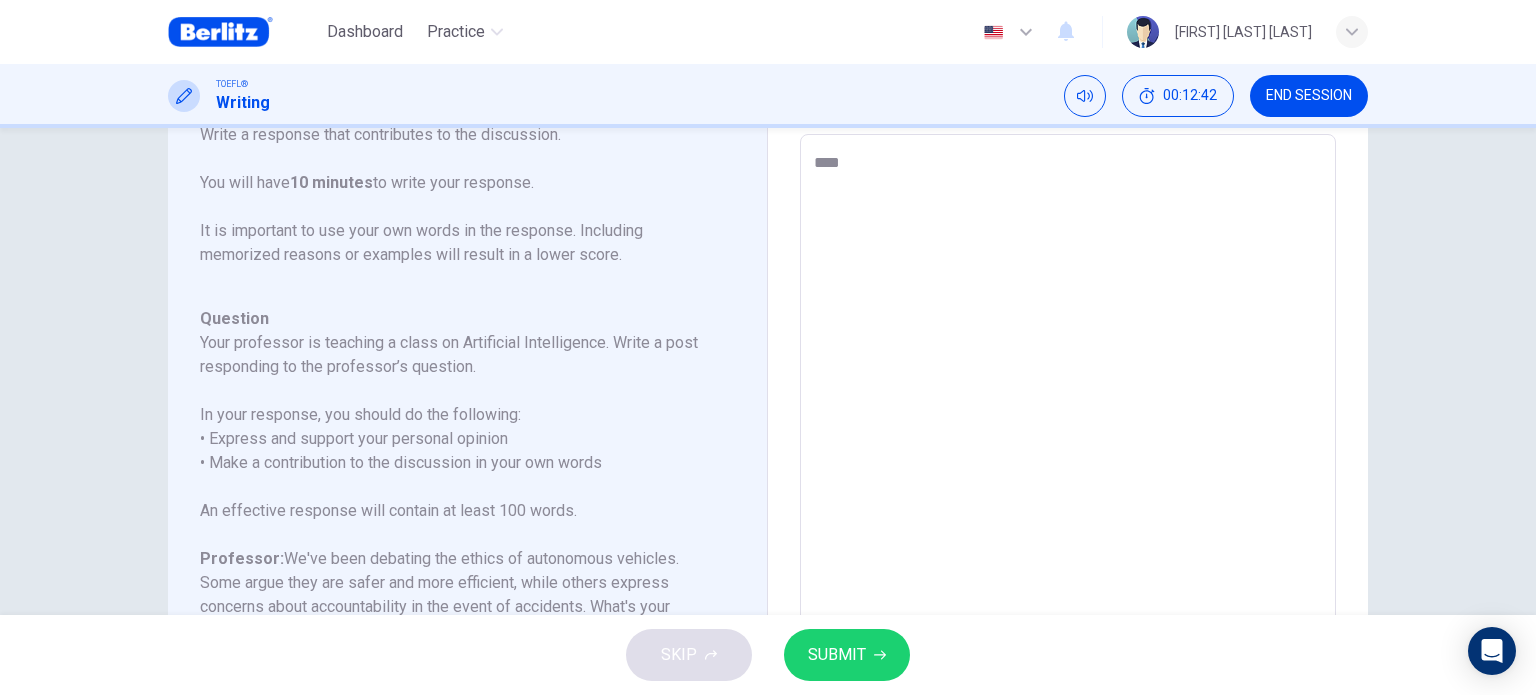 type on "*****" 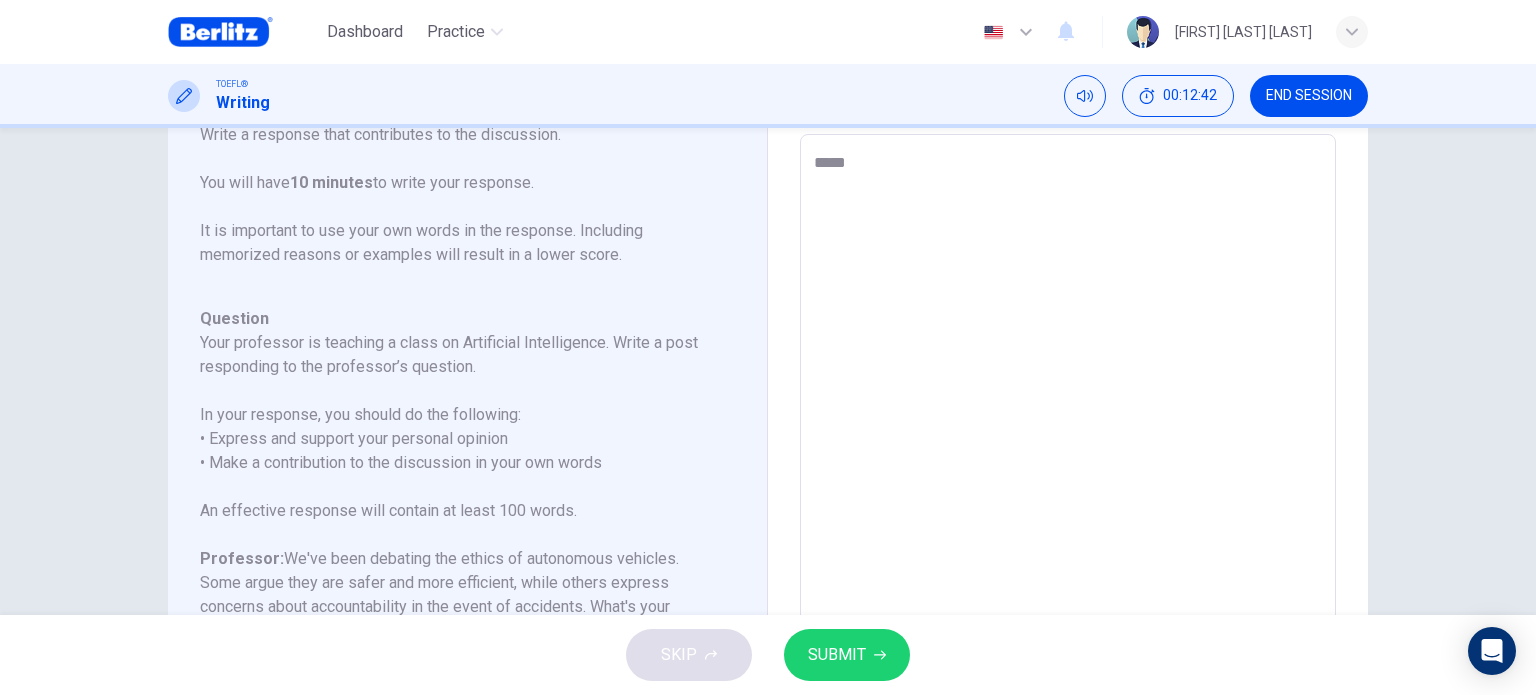 type on "*" 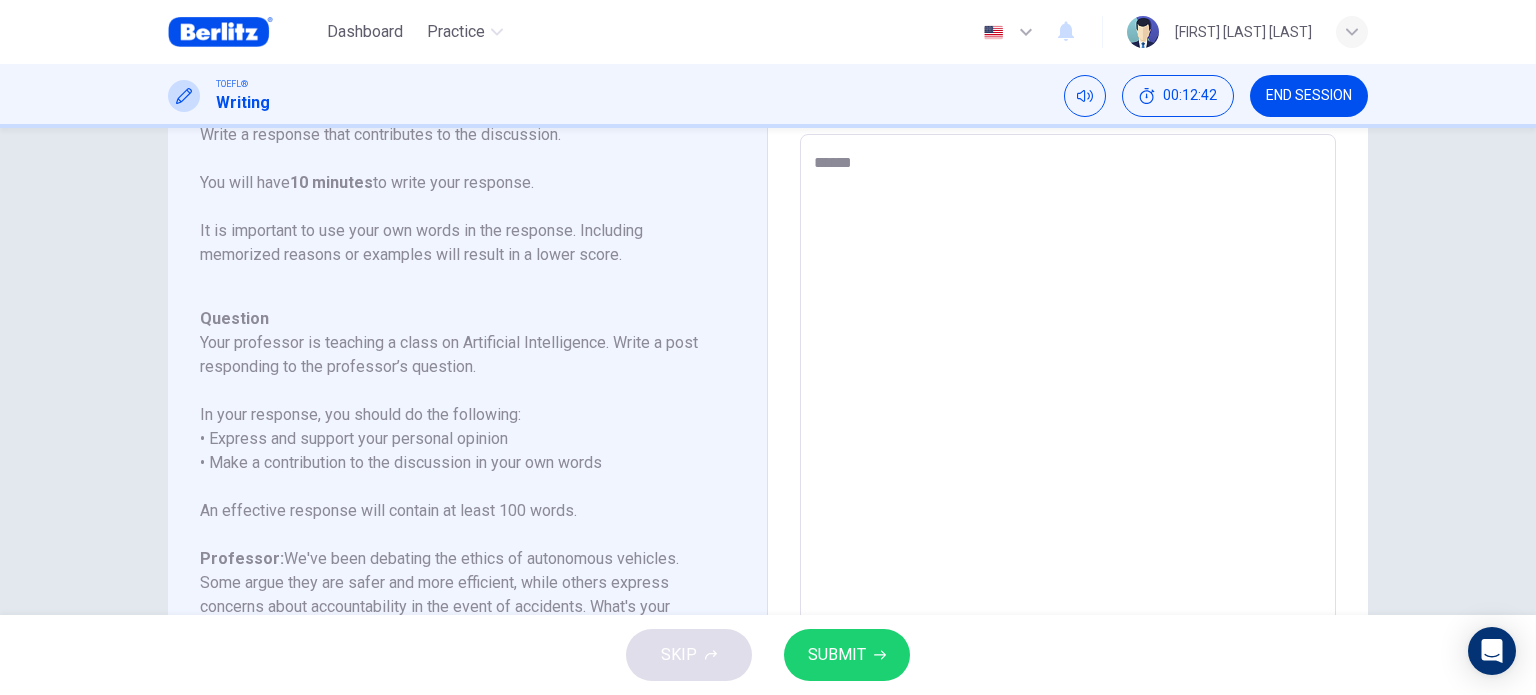 type on "*******" 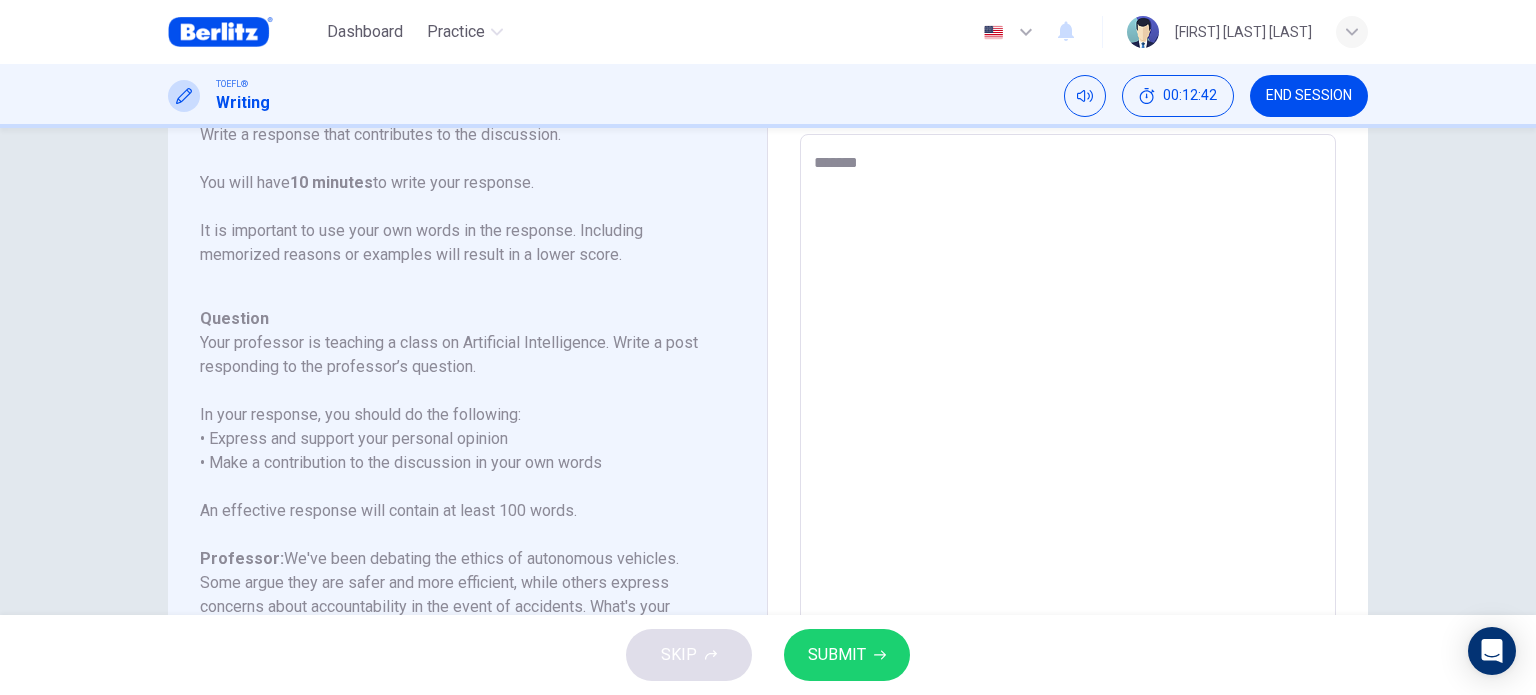 type on "*" 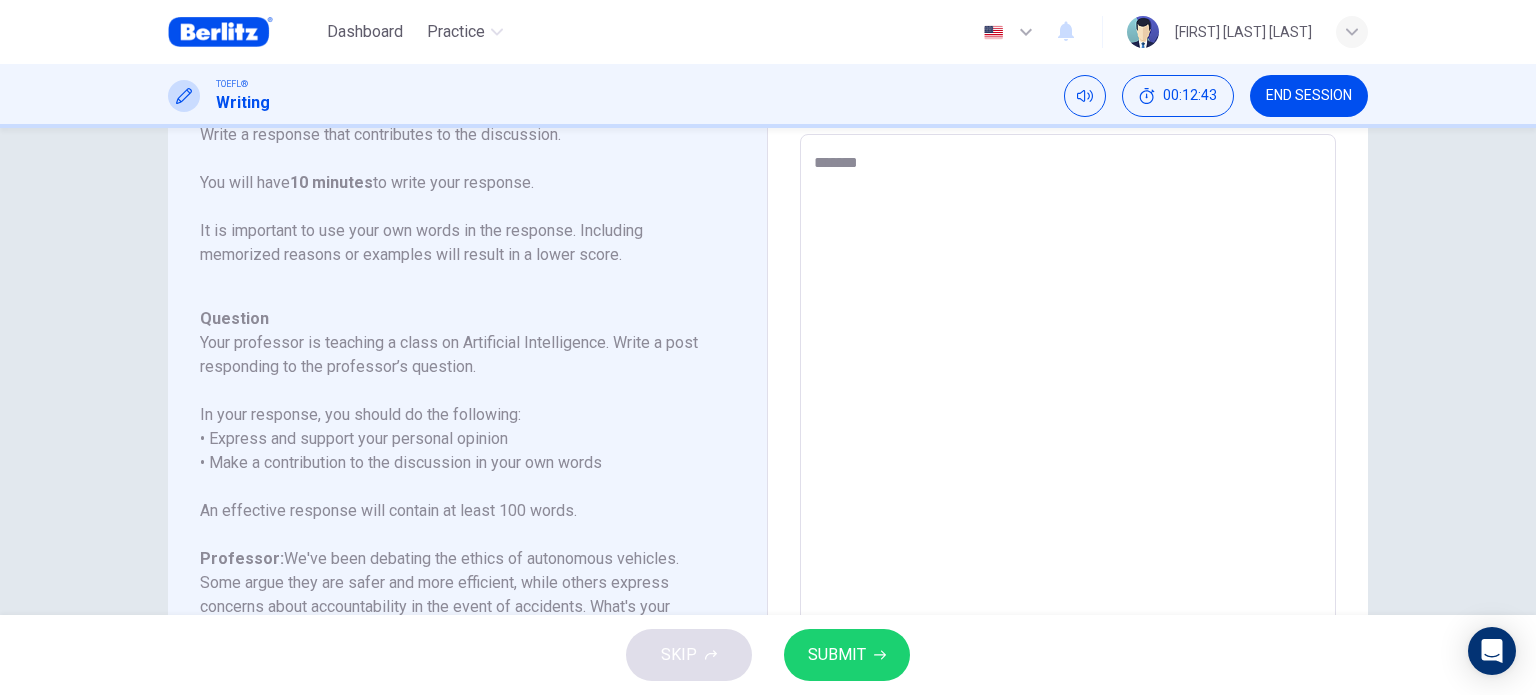 type on "********" 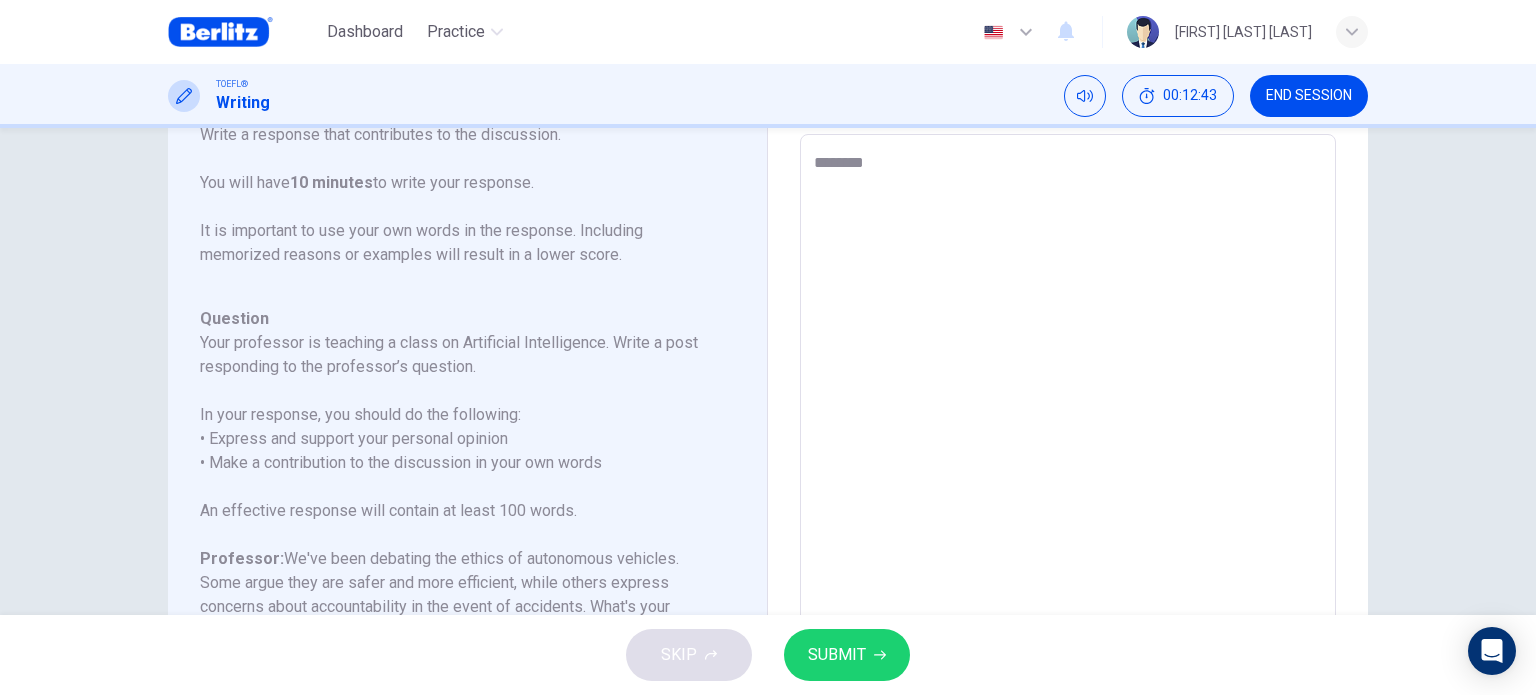 type on "*" 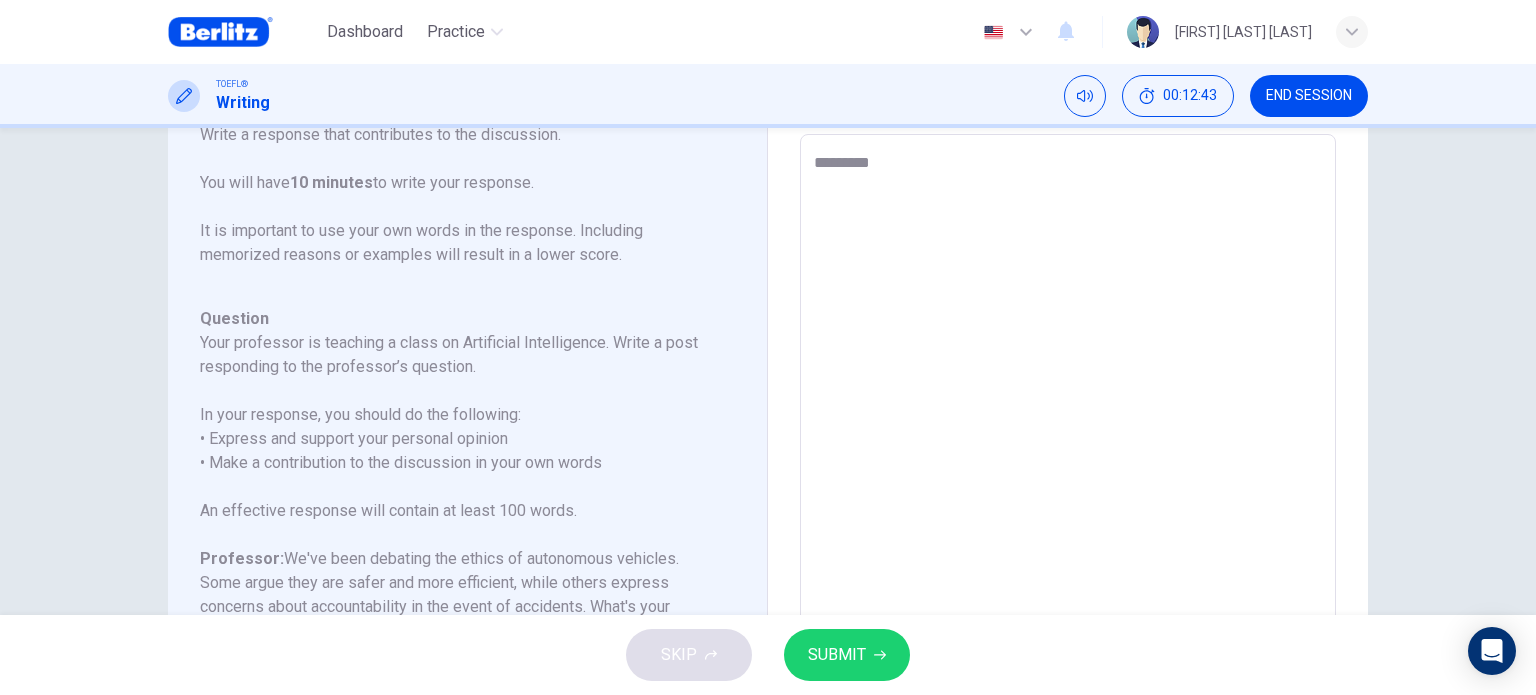 type on "*" 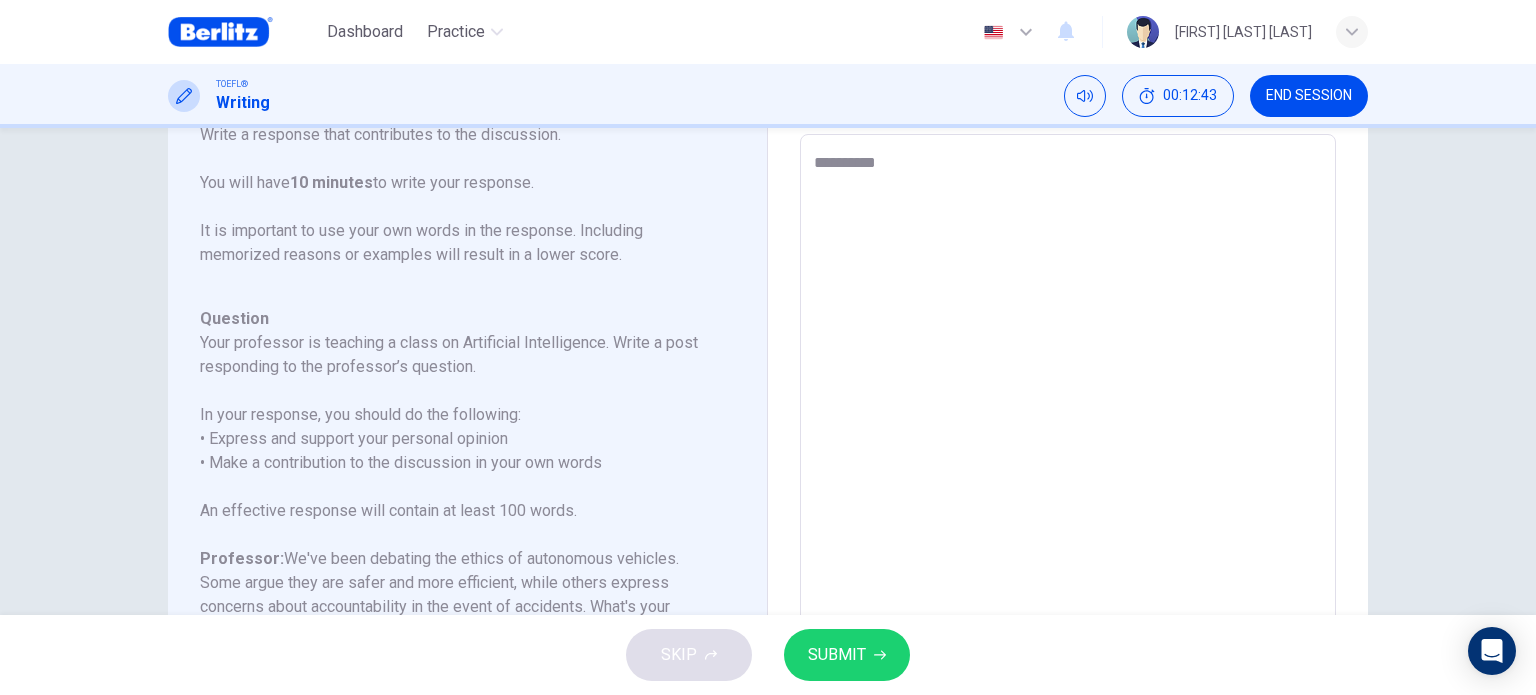 type on "*" 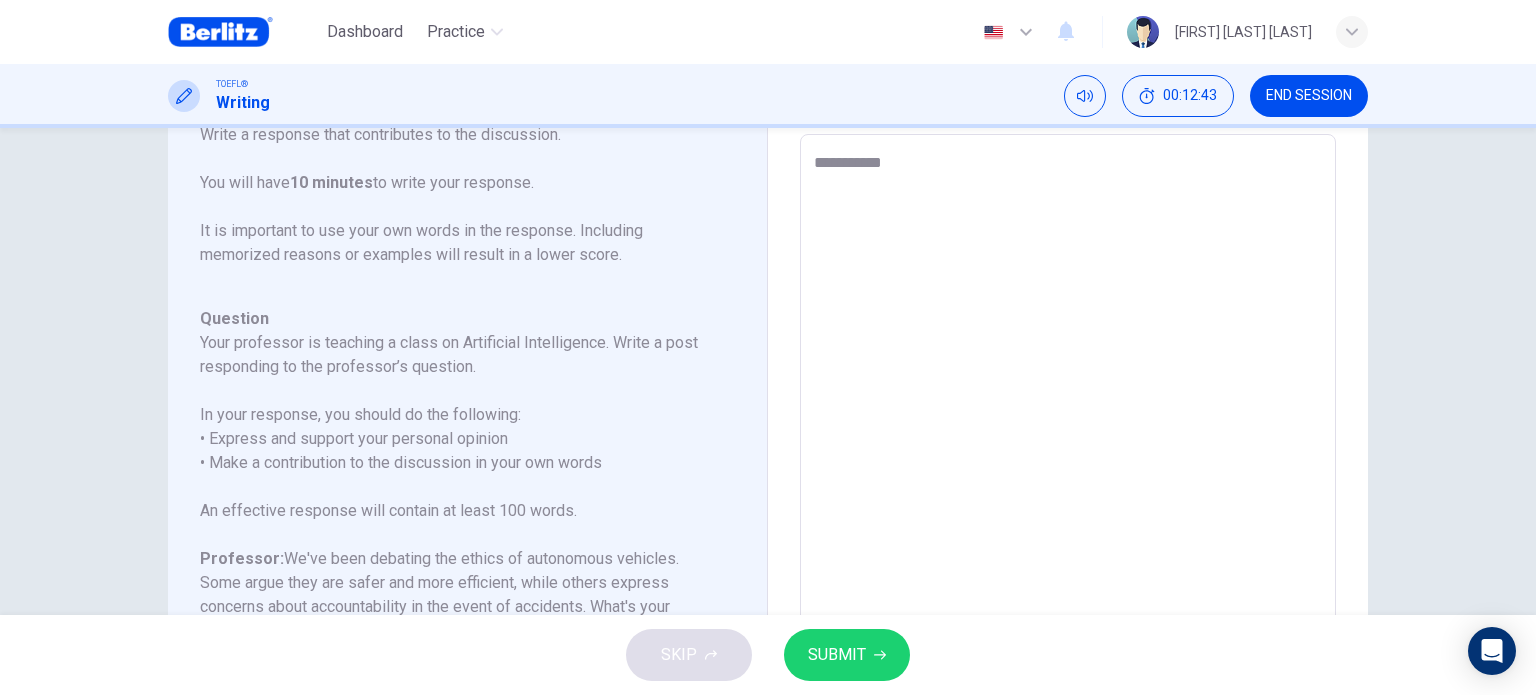 type on "*" 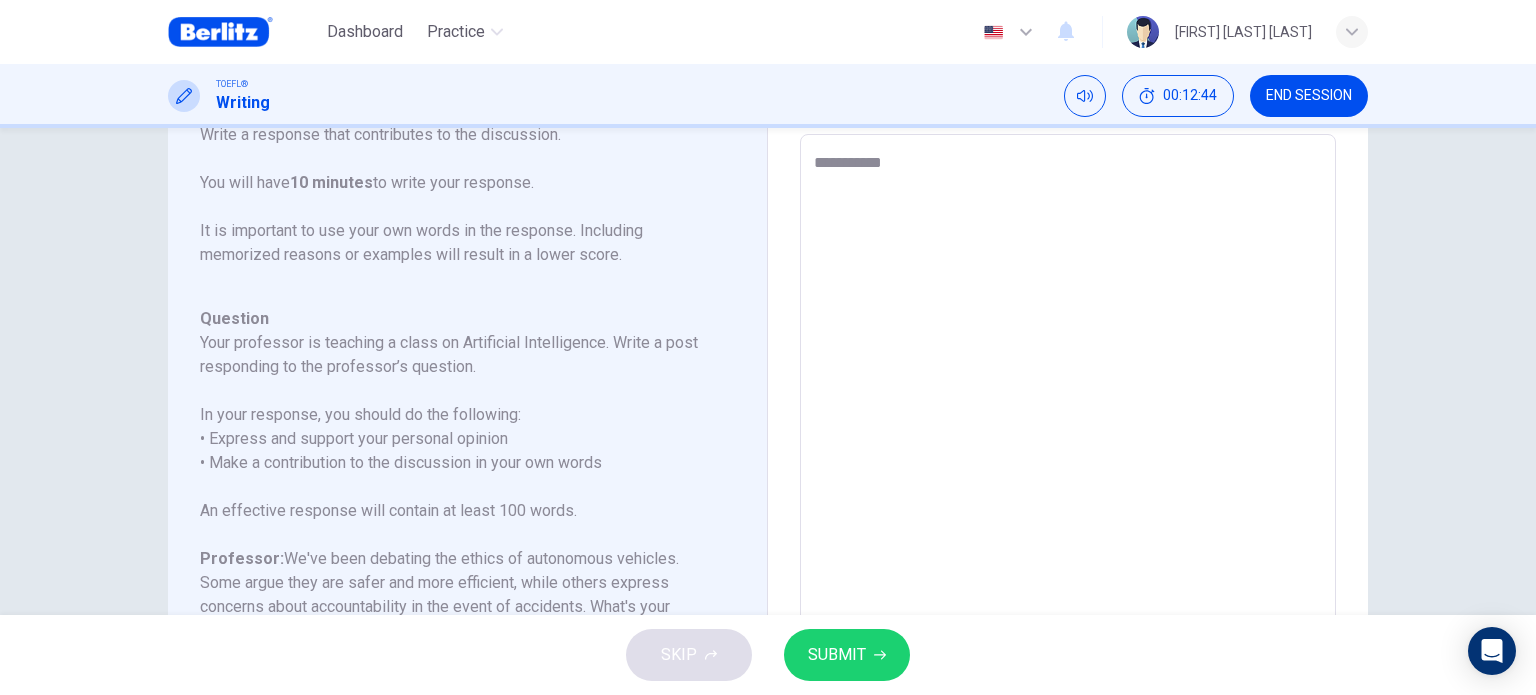 type on "**********" 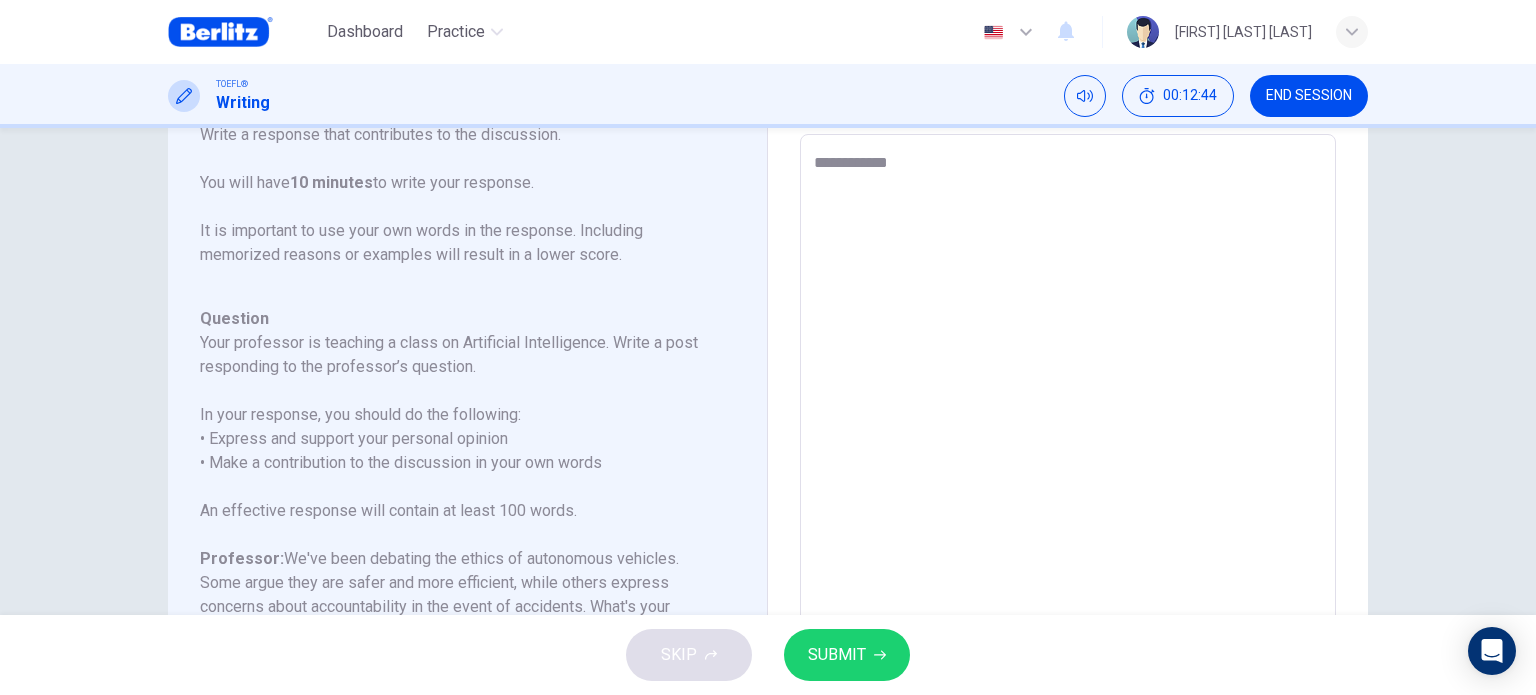 type on "*" 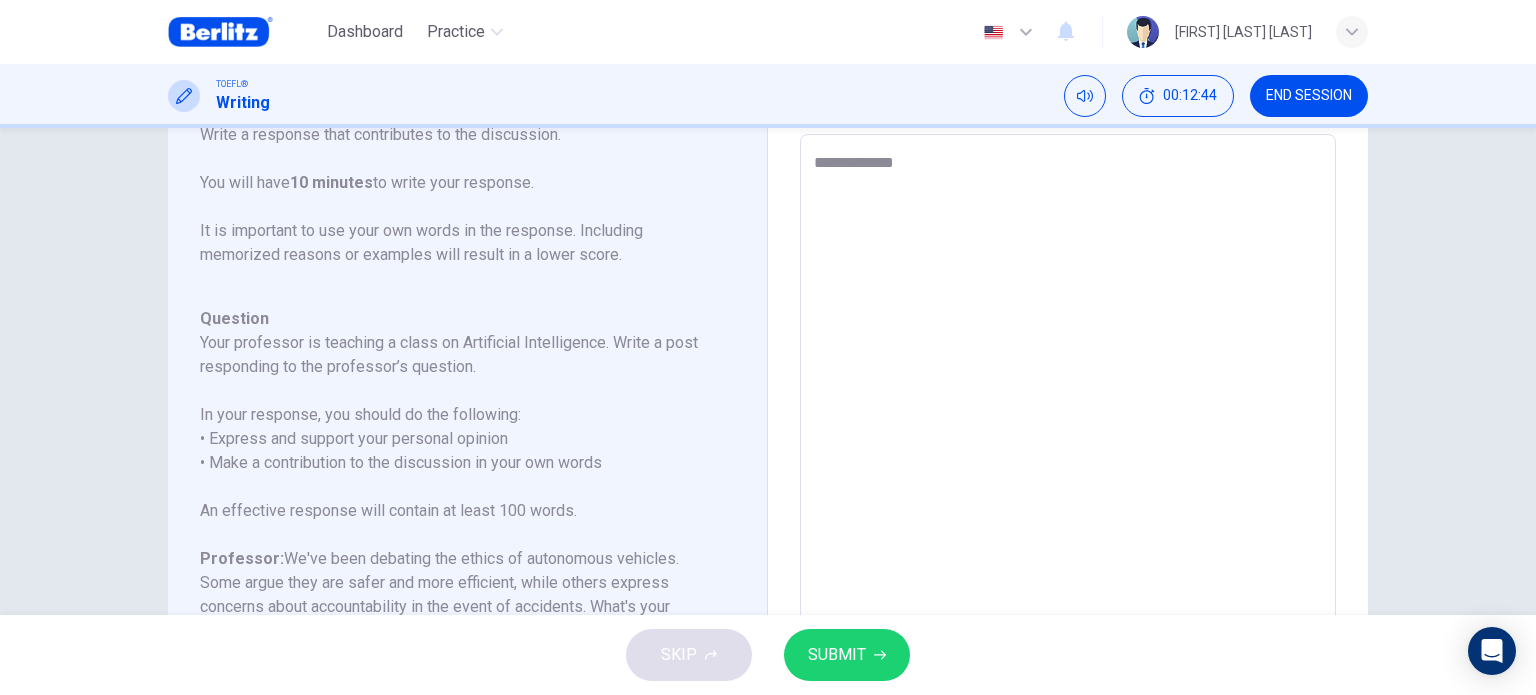 type on "*" 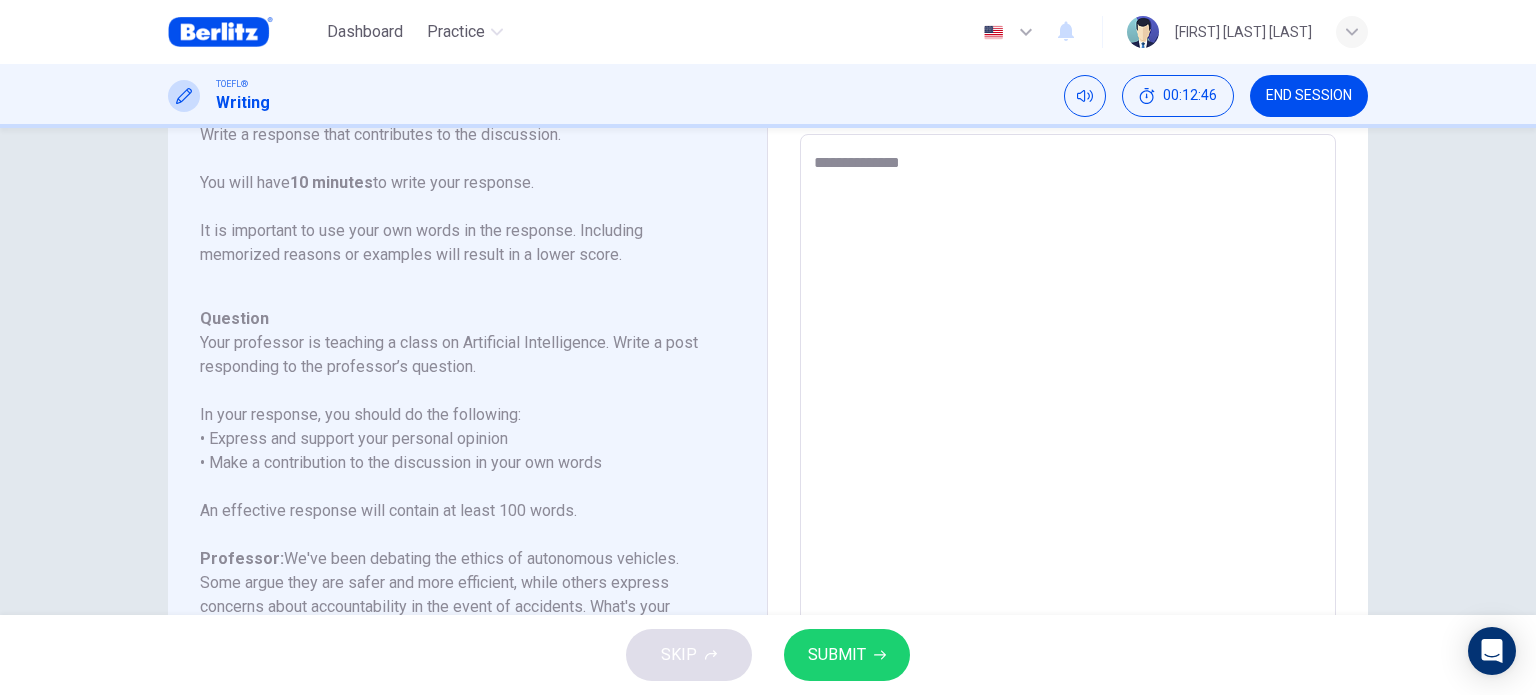 type on "**********" 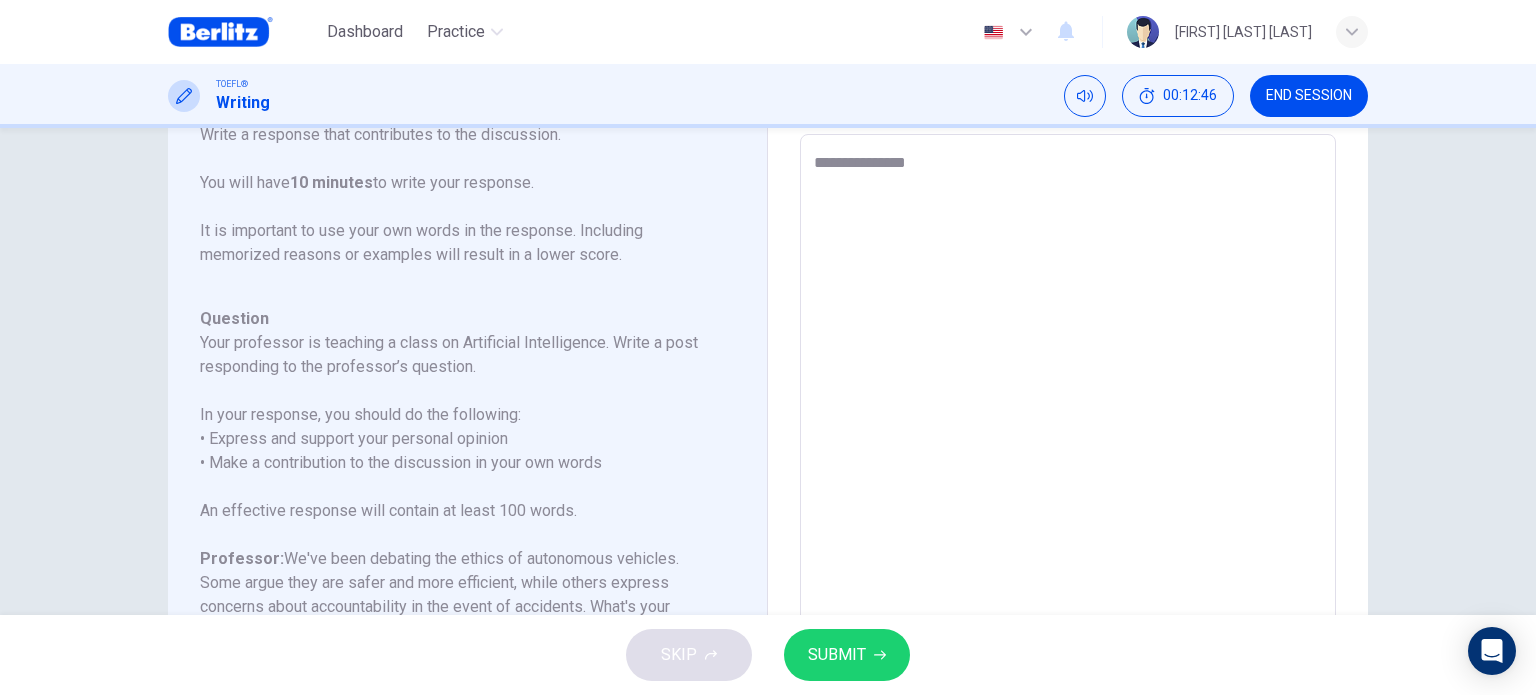 type on "**********" 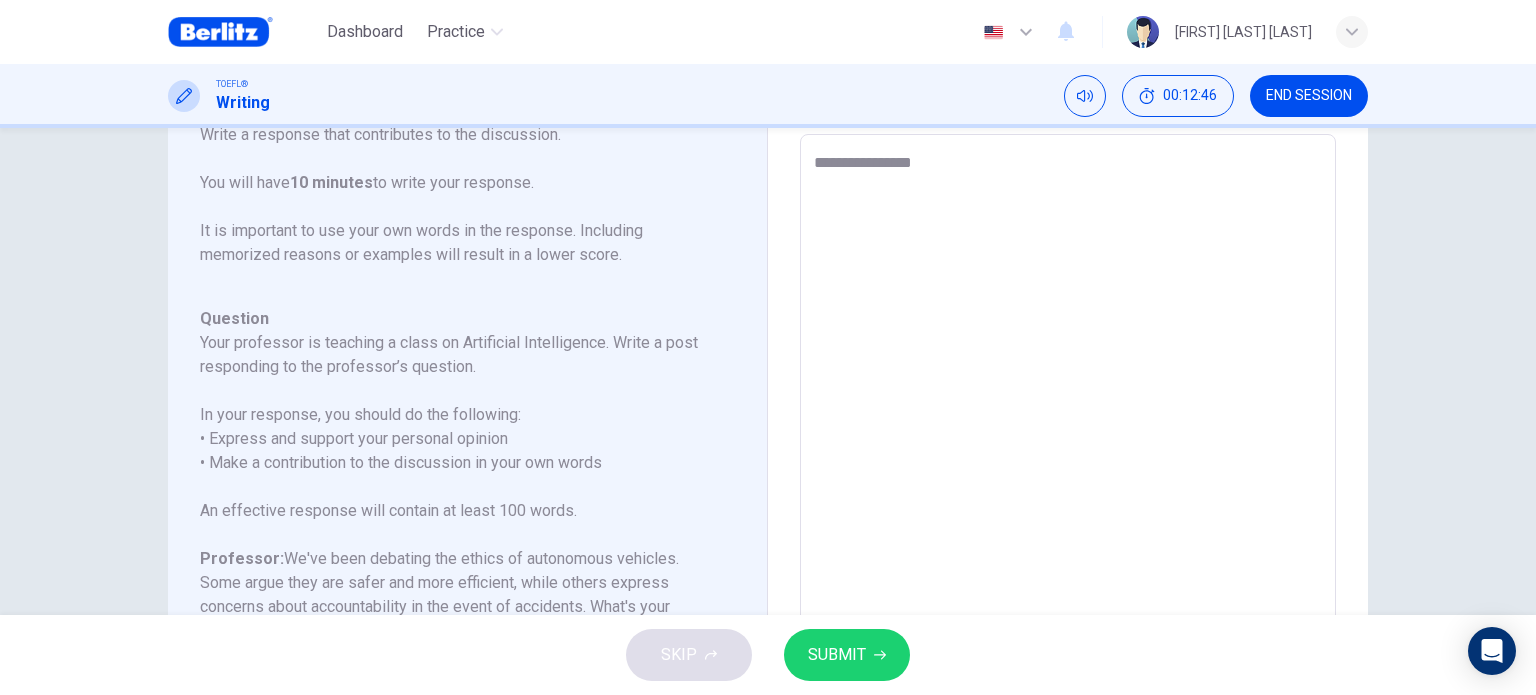 type on "**********" 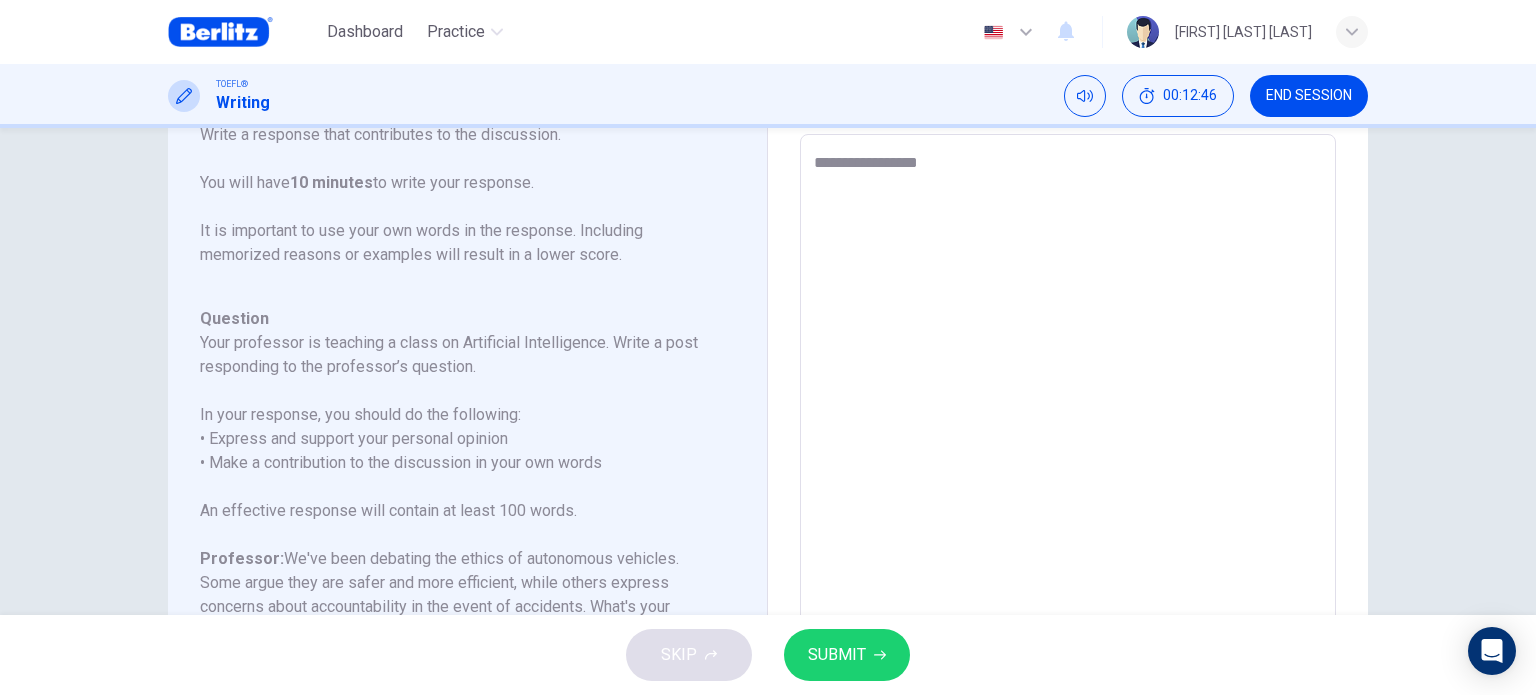 type on "*" 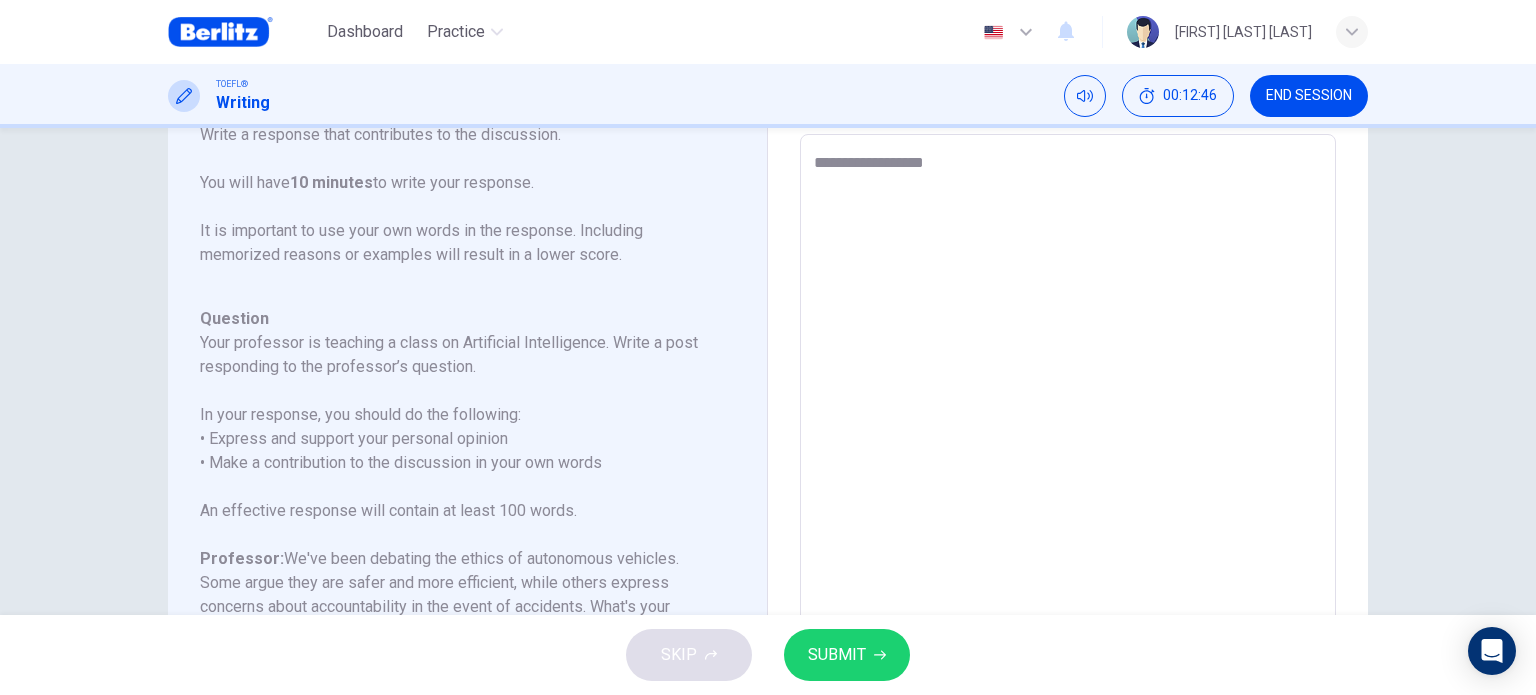 type on "*" 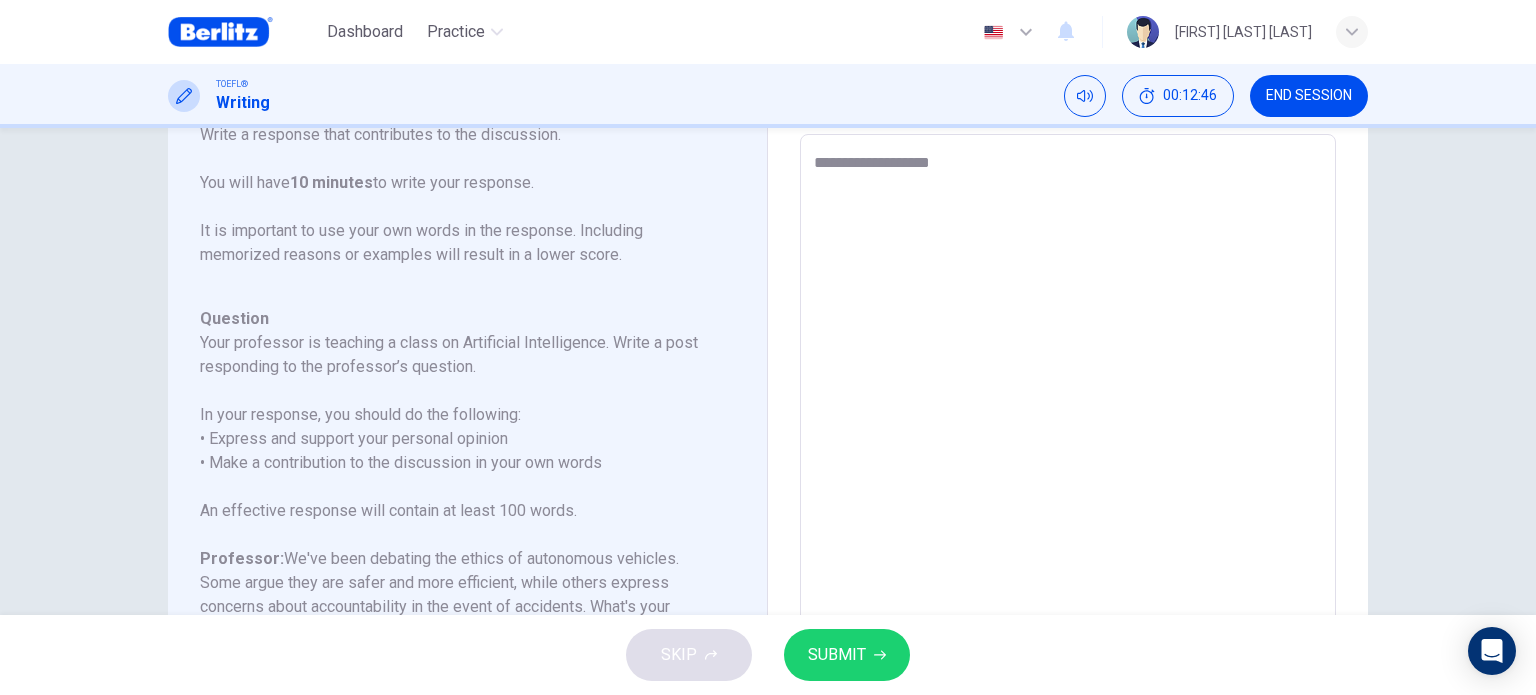 type on "*" 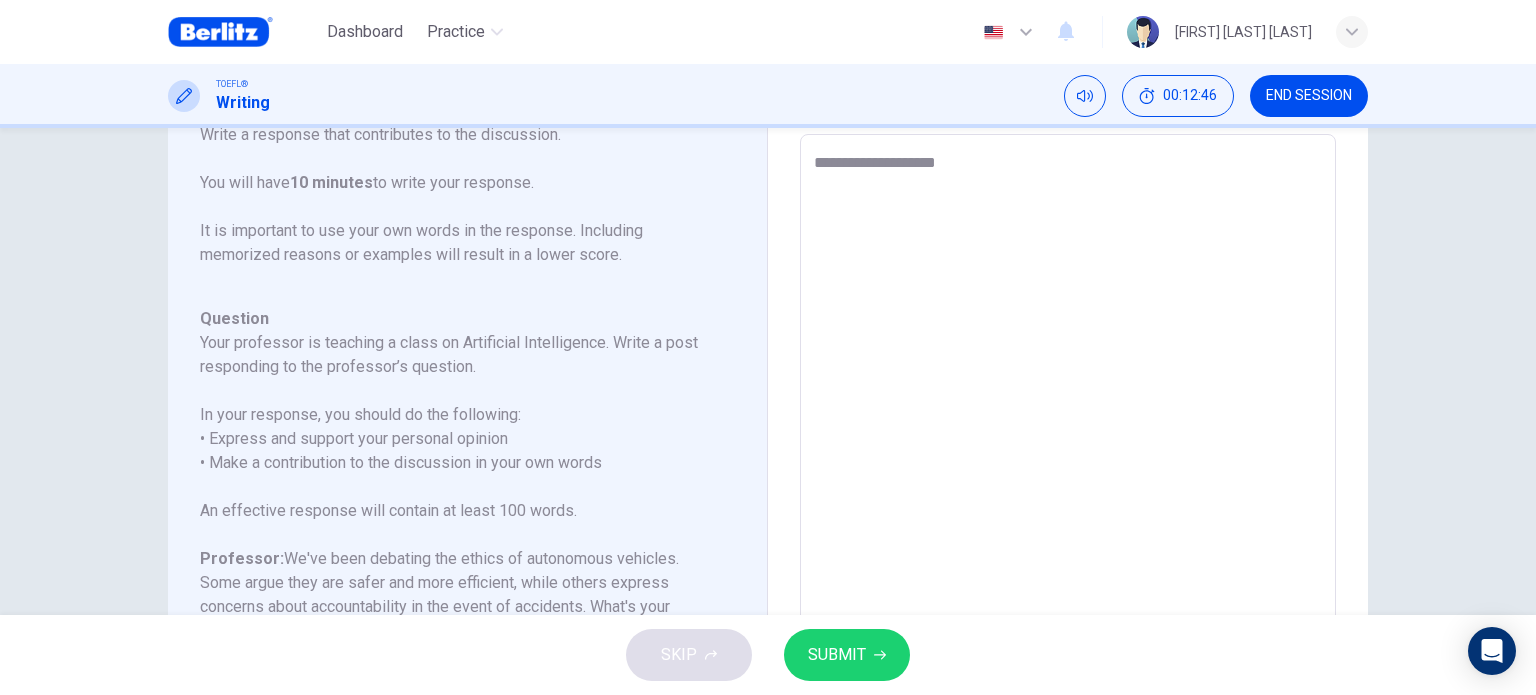 type on "*" 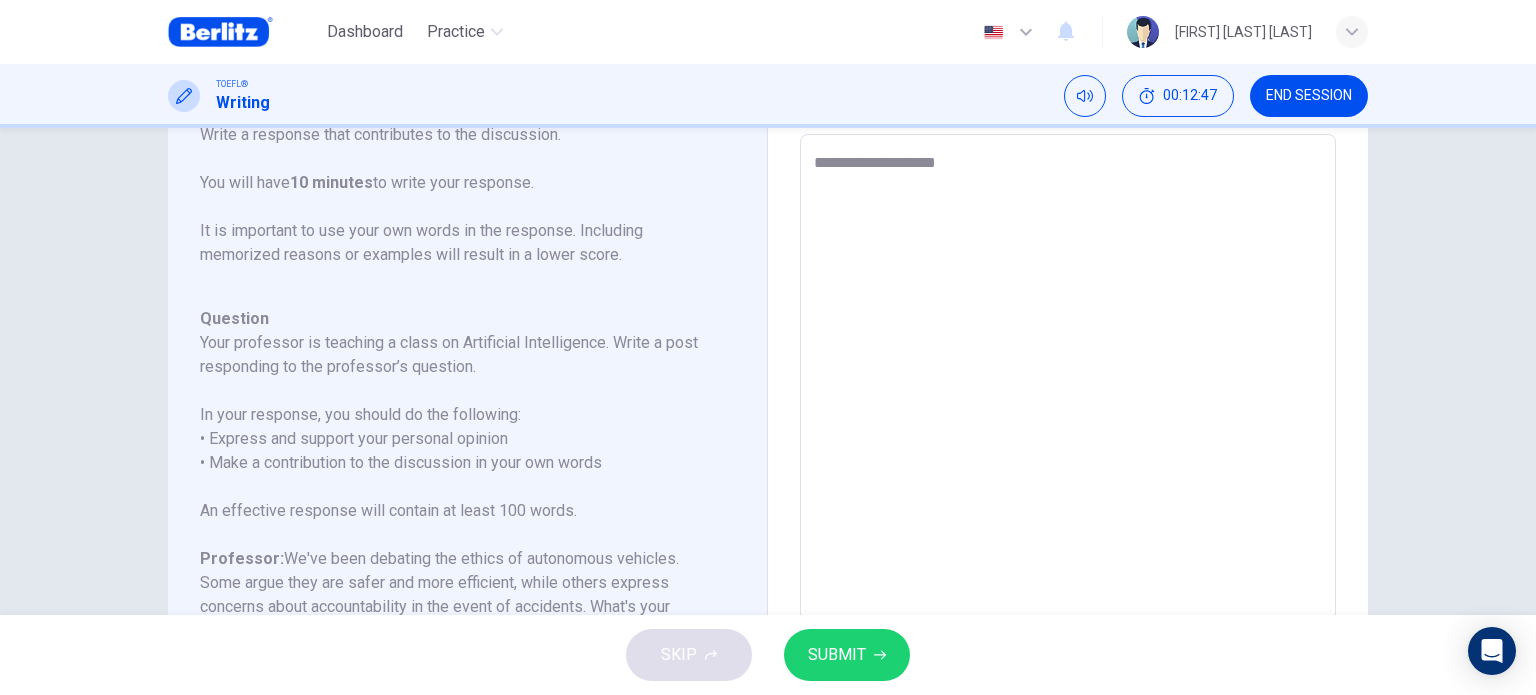type on "**********" 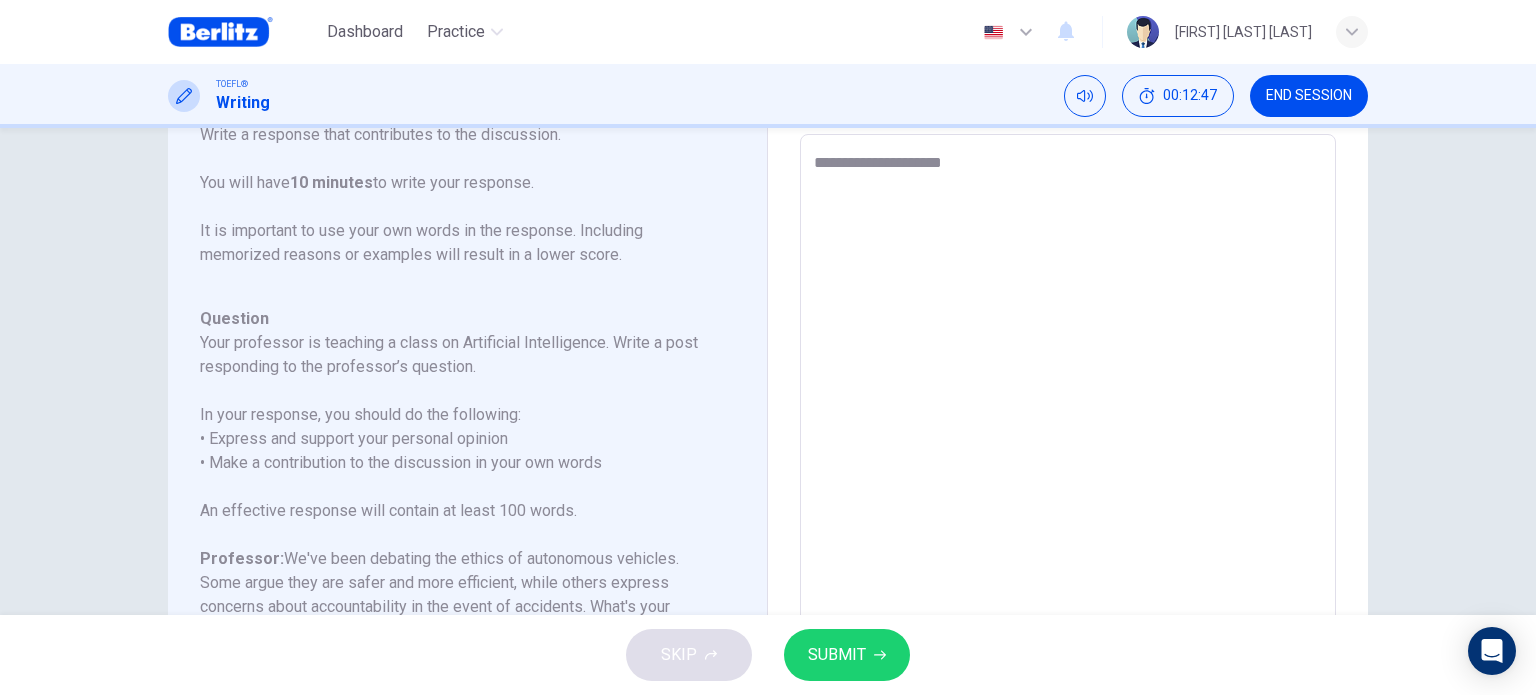 type on "*" 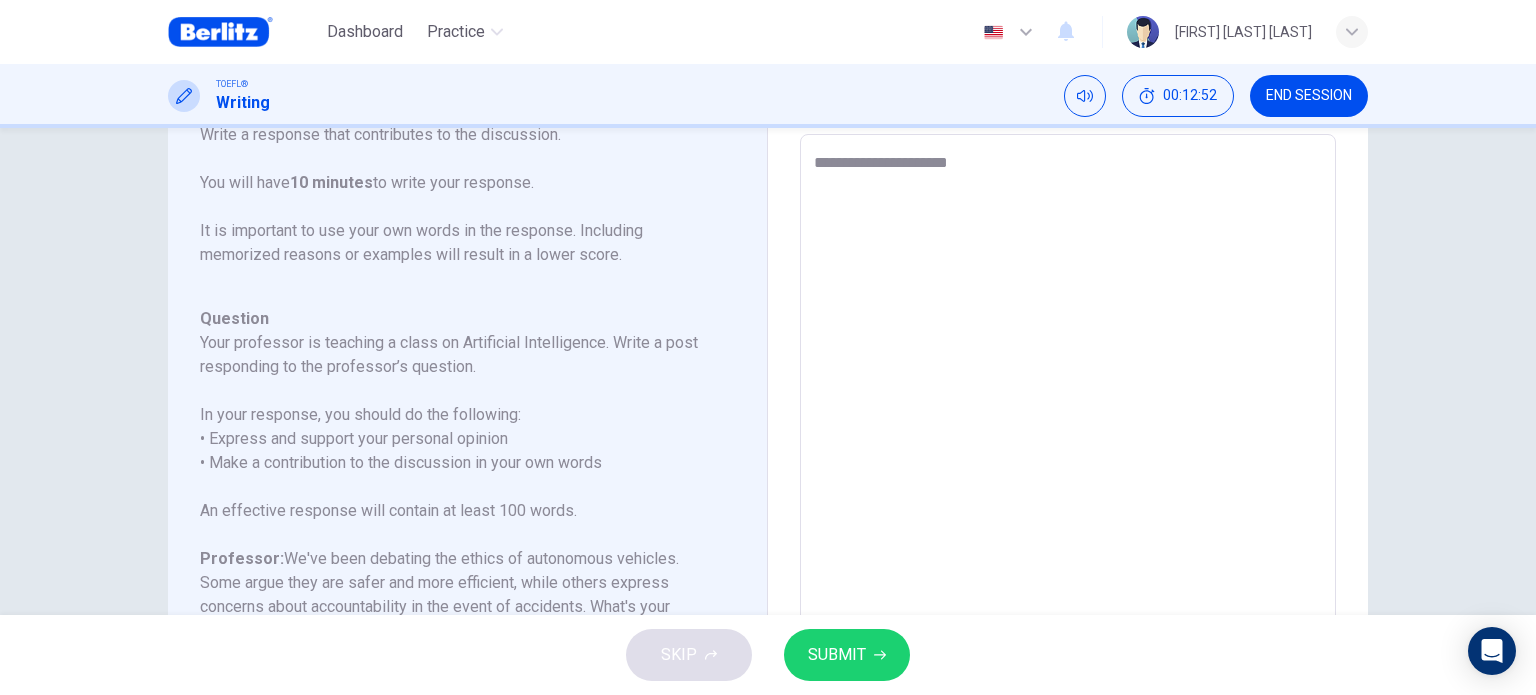 click on "**********" at bounding box center [1068, 468] 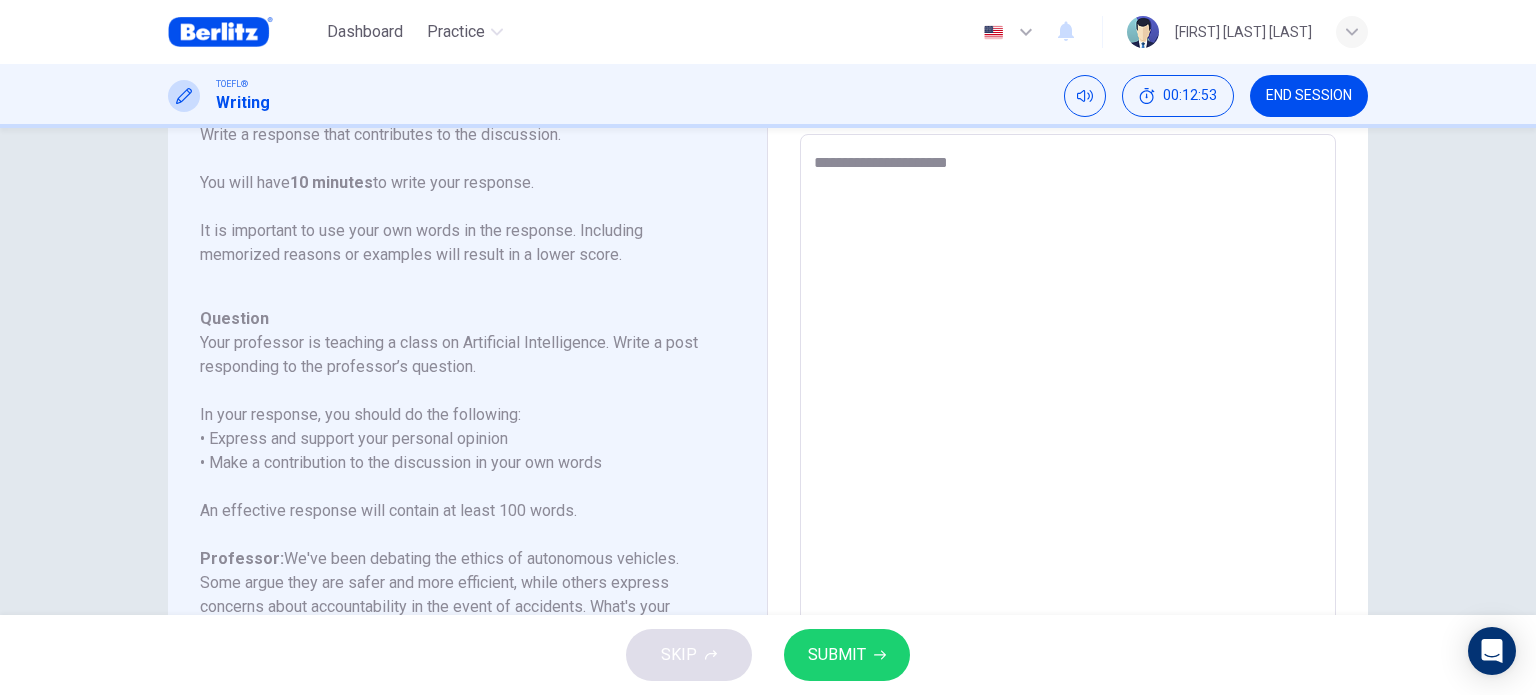 click on "**********" at bounding box center [1068, 468] 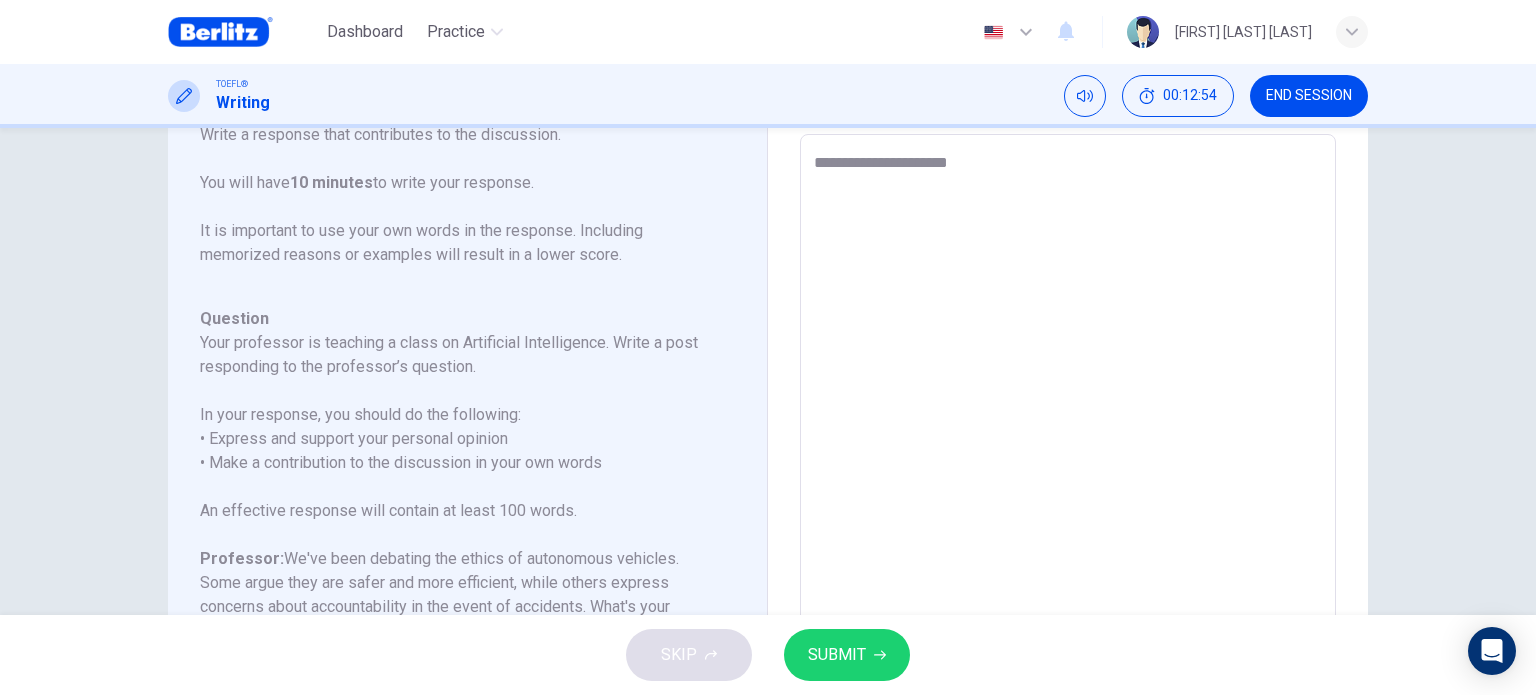 type on "**********" 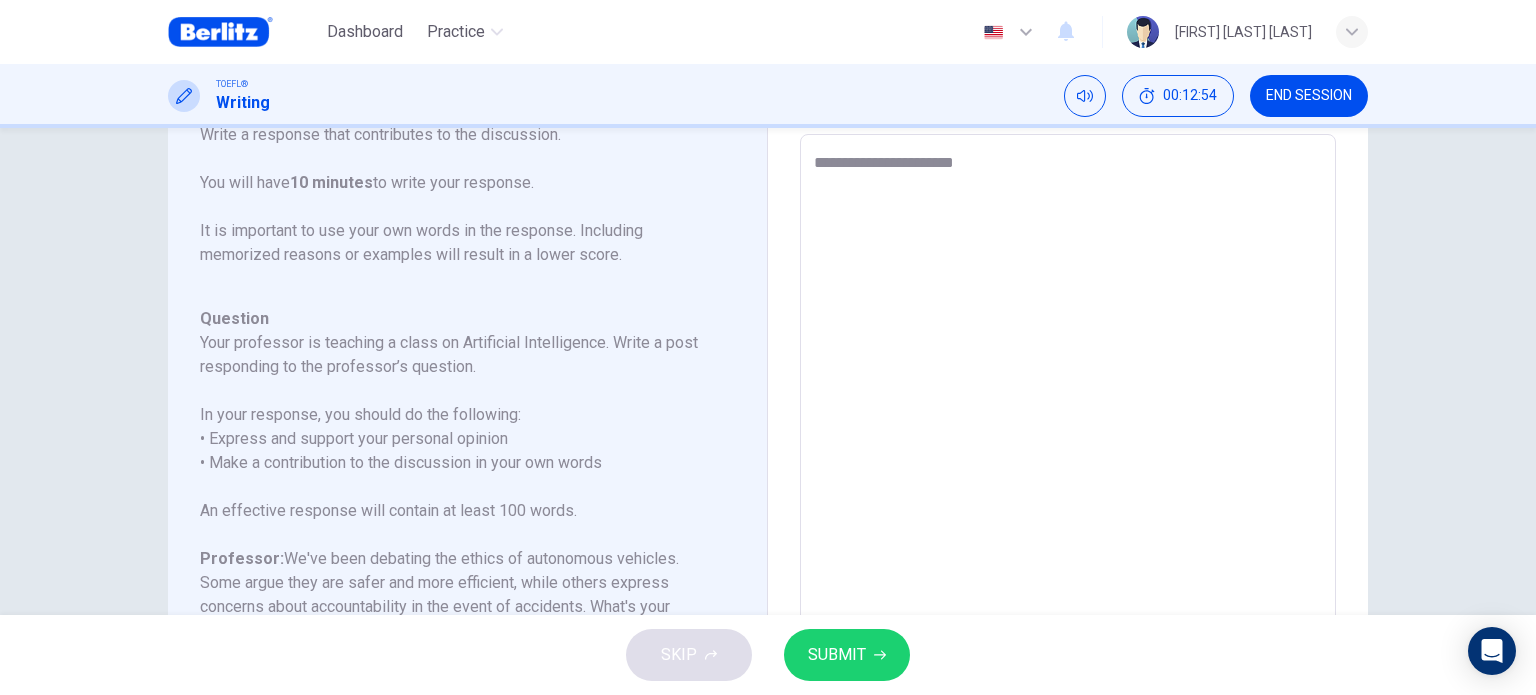 type on "**********" 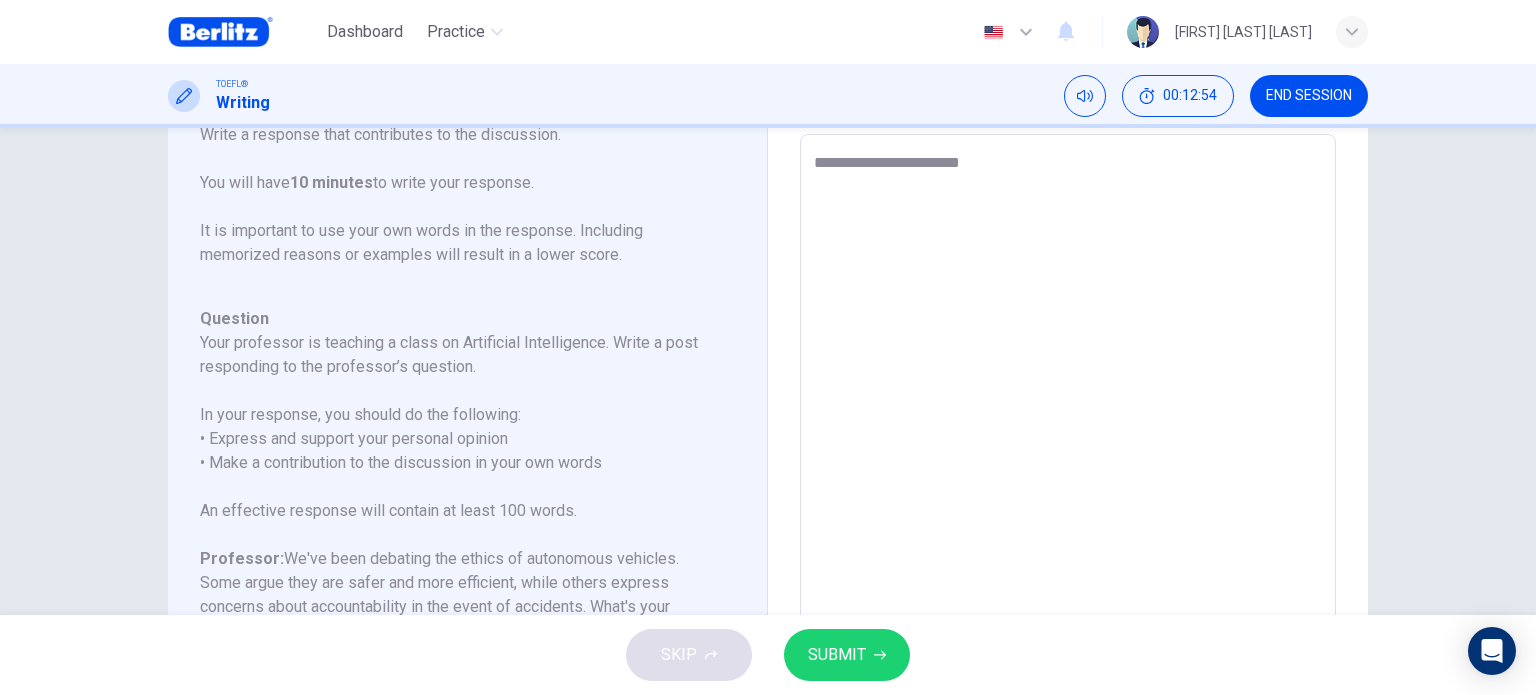 type on "*" 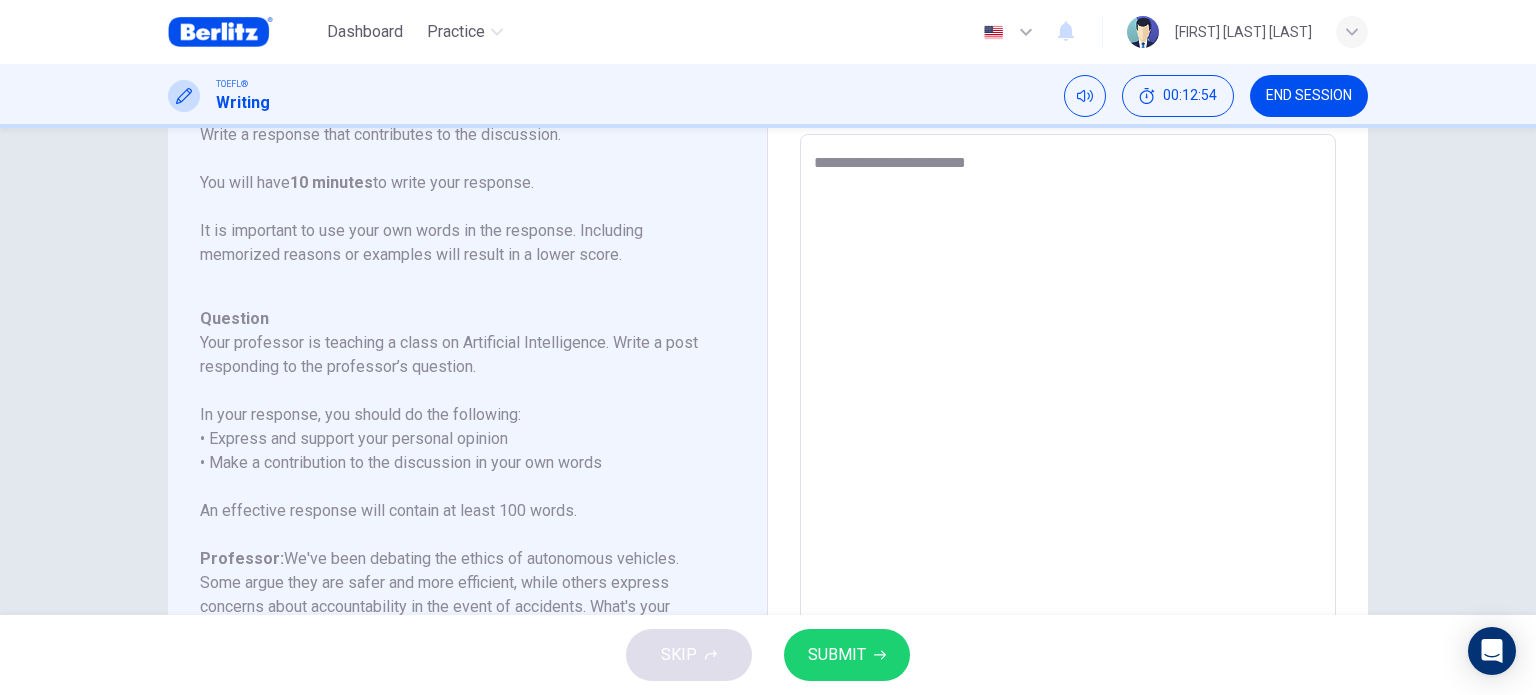 type on "*" 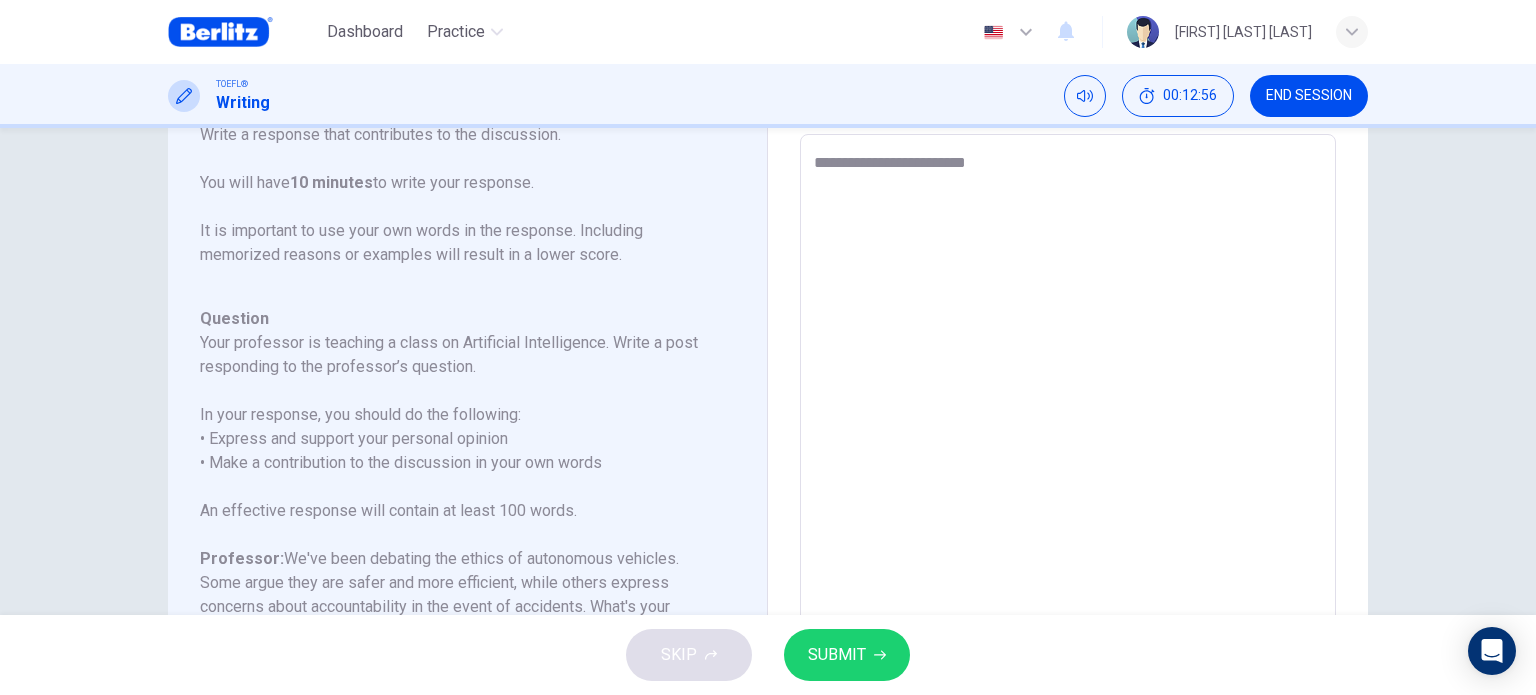 type on "**********" 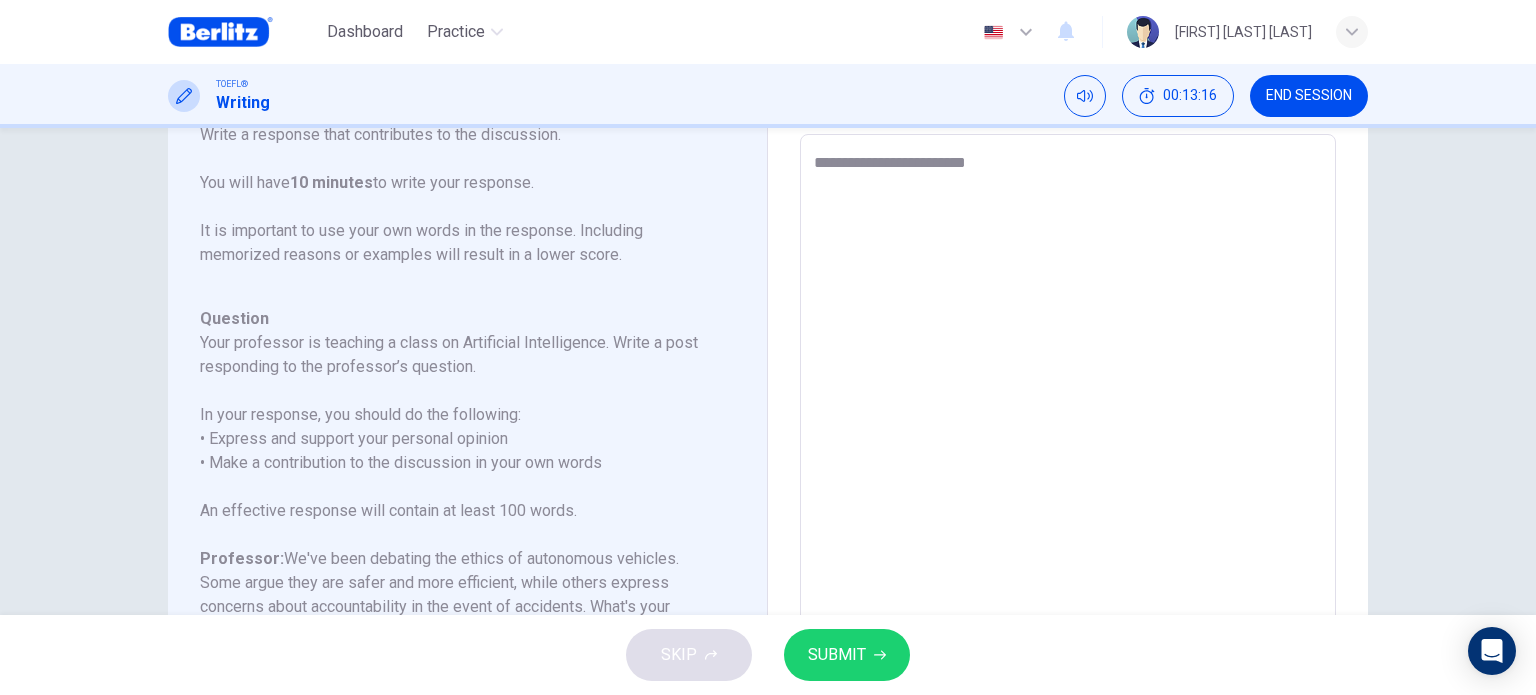 type on "*" 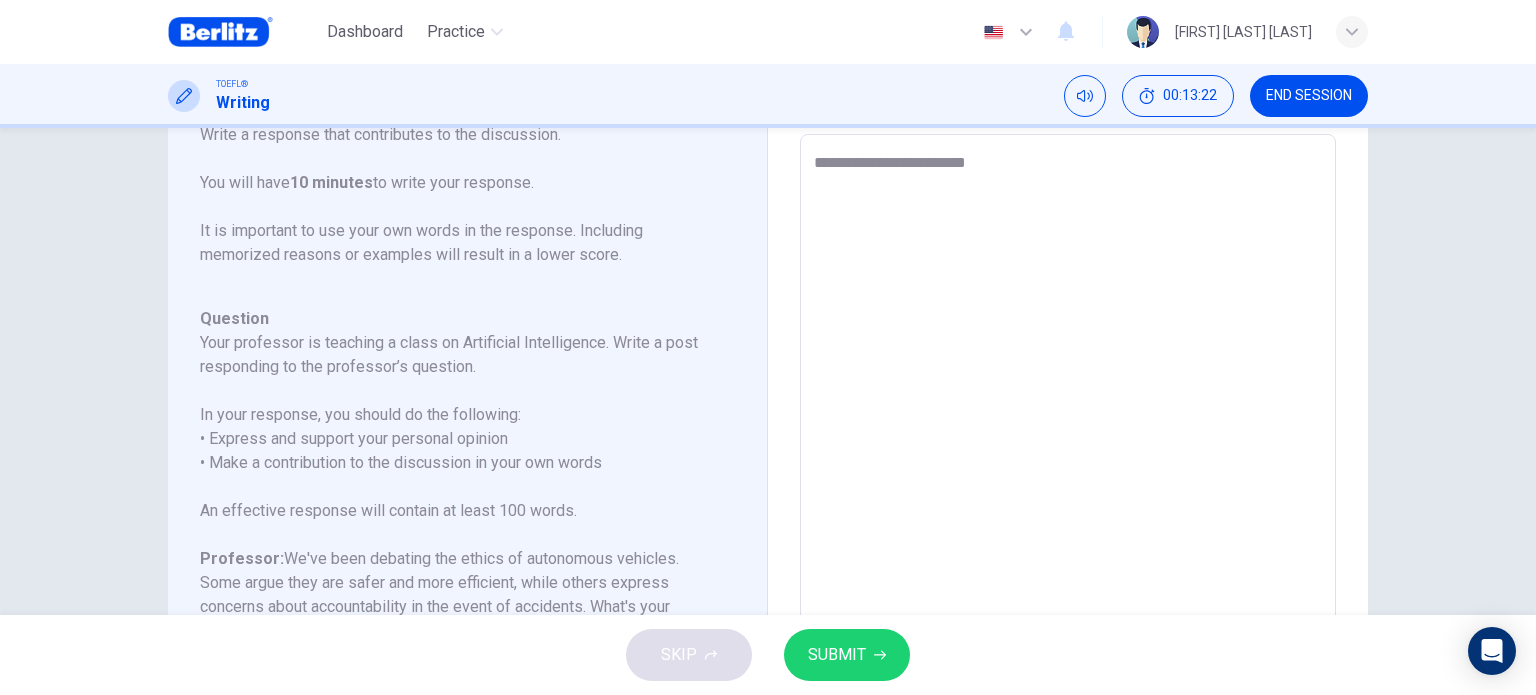 click on "**********" at bounding box center [1068, 468] 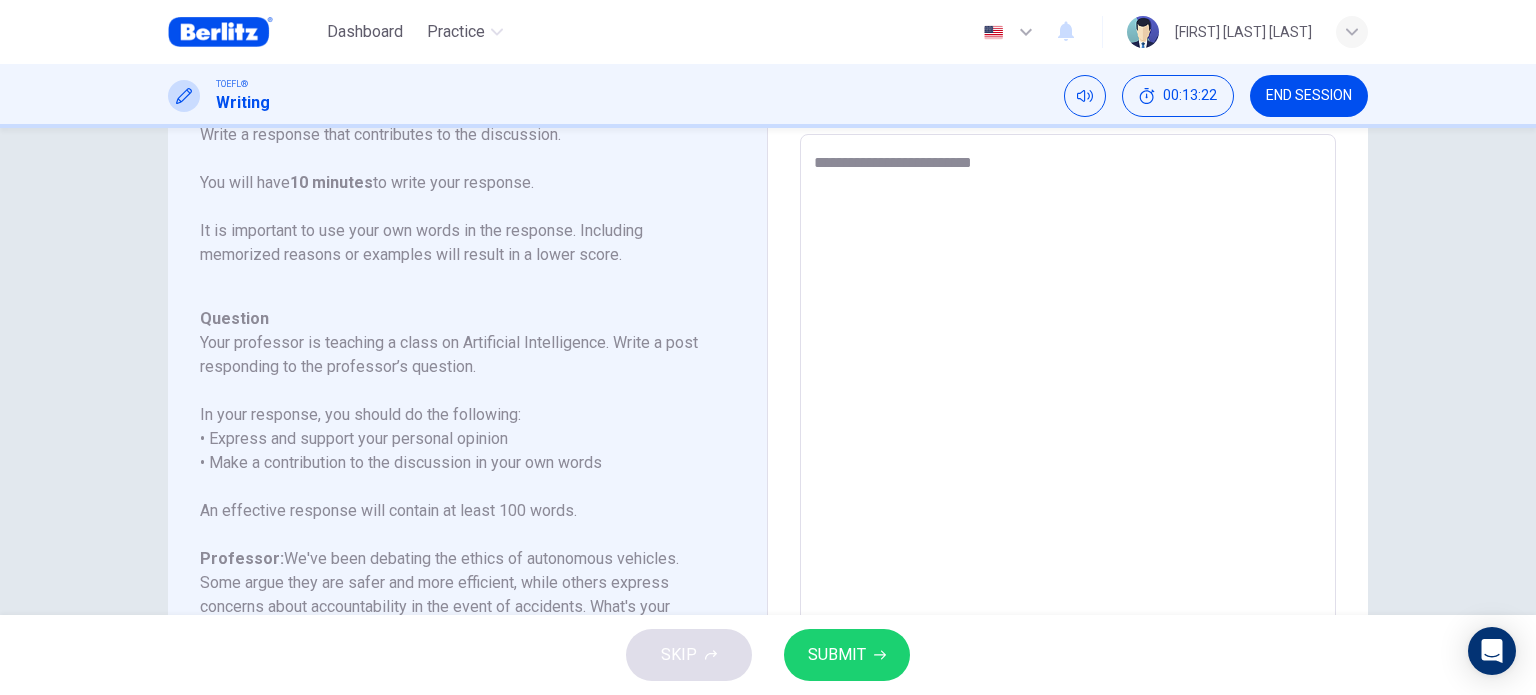 type on "*" 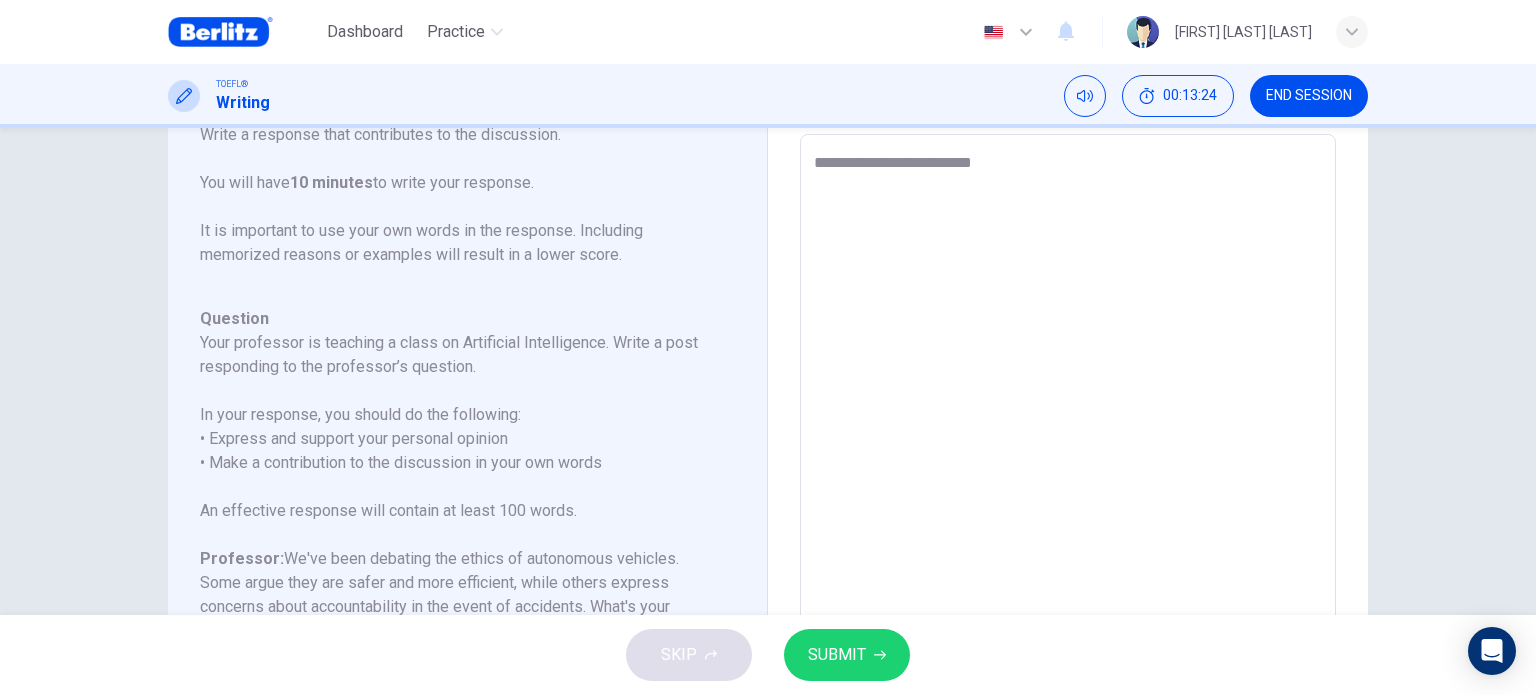 click on "**********" at bounding box center [1068, 468] 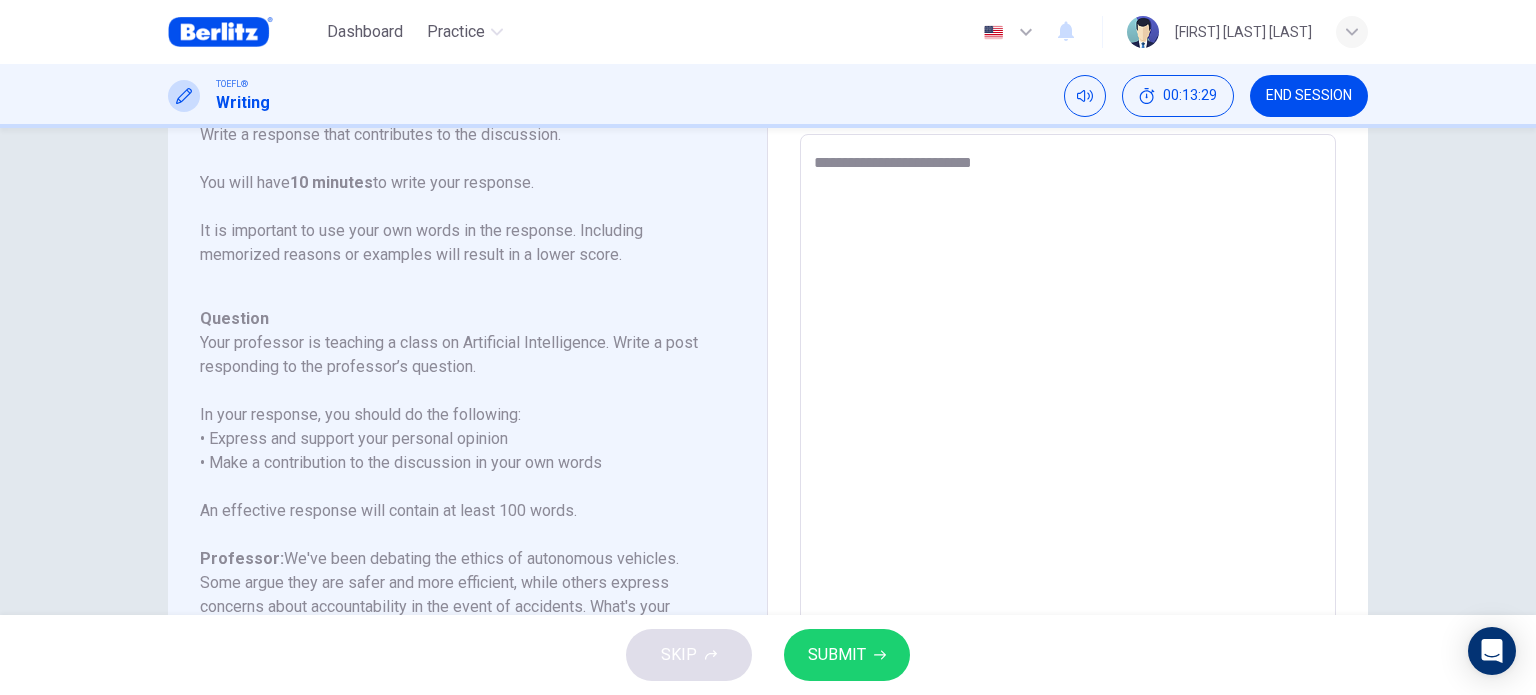 click on "**********" at bounding box center (1068, 468) 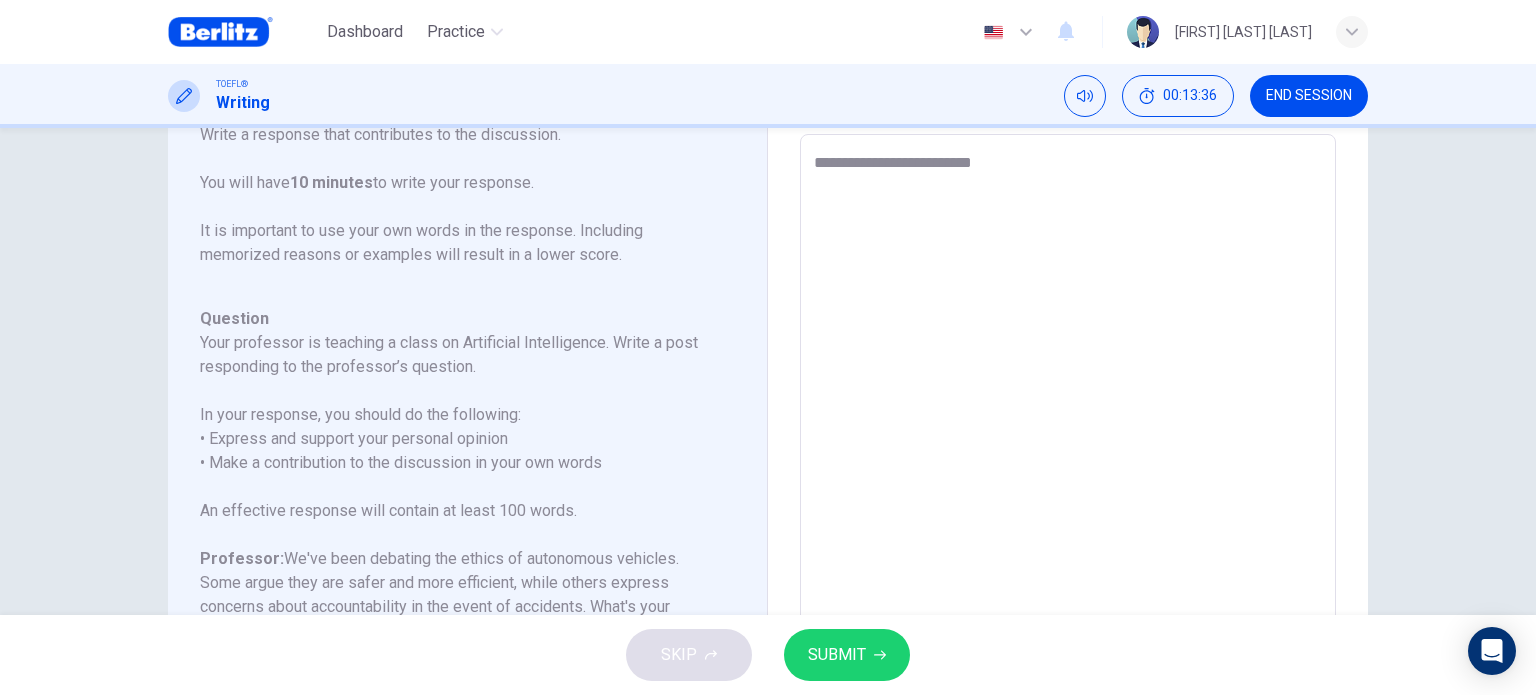 type on "**********" 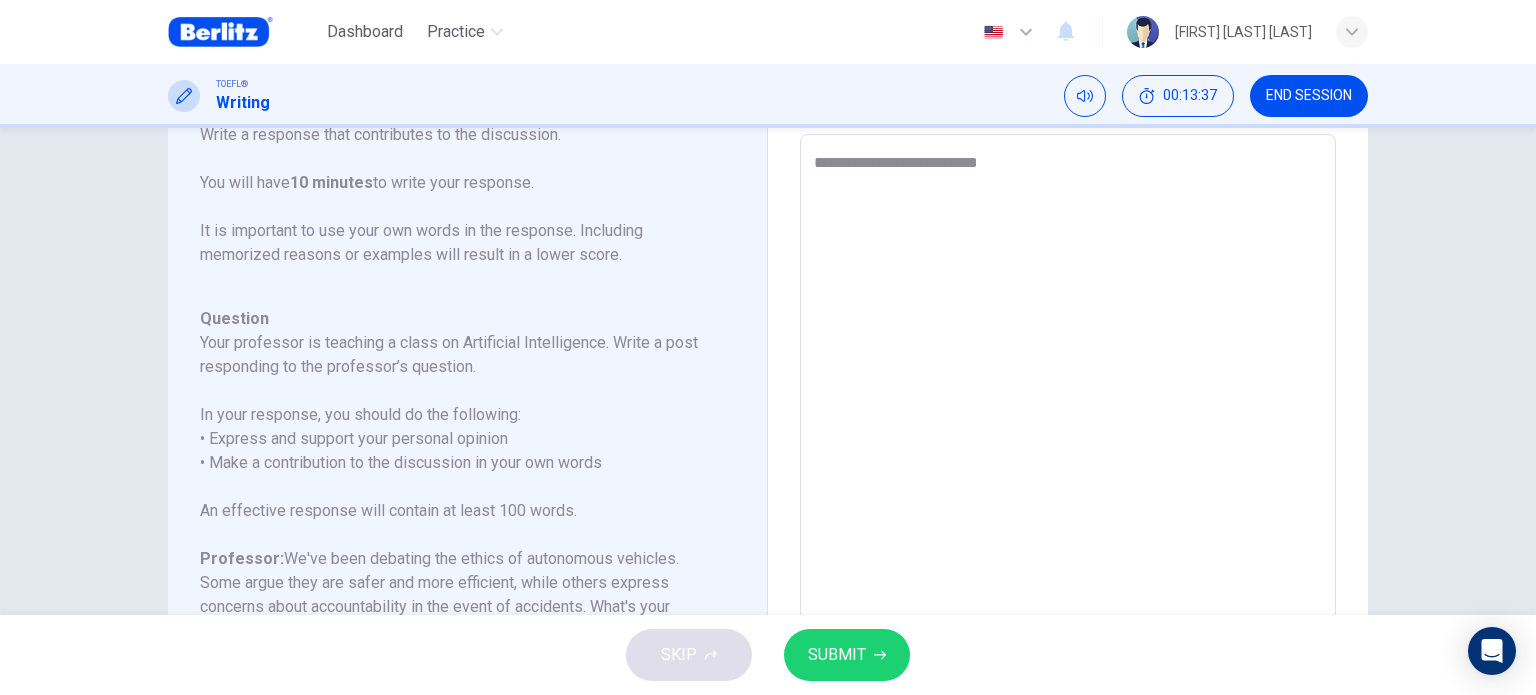 type on "**********" 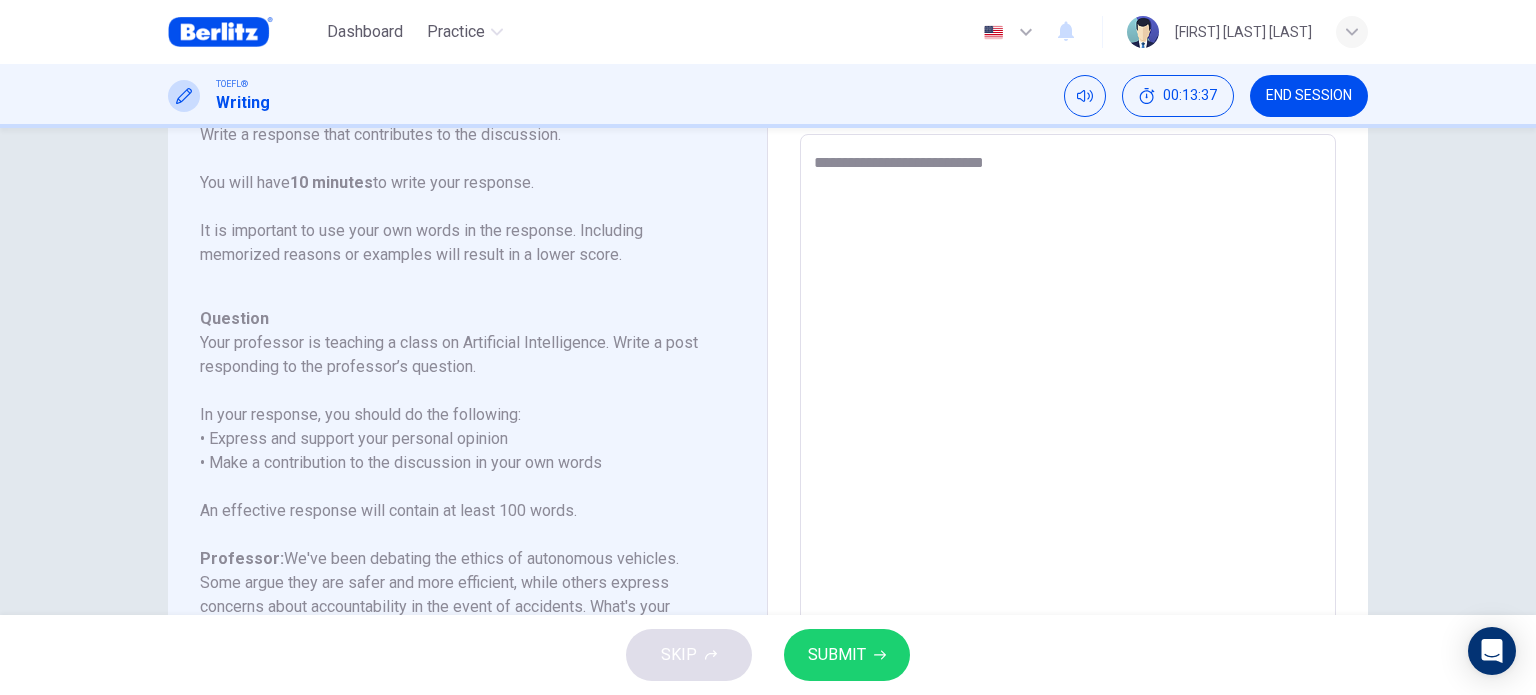 type on "*" 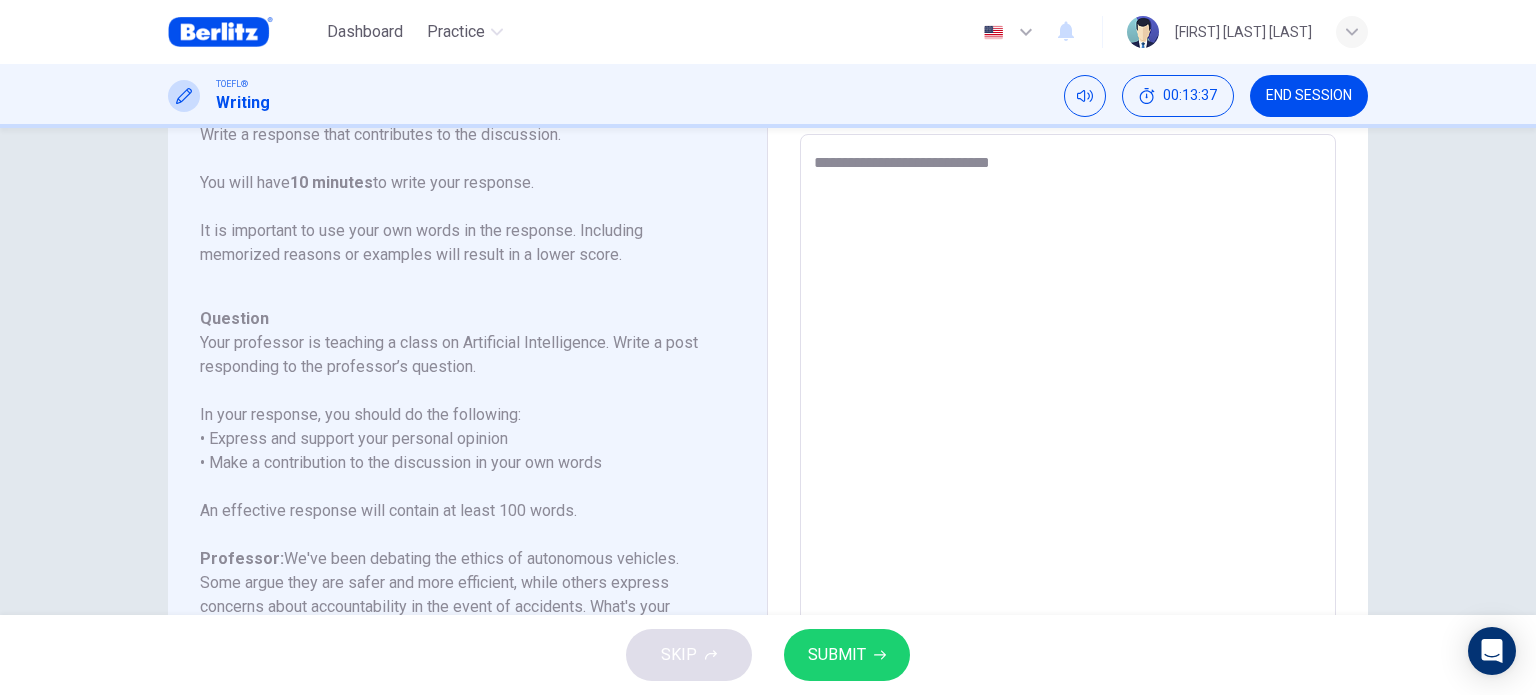 type on "*" 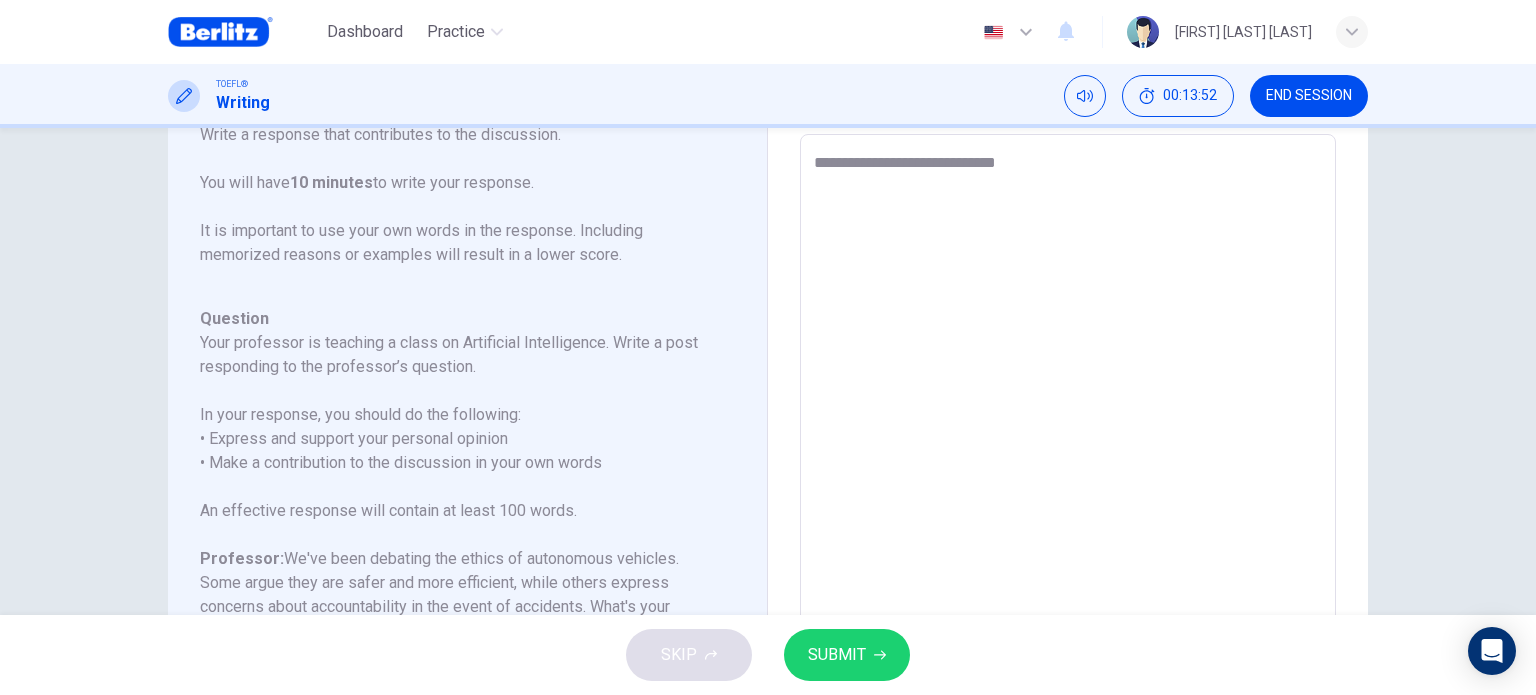 type on "**********" 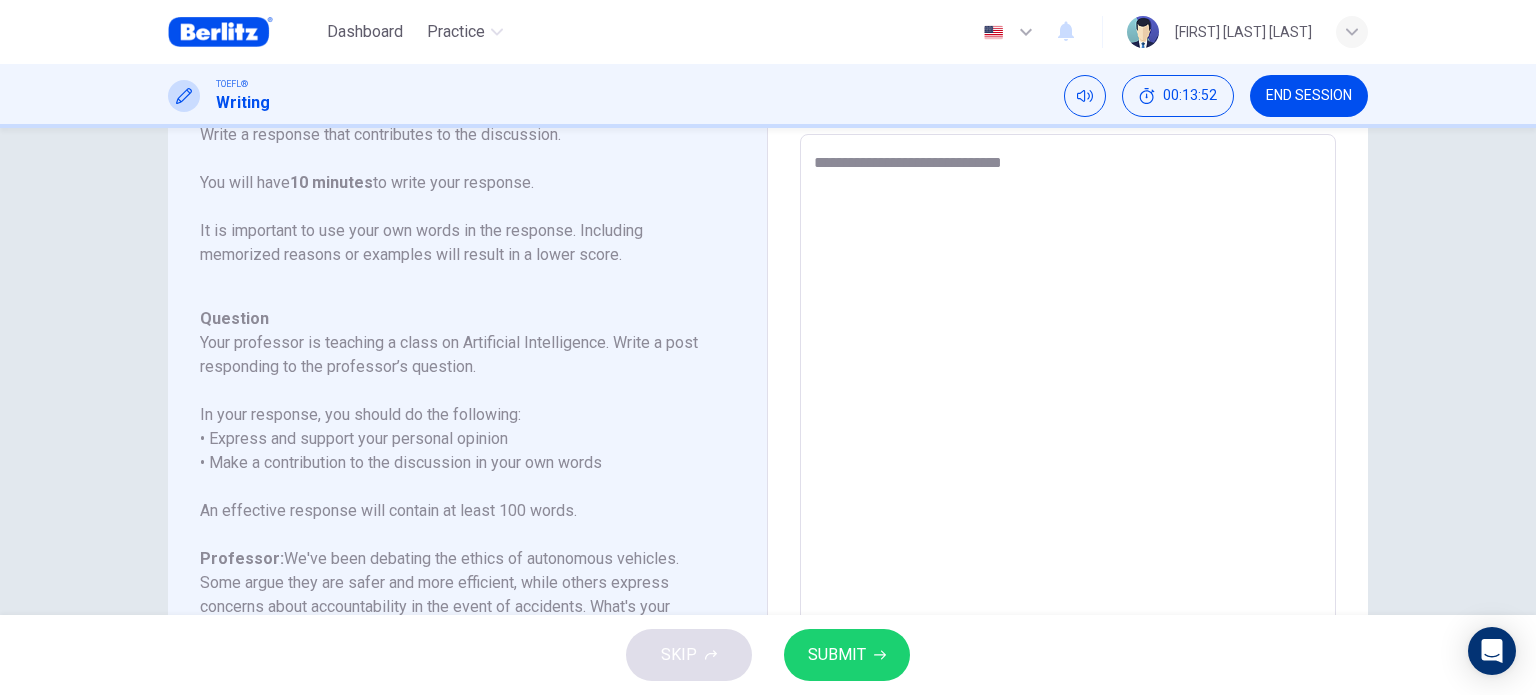 type on "*" 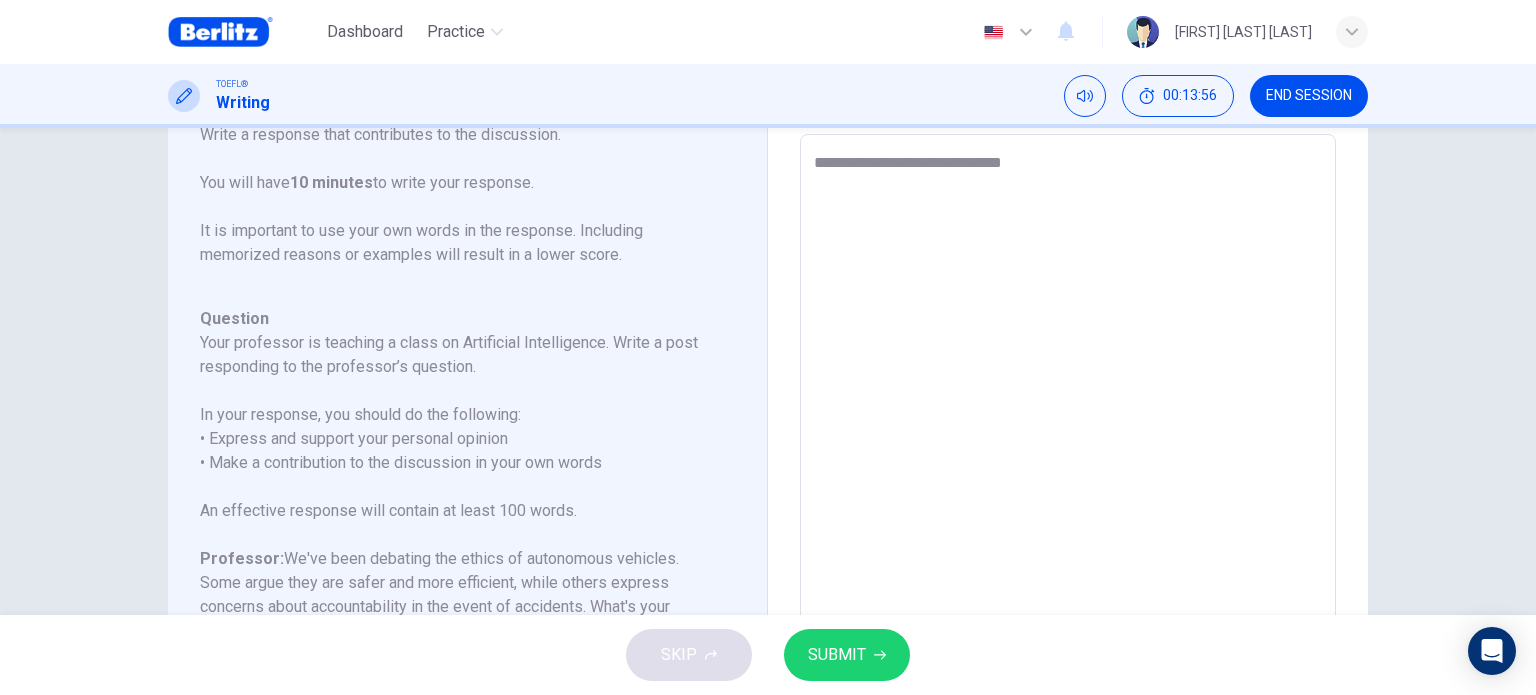 type on "**********" 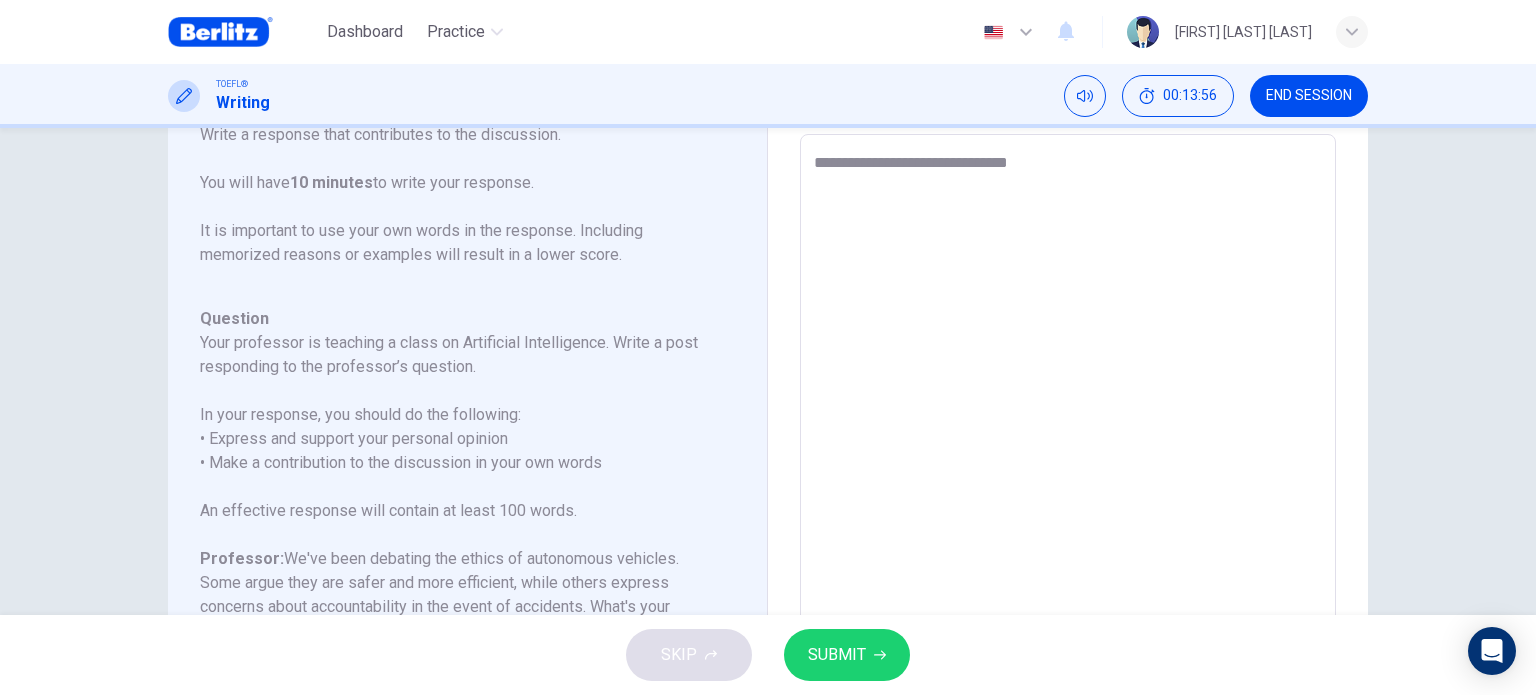 type on "**********" 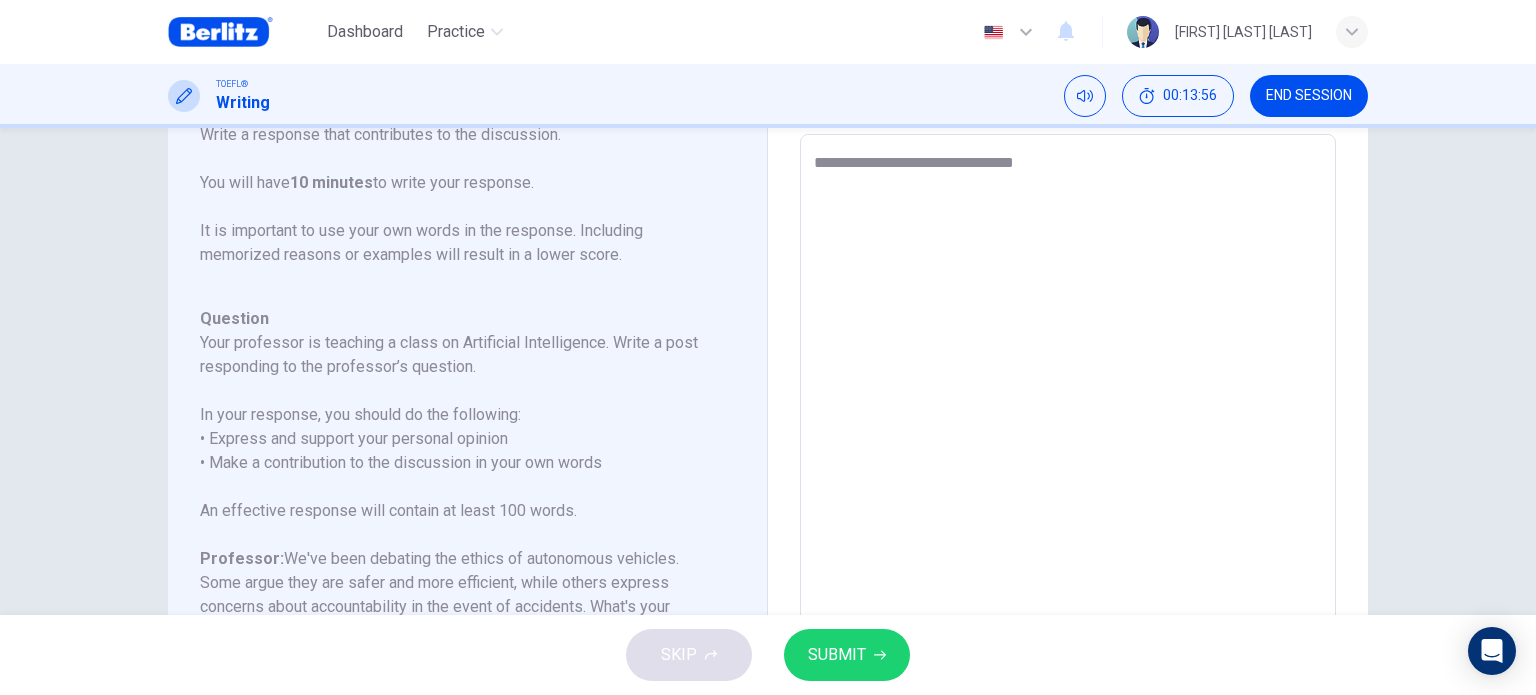 type on "**********" 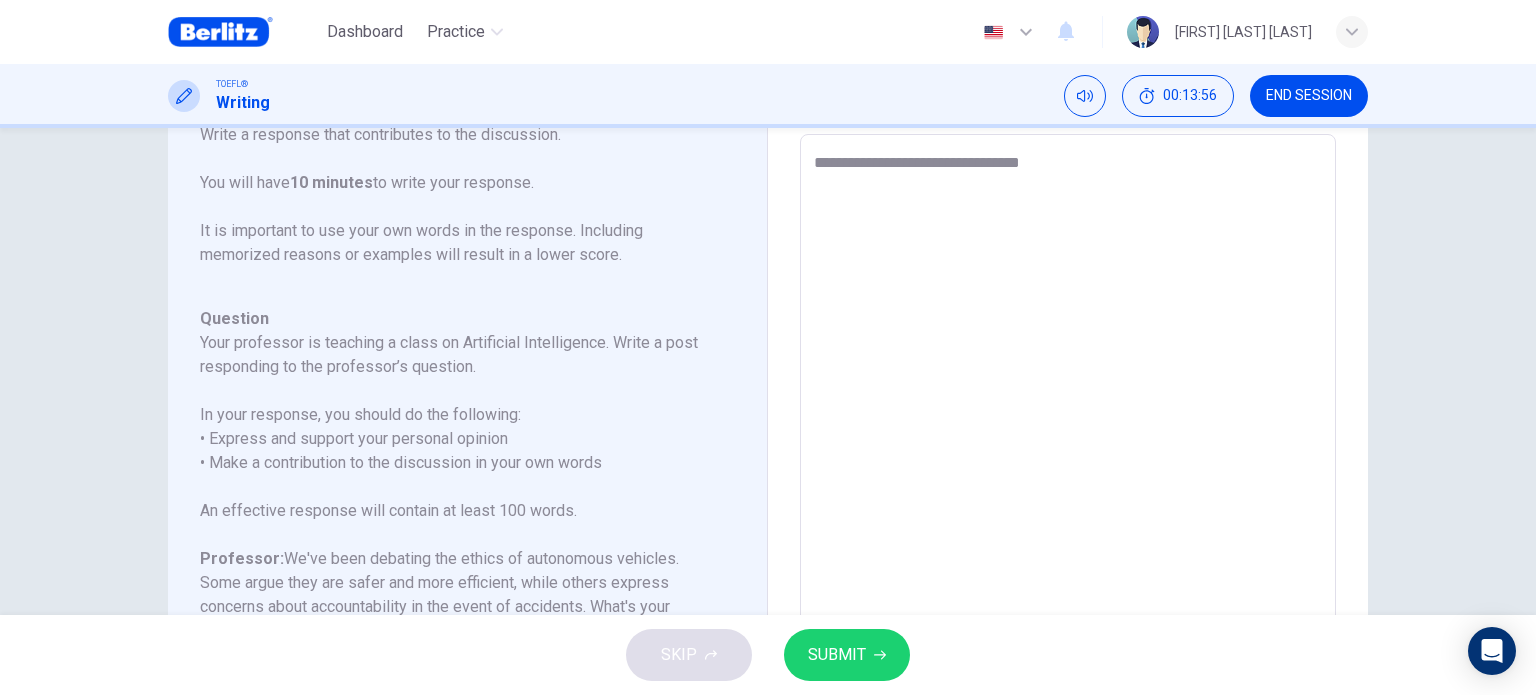 type on "*" 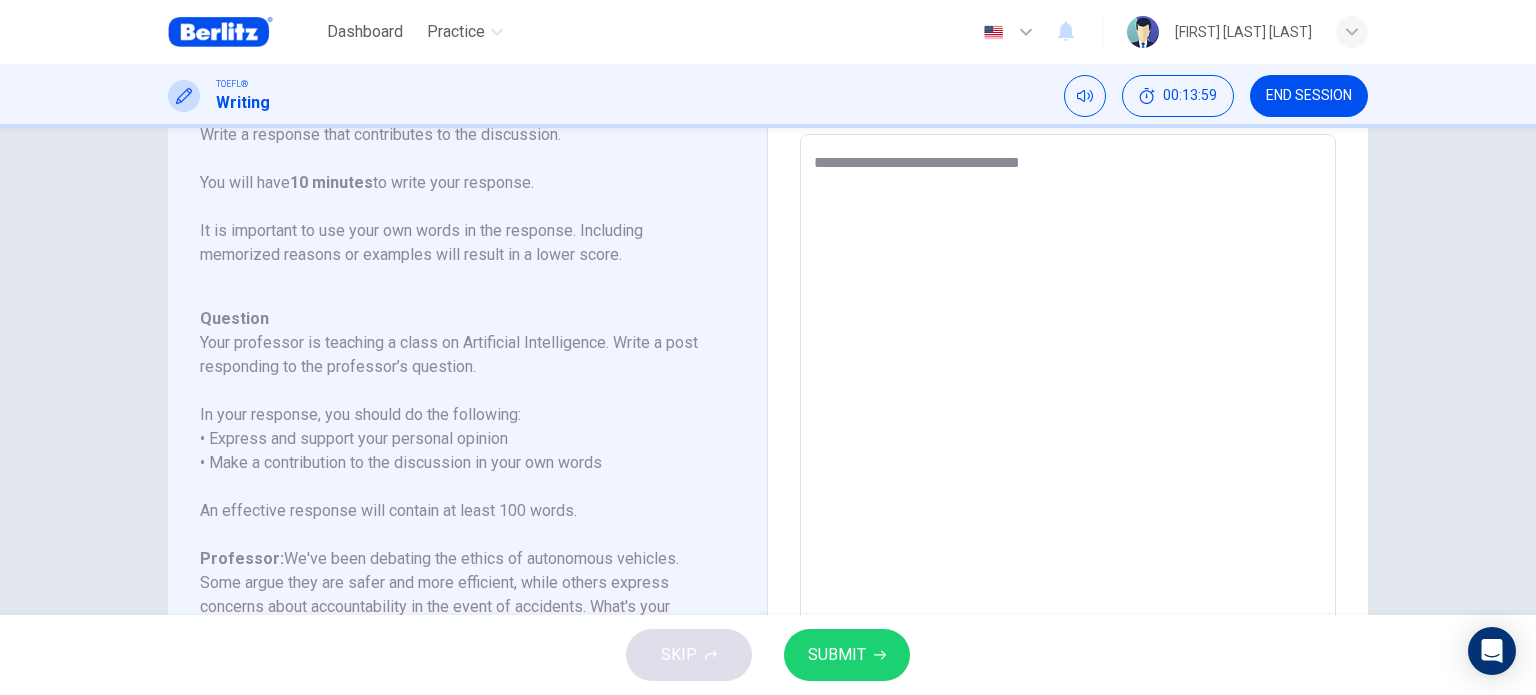 type on "**********" 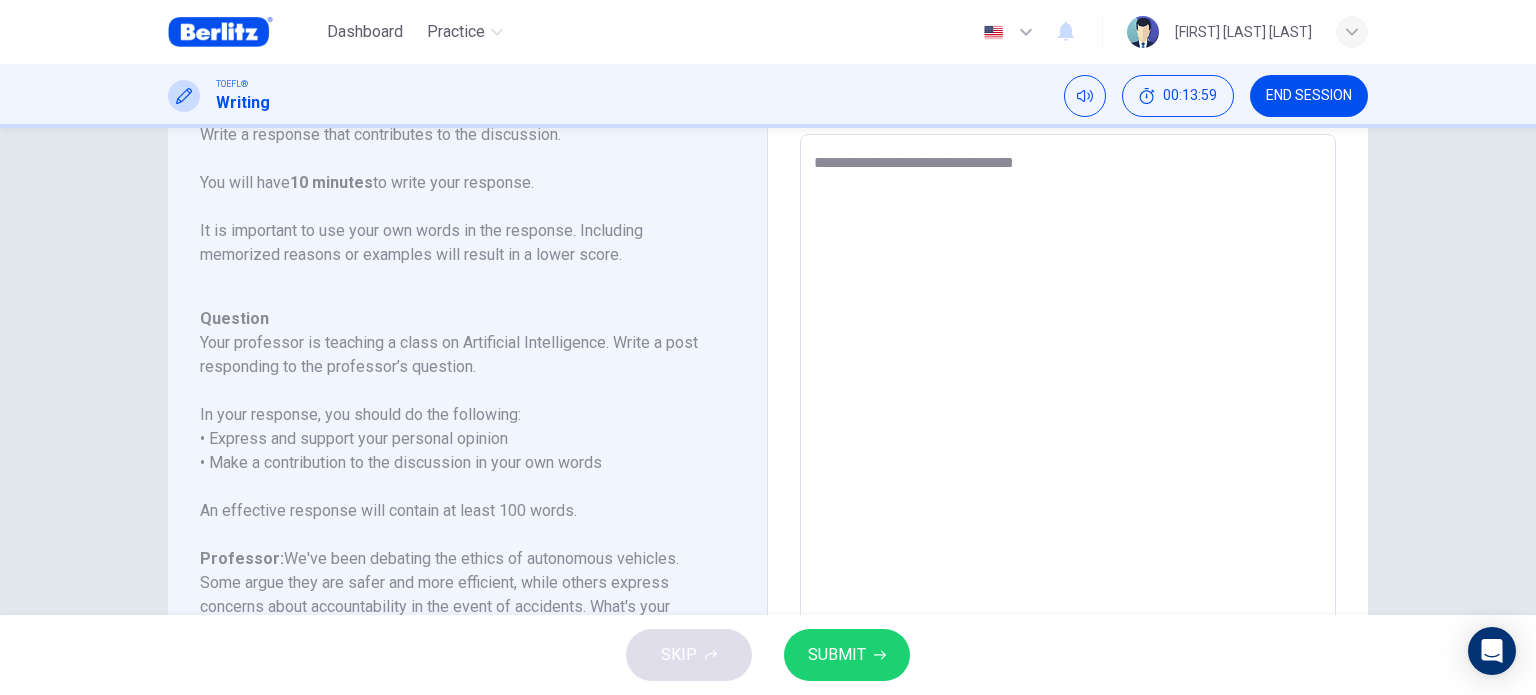type on "**********" 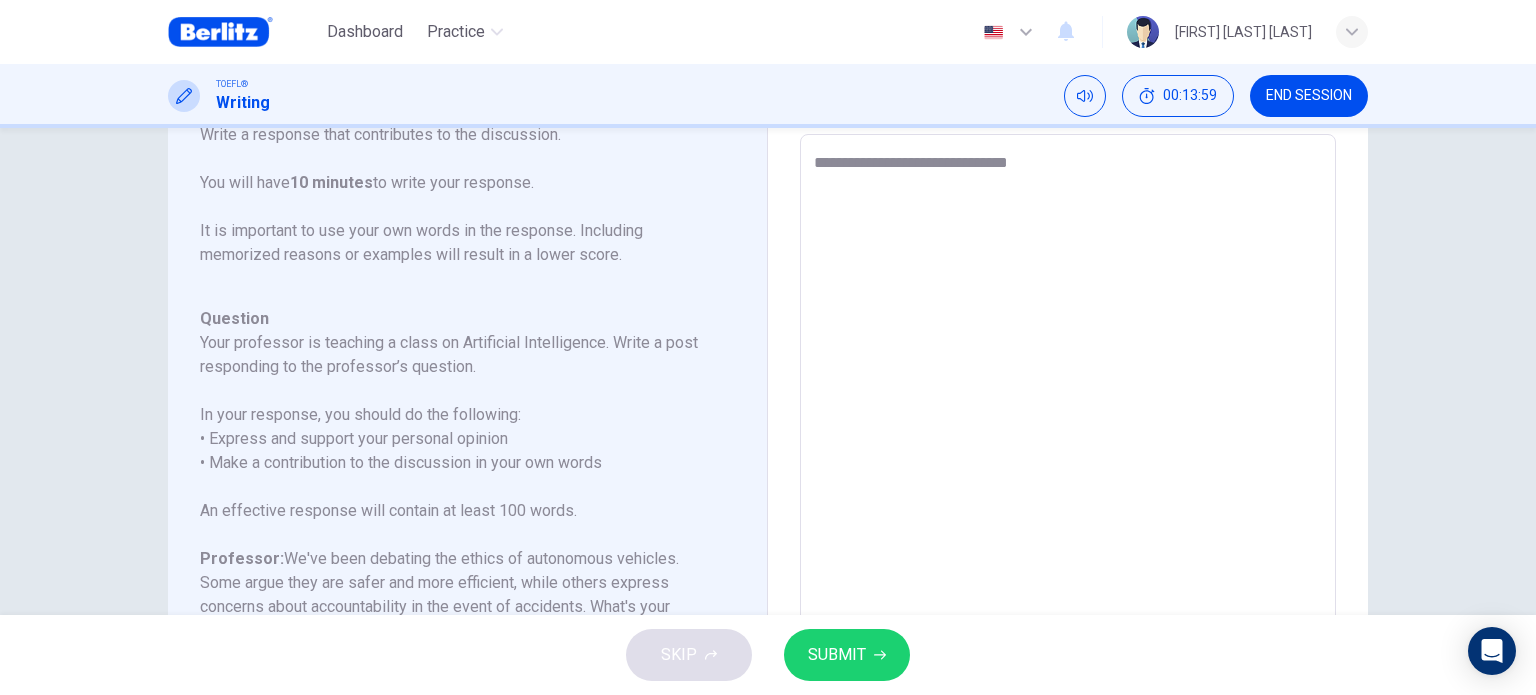 type on "*" 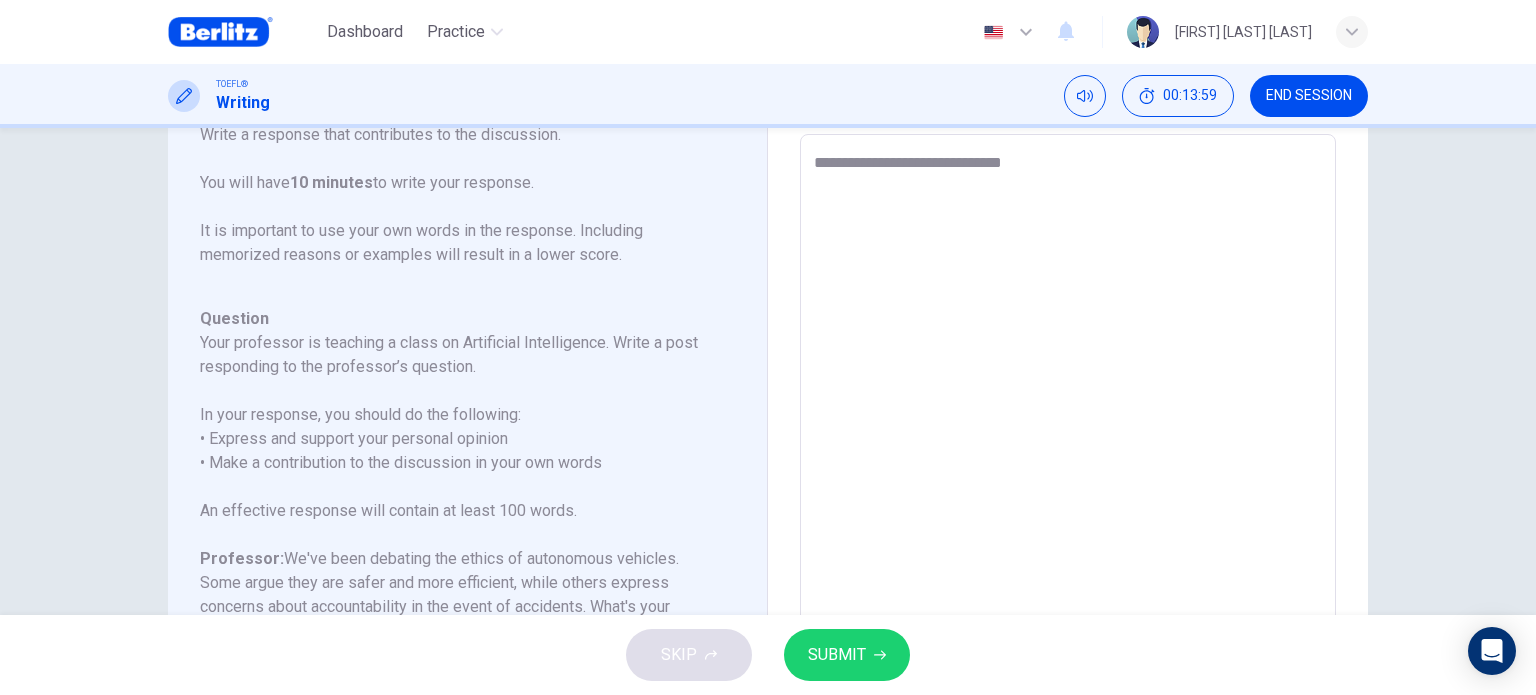 type on "*" 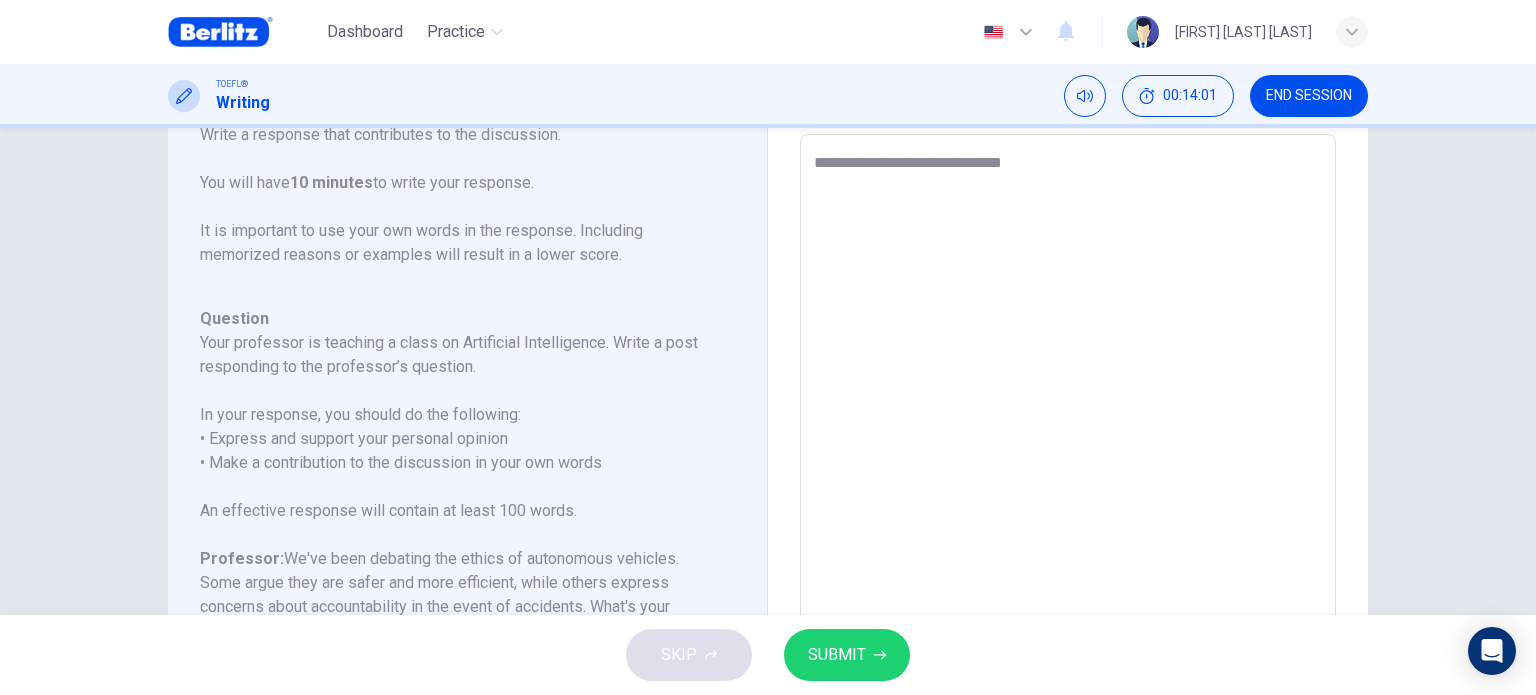 type on "**********" 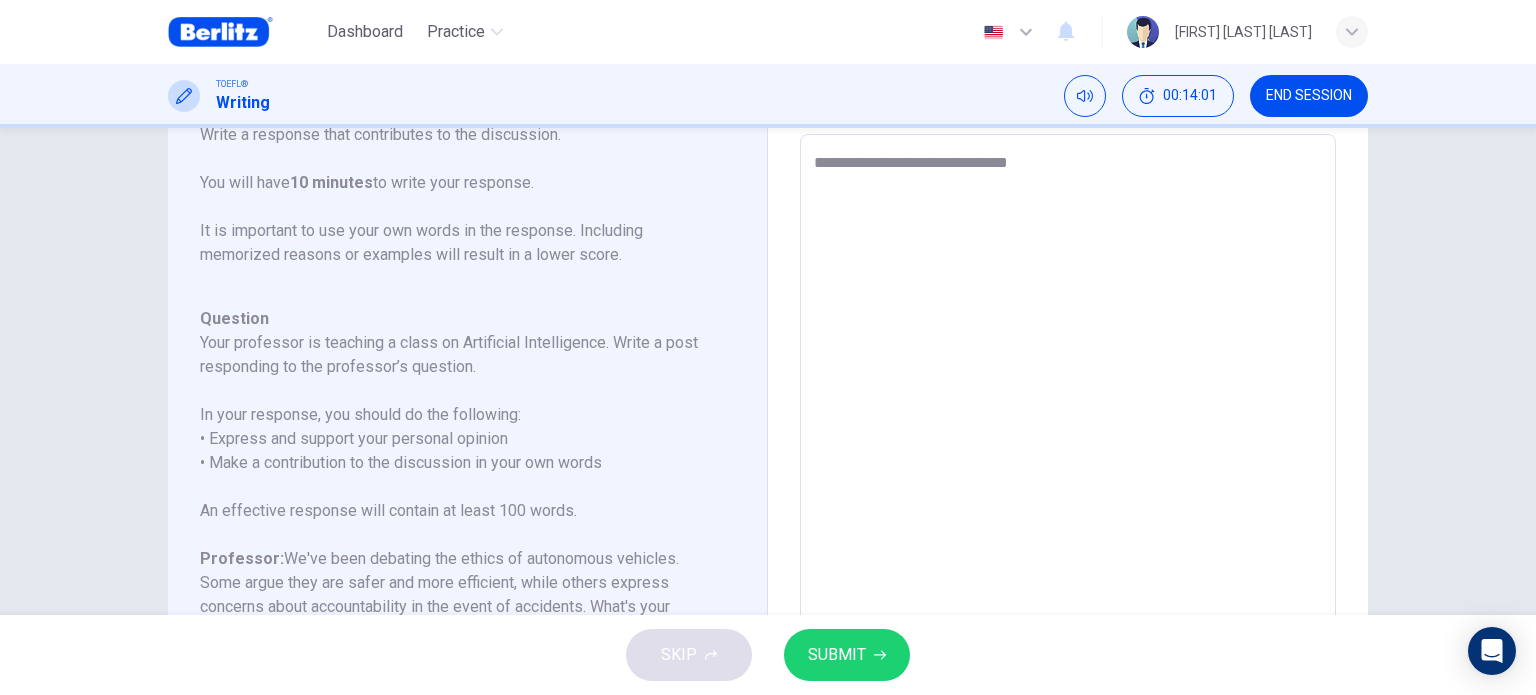 type on "**********" 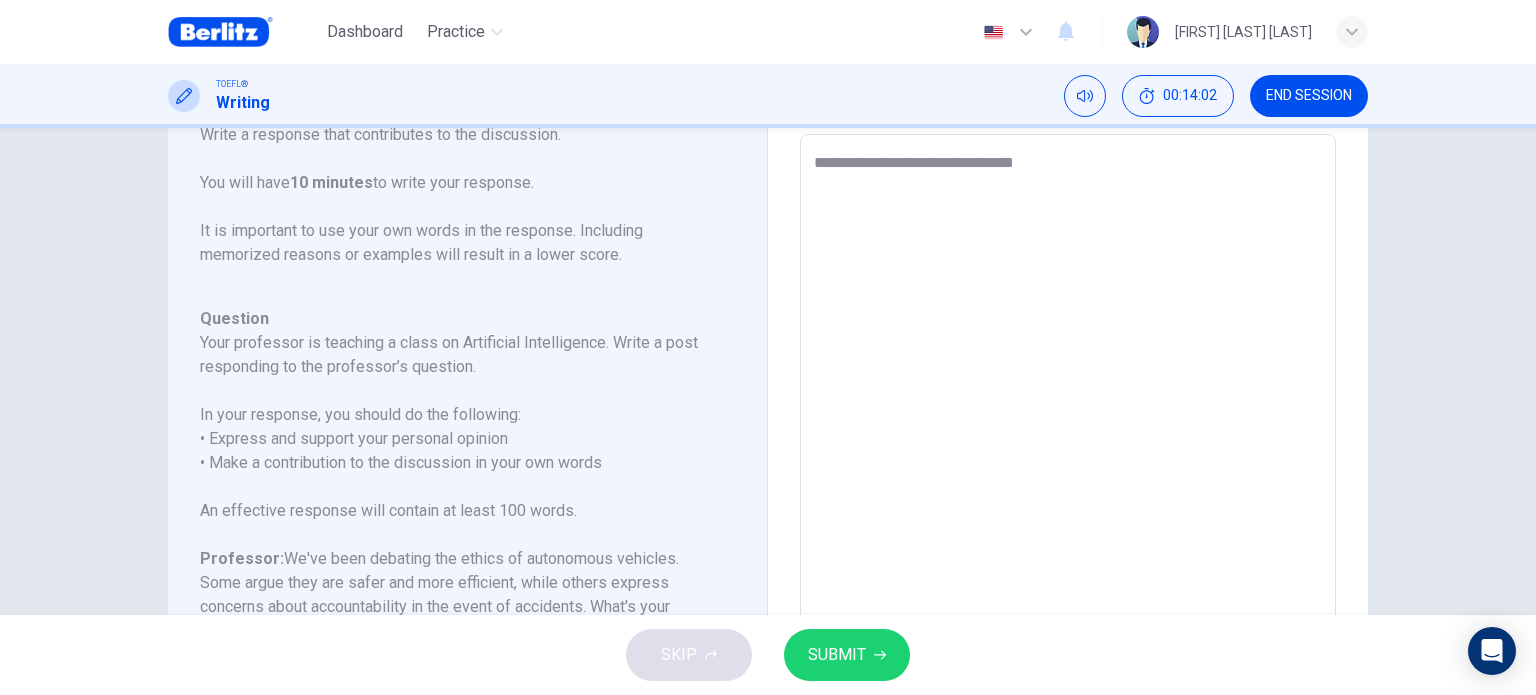 type on "**********" 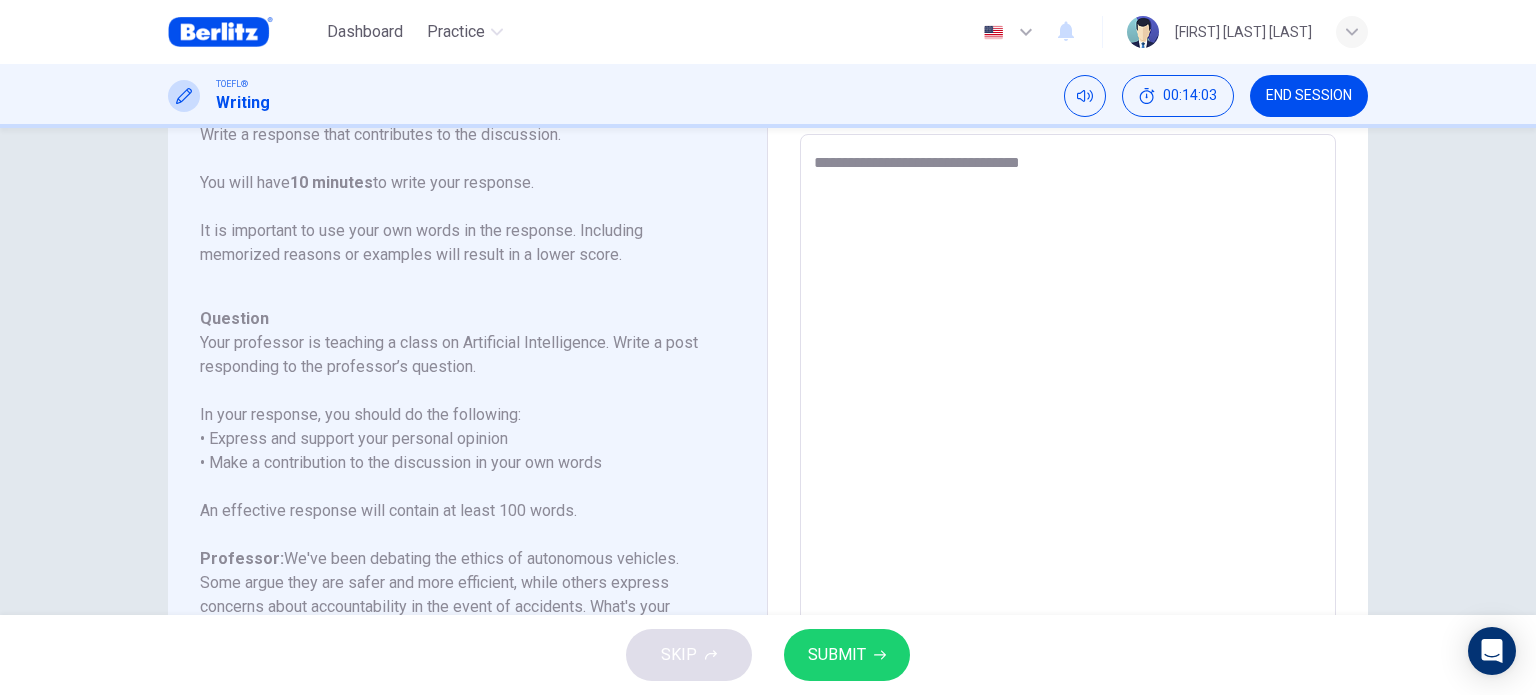 type on "**********" 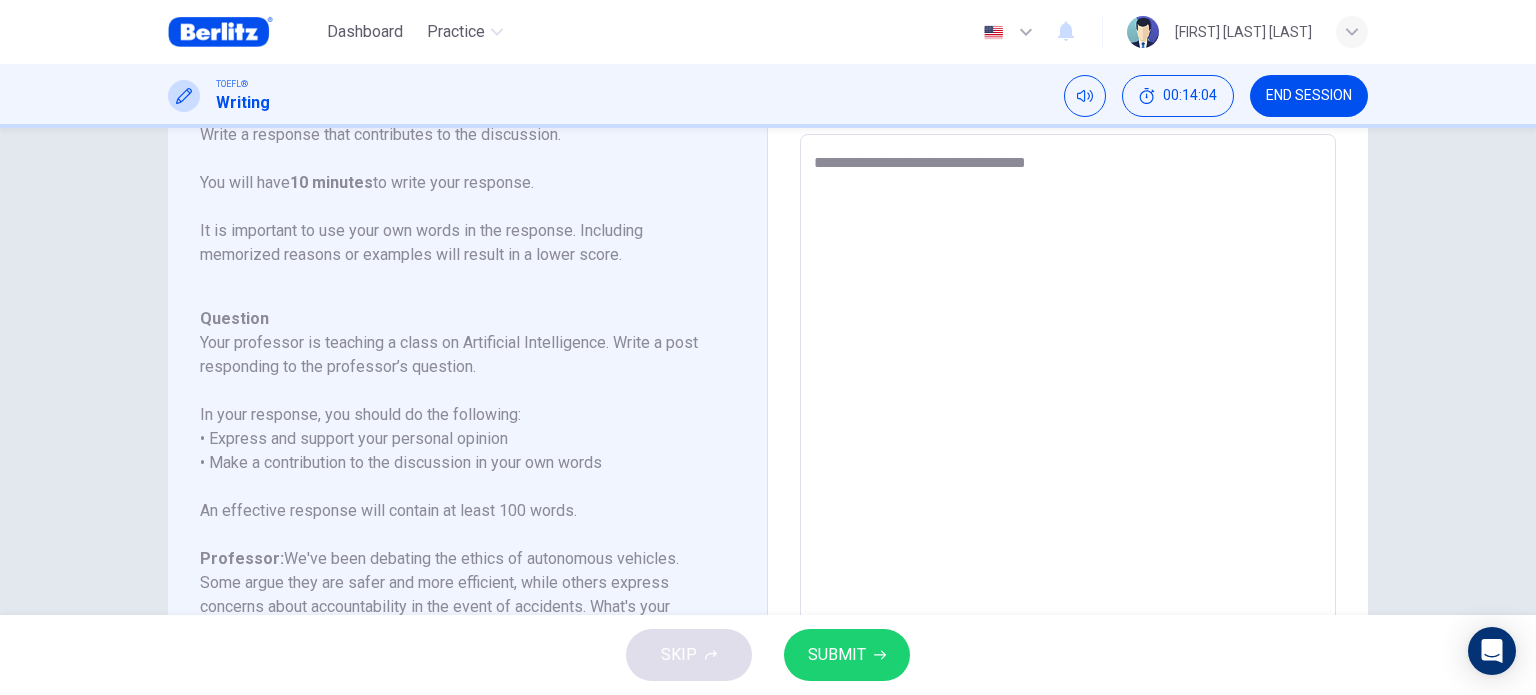 type on "**********" 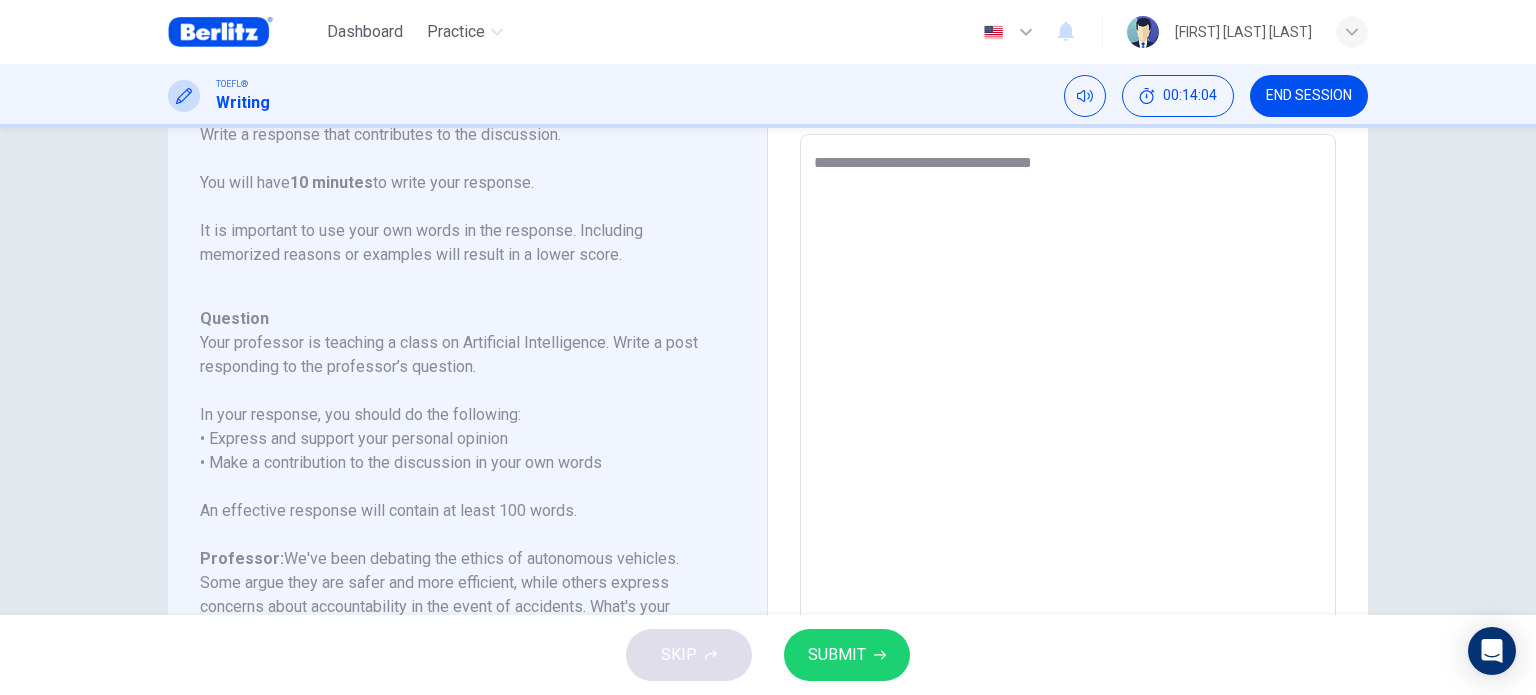 type on "**********" 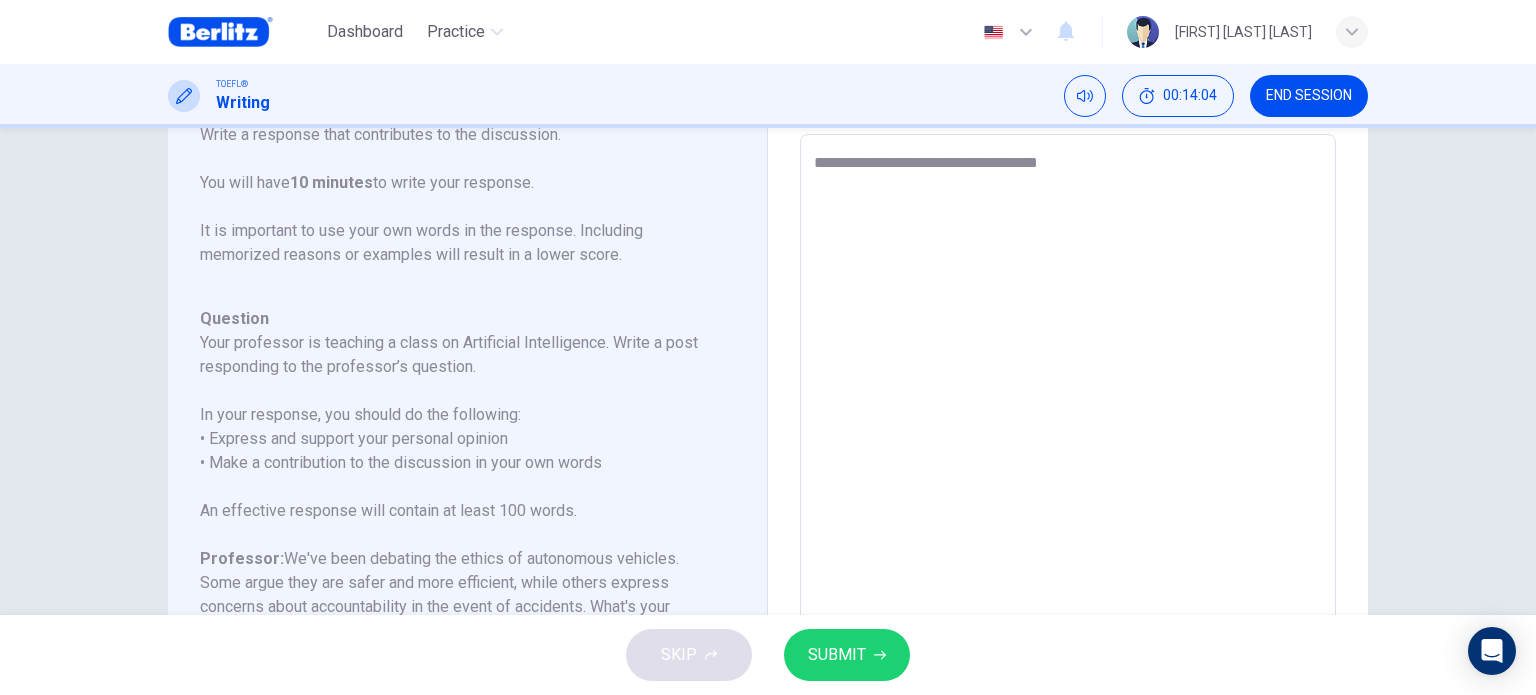 type on "*" 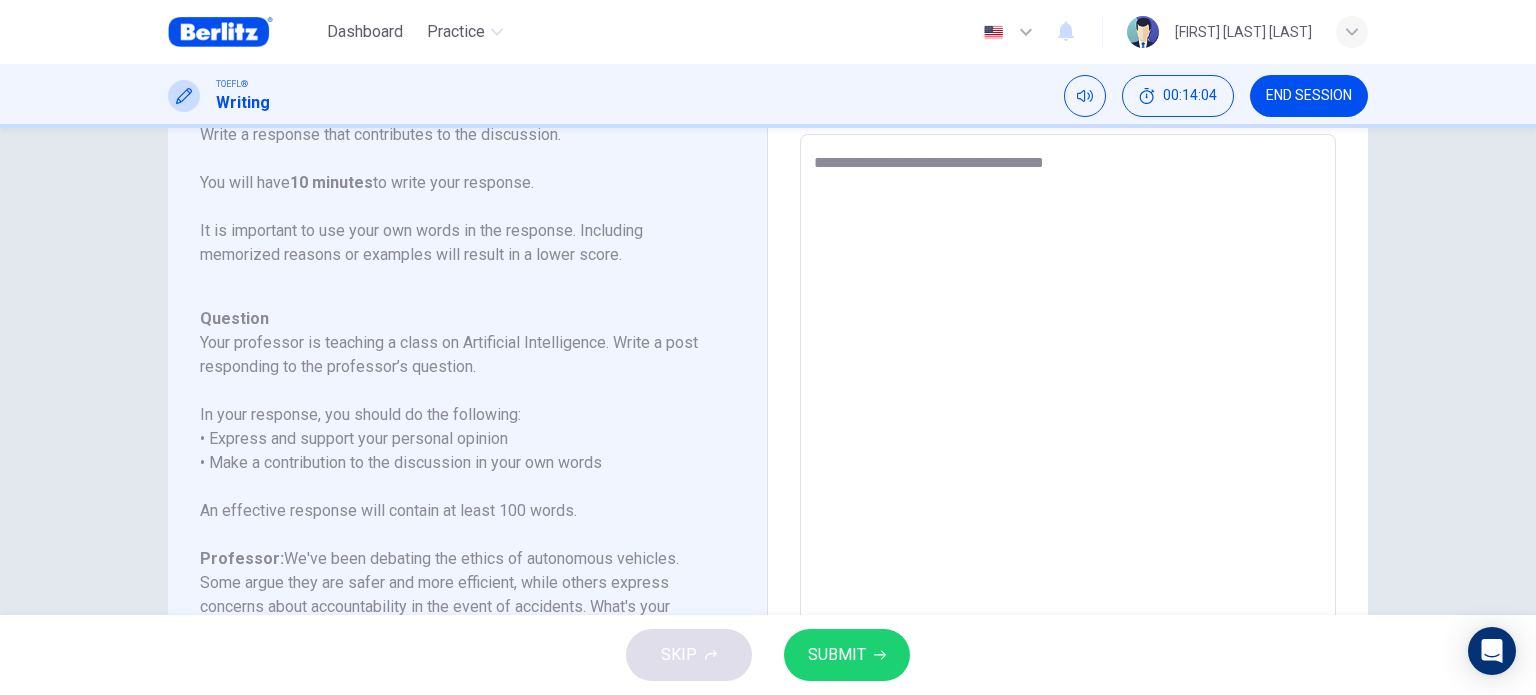 type on "*" 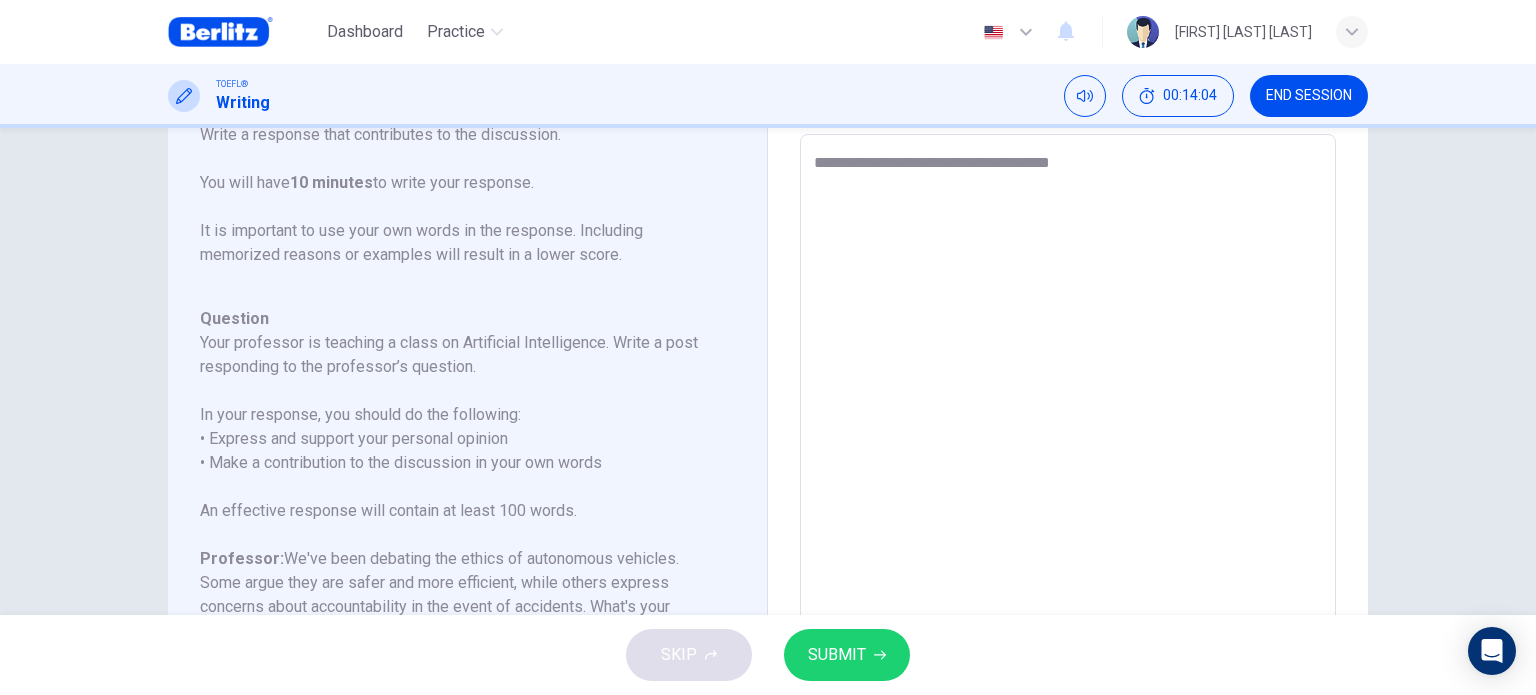 type on "*" 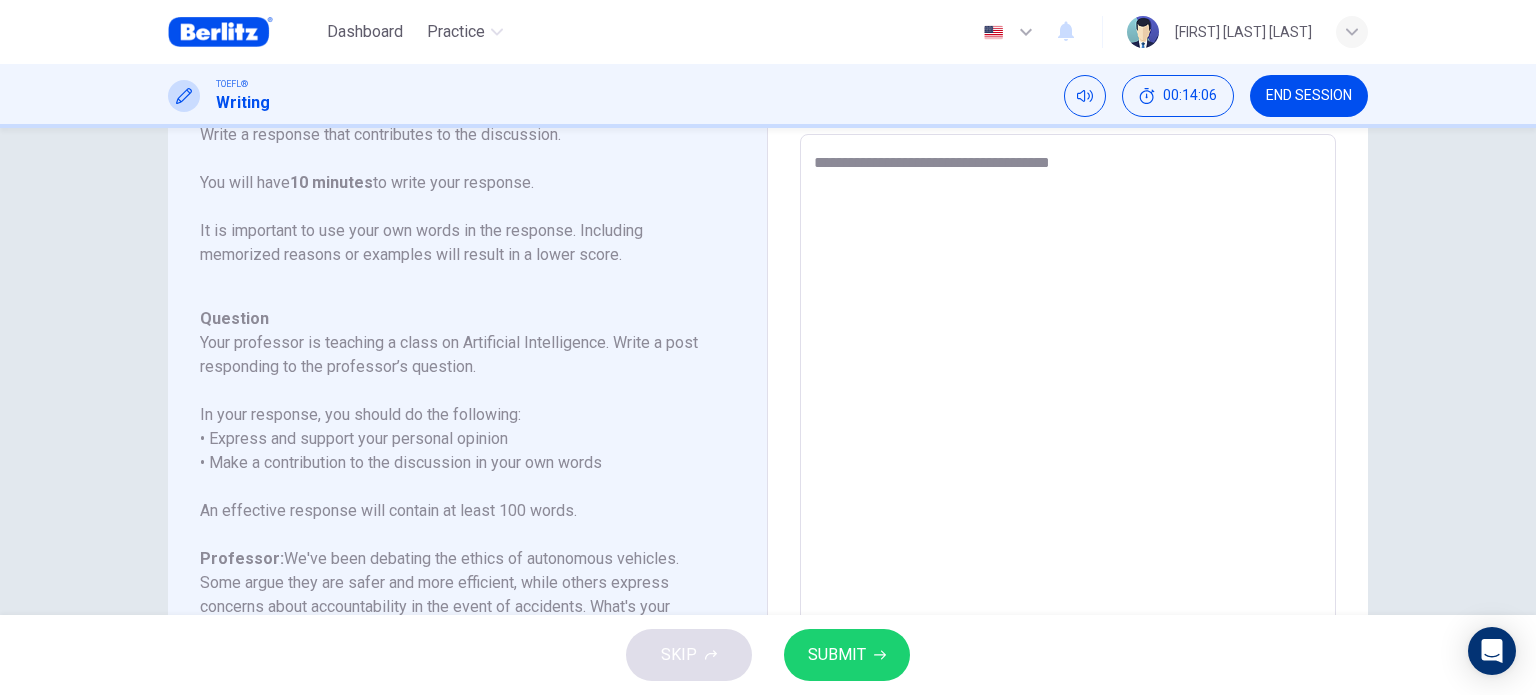 type on "**********" 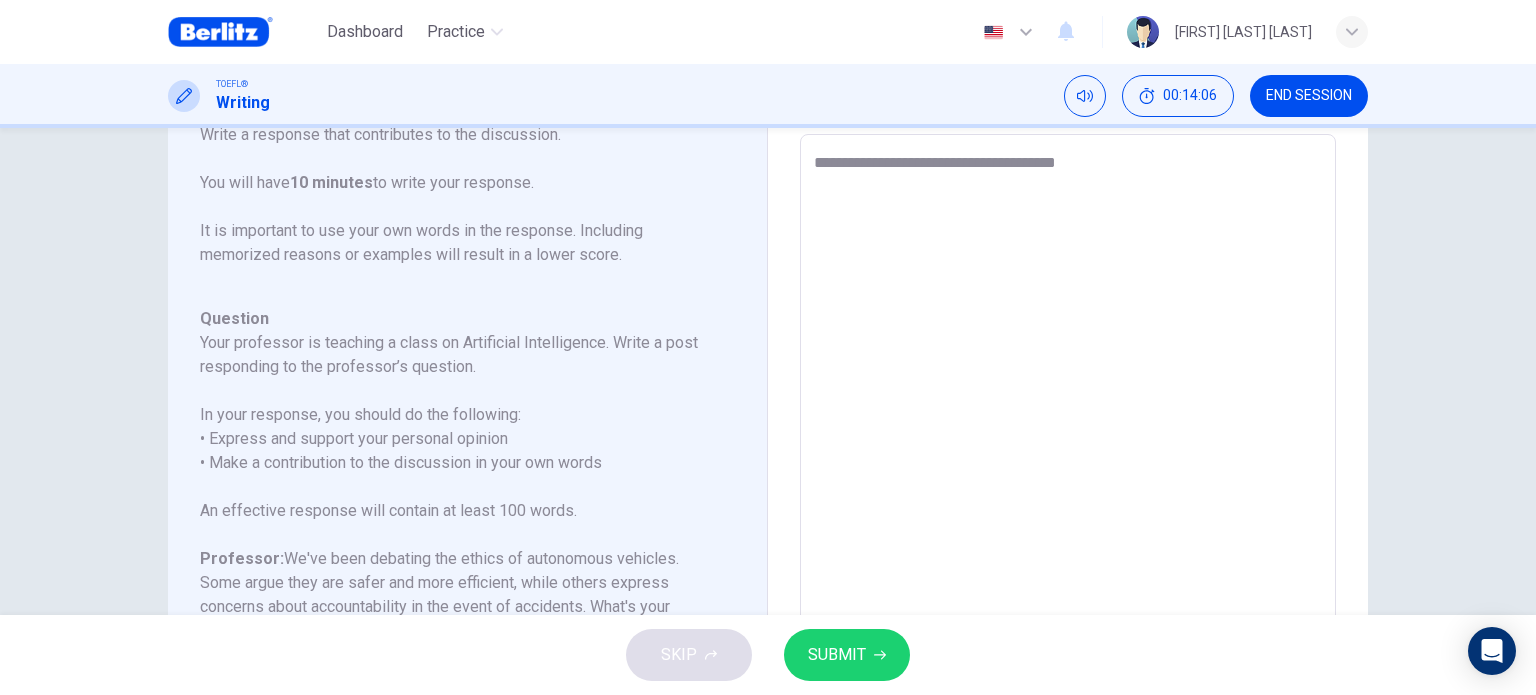 type on "**********" 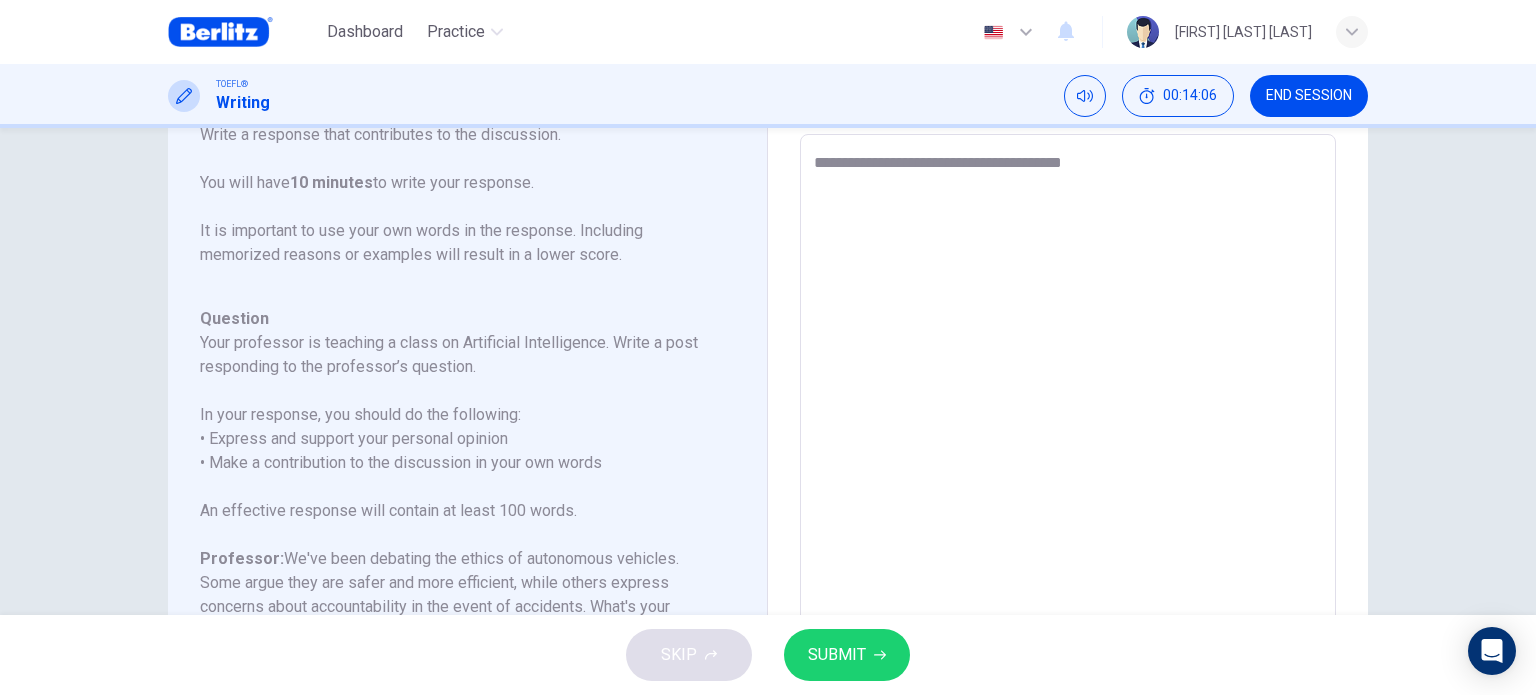 type on "*" 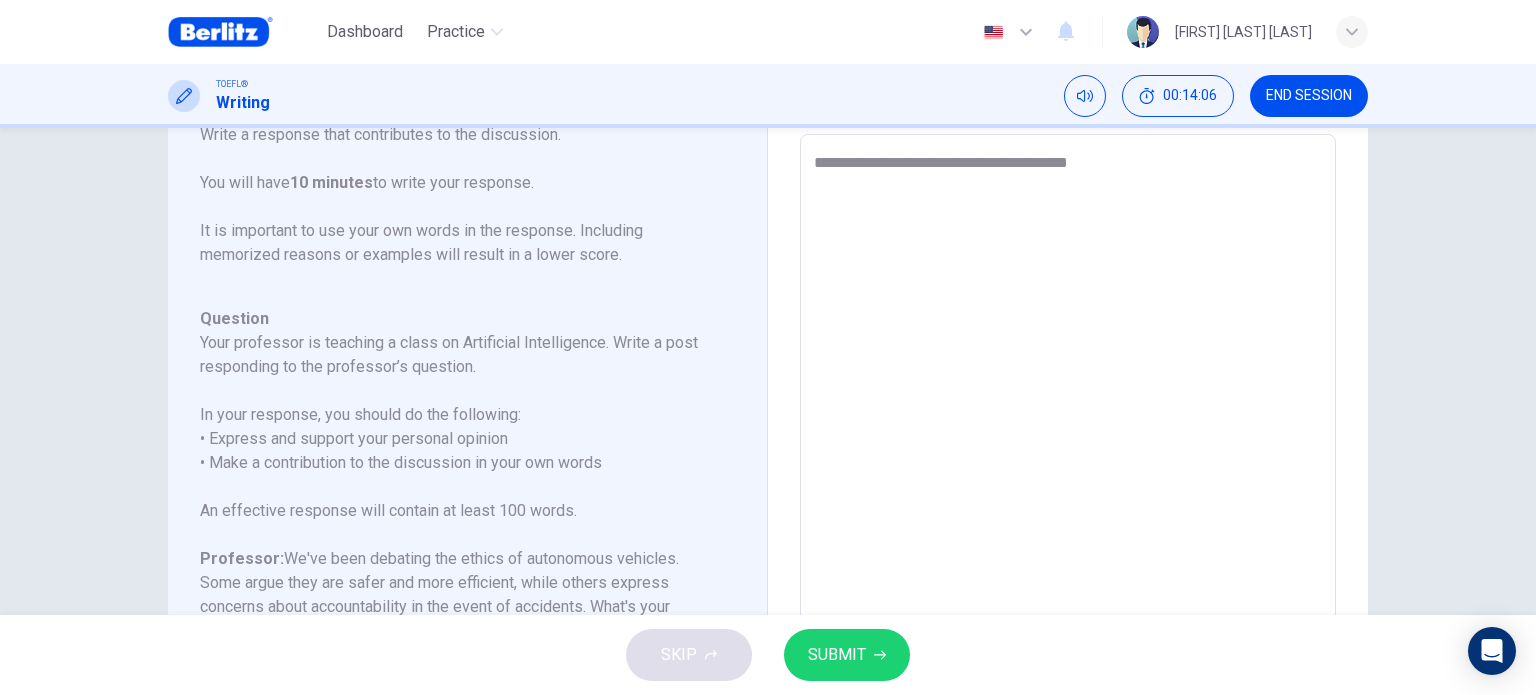 type on "*" 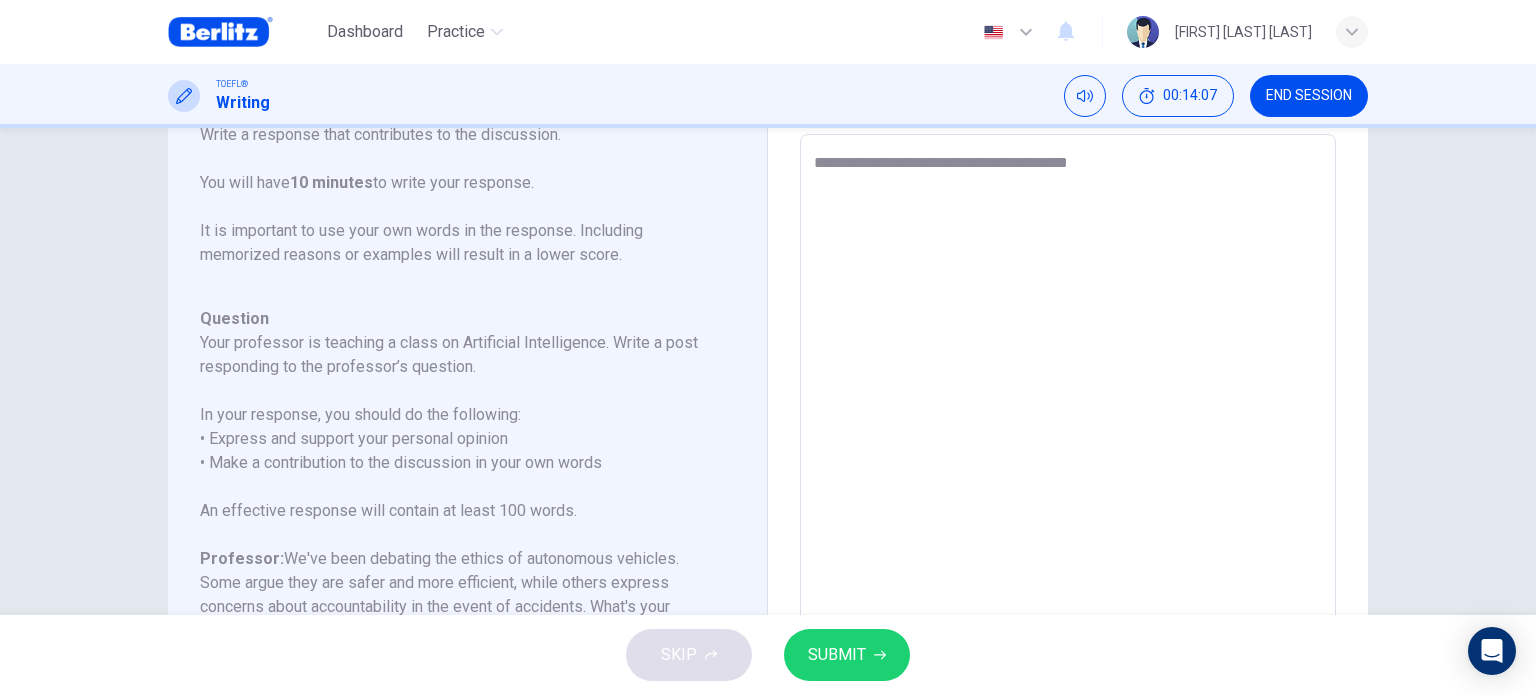 type on "**********" 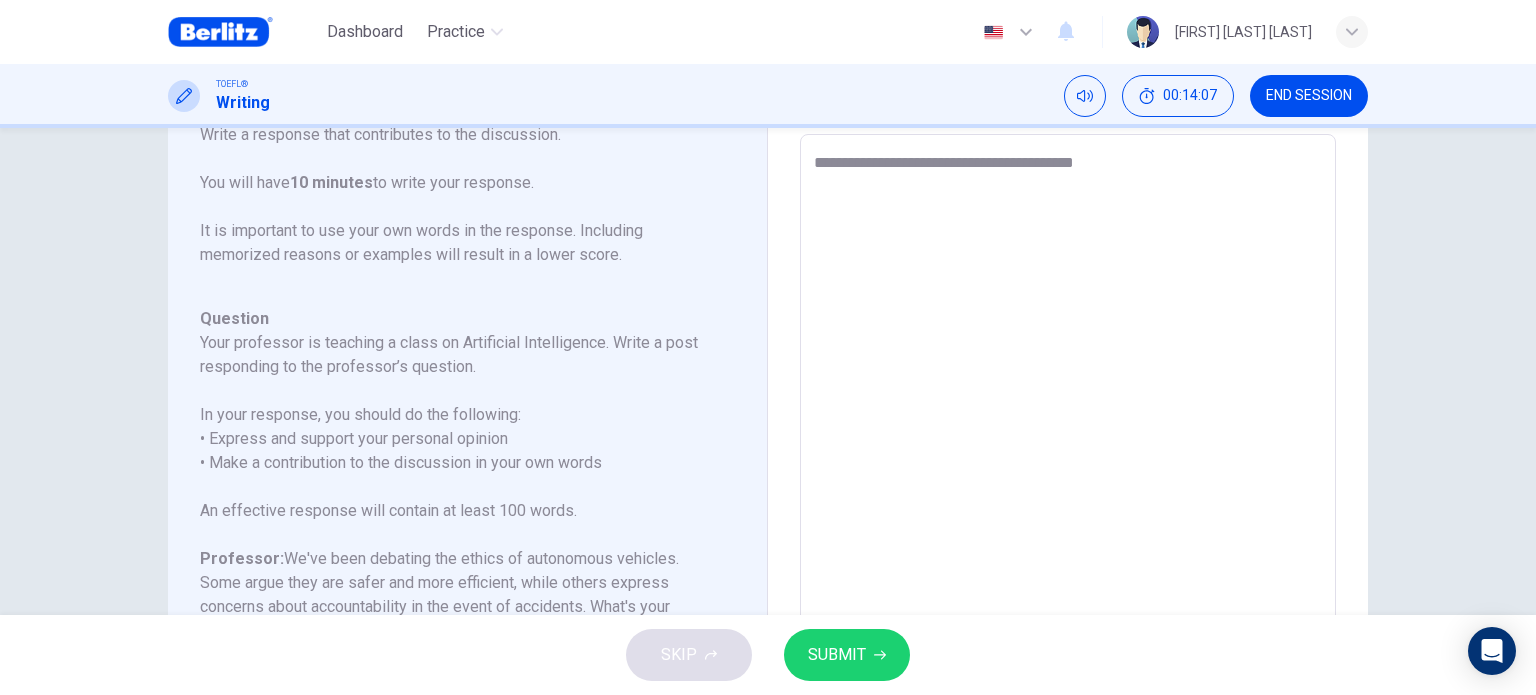 type on "*" 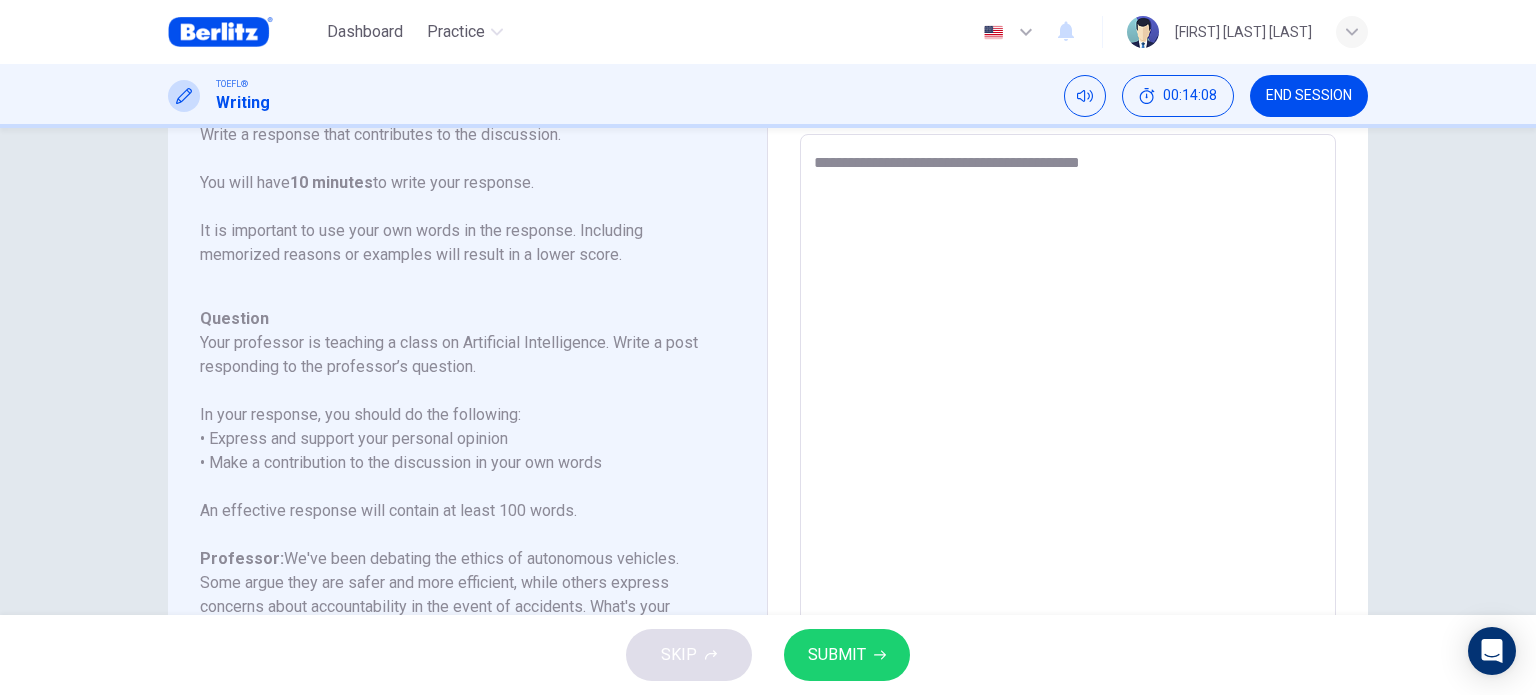 type on "**********" 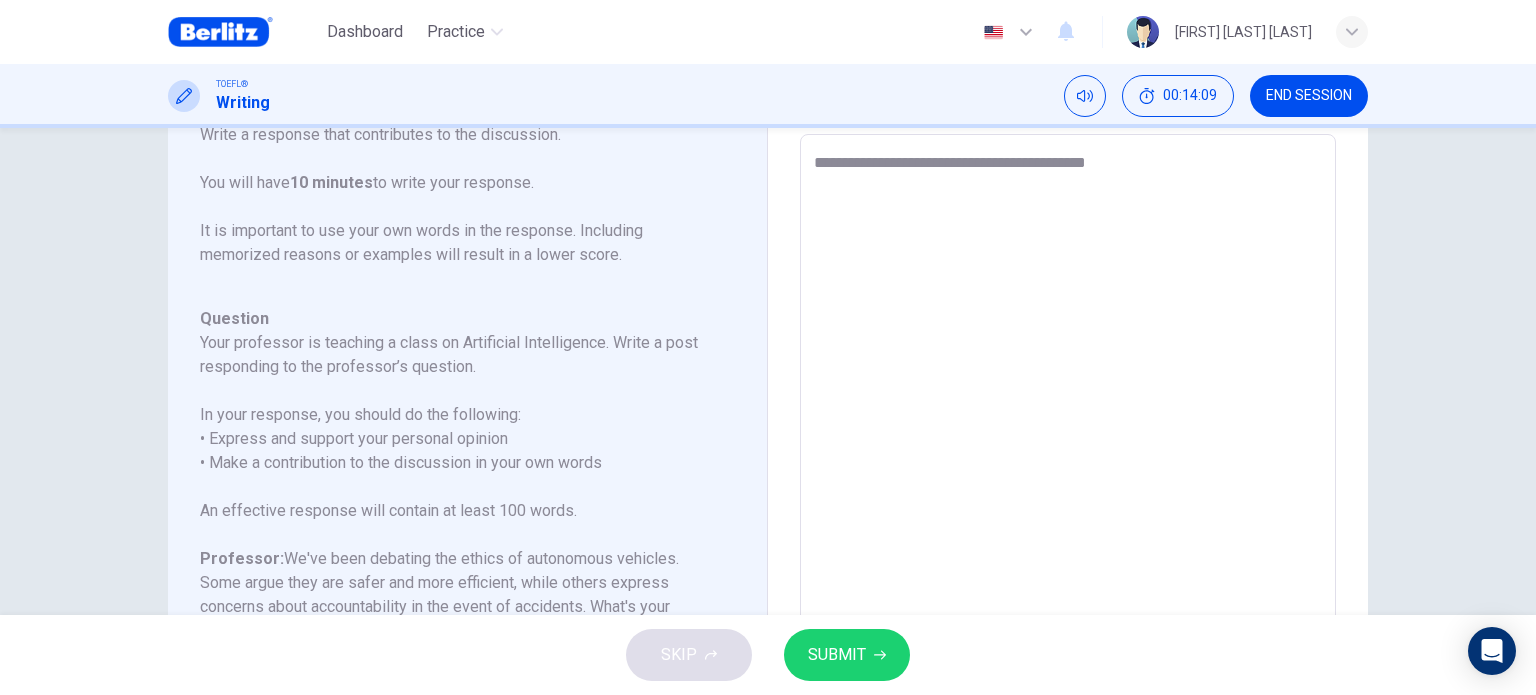 type on "**********" 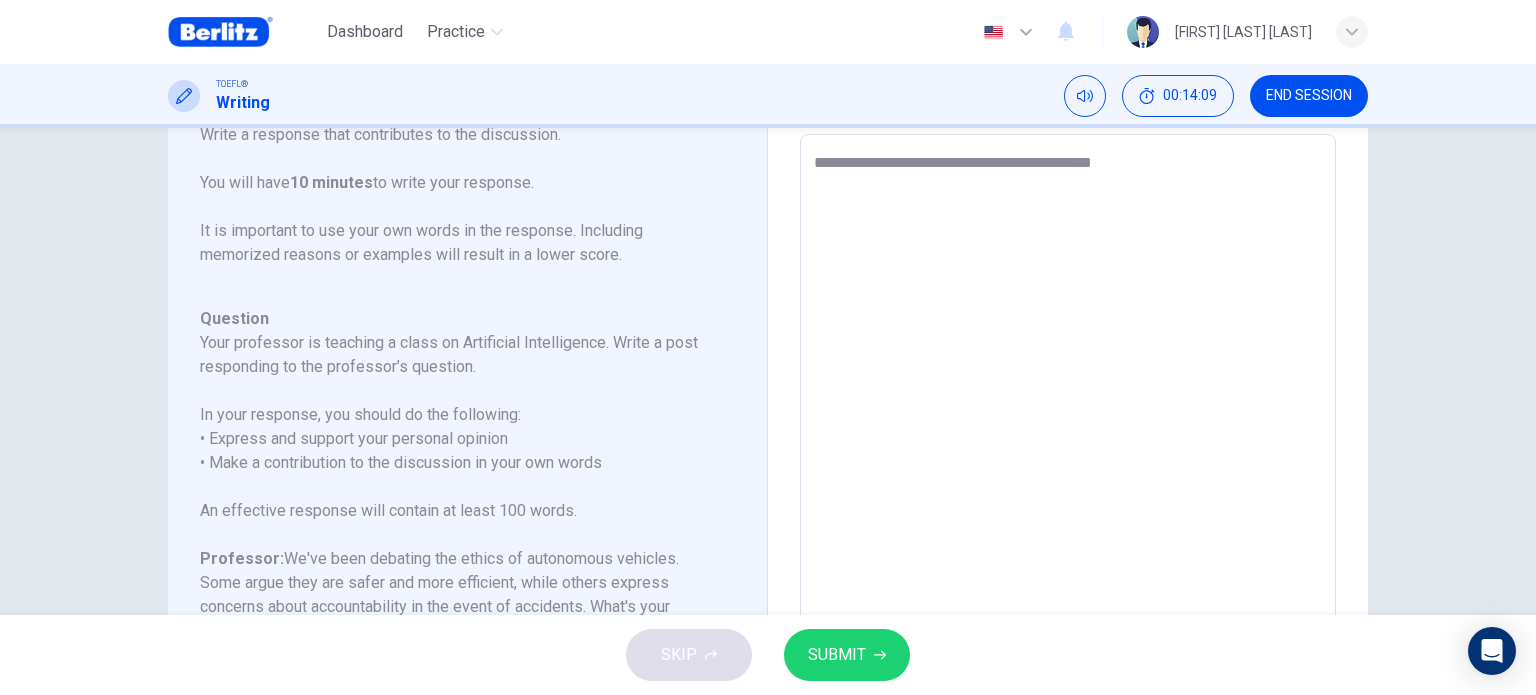 type on "*" 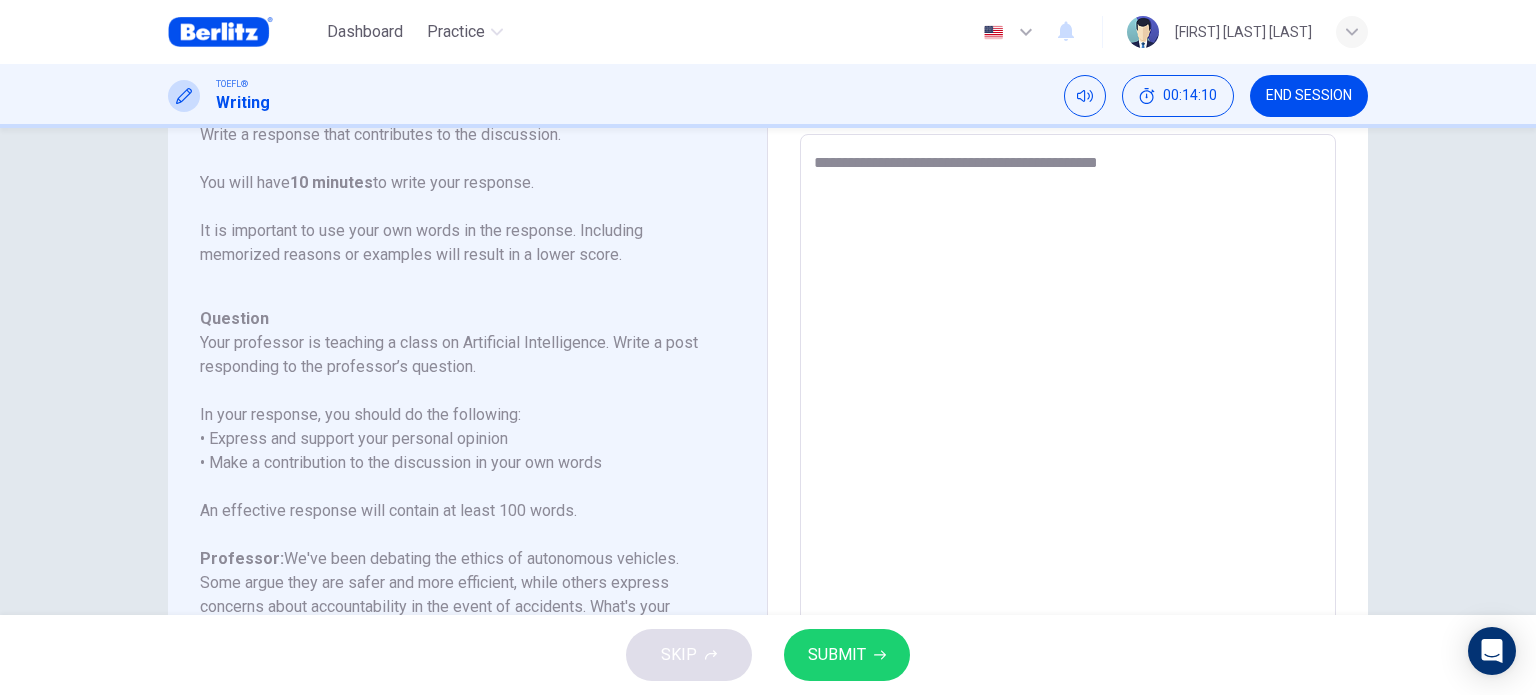 type on "**********" 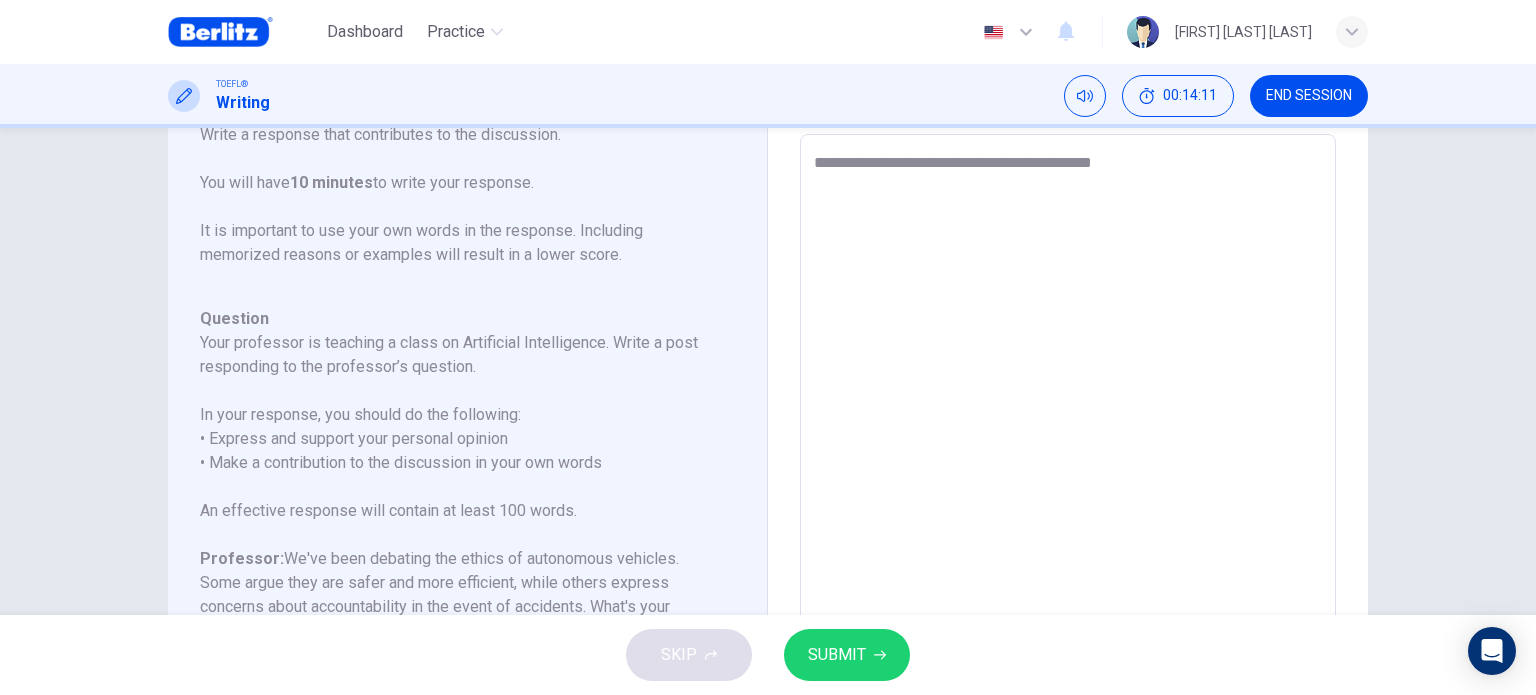 type on "**********" 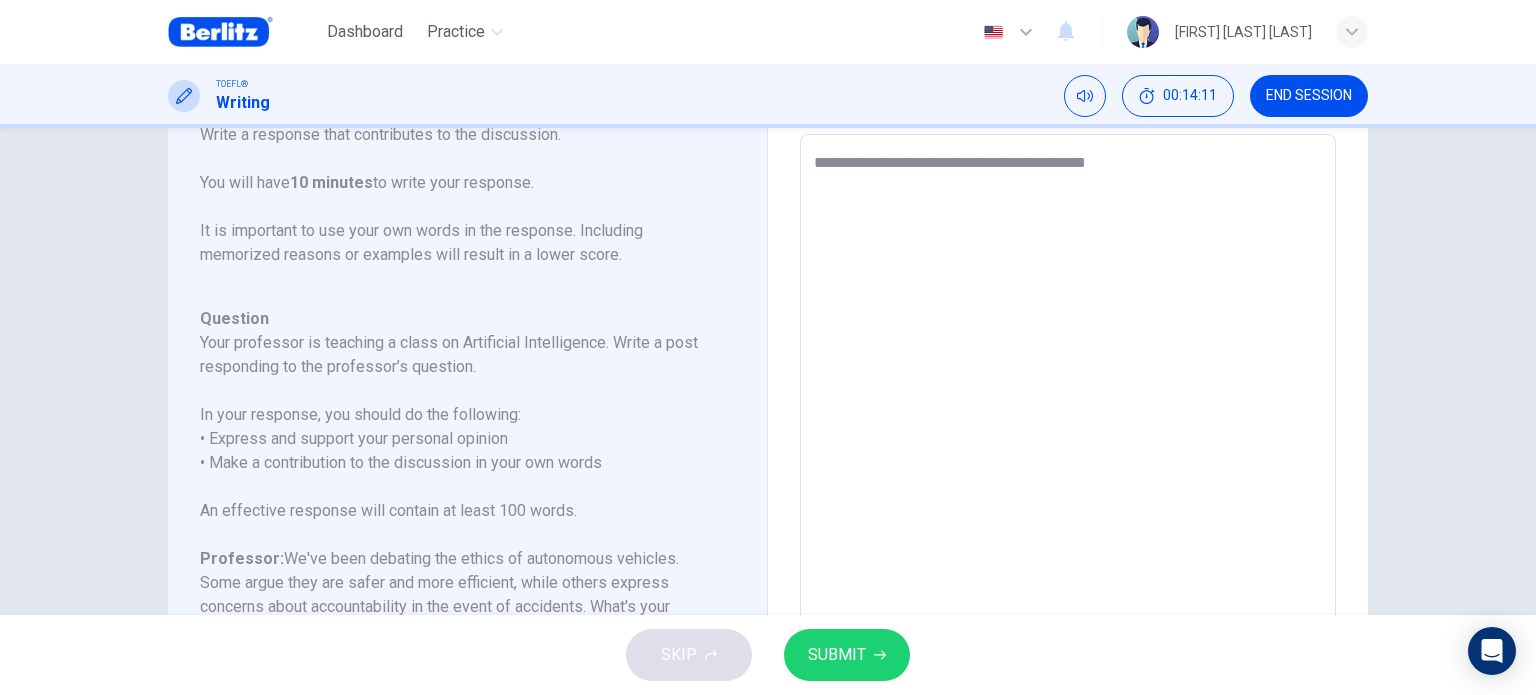type on "*" 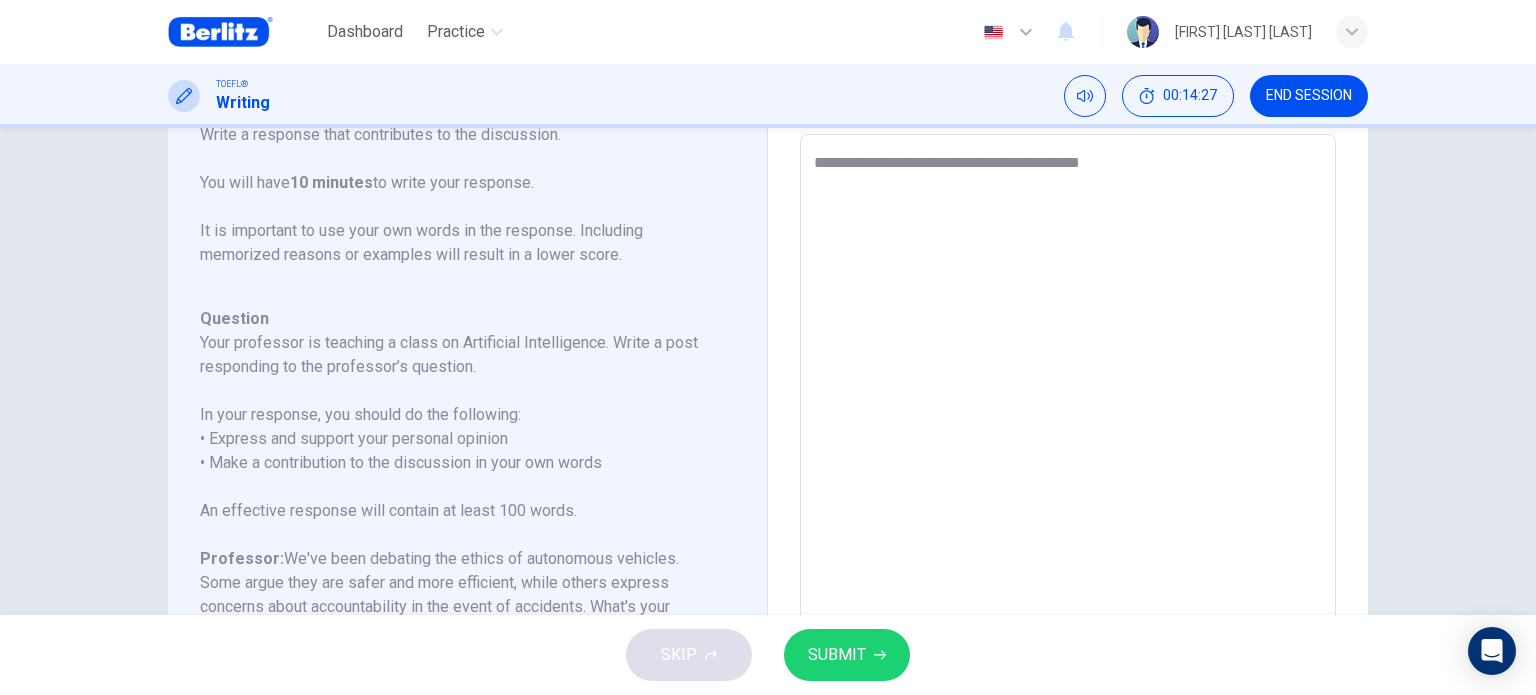 type on "**********" 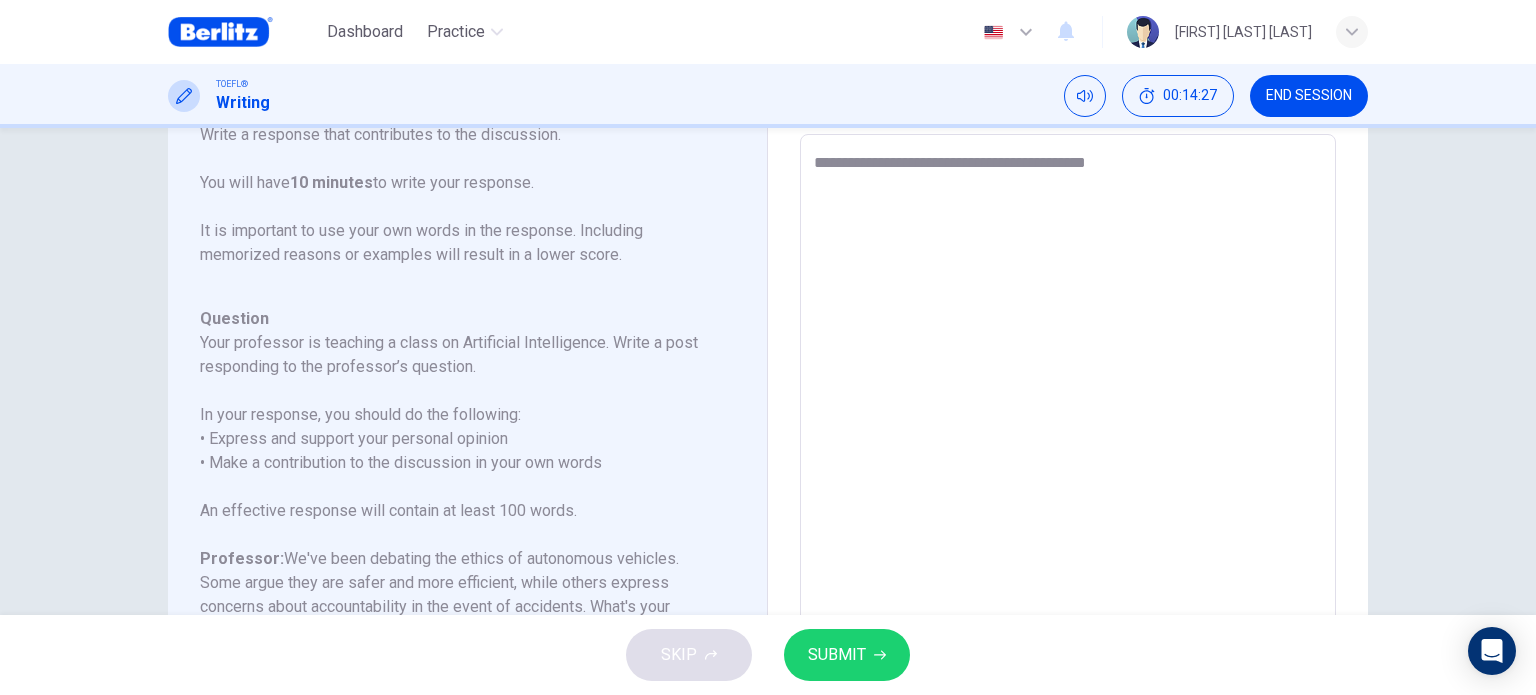 type on "**********" 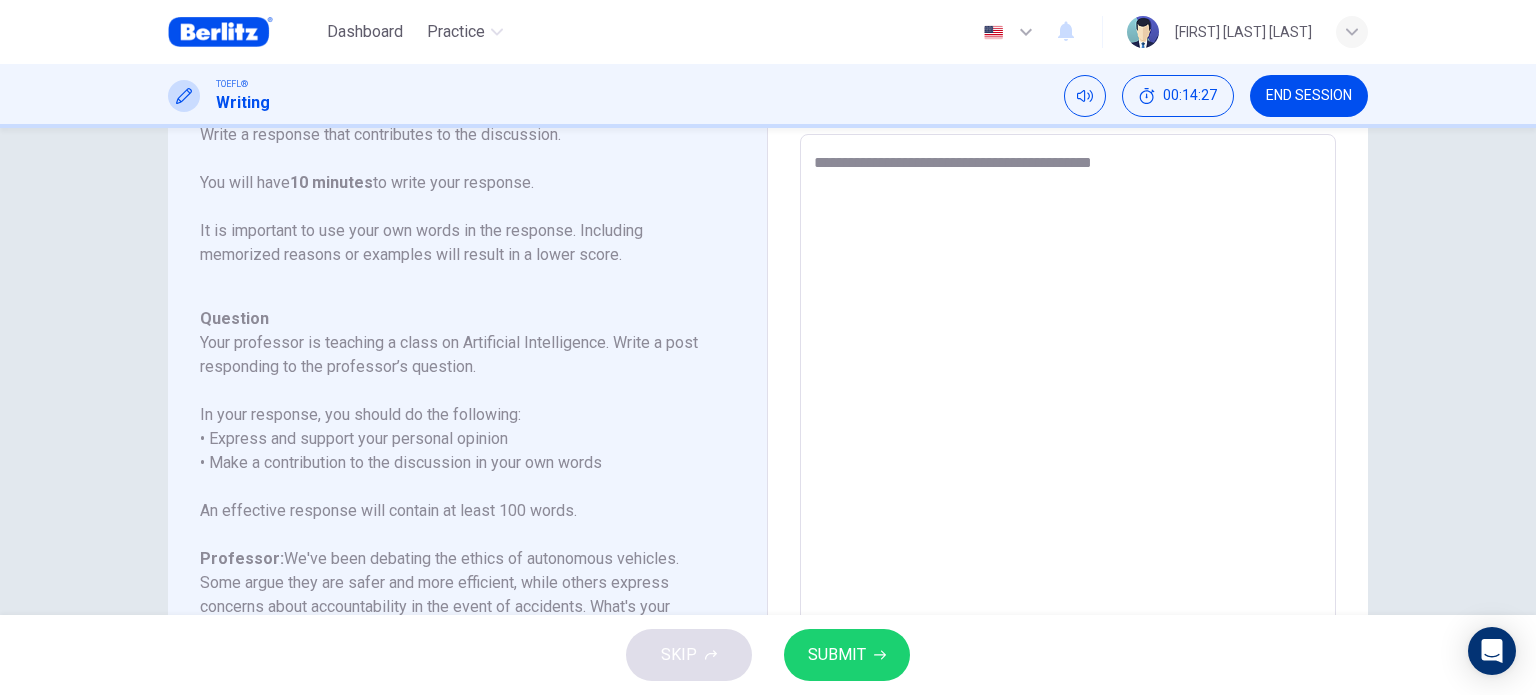 type on "*" 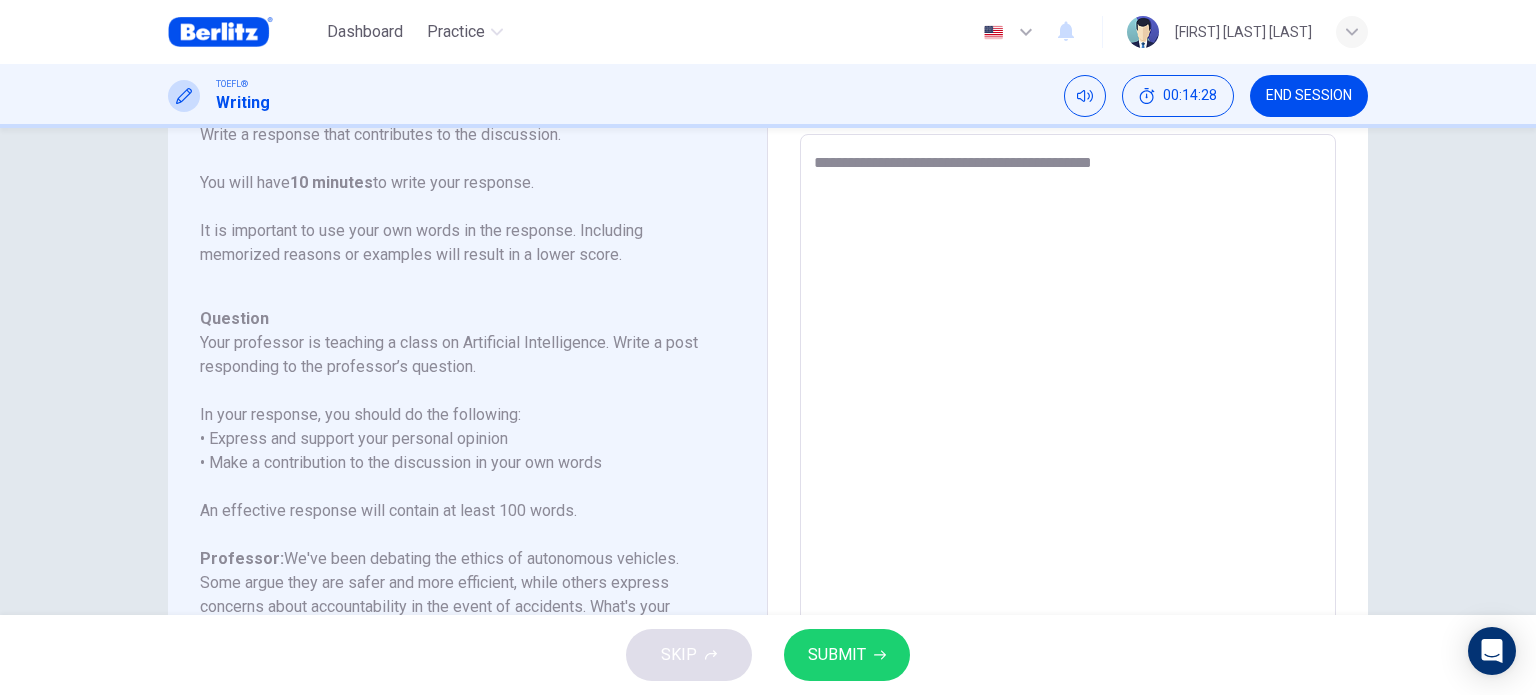 type on "**********" 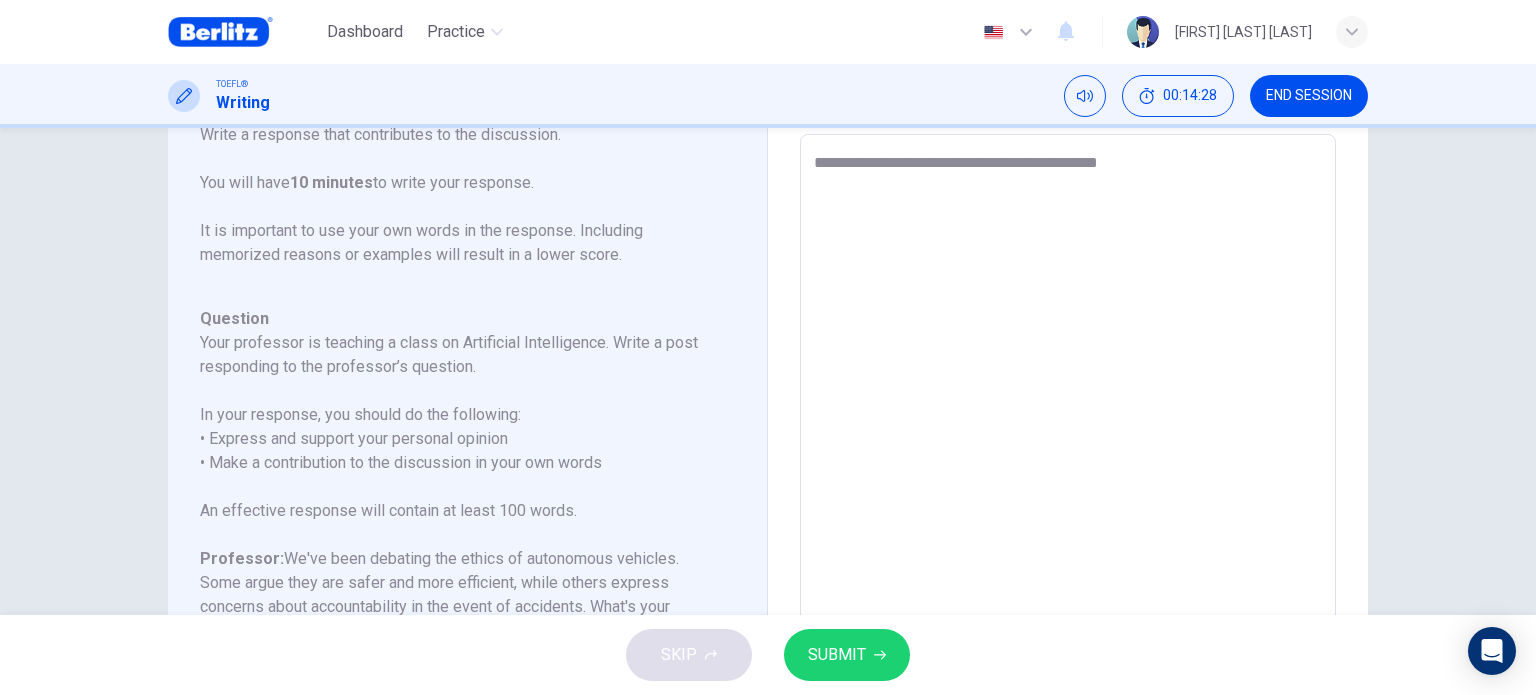 type on "*" 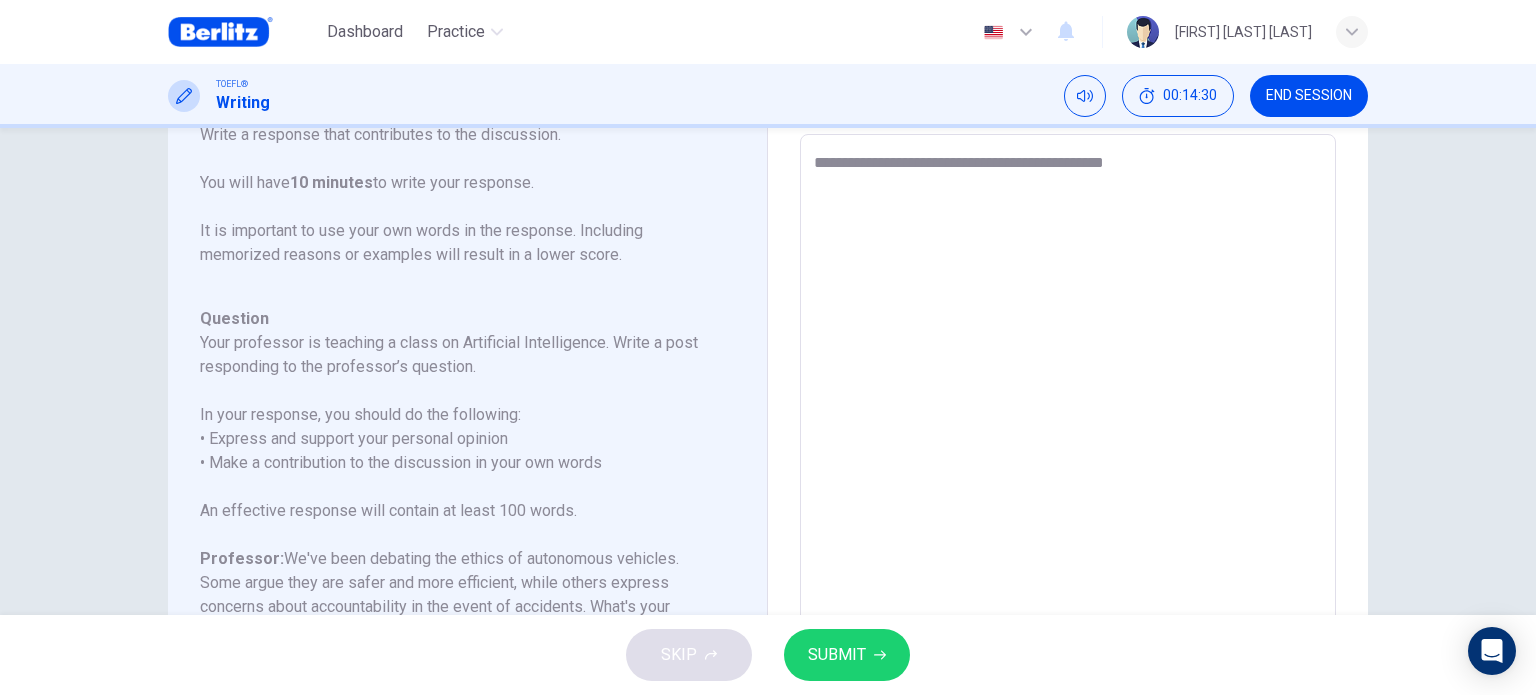 type on "**********" 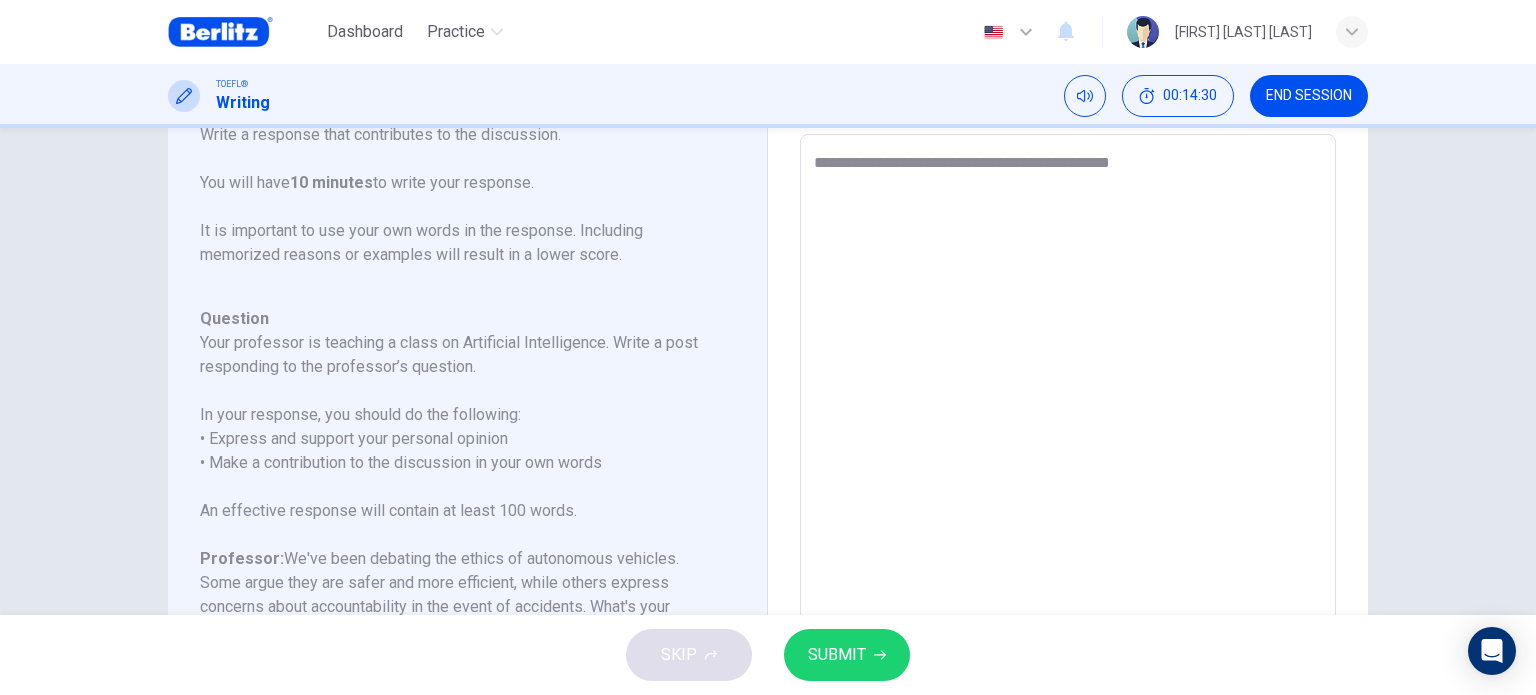 type on "**********" 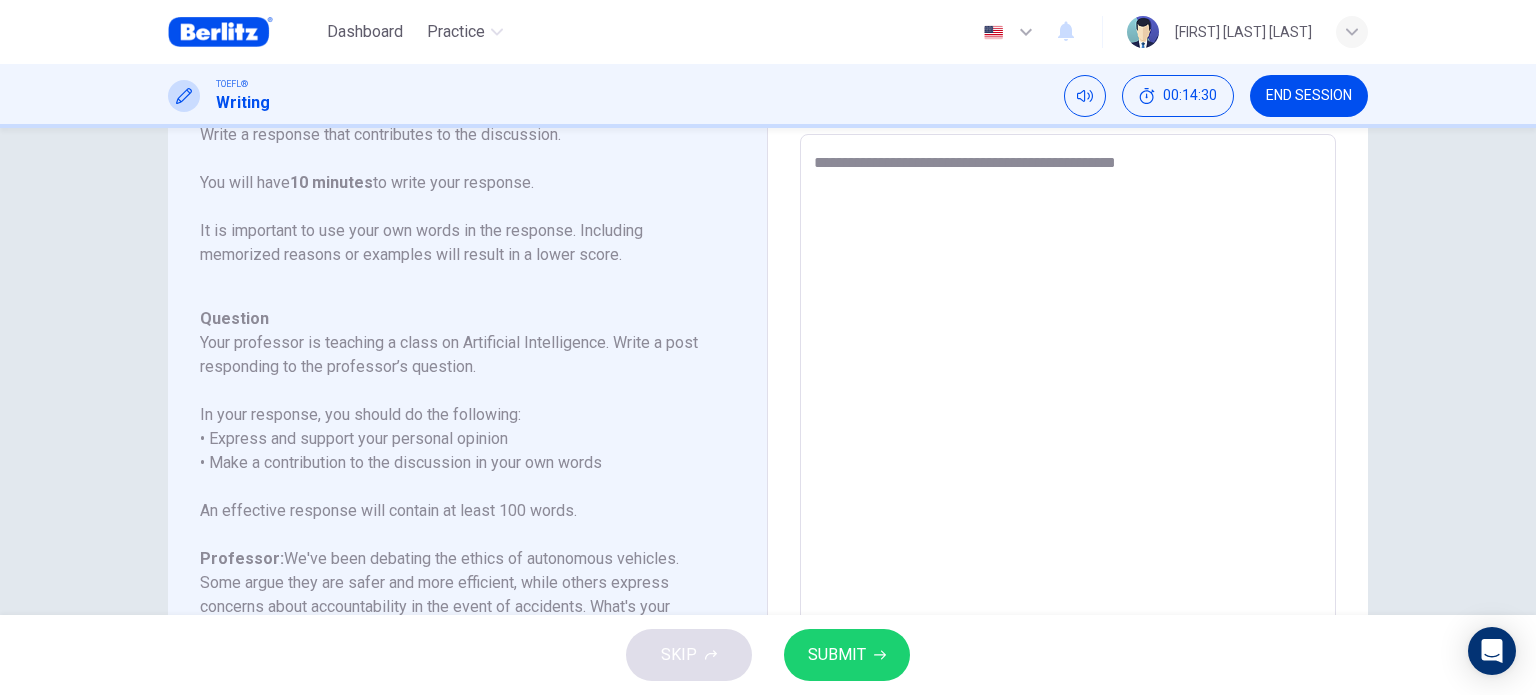type on "*" 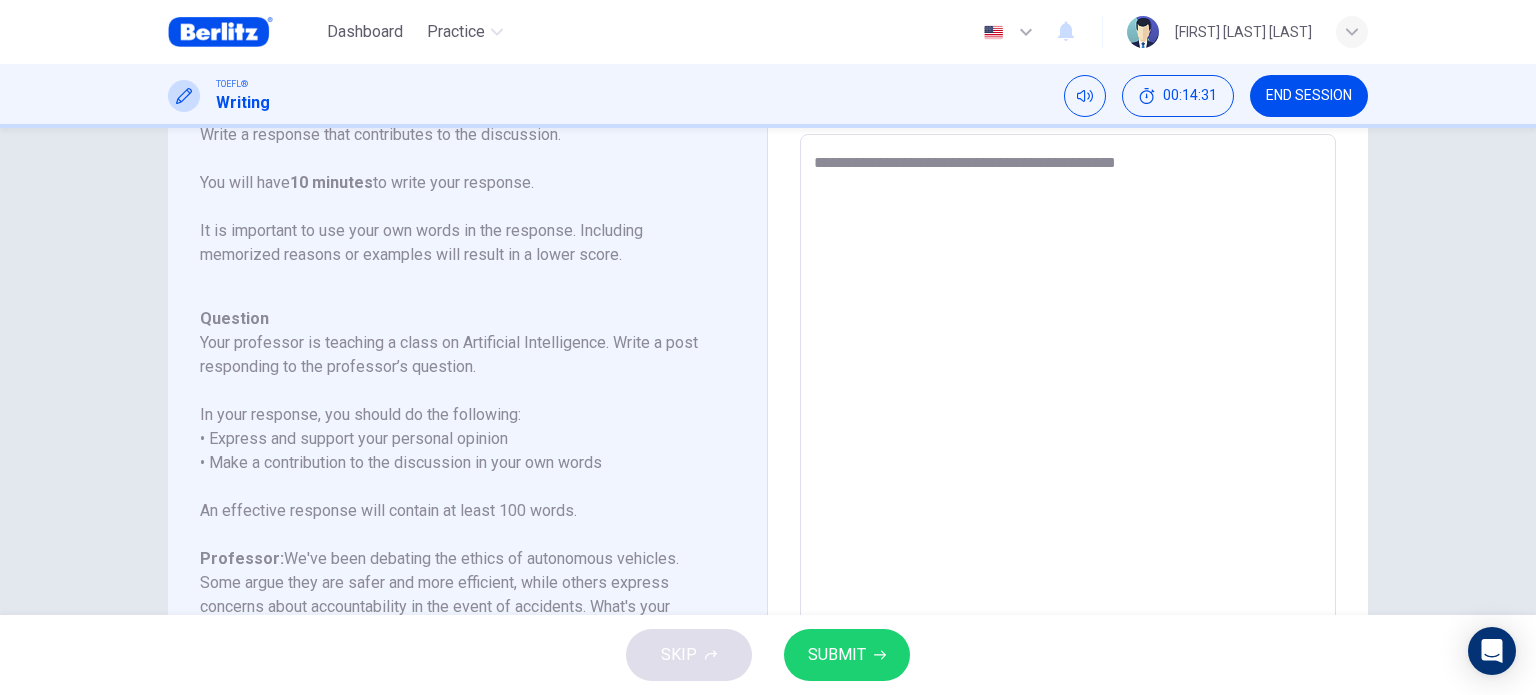type on "**********" 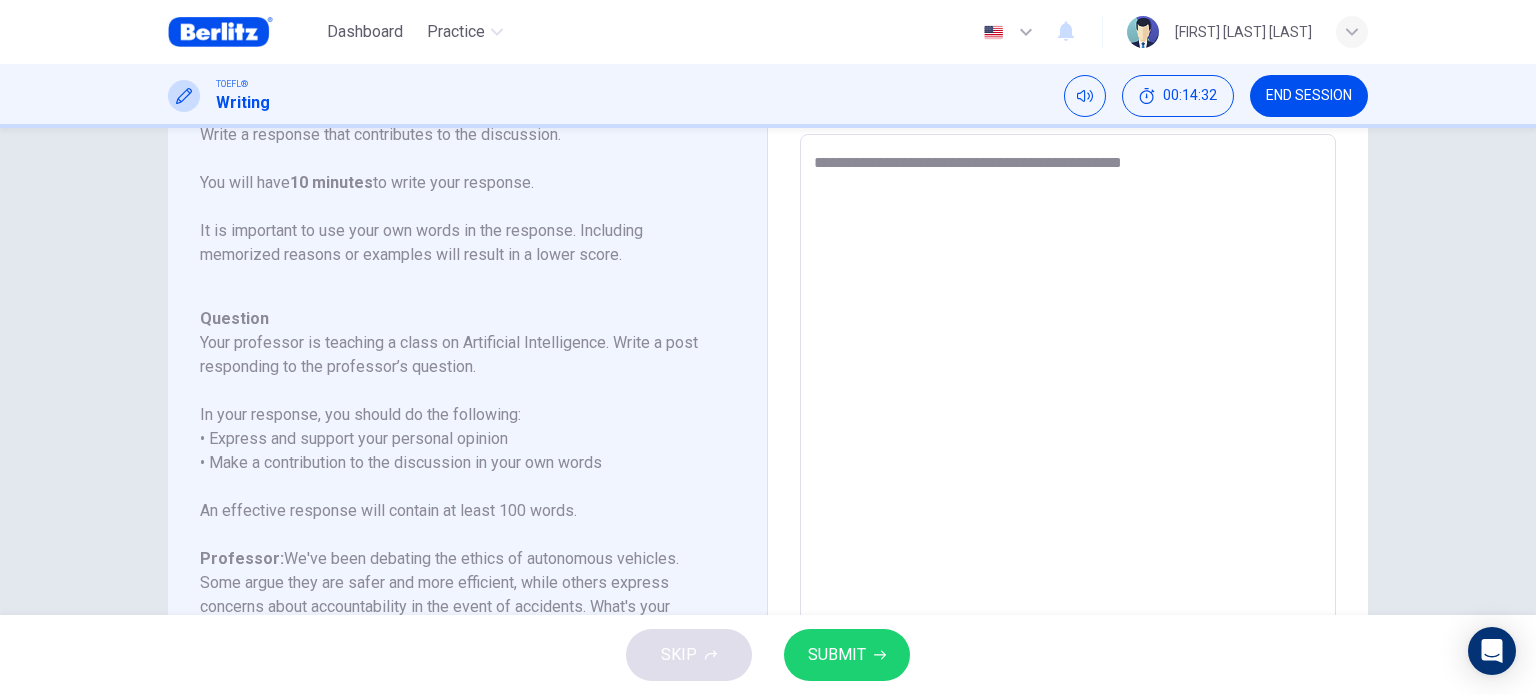 type on "**********" 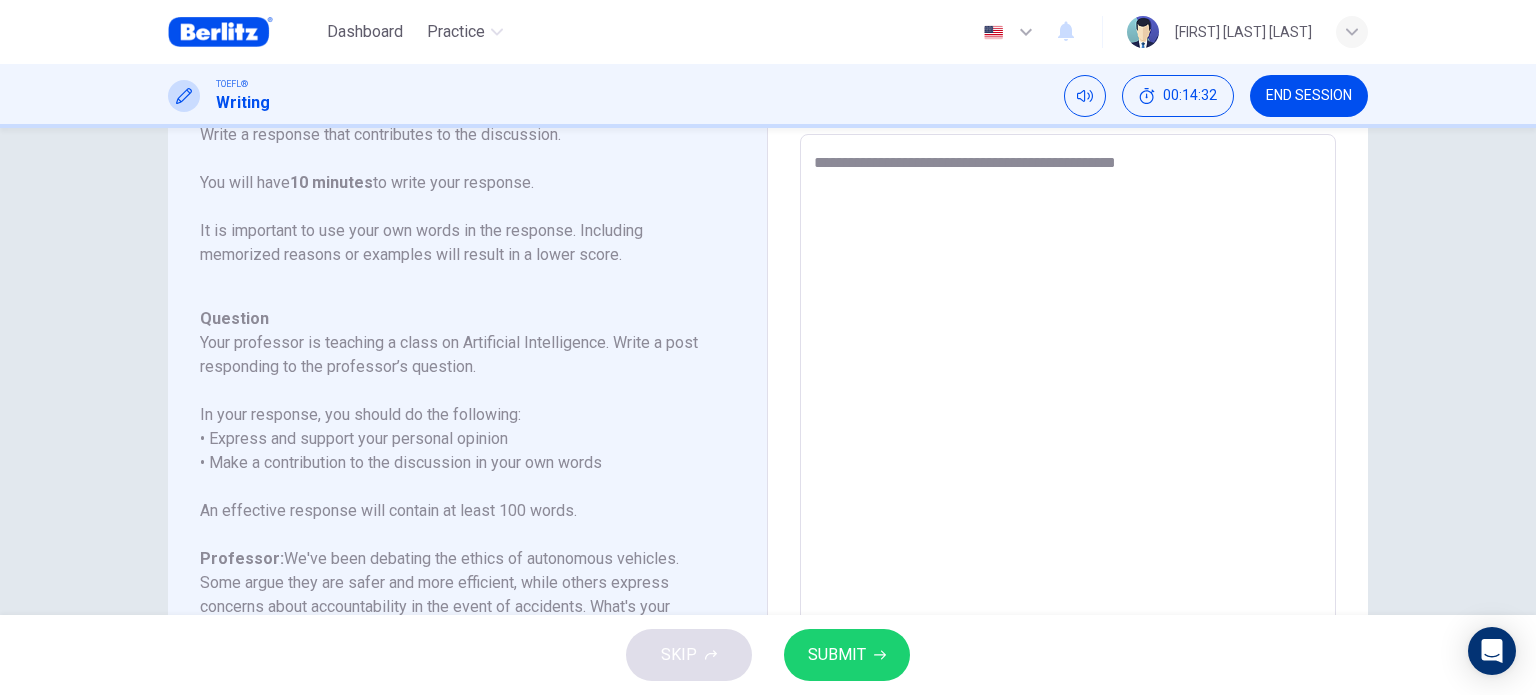 type on "**********" 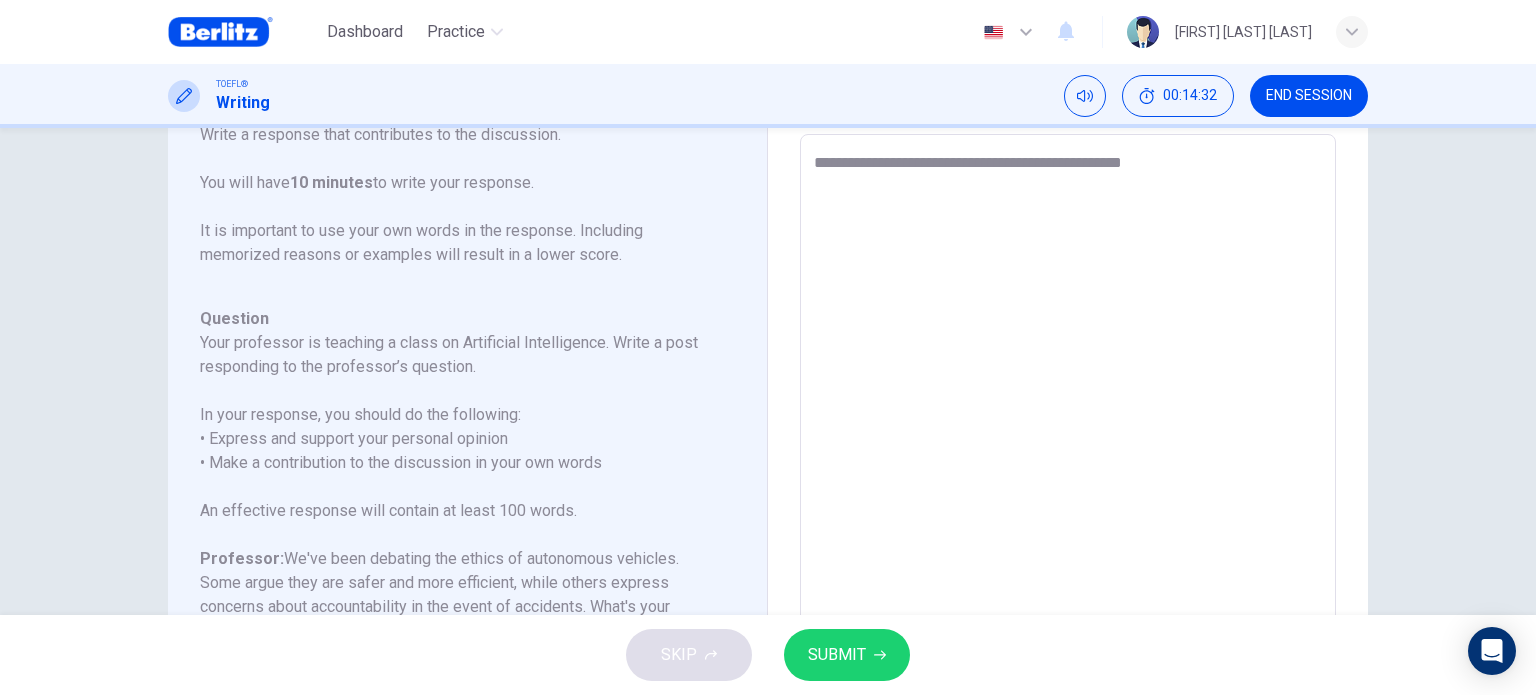 type on "*" 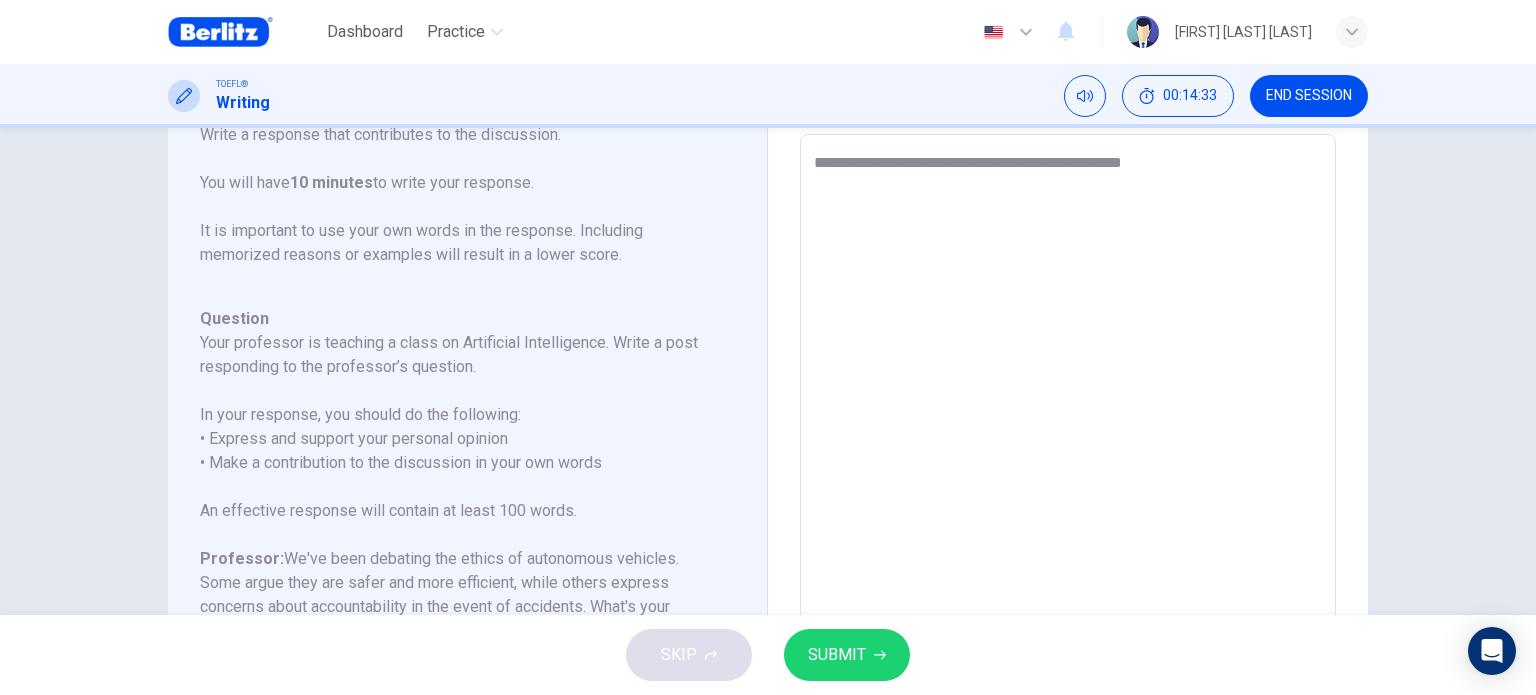 type on "**********" 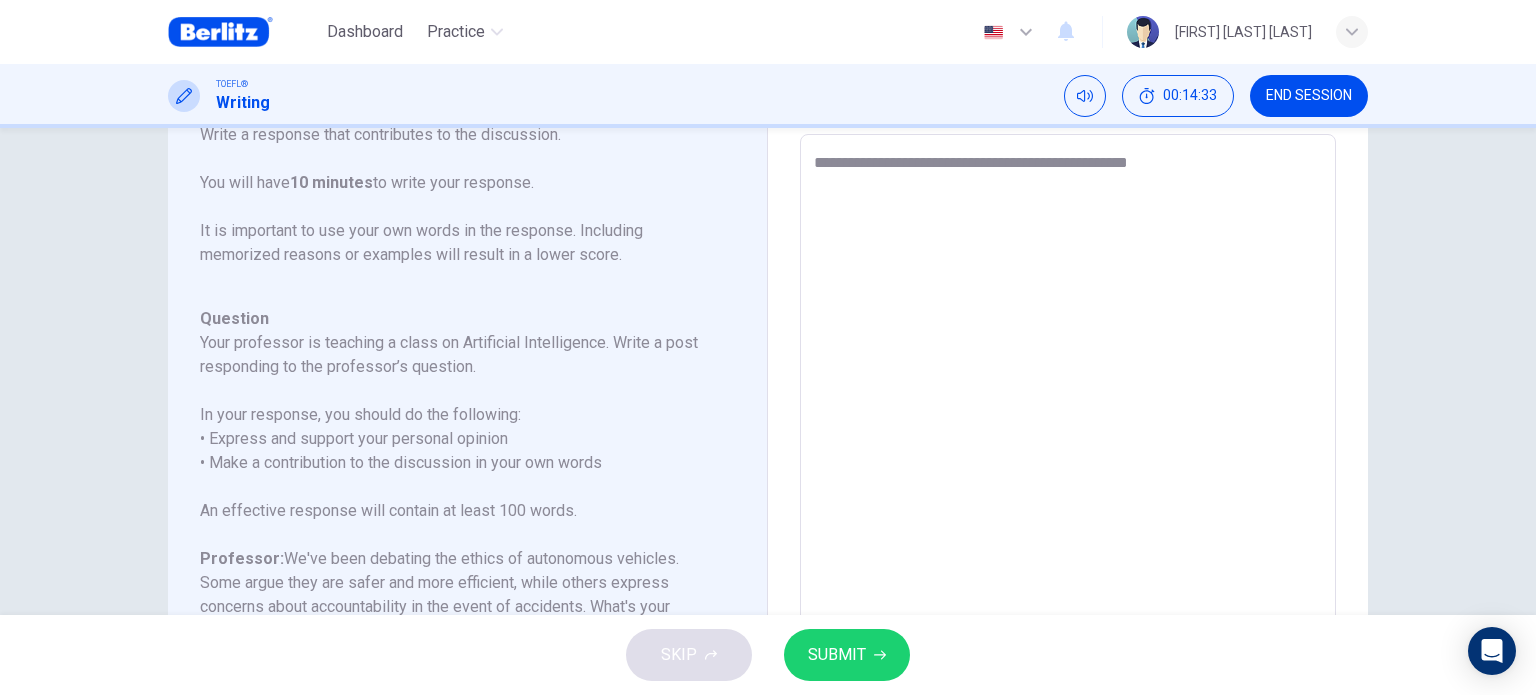 type on "*" 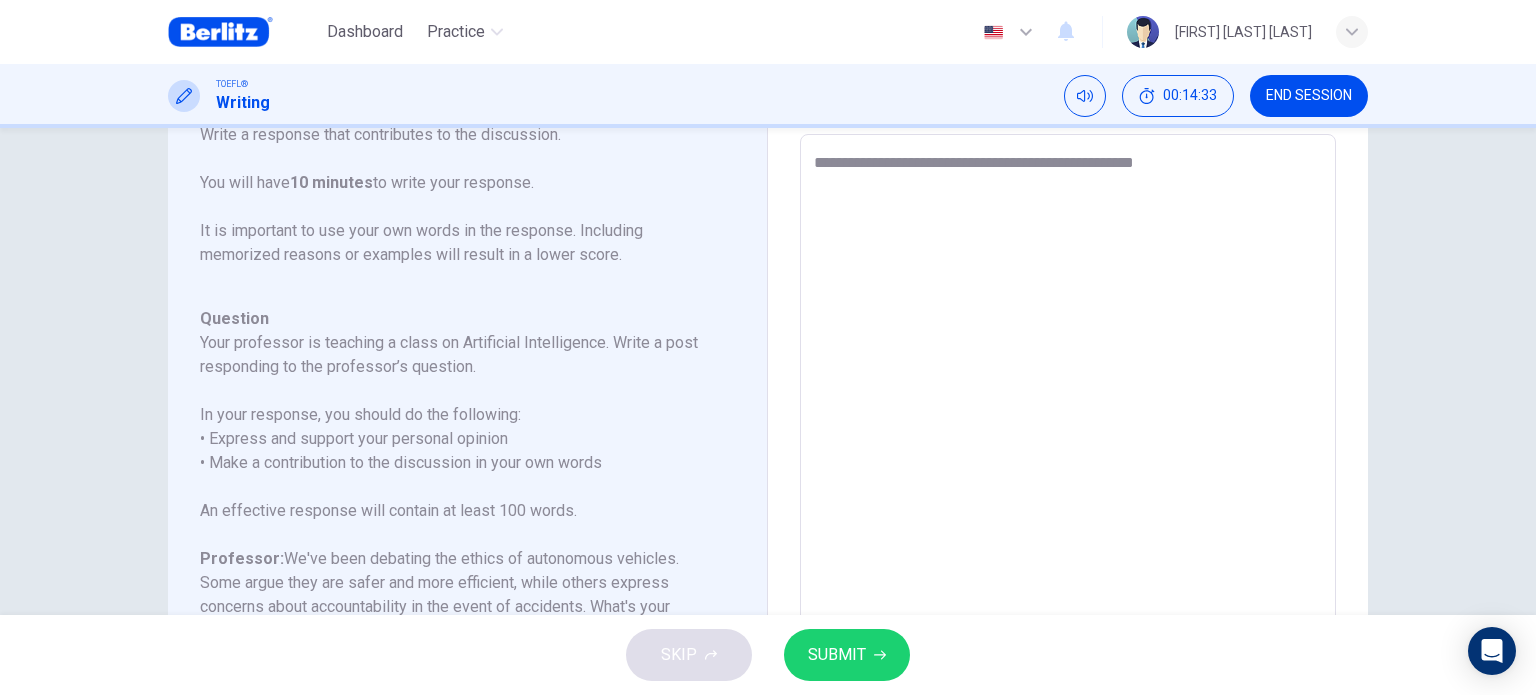 type on "*" 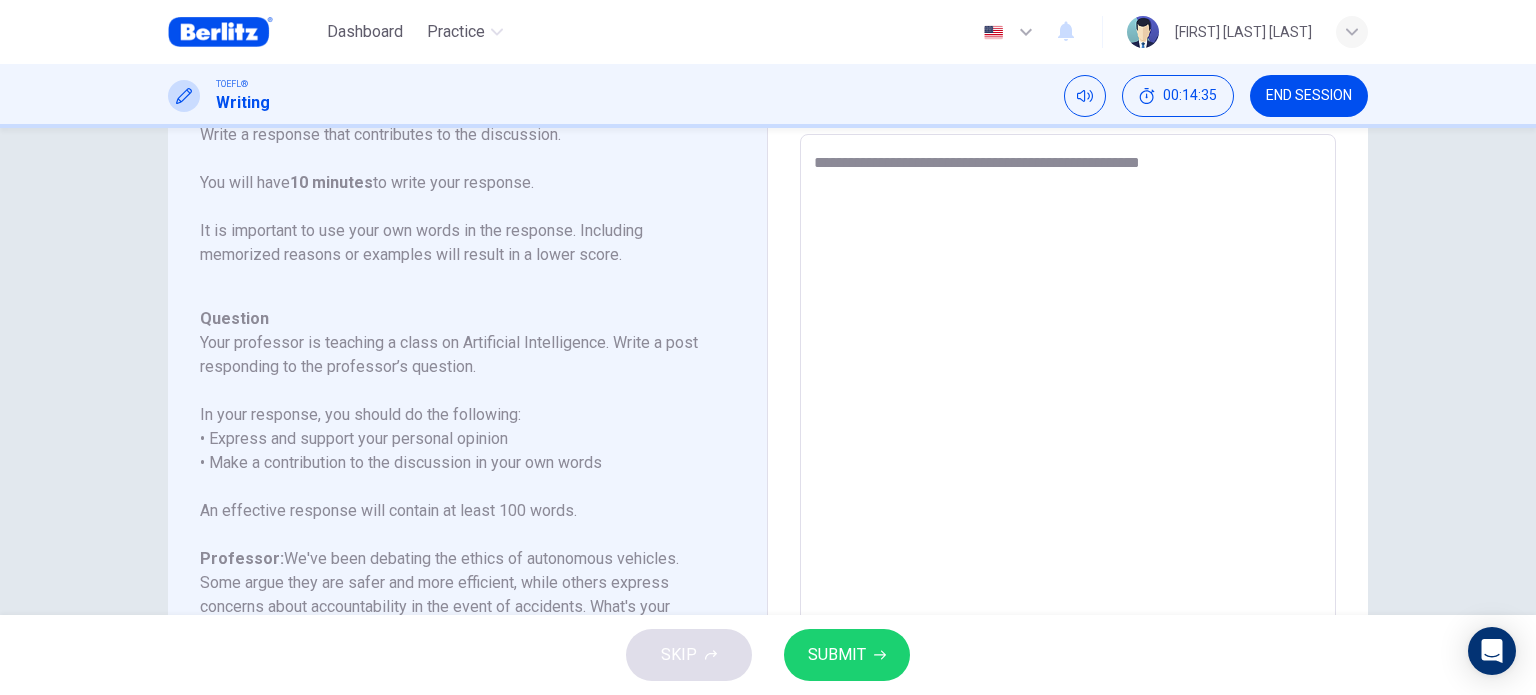 type on "**********" 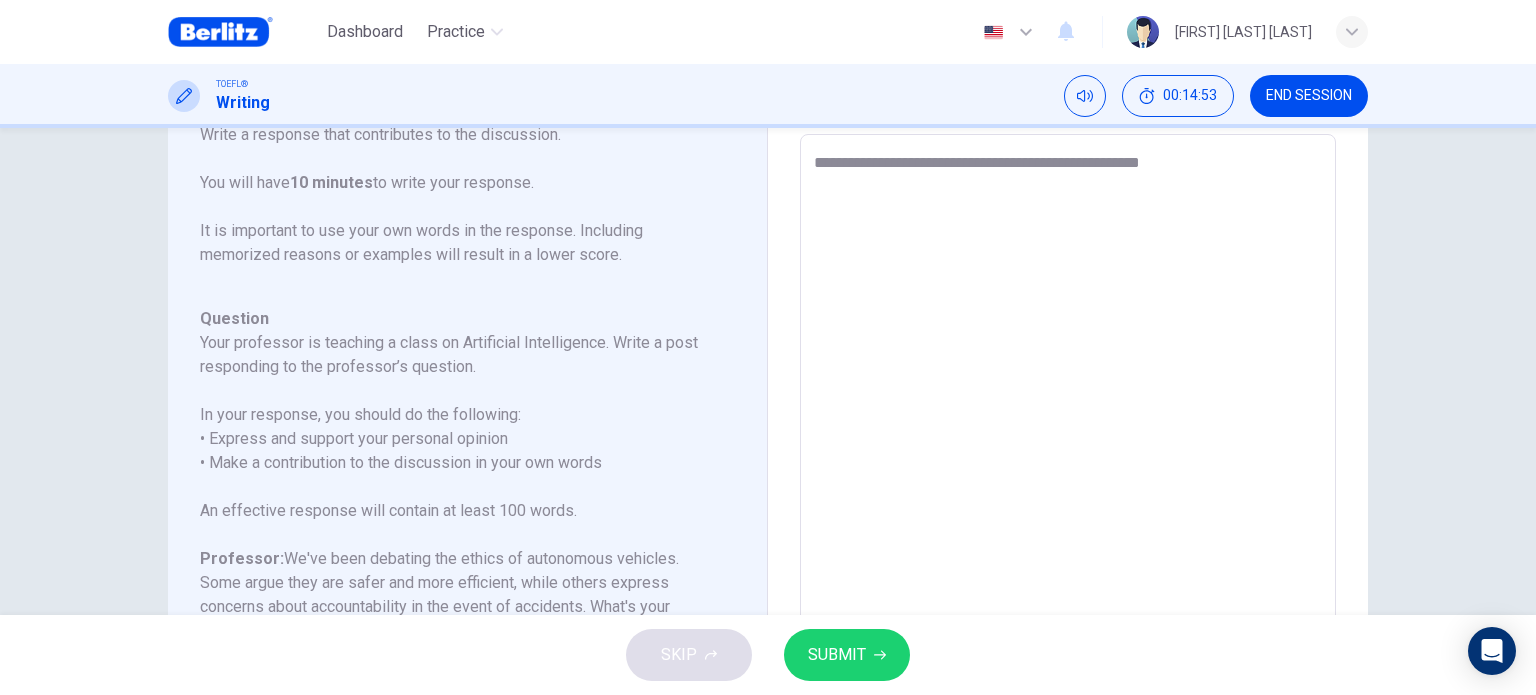 type on "*" 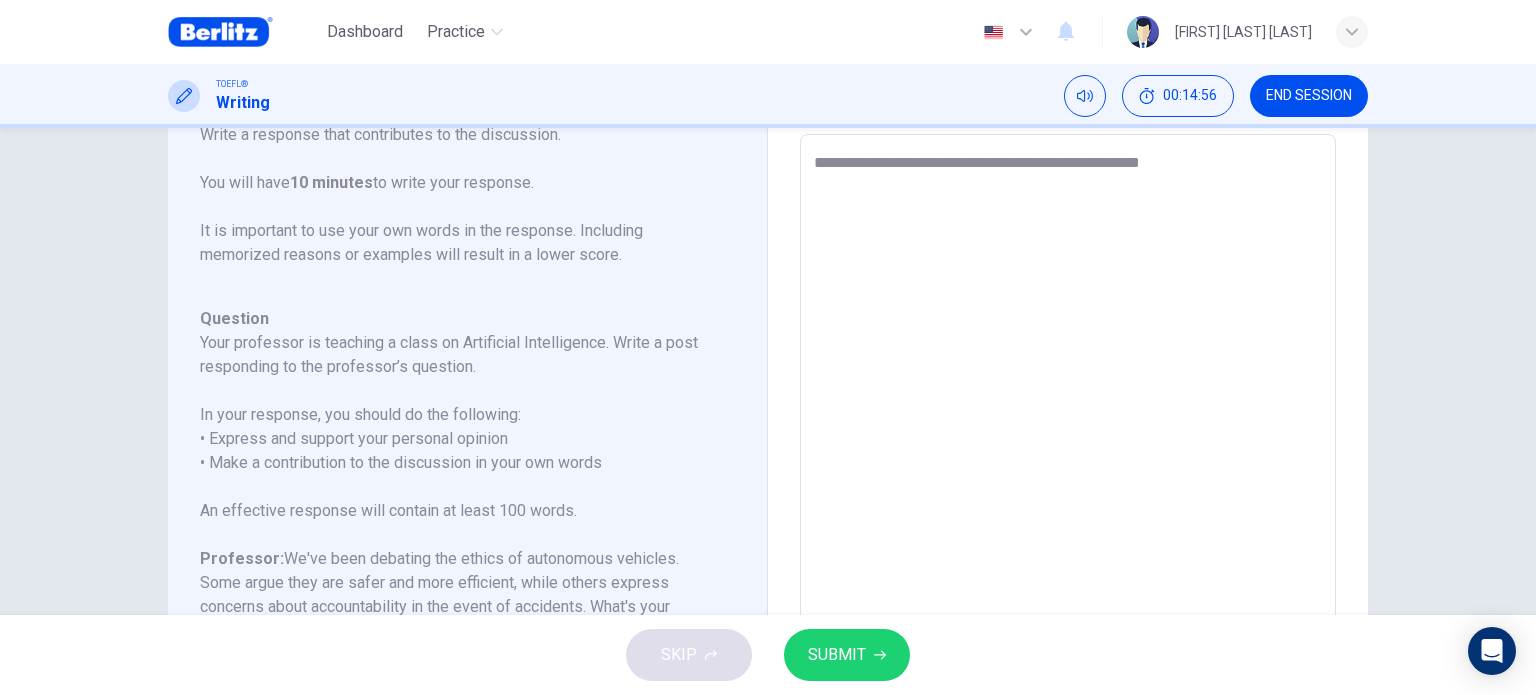 type on "**********" 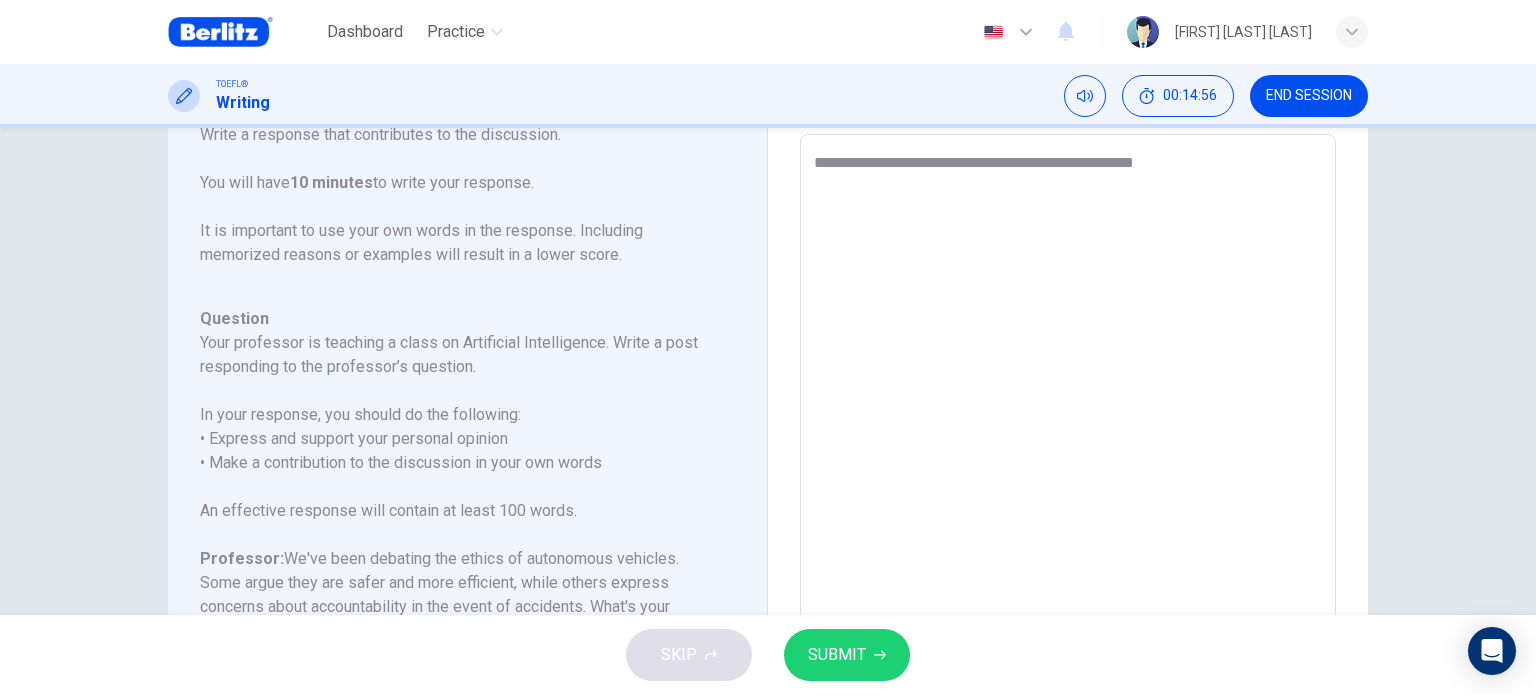 type on "**********" 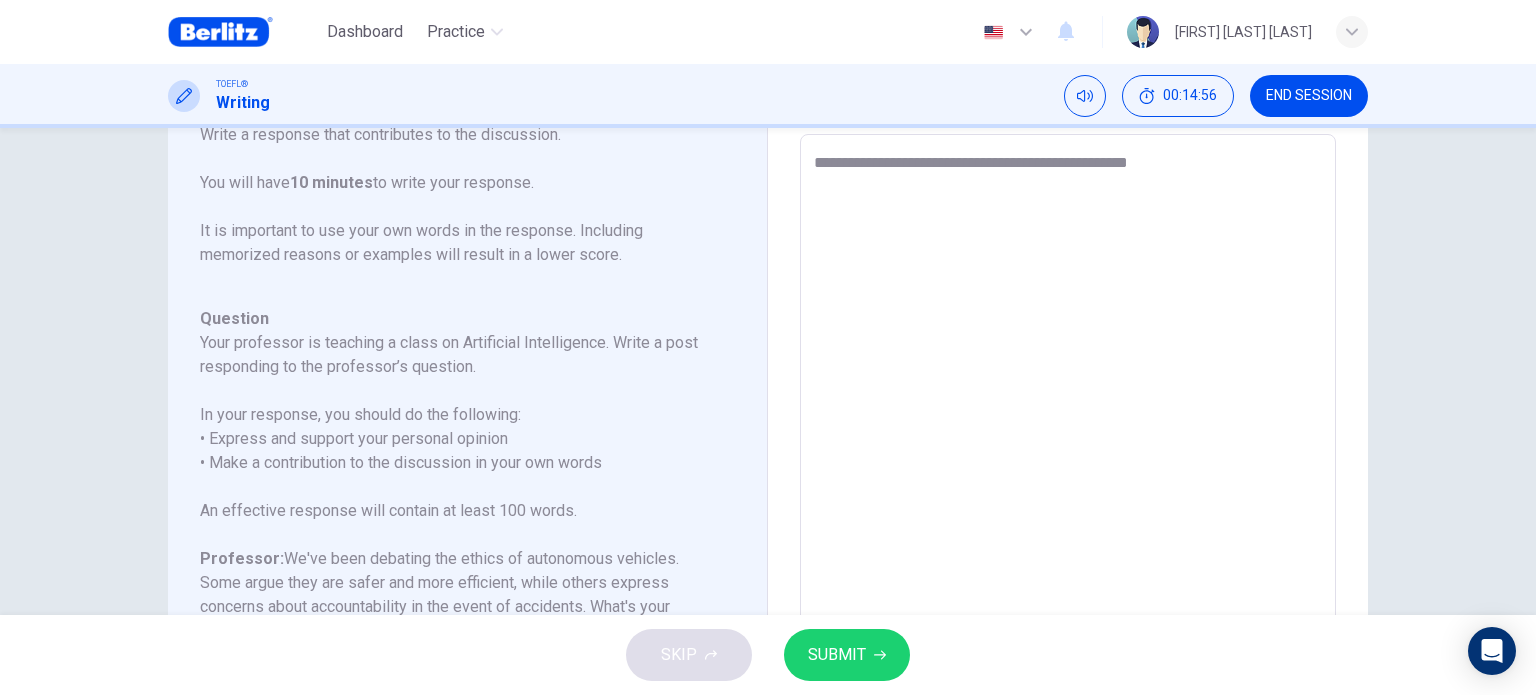 type on "*" 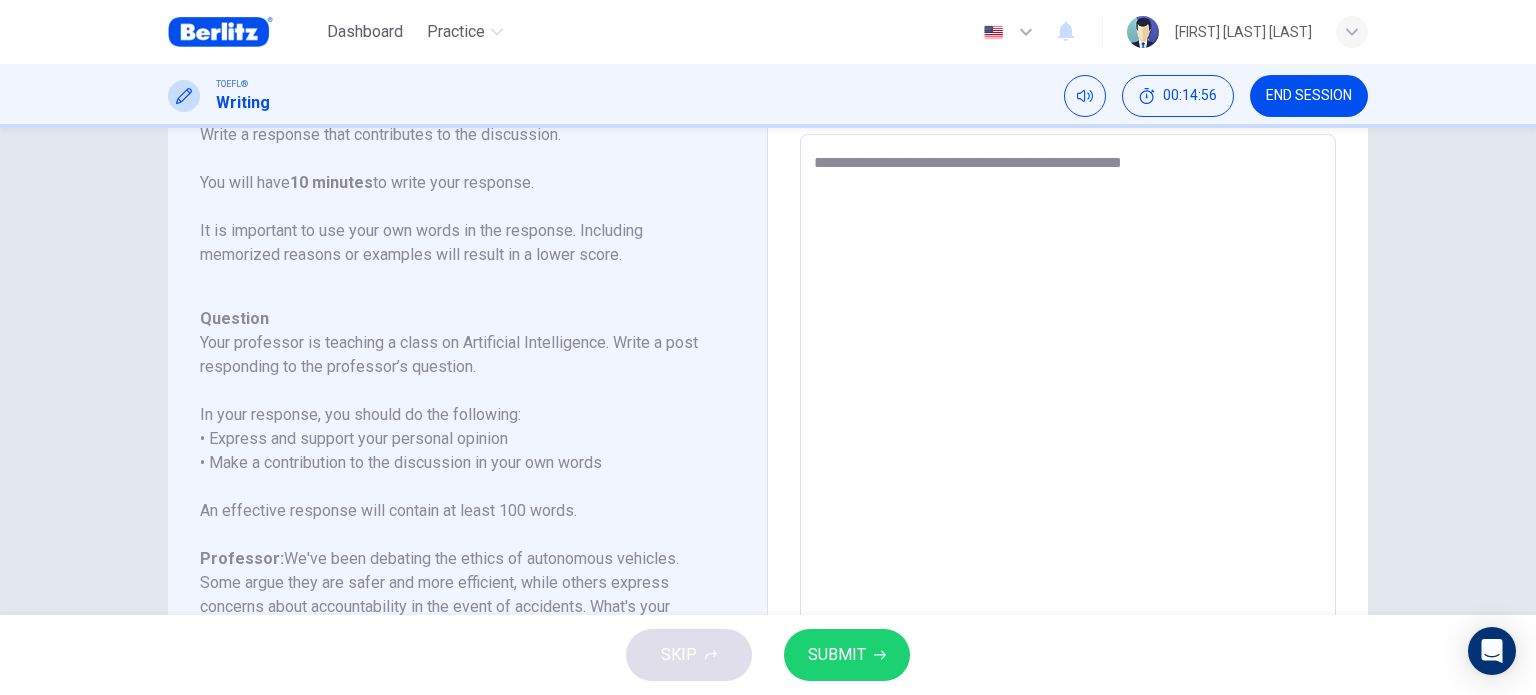 type on "*" 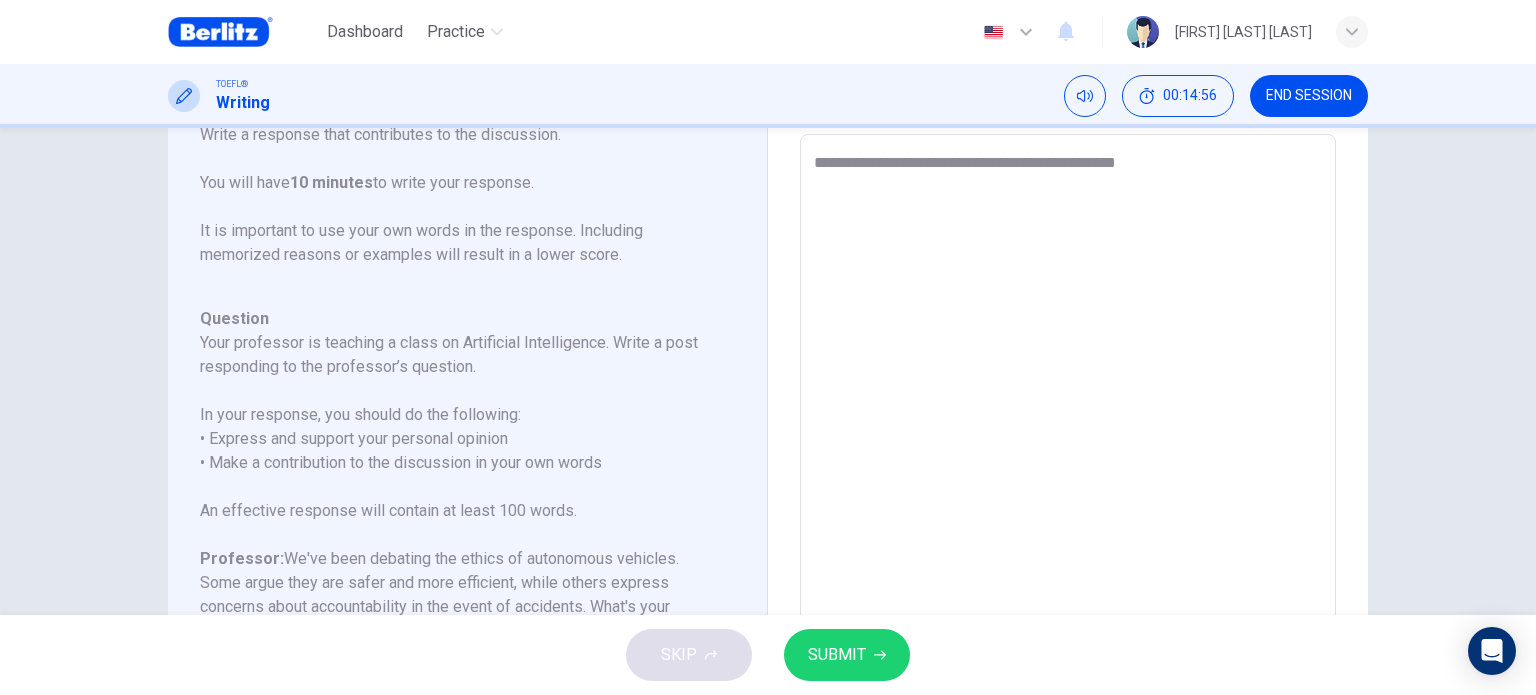 type on "*" 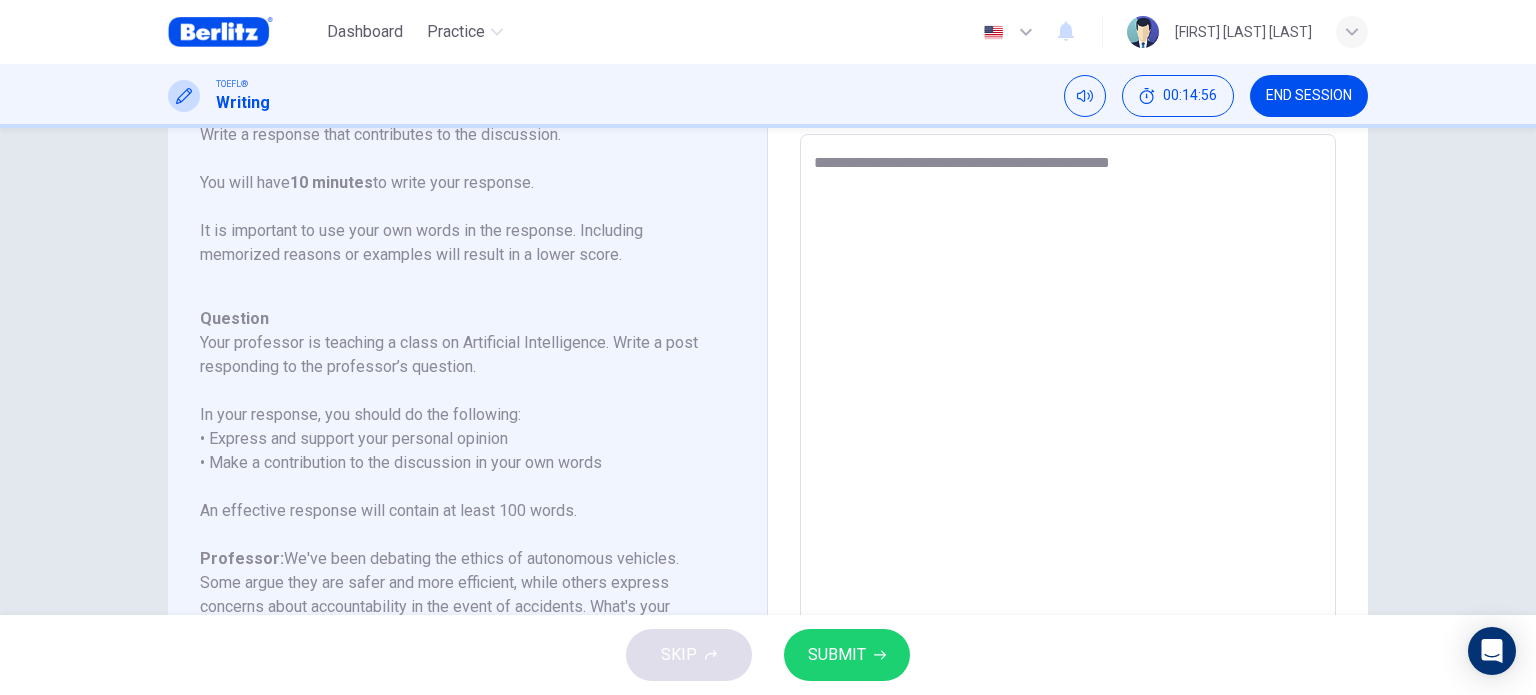 type on "*" 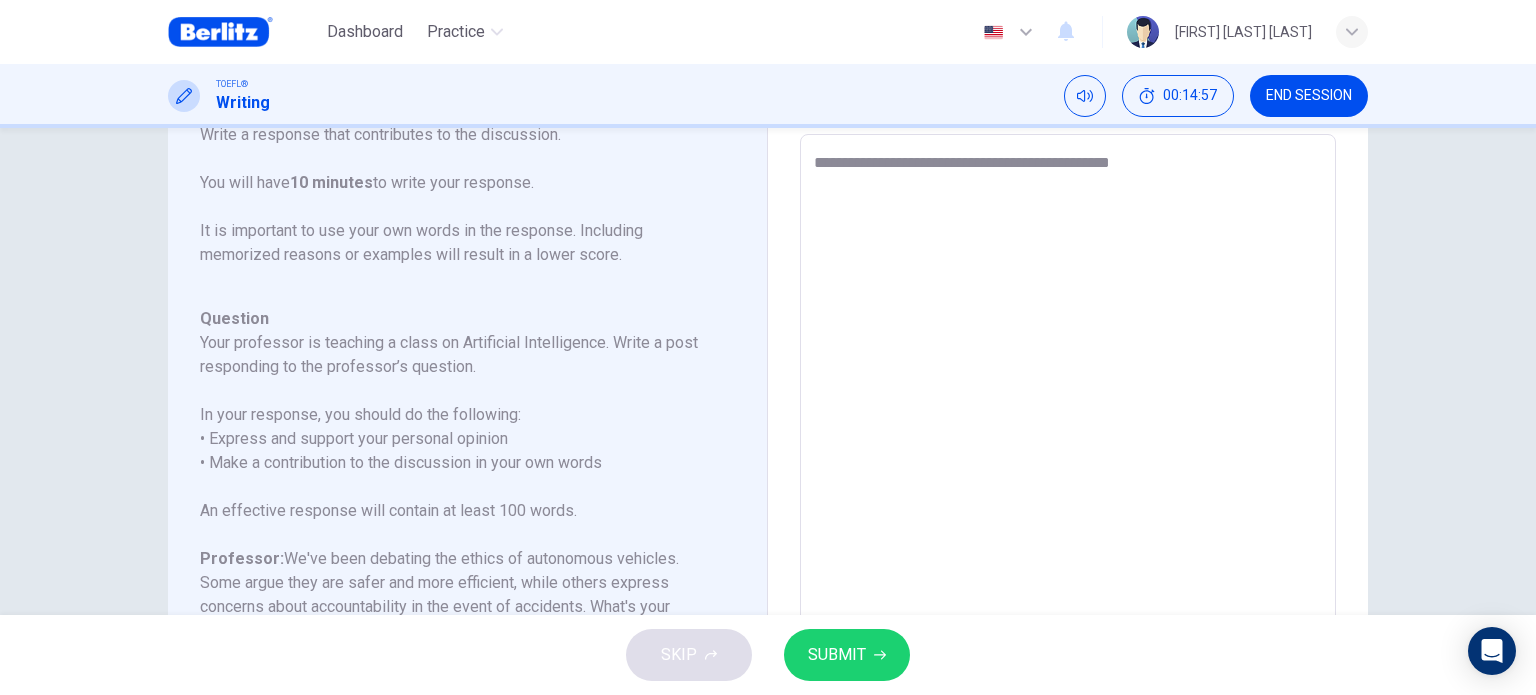 type on "**********" 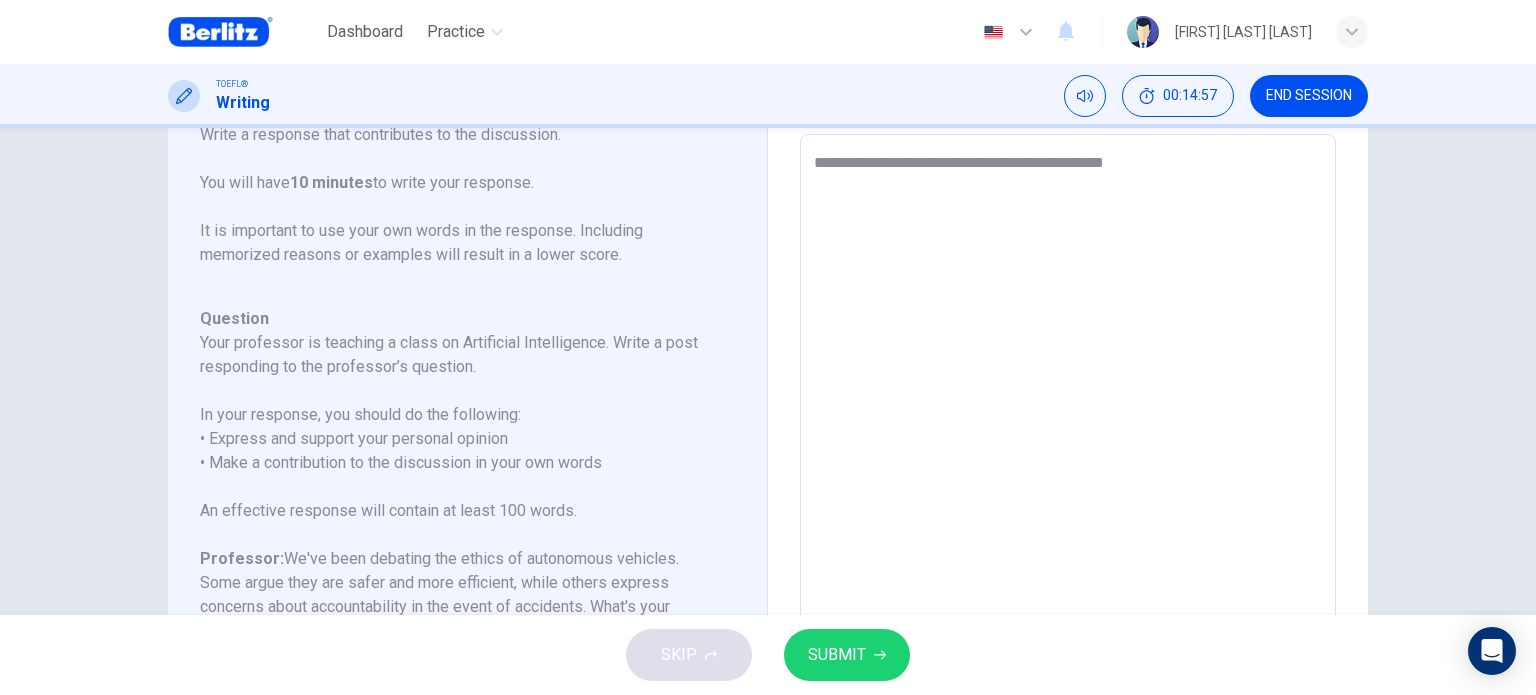 type on "*" 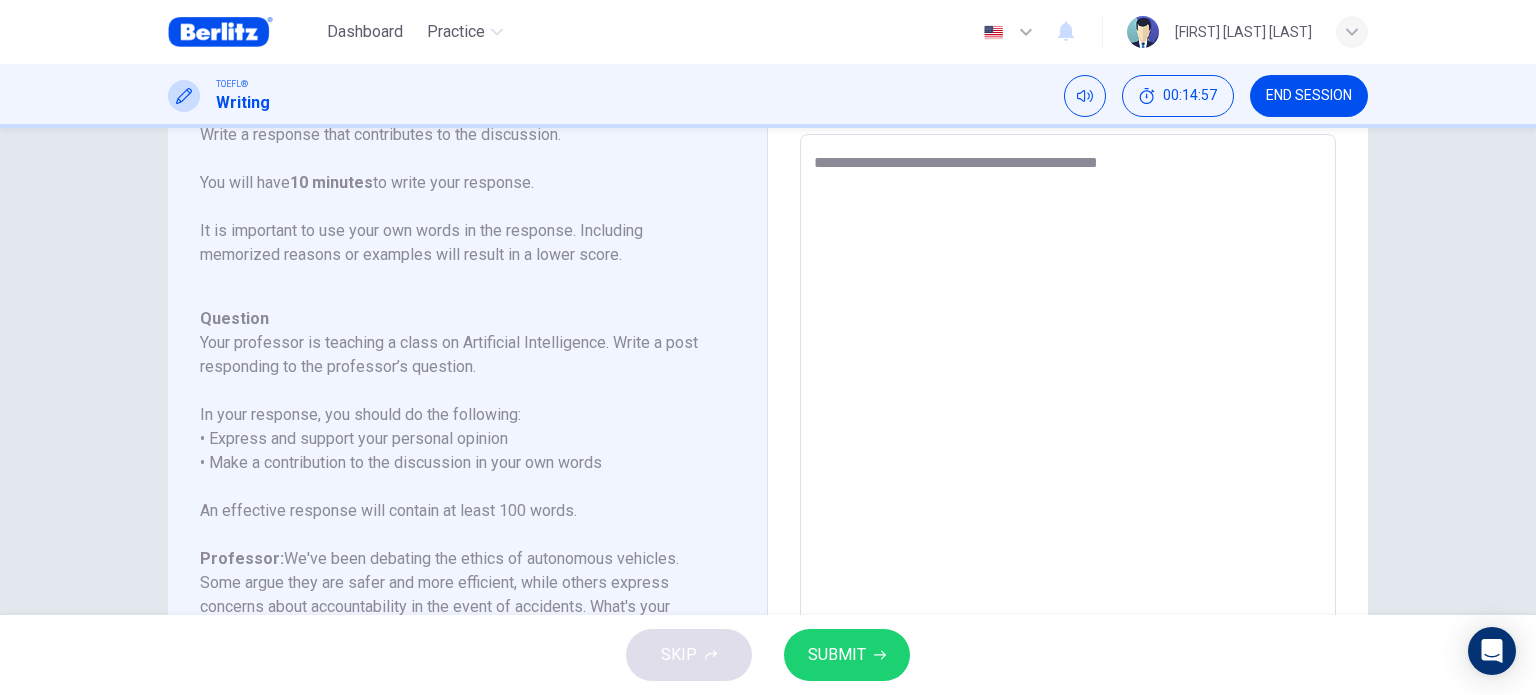 type on "**********" 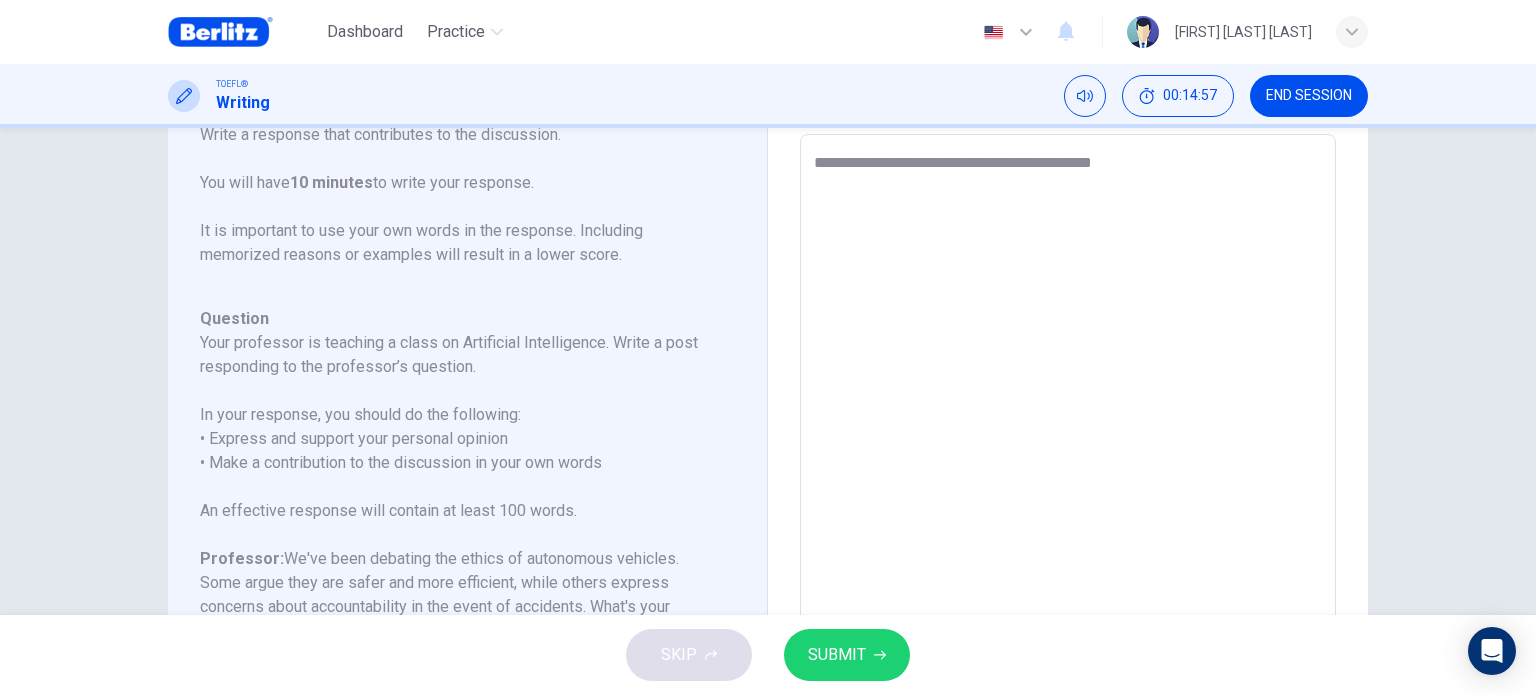 type on "*" 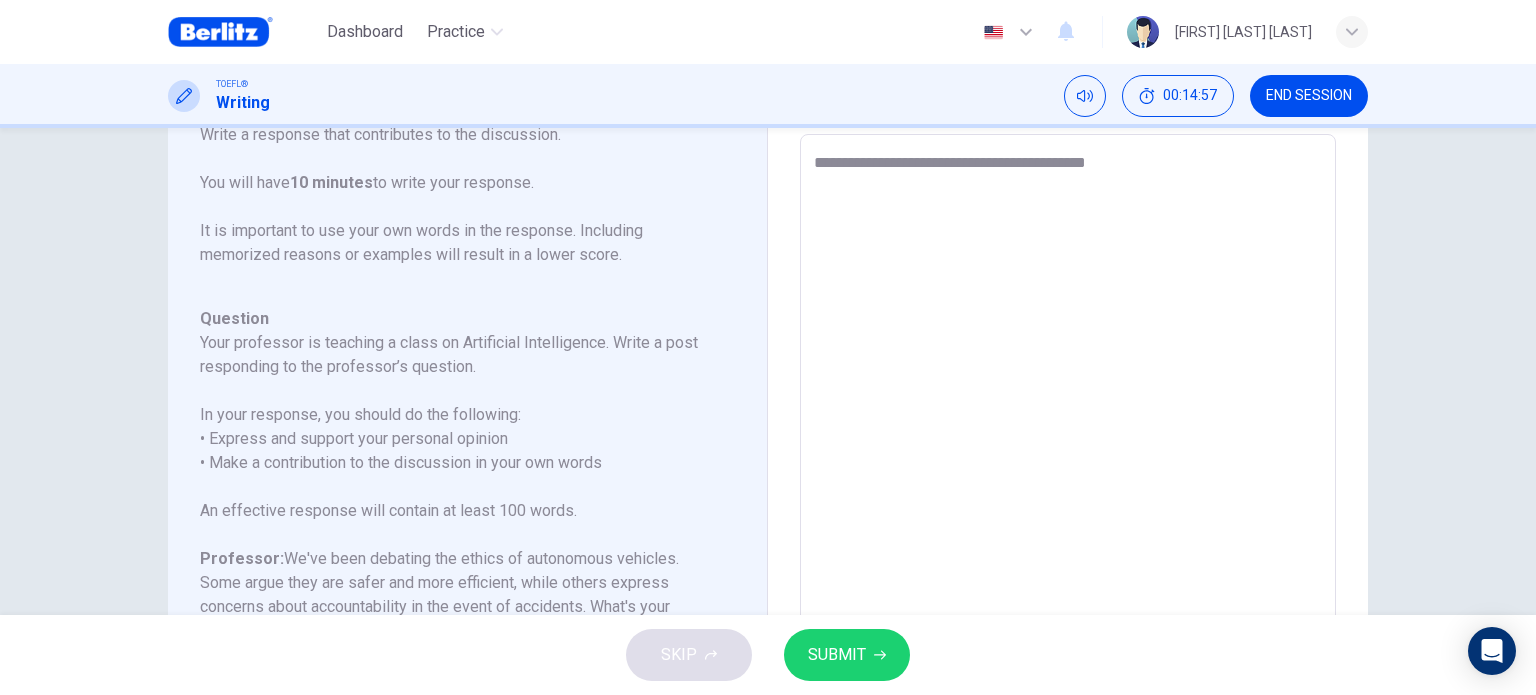 type on "*" 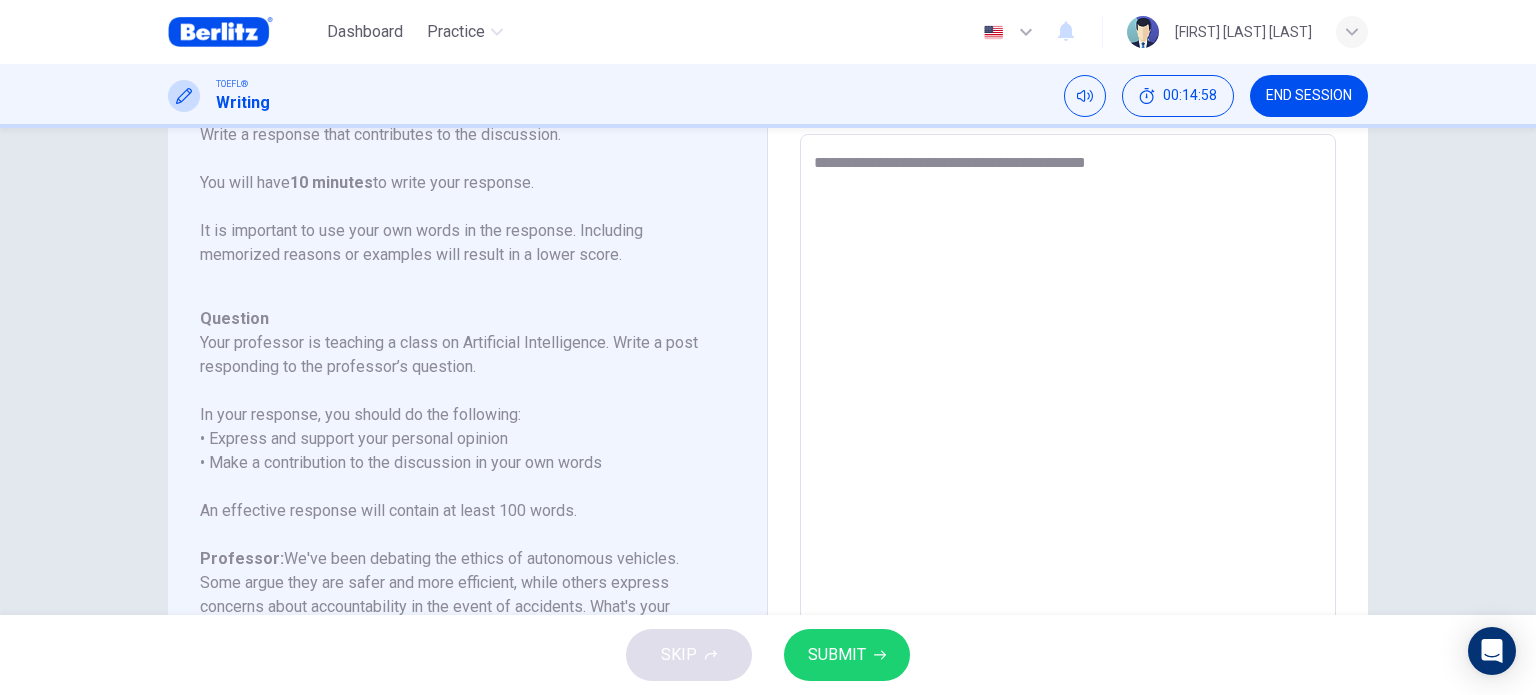 type on "**********" 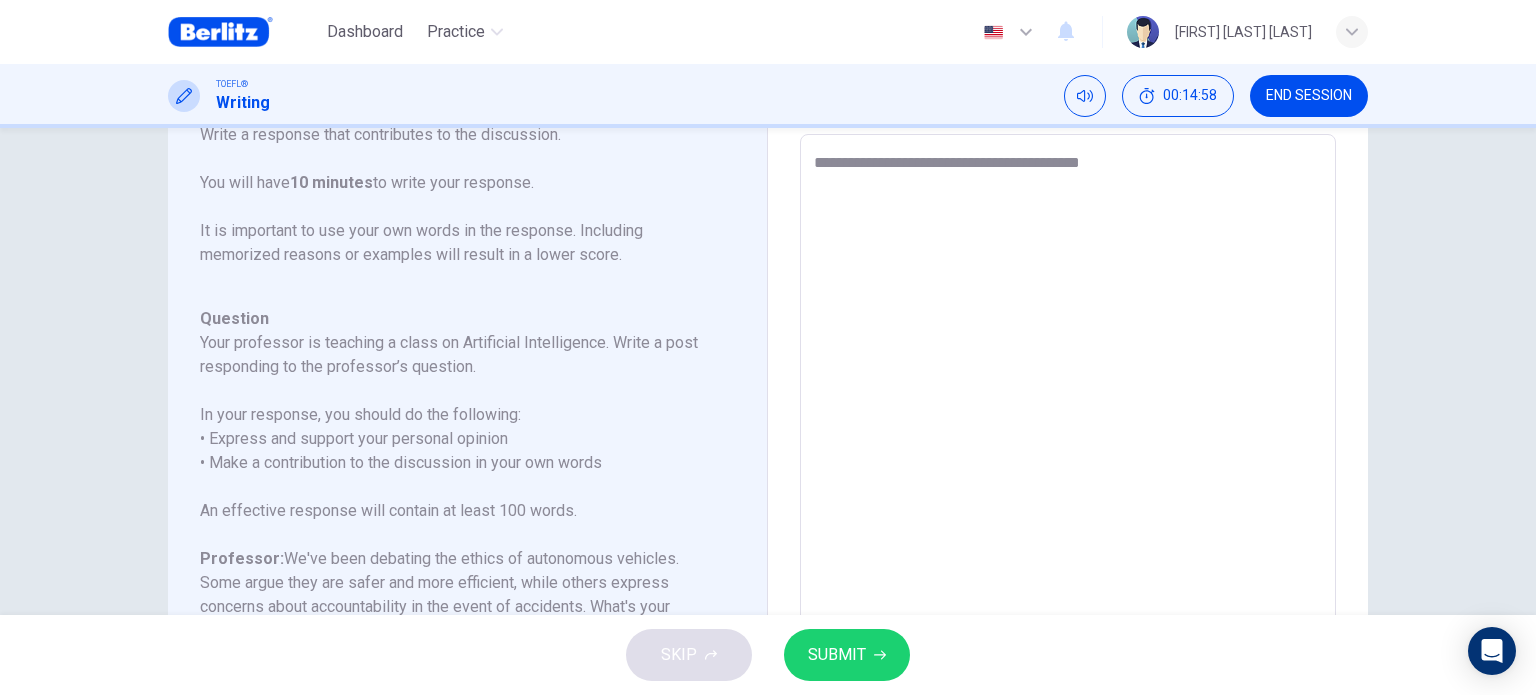 type on "*" 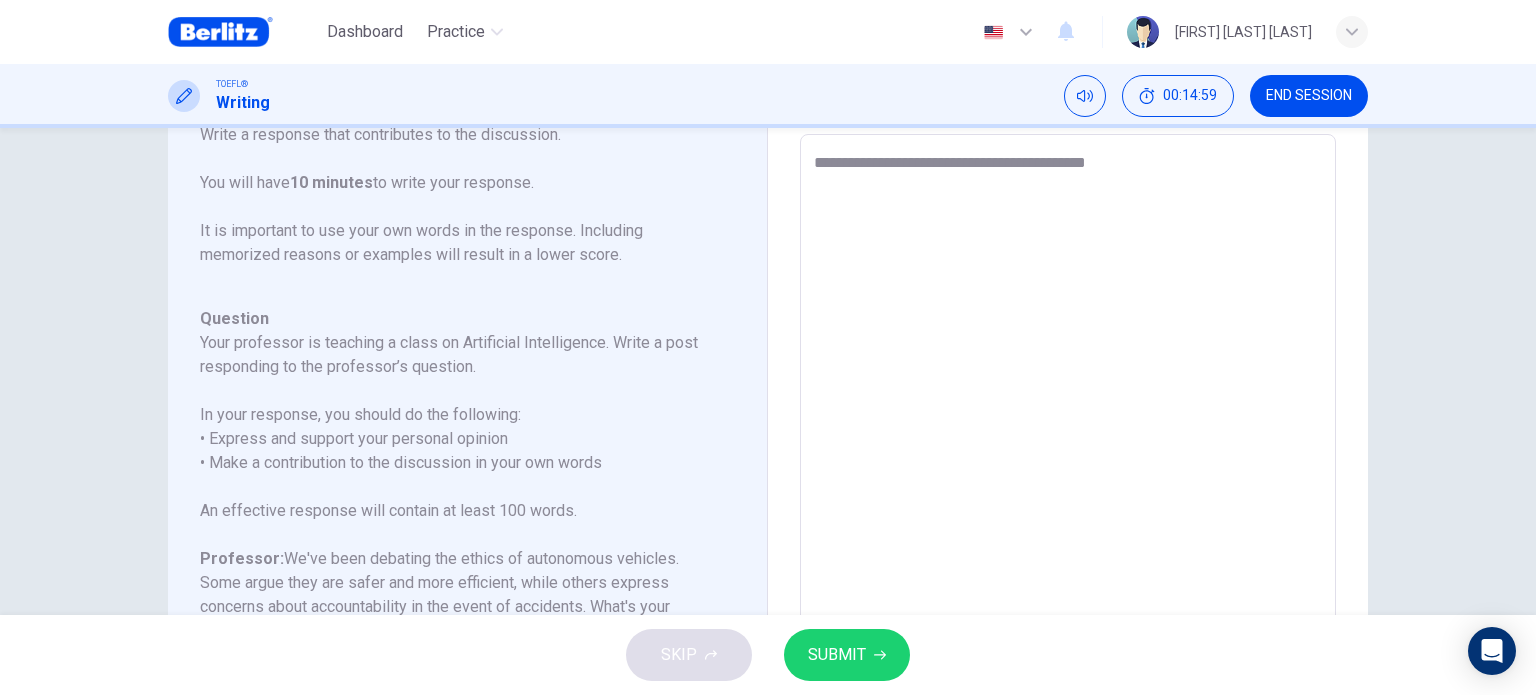 type on "**********" 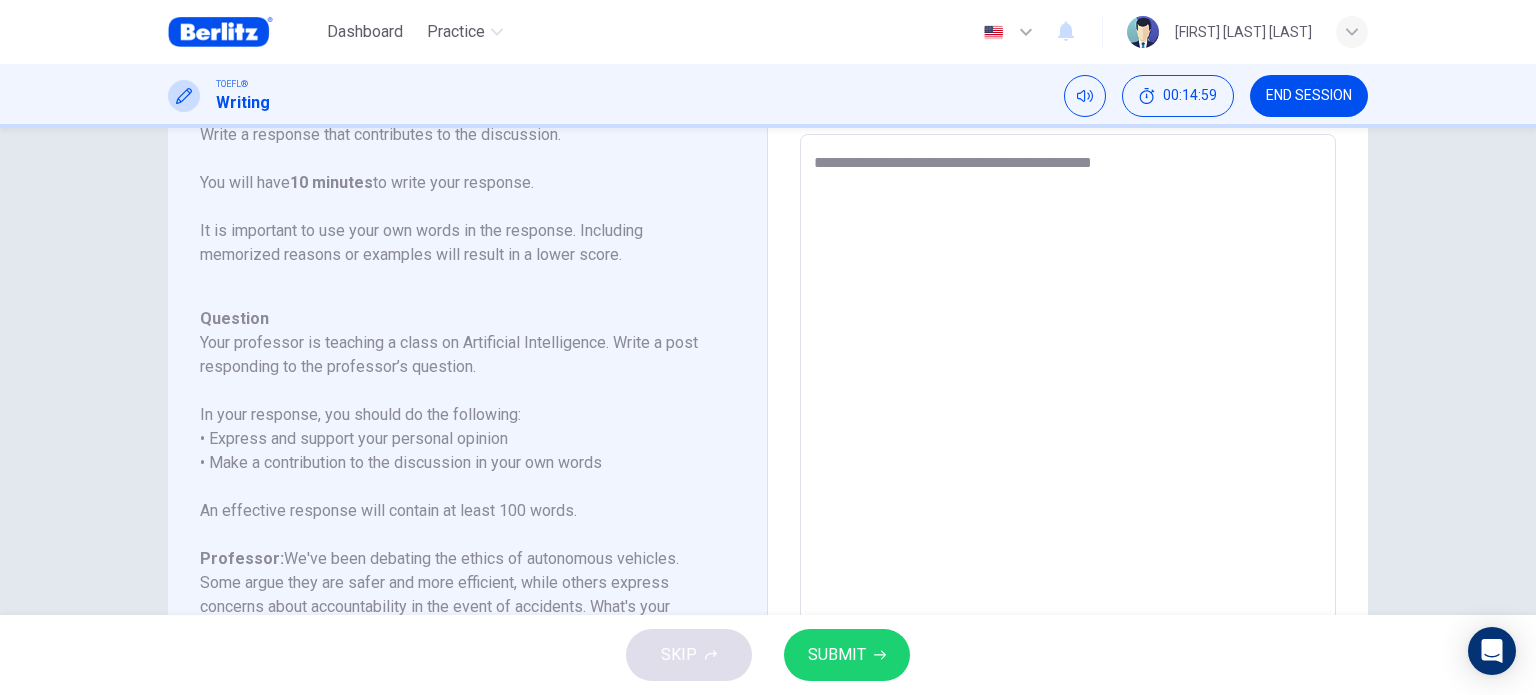 type on "*" 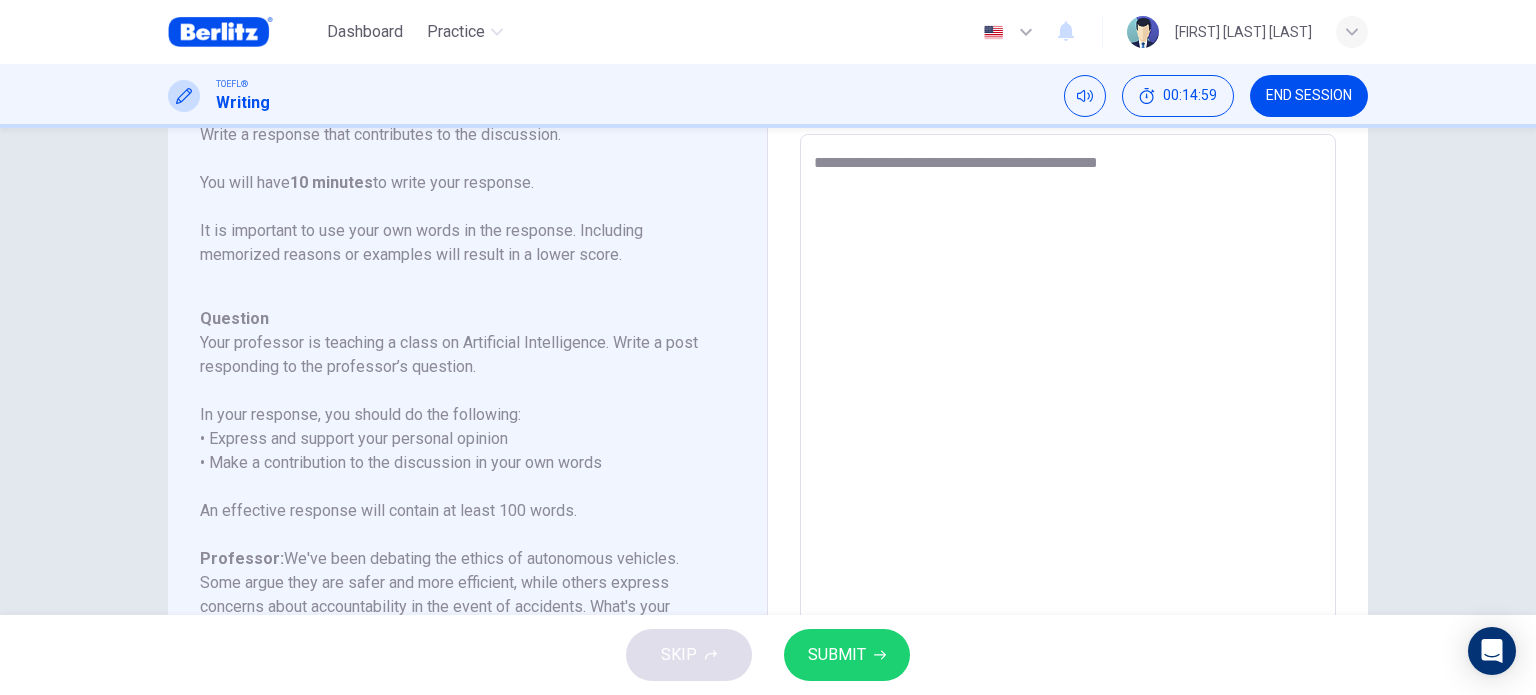 type on "**********" 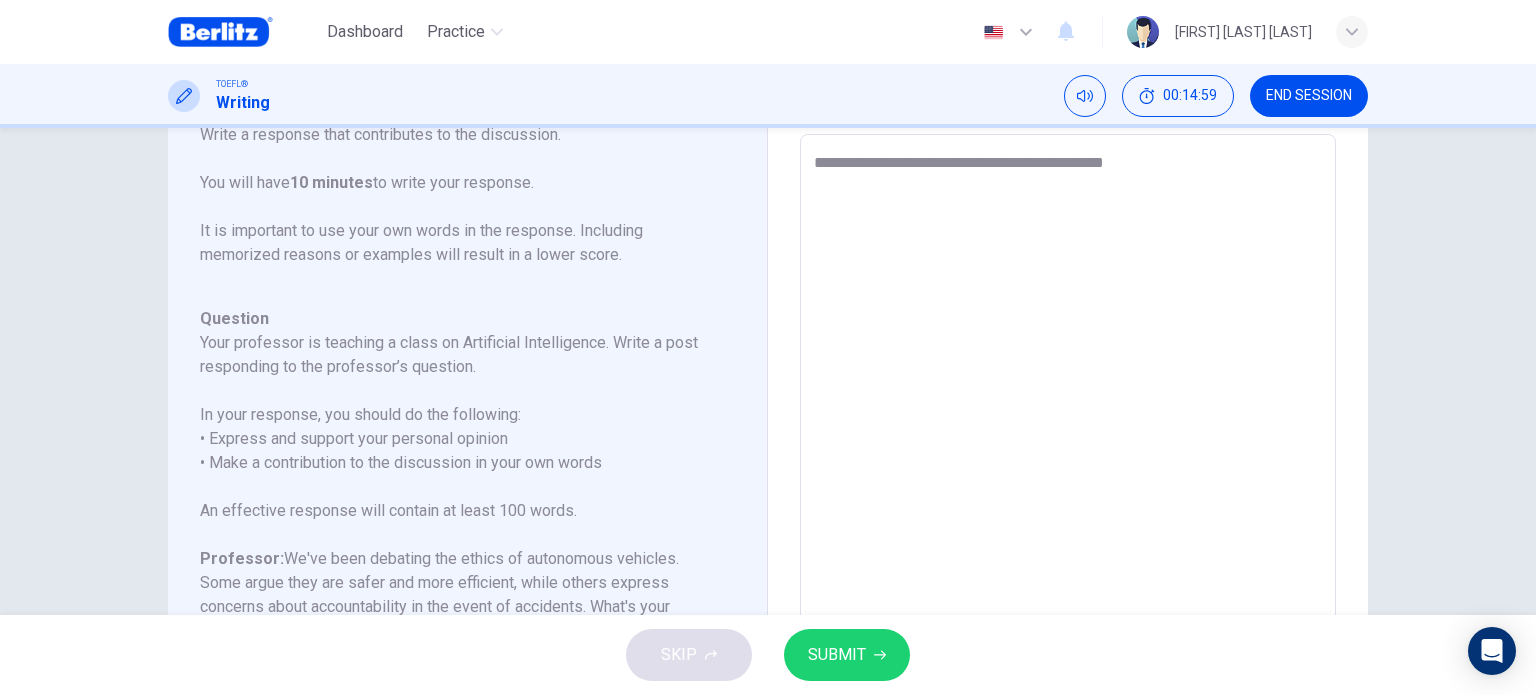 type on "*" 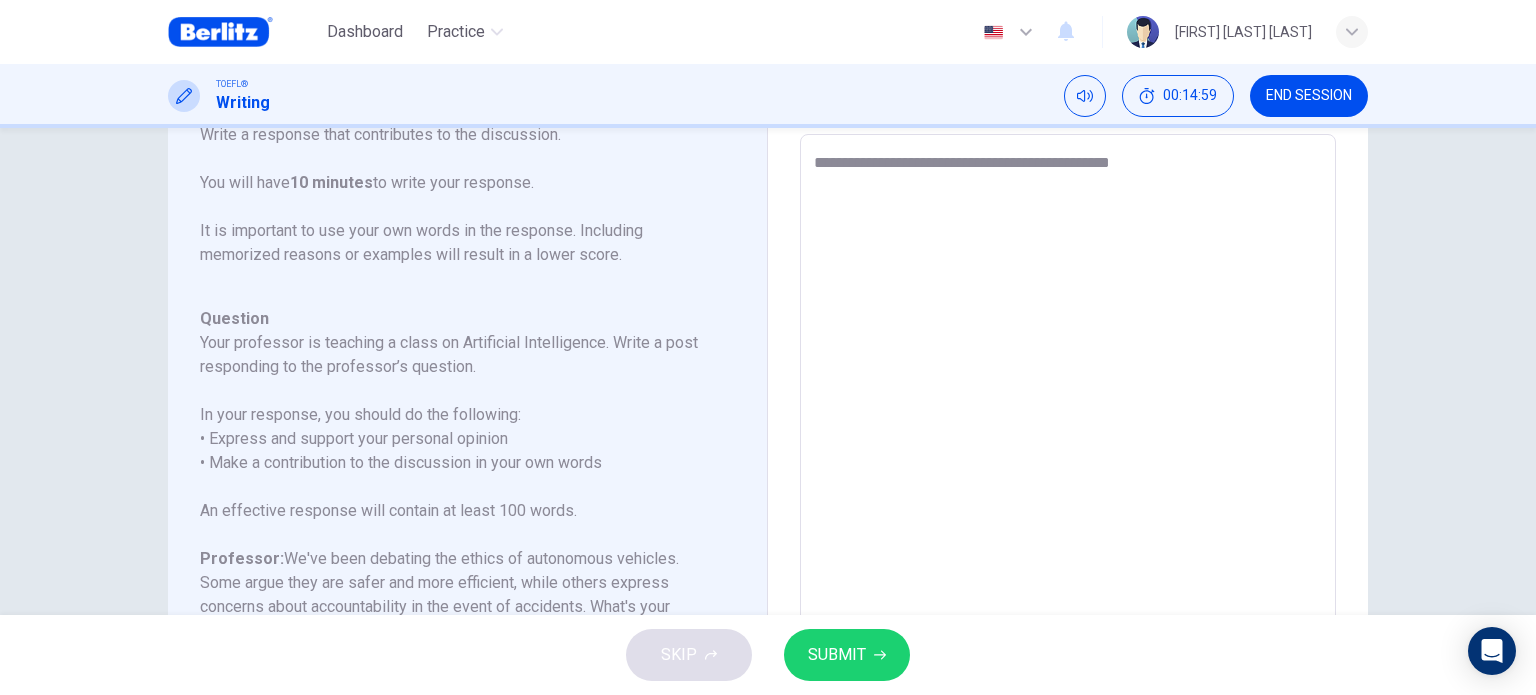 type on "*" 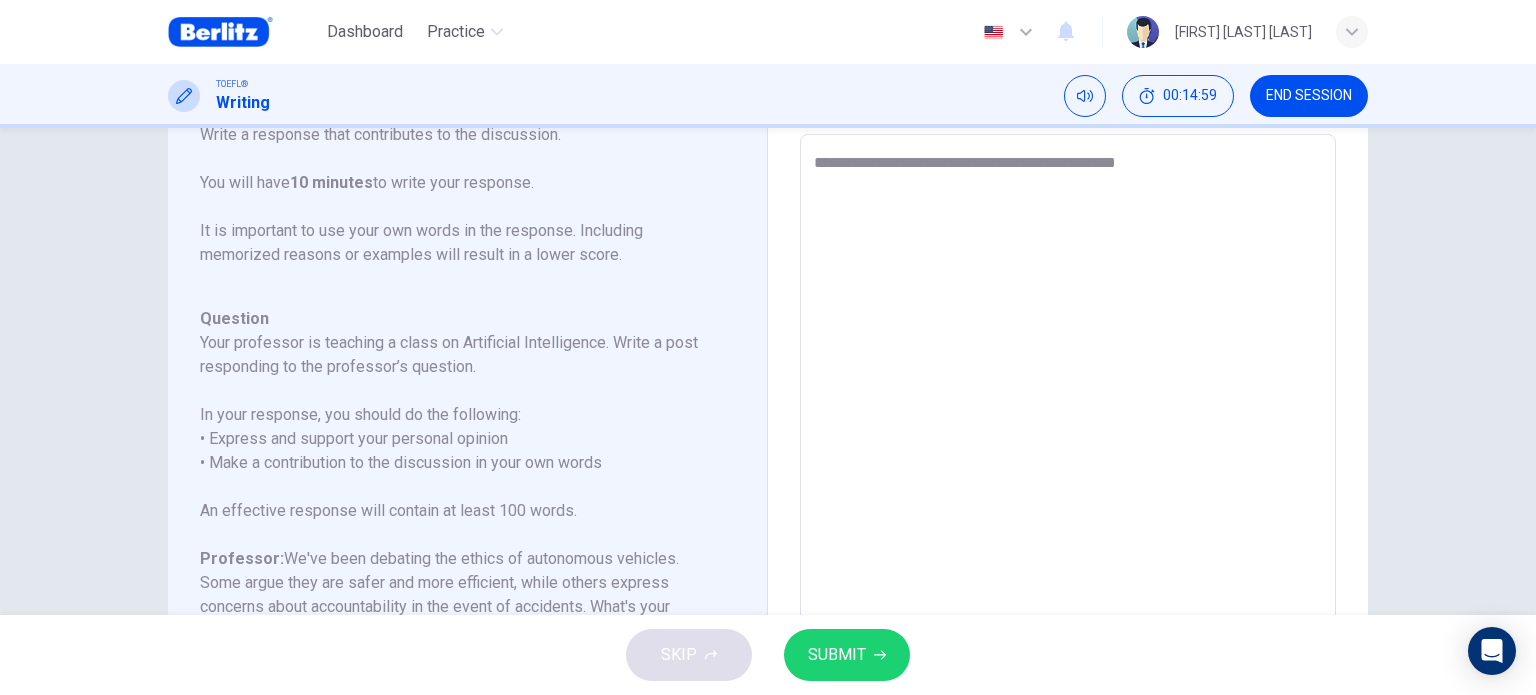 type on "*" 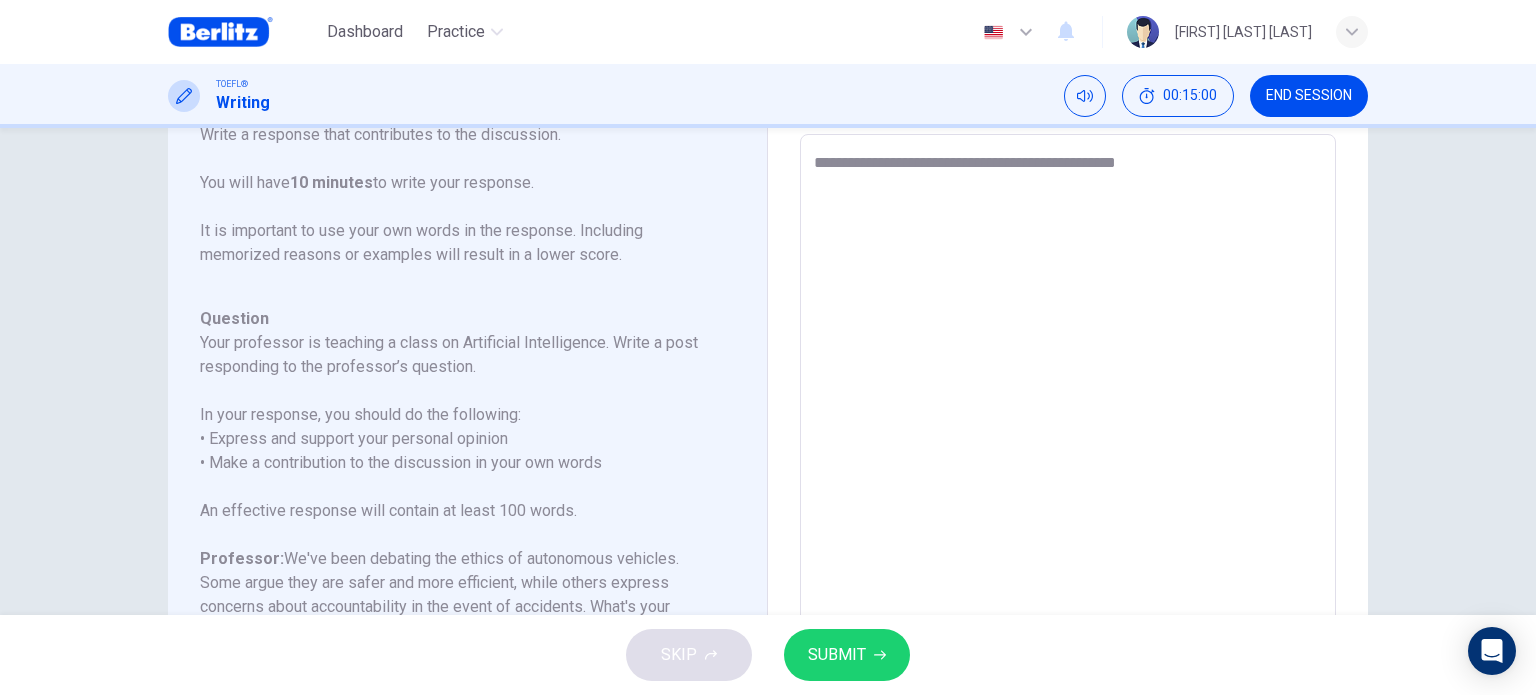 type on "**********" 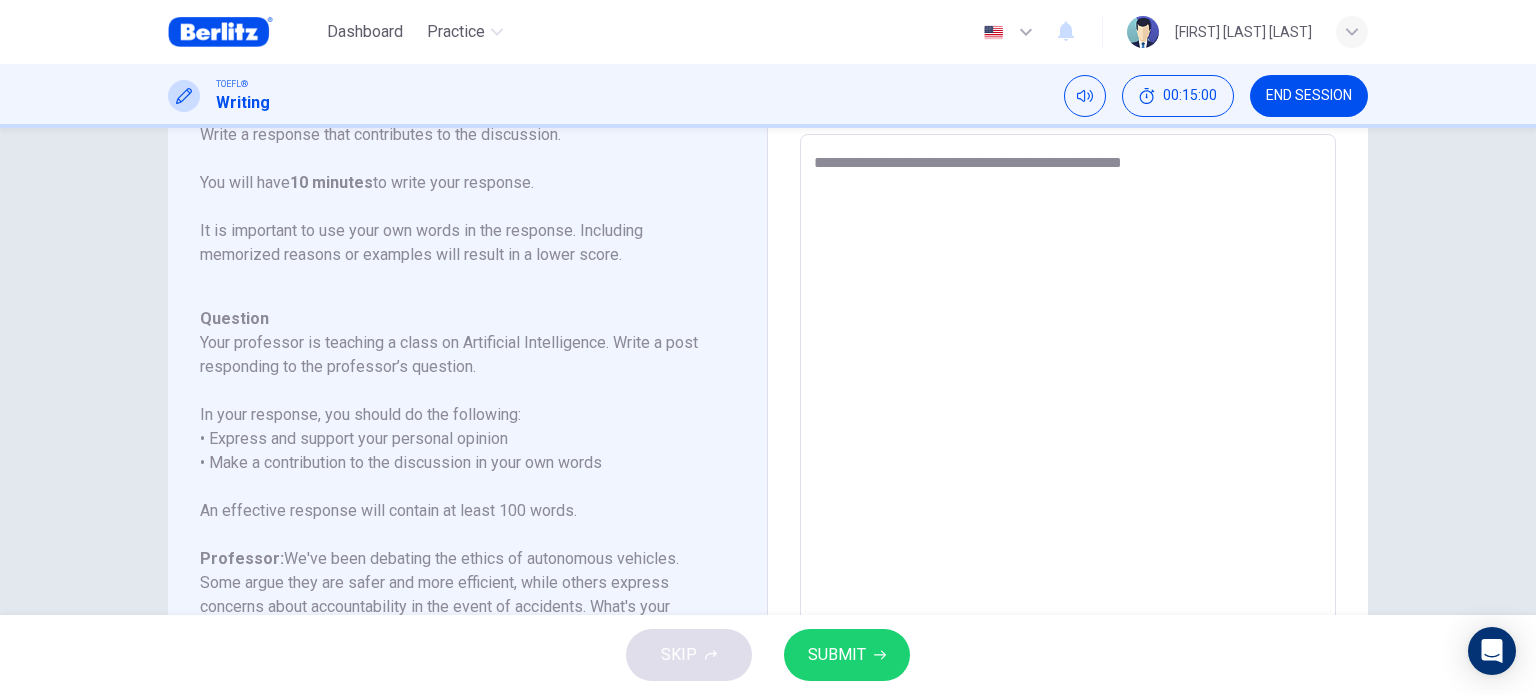 type on "*" 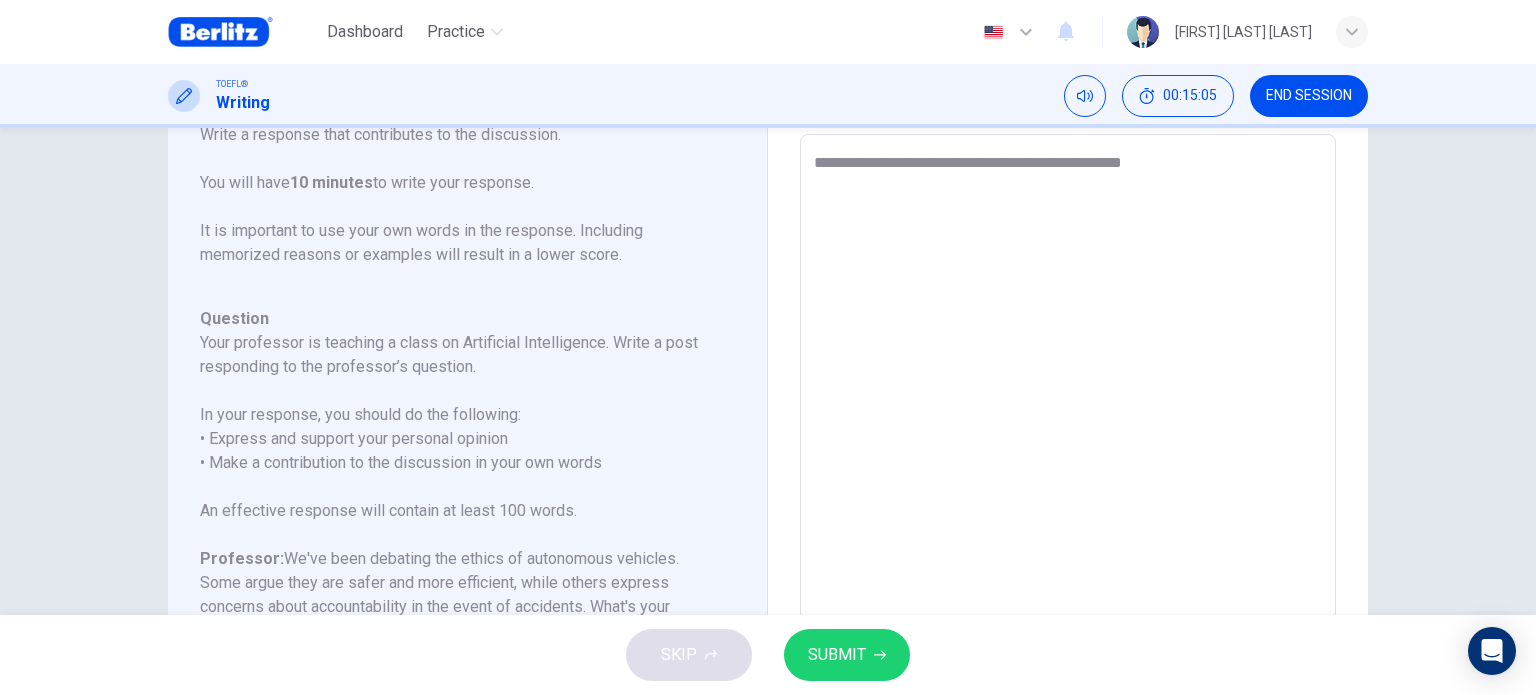 type on "**********" 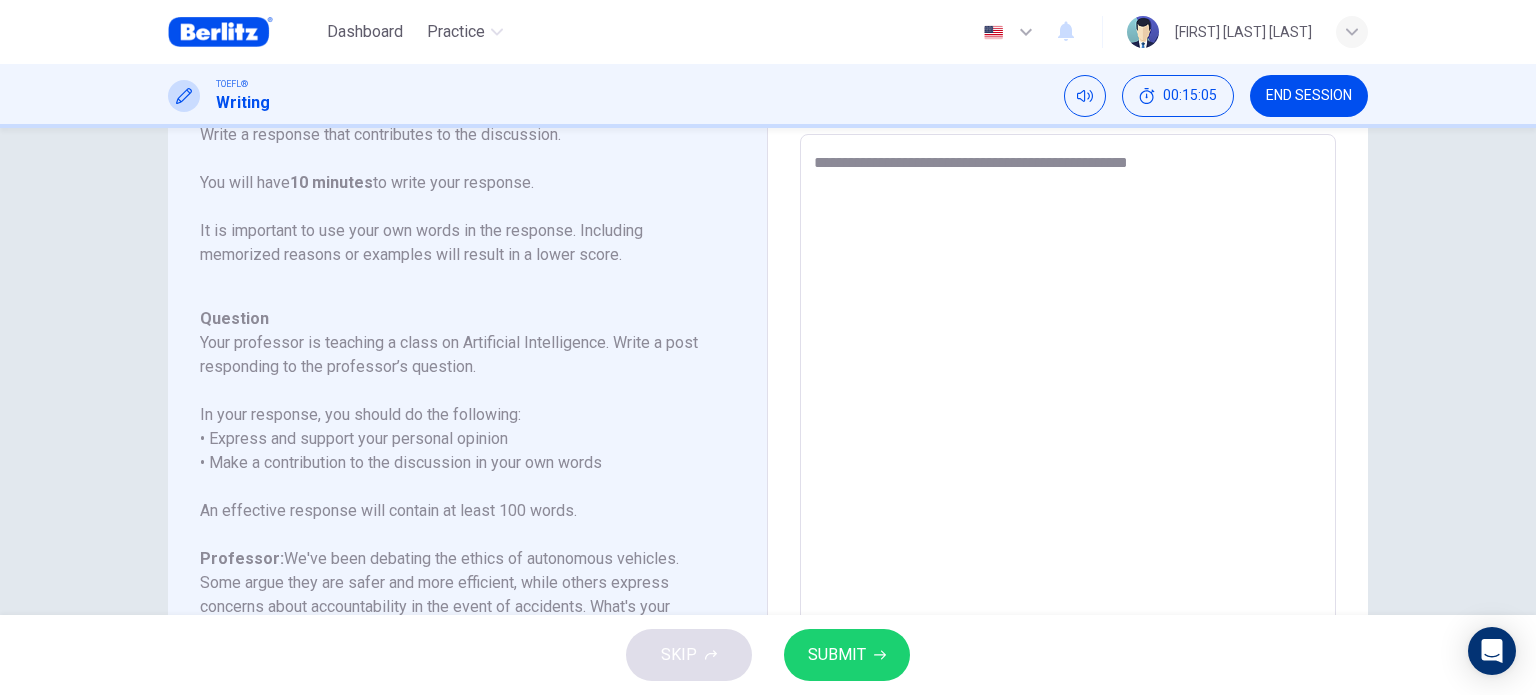 type on "**********" 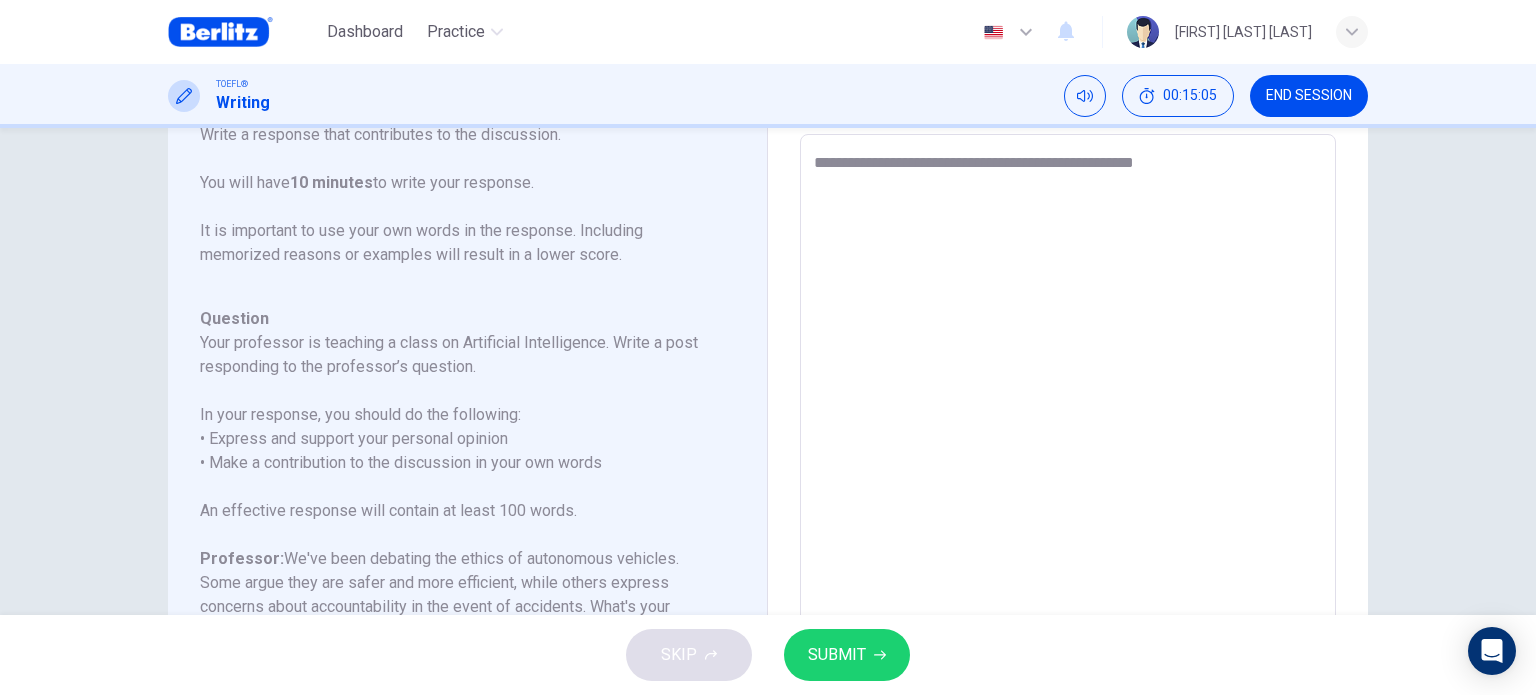 type on "*" 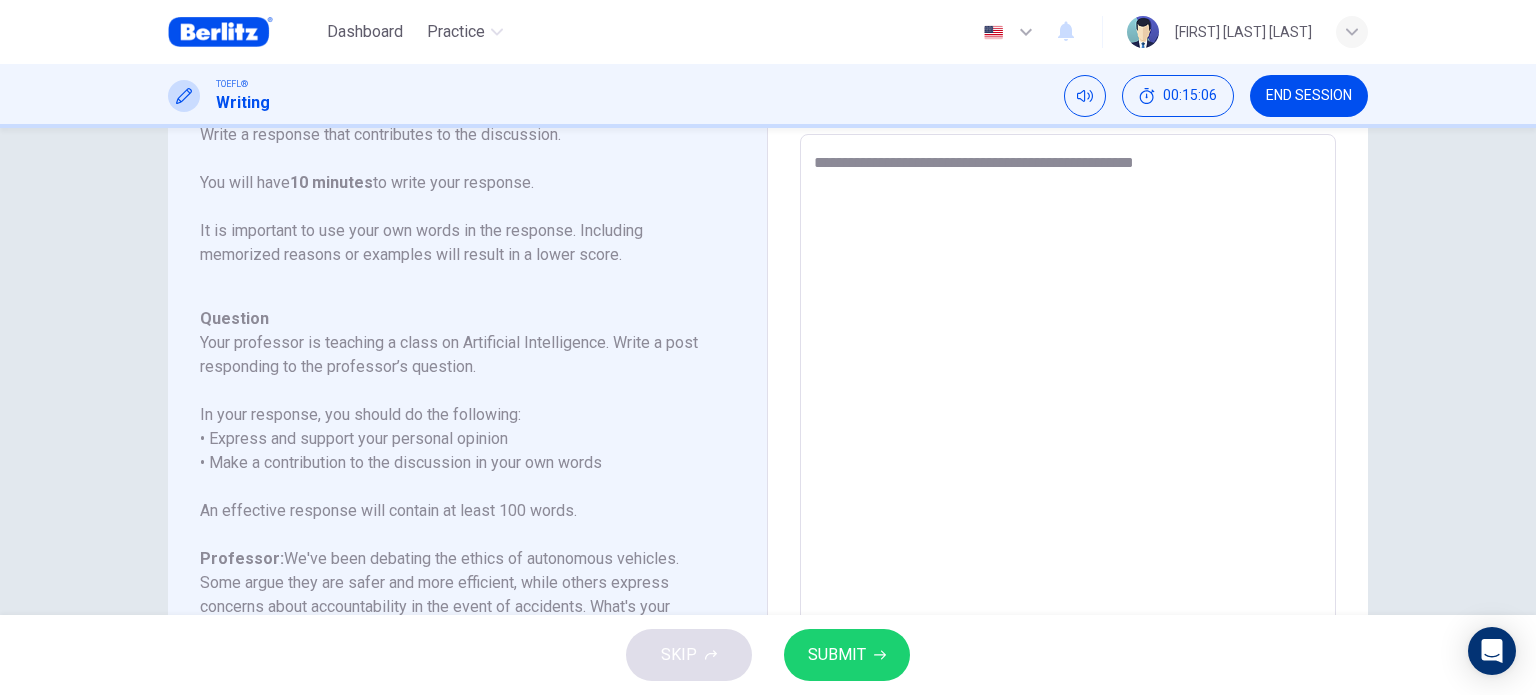 type on "**********" 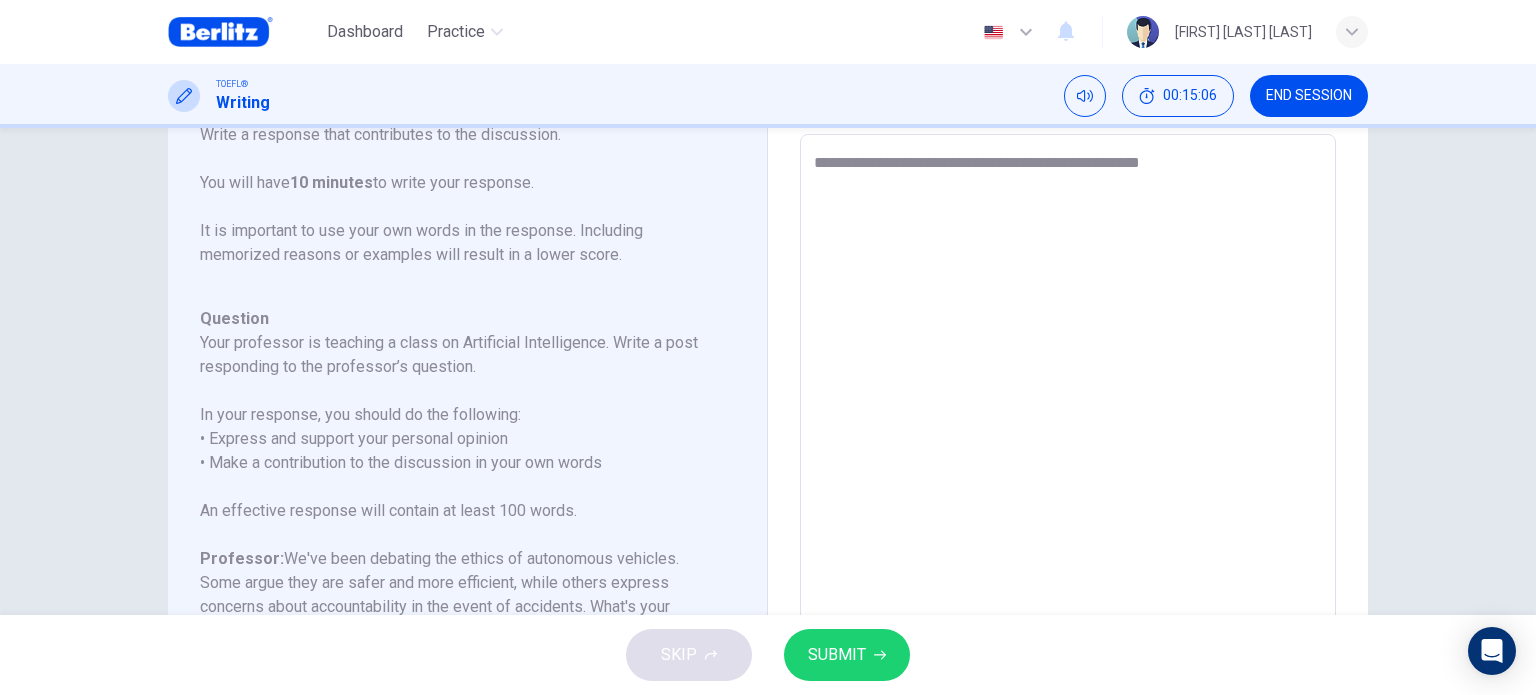 type on "*" 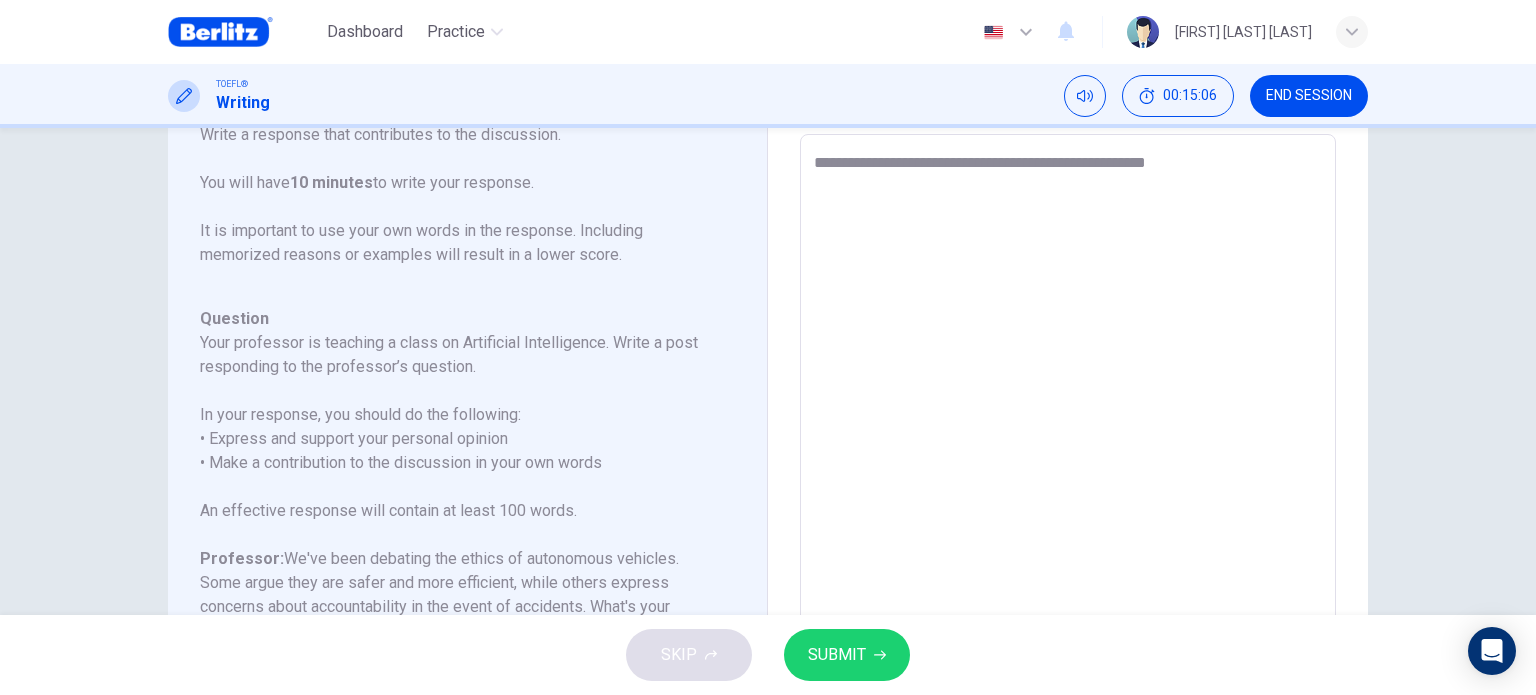 type on "**********" 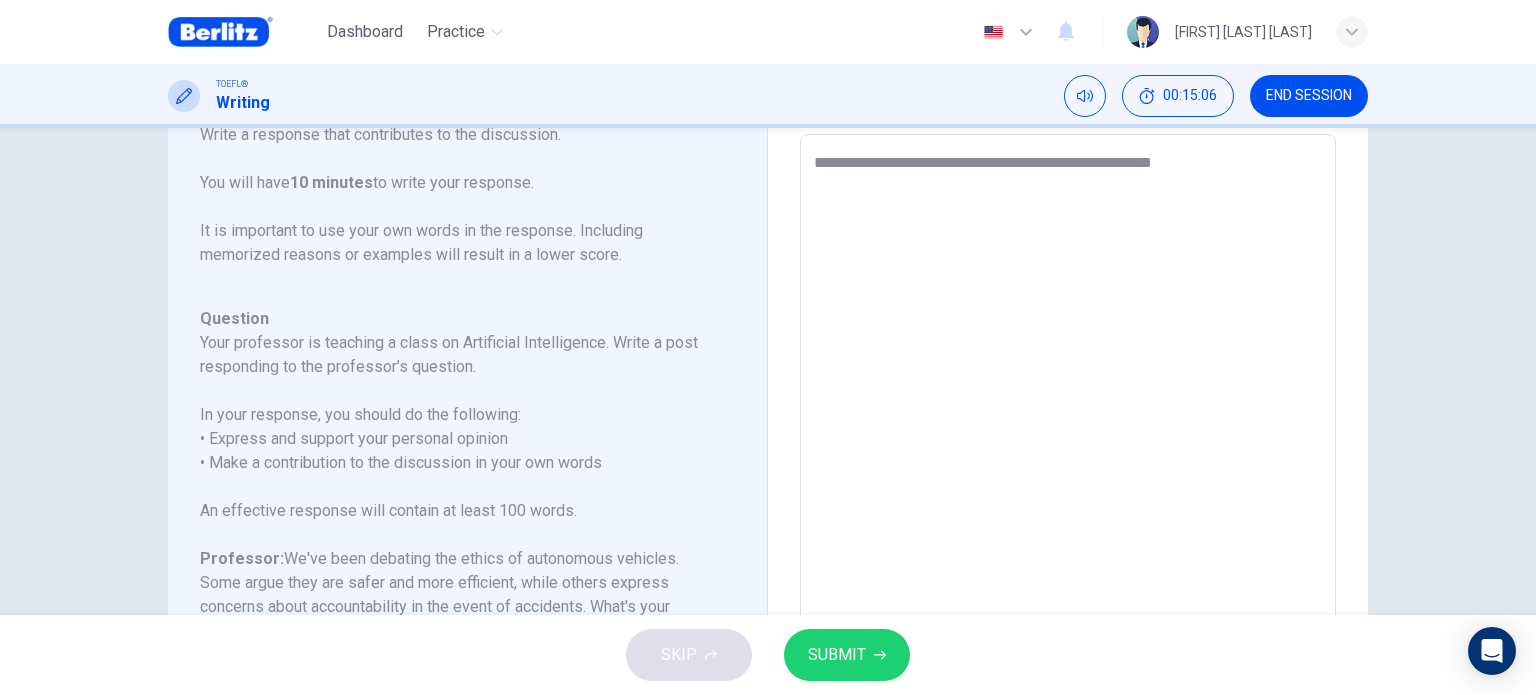 type on "*" 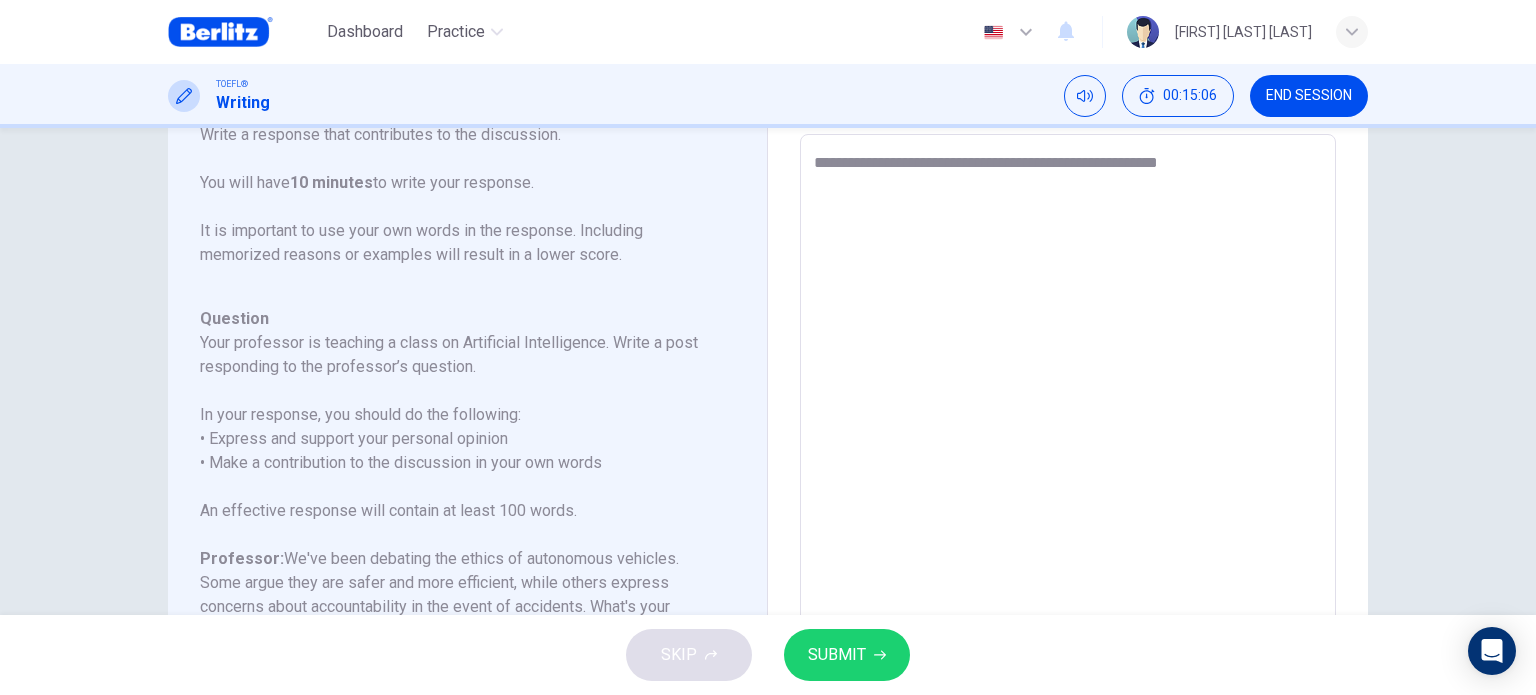 type on "*" 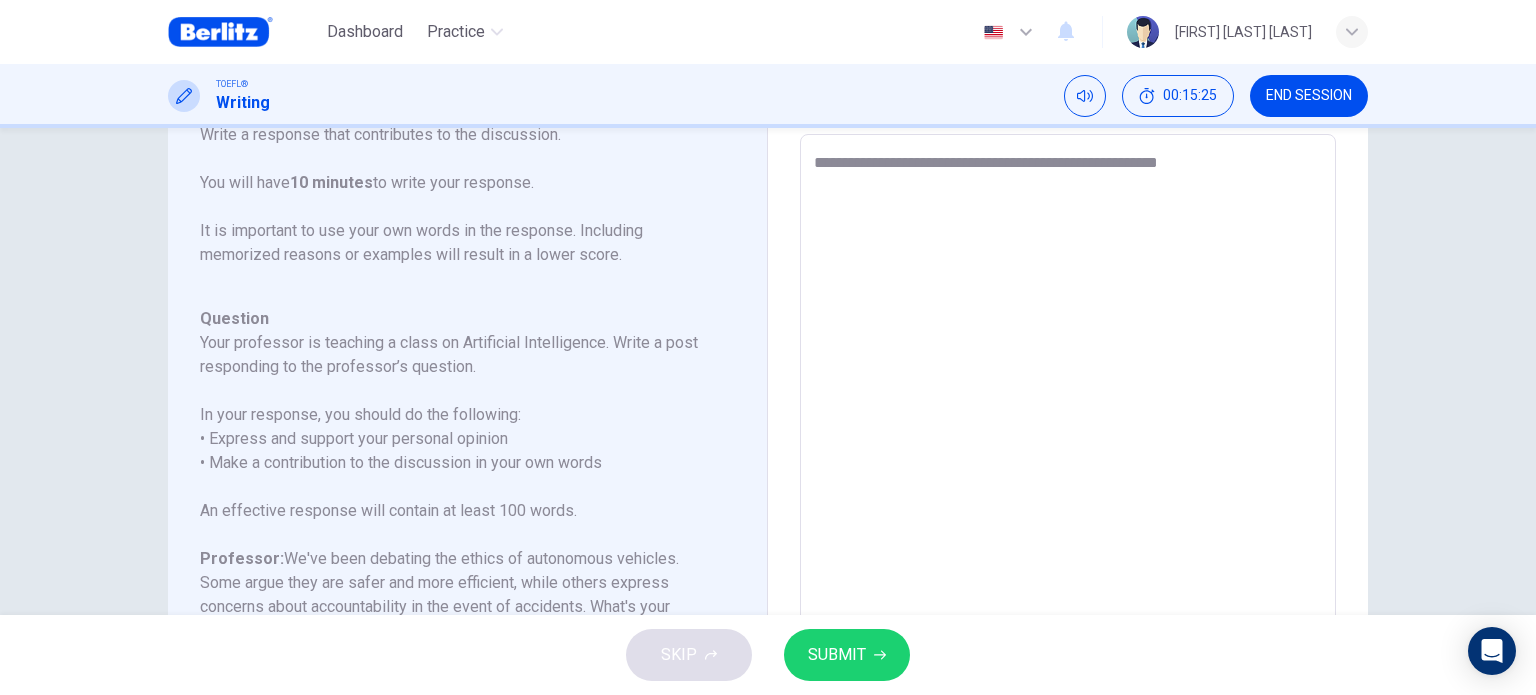 click on "**********" at bounding box center [1068, 468] 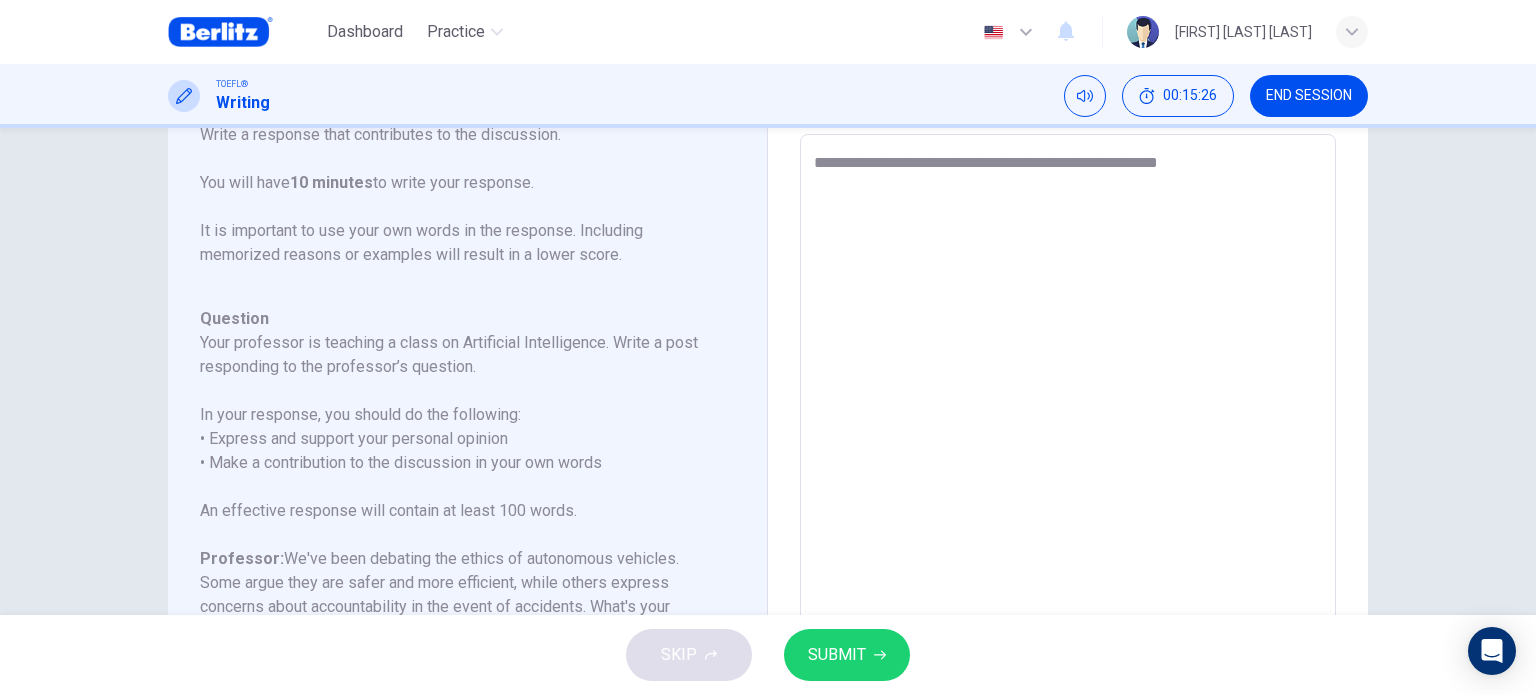 type on "**********" 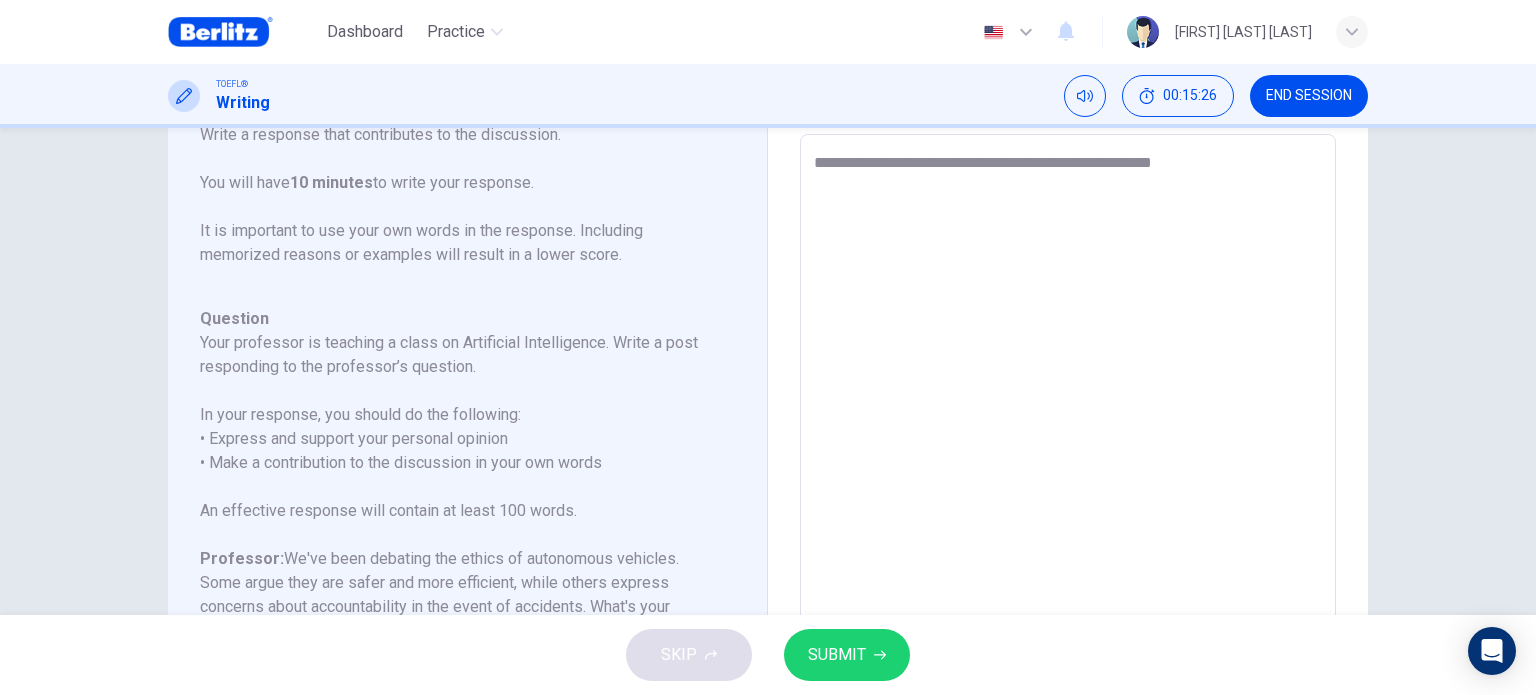 type on "*" 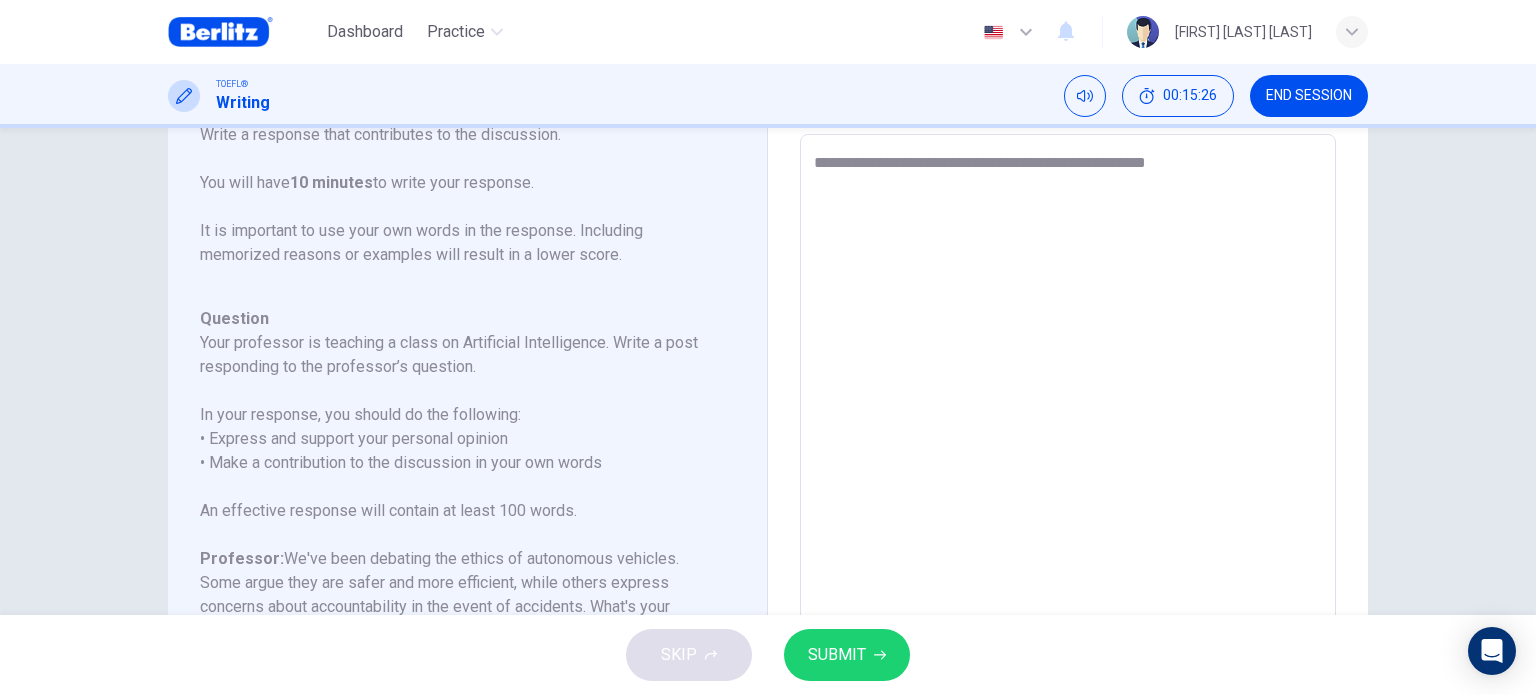 type on "**********" 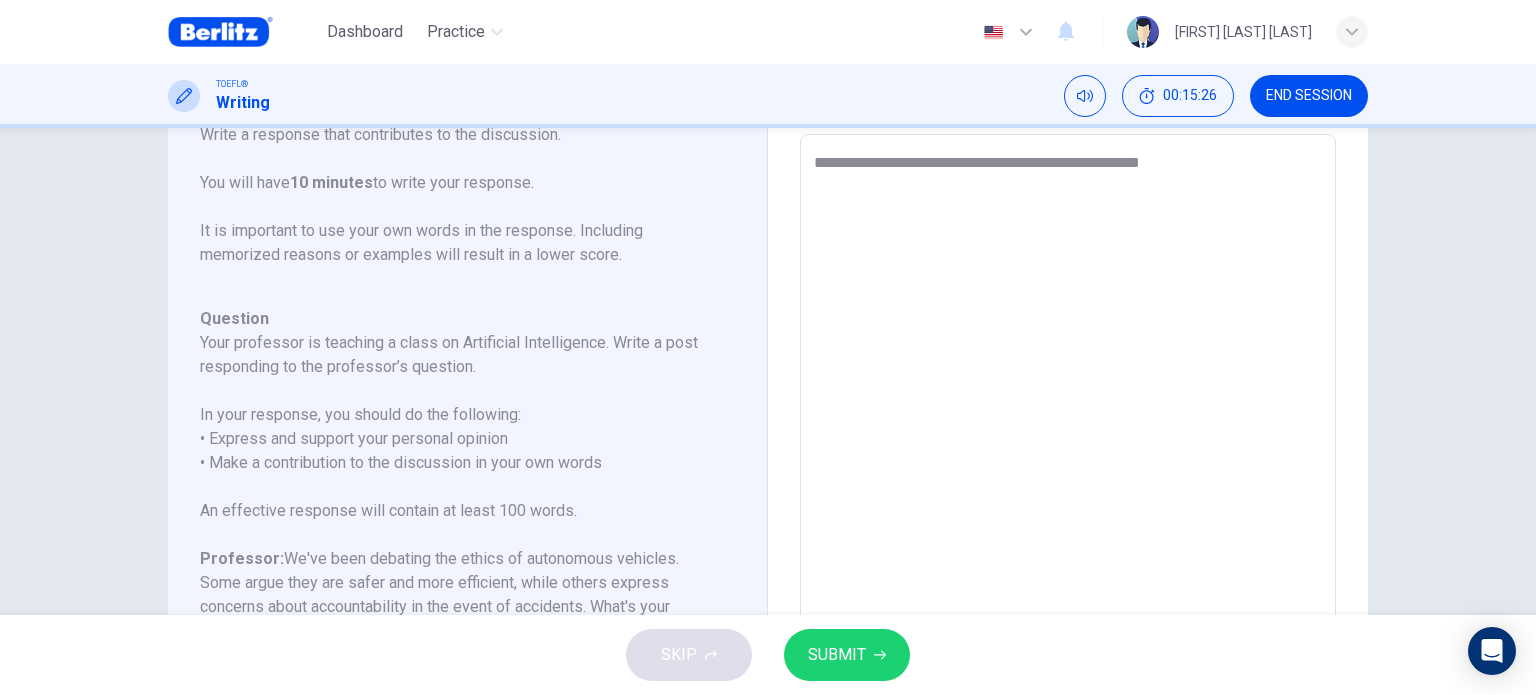 type on "*" 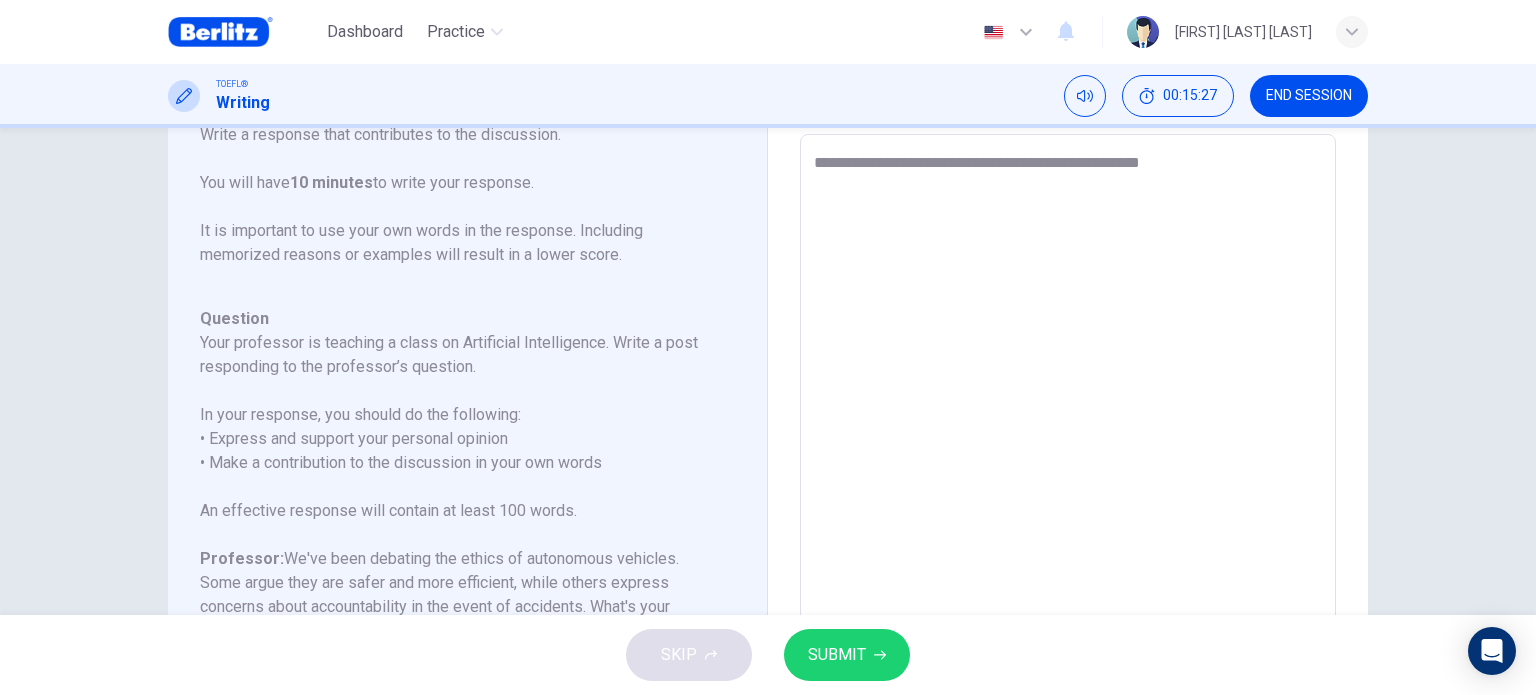 type on "**********" 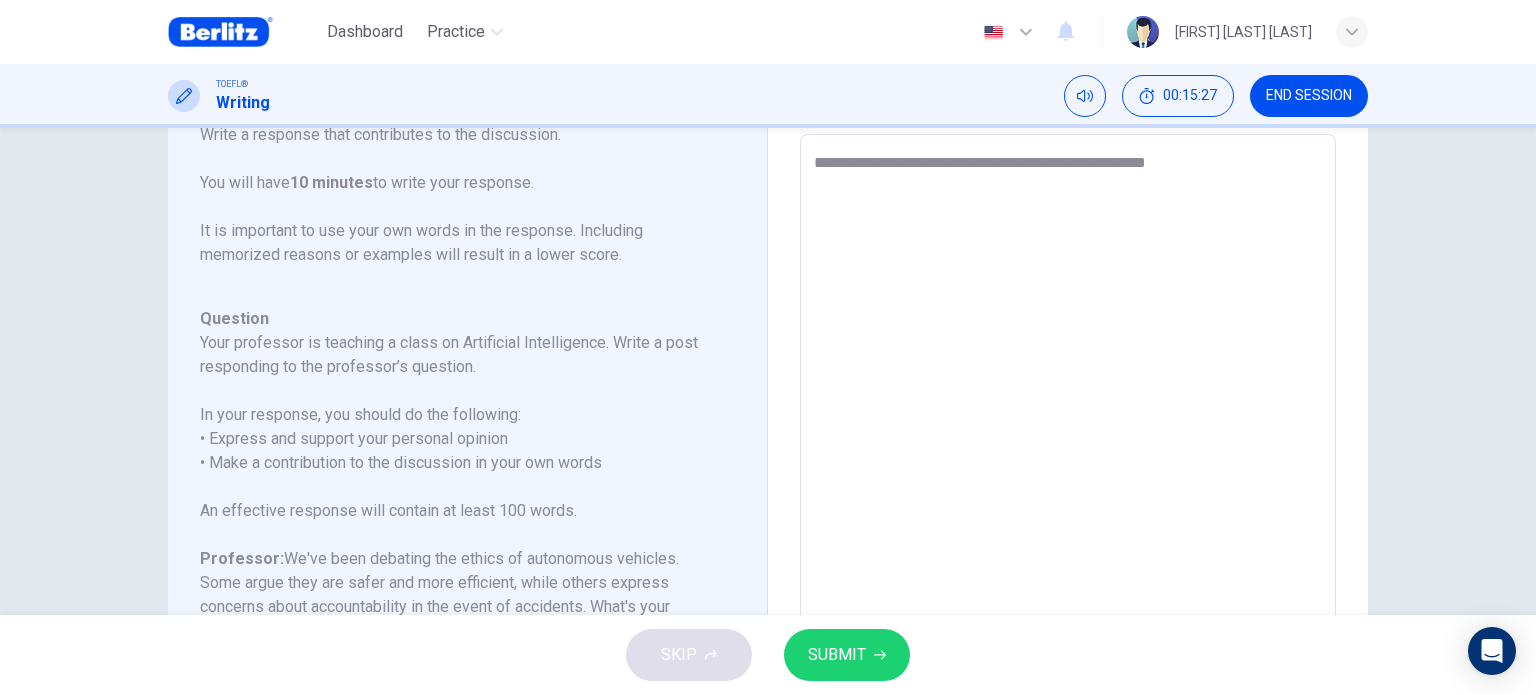 type on "**********" 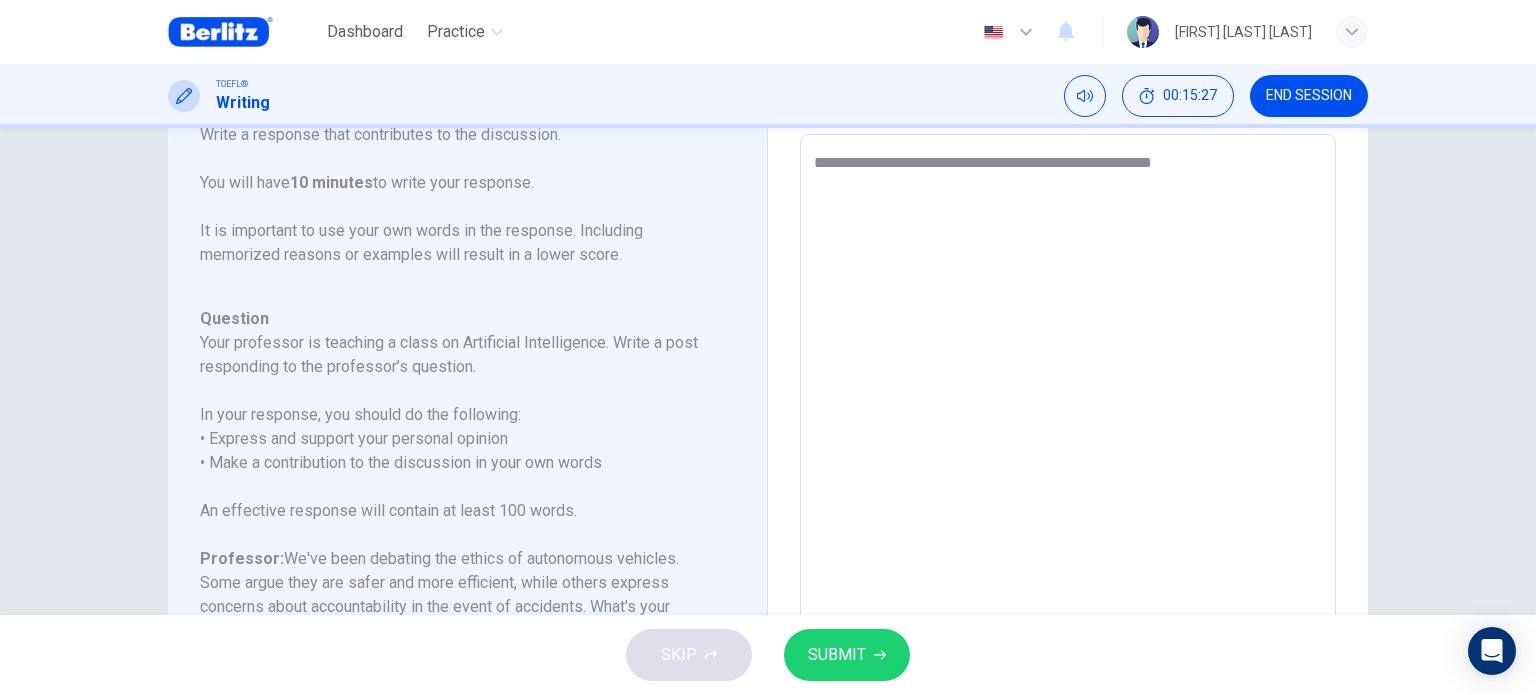 type on "*" 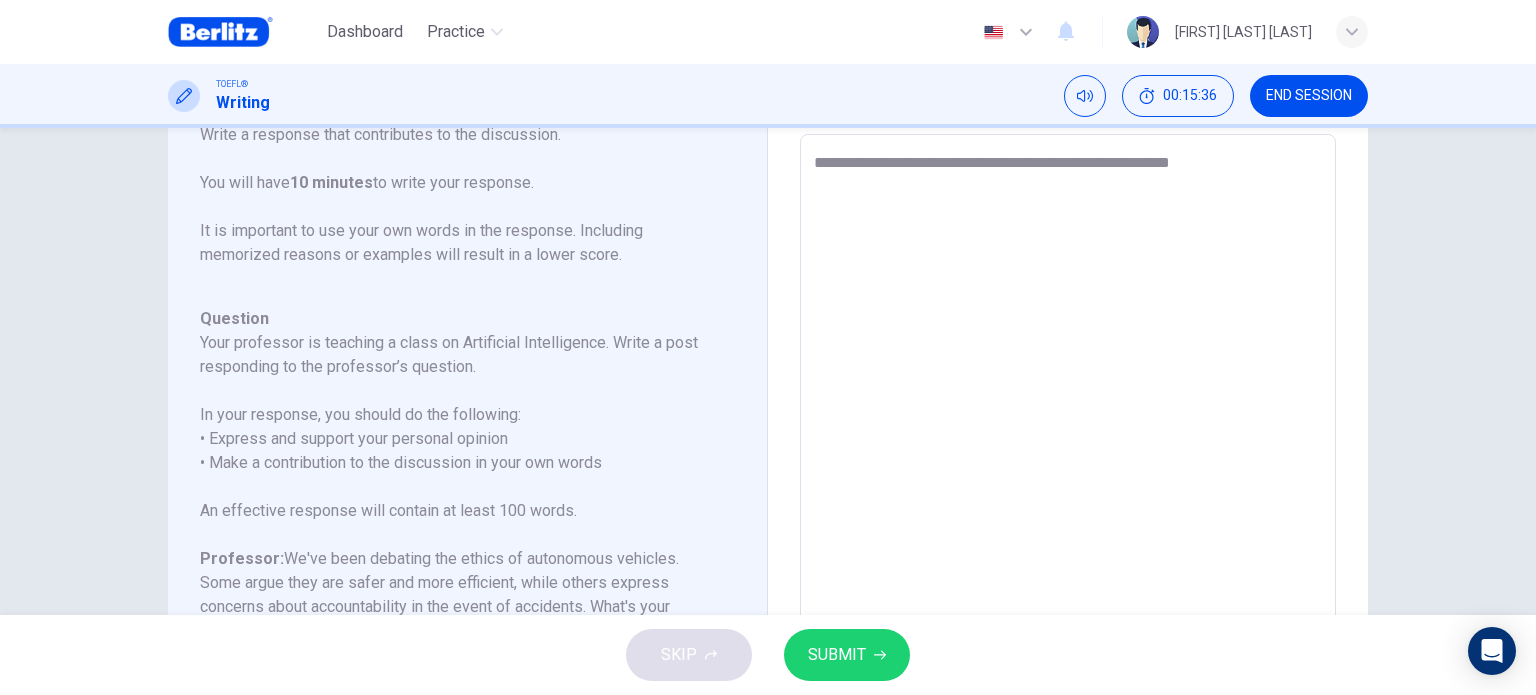 click on "**********" at bounding box center (1068, 468) 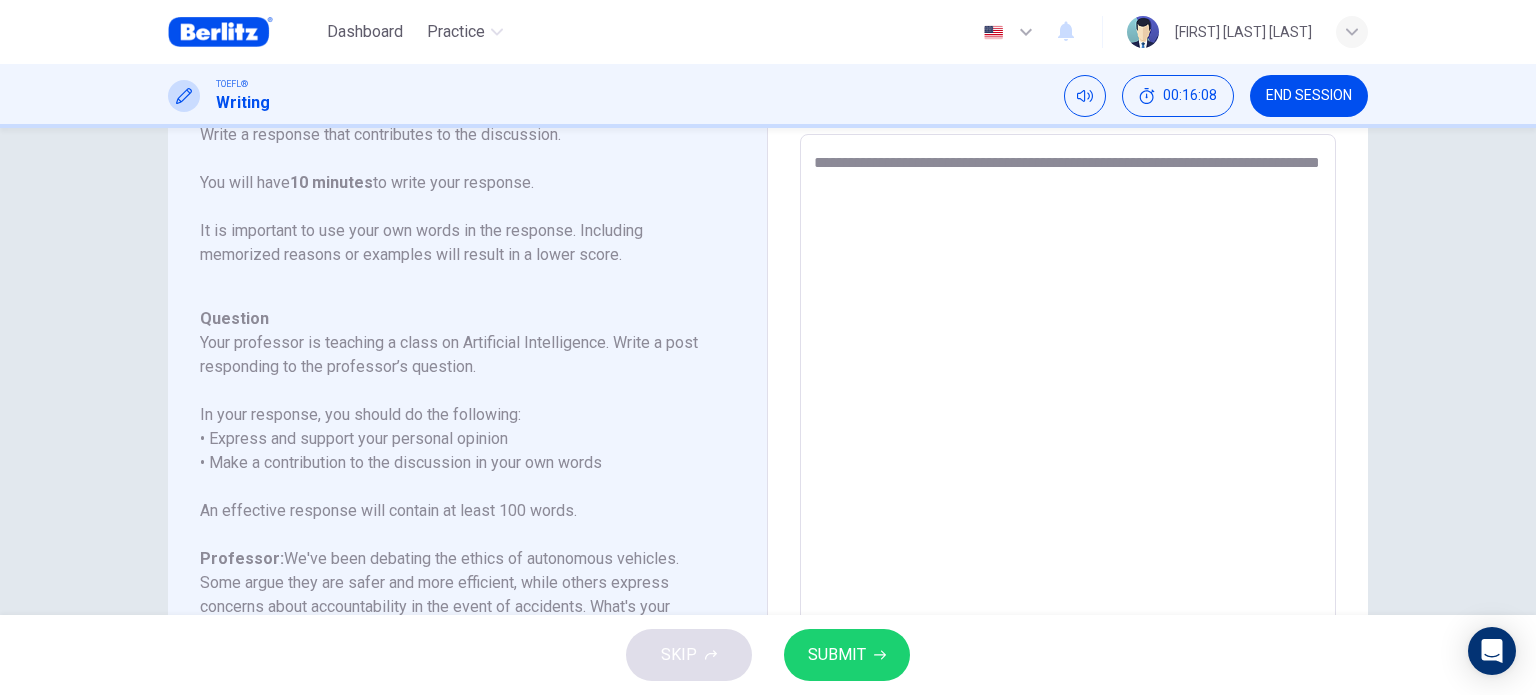click on "**********" at bounding box center [1068, 468] 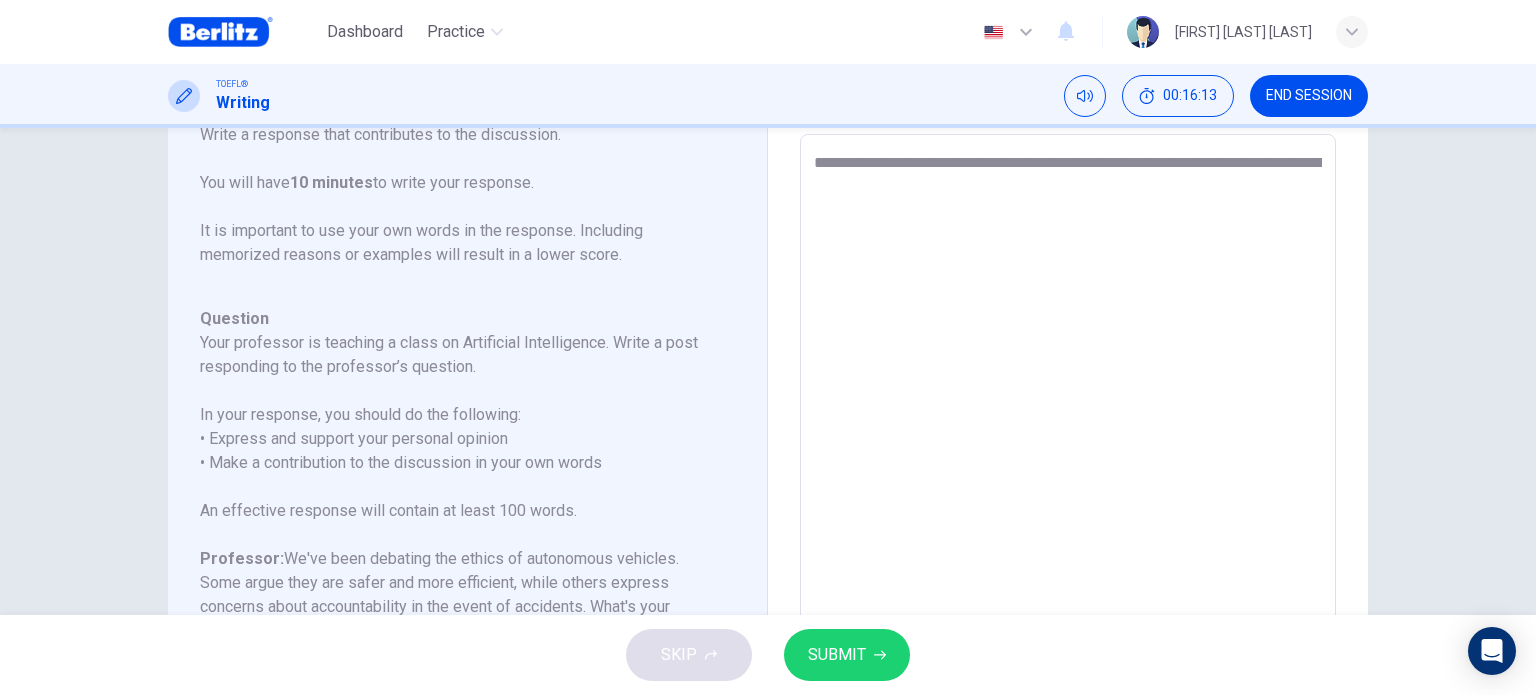 click on "**********" at bounding box center [1068, 468] 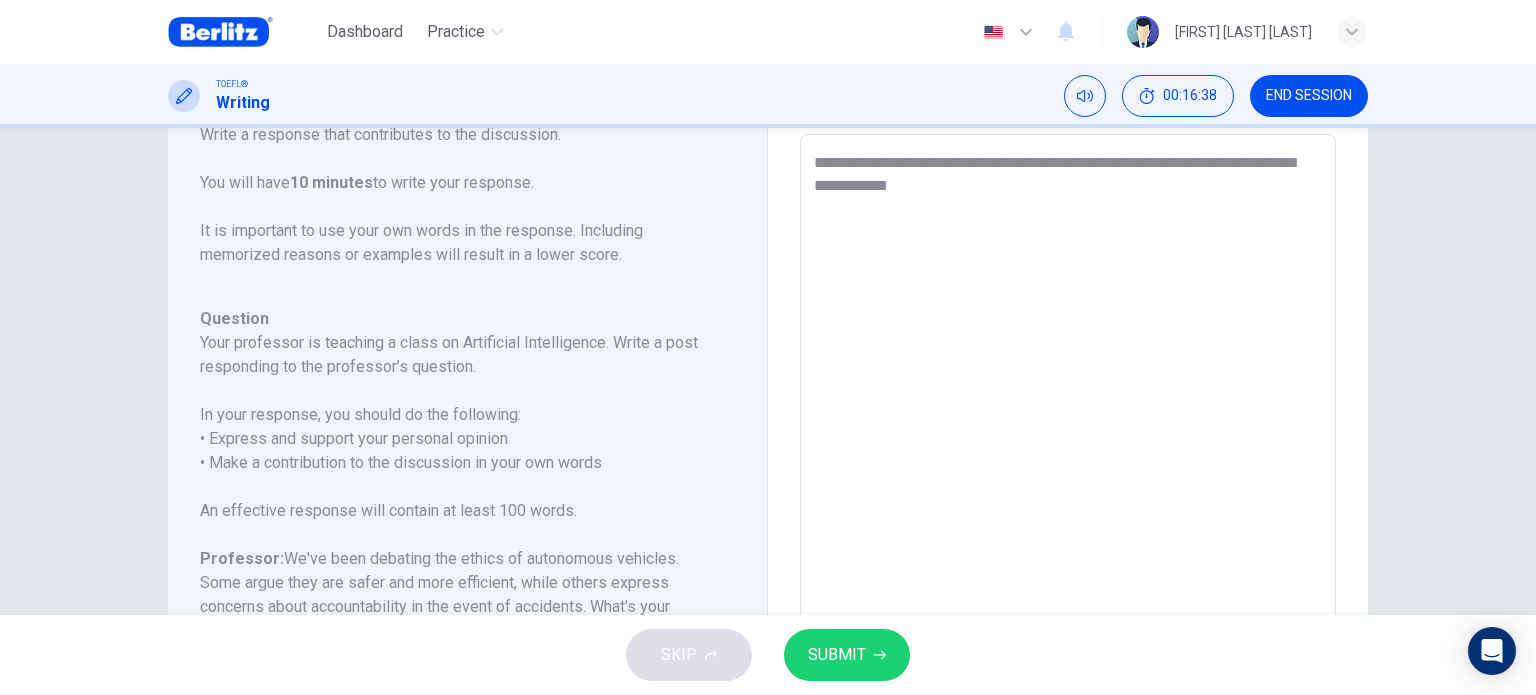 click on "**********" at bounding box center (1068, 468) 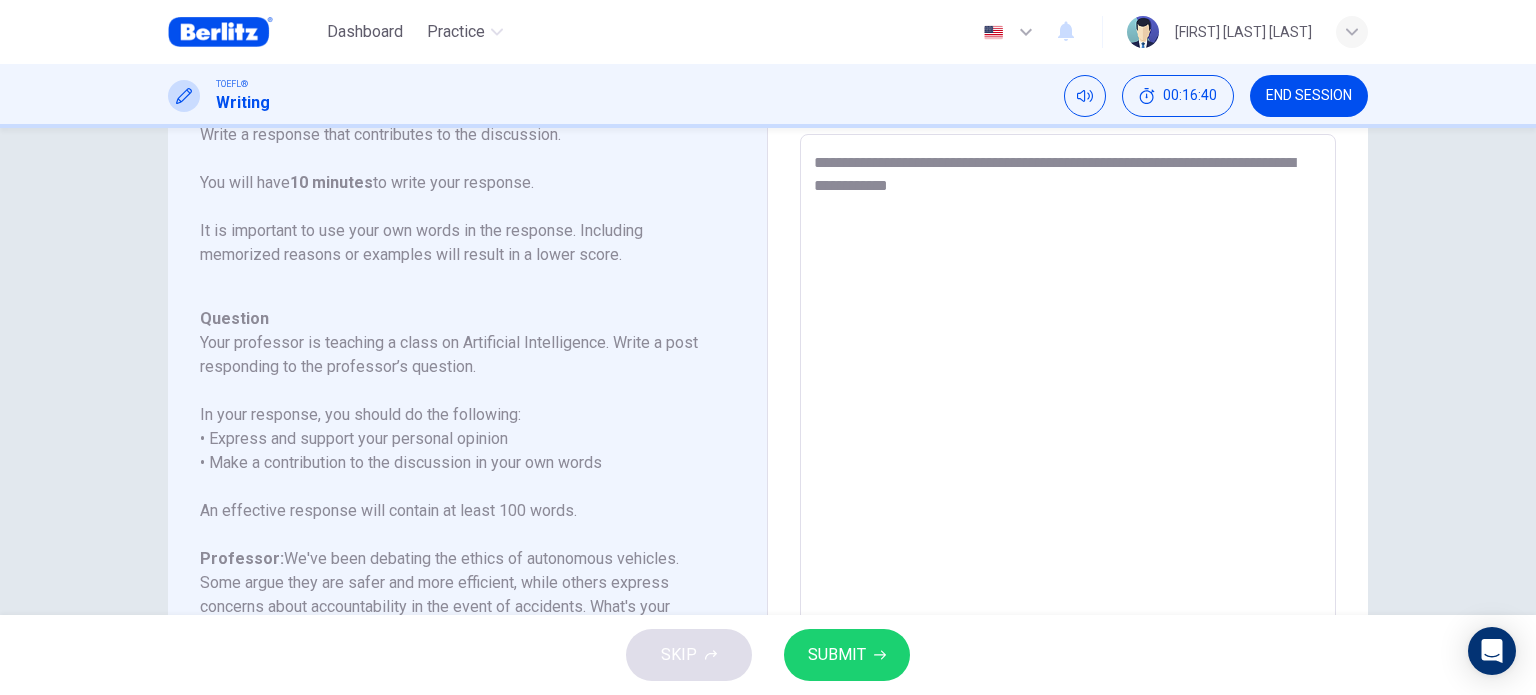 click on "**********" at bounding box center (1068, 468) 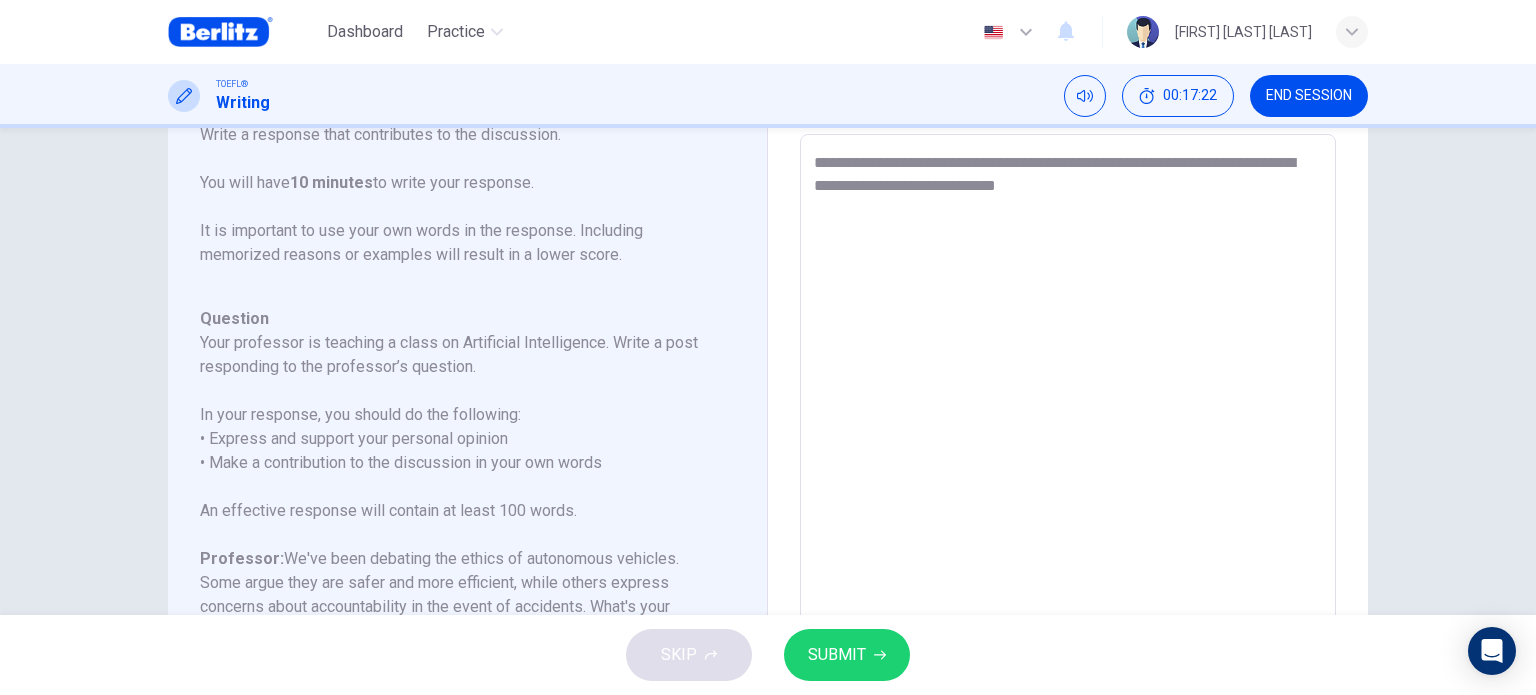 click on "**********" at bounding box center (1068, 468) 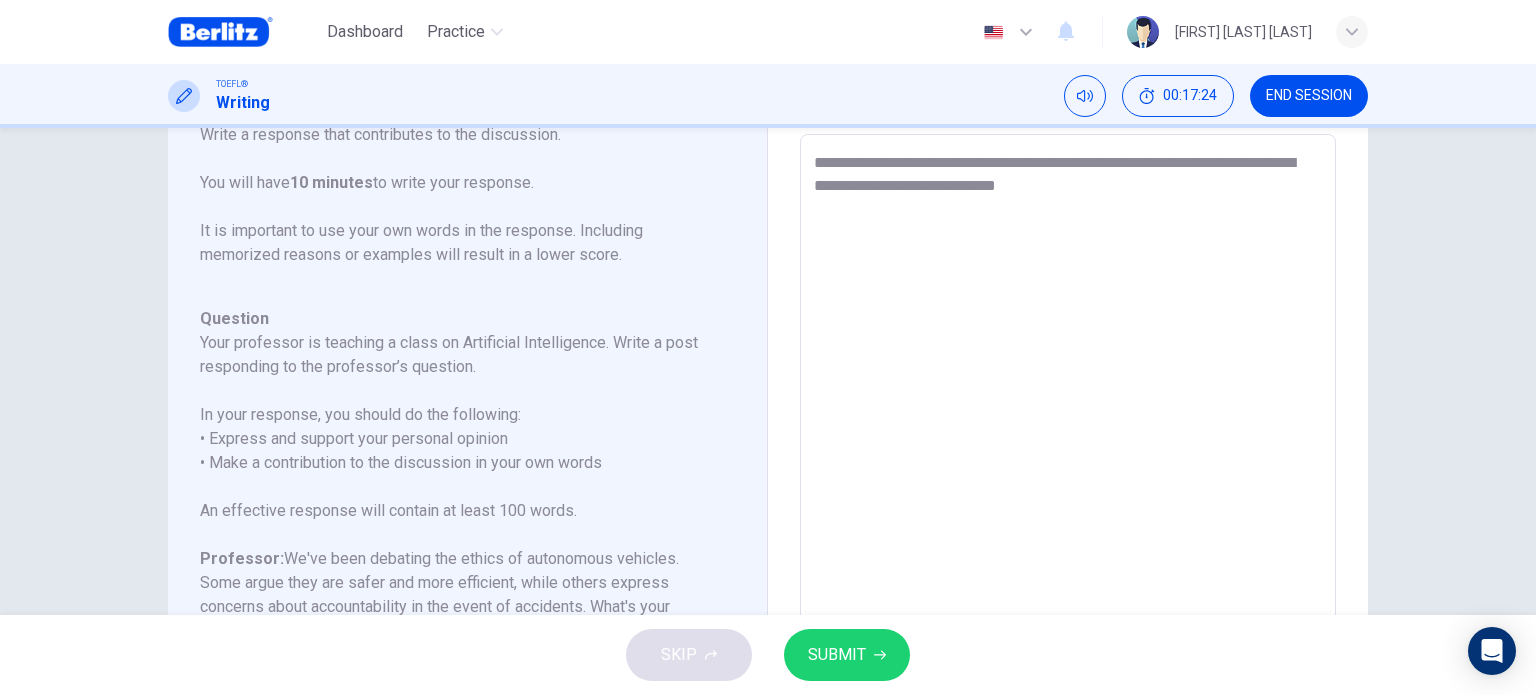 click on "**********" at bounding box center [1068, 468] 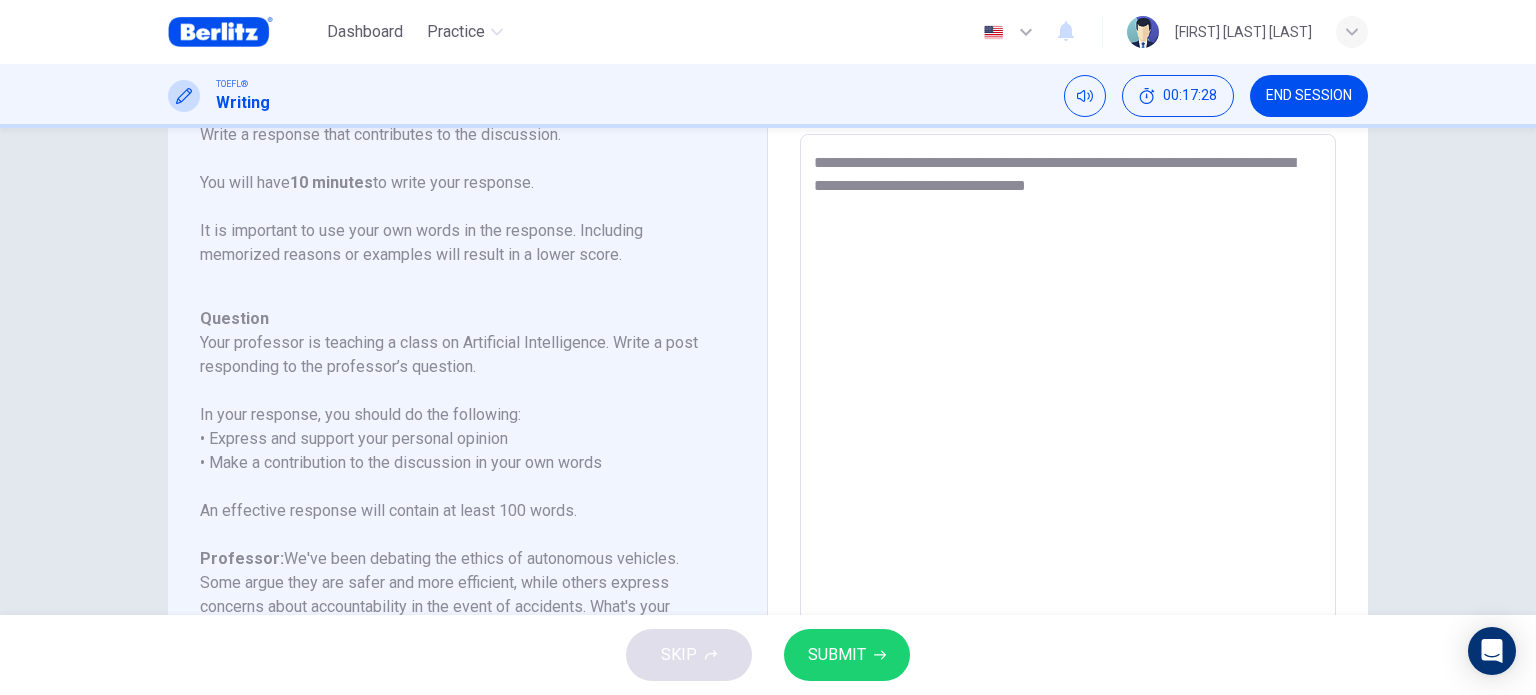 click on "**********" at bounding box center [1068, 468] 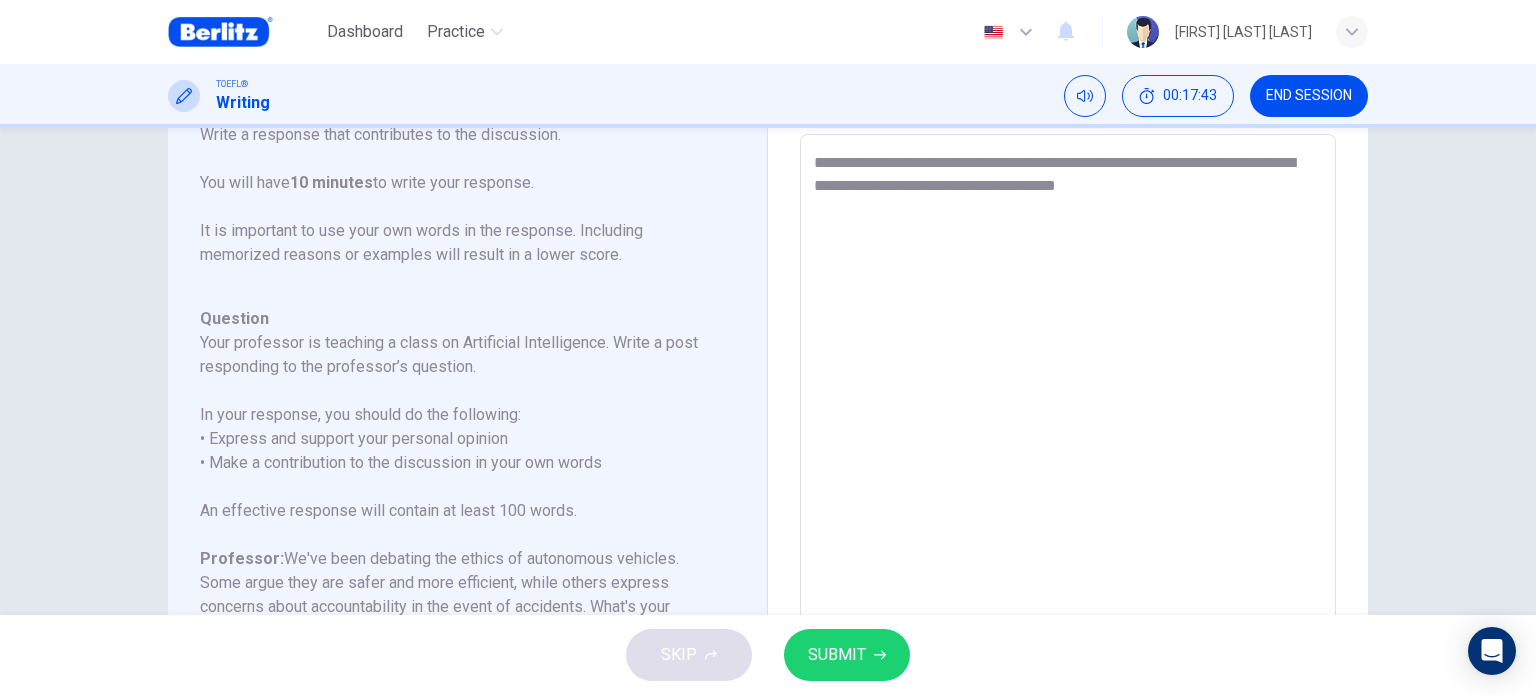 click on "**********" at bounding box center (1068, 468) 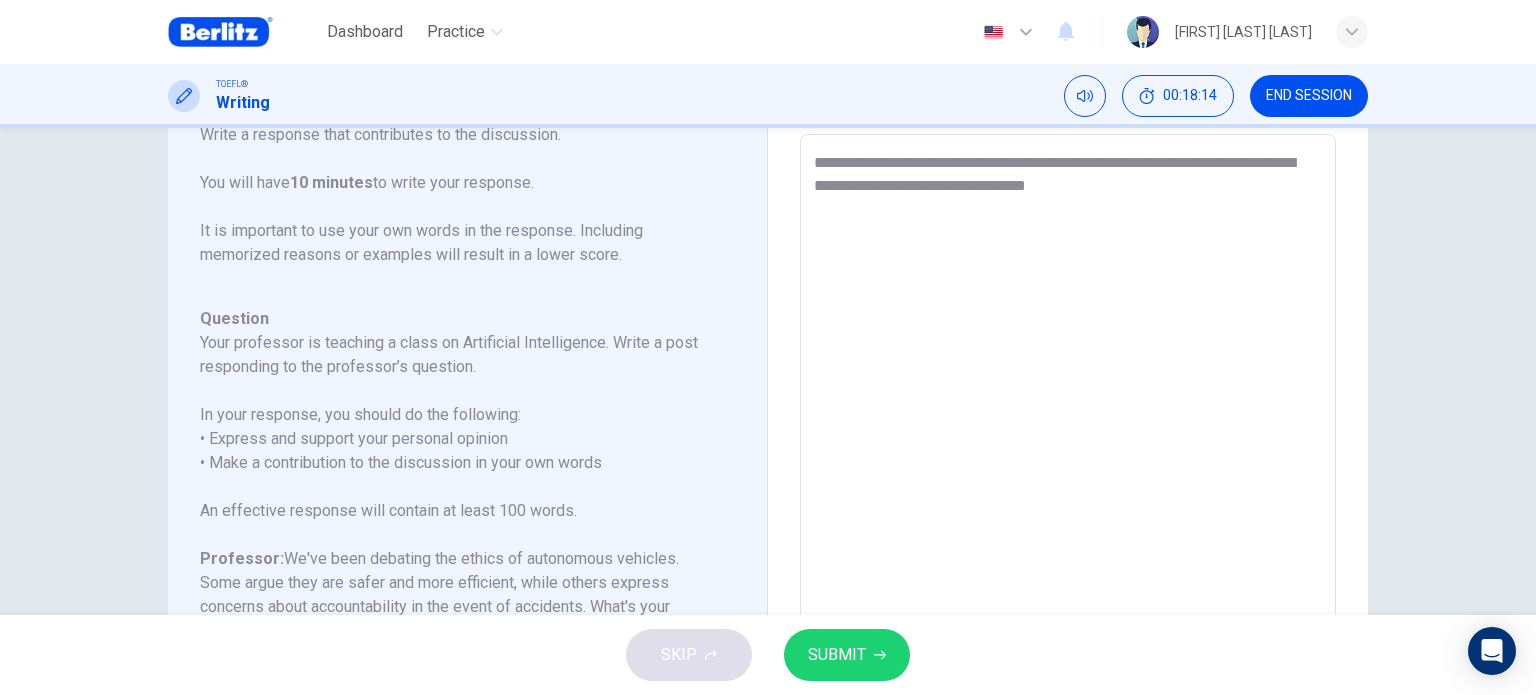 click on "**********" at bounding box center [1068, 468] 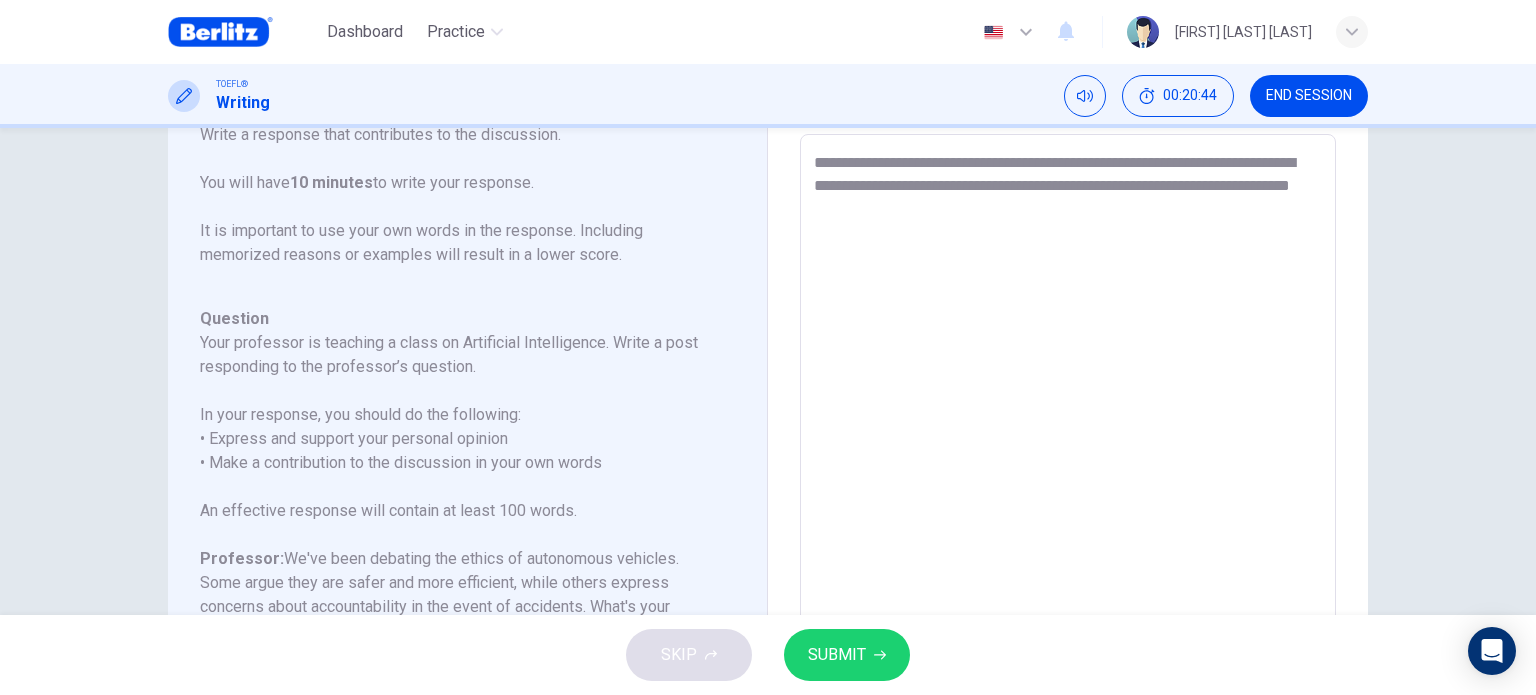 click on "**********" at bounding box center [1068, 468] 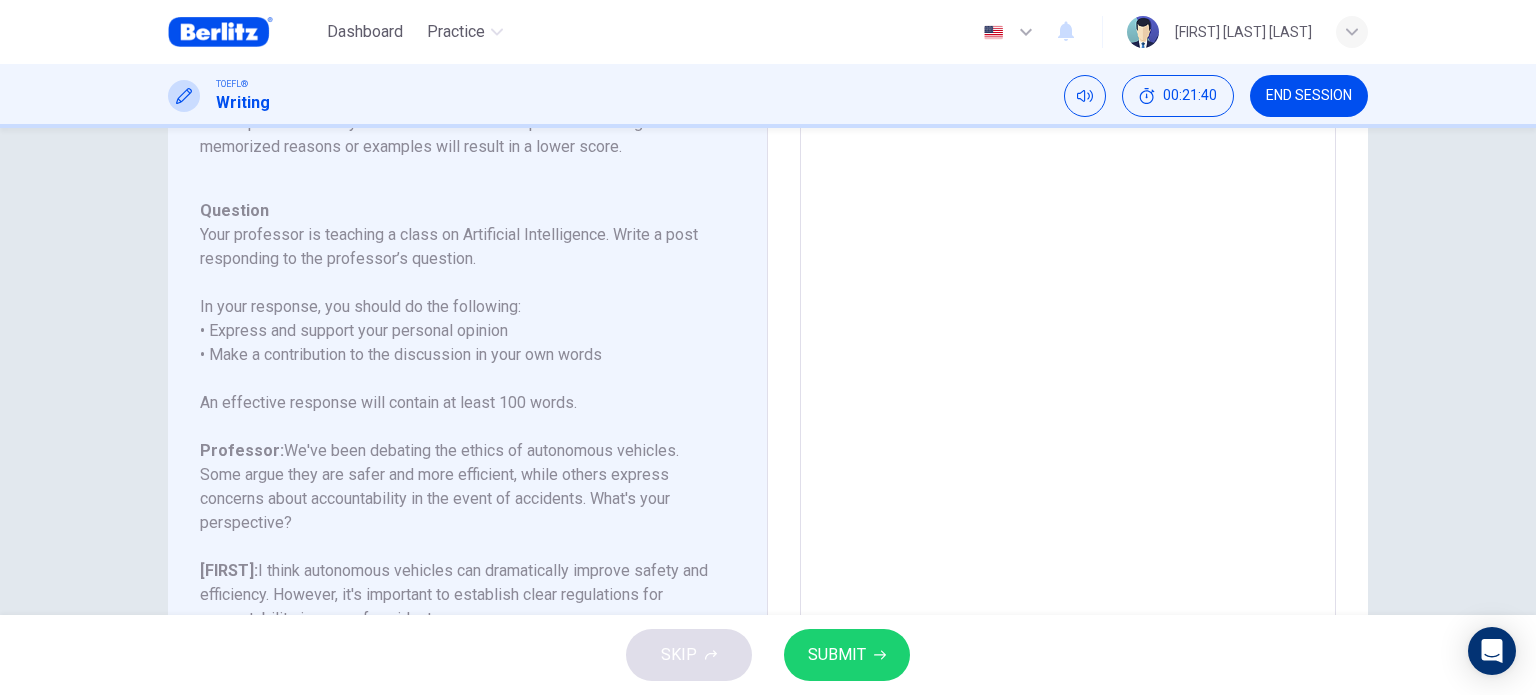 scroll, scrollTop: 217, scrollLeft: 0, axis: vertical 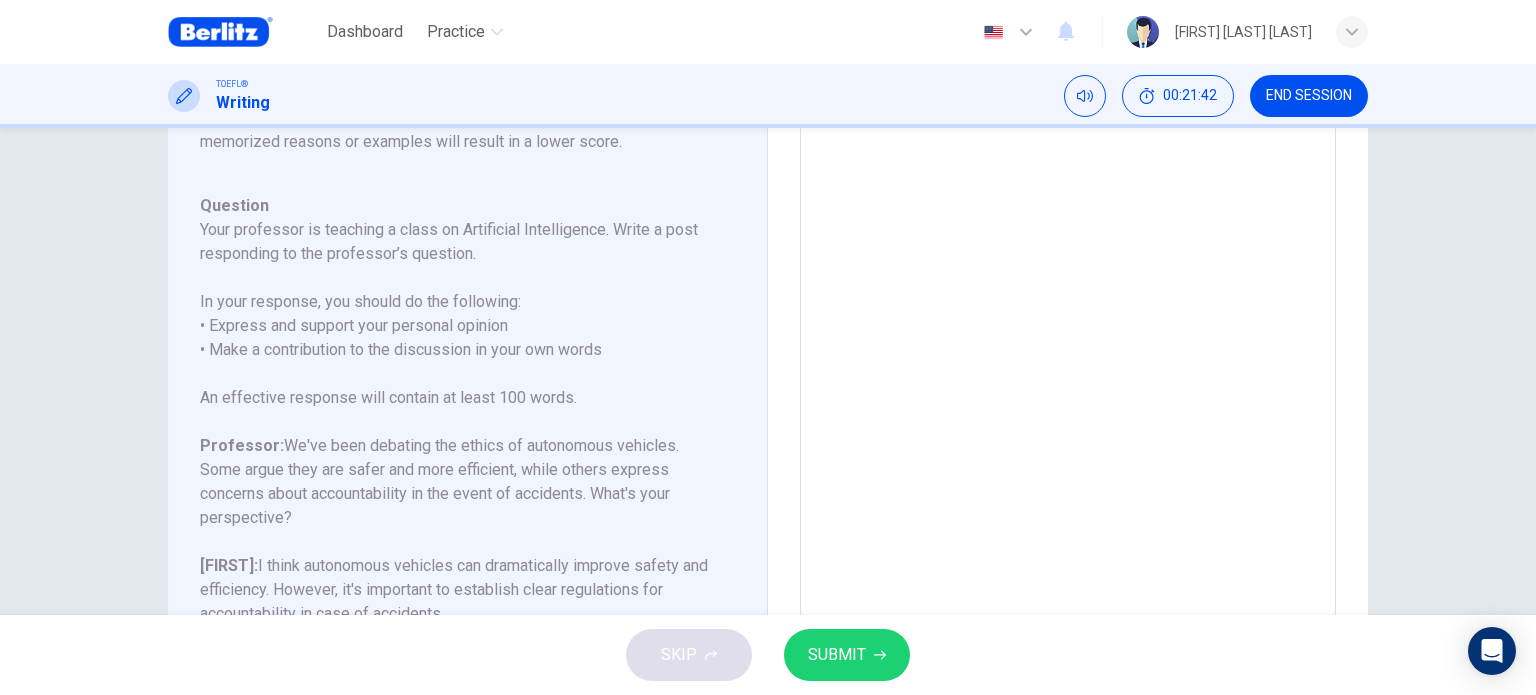 click on "**********" at bounding box center (1068, 355) 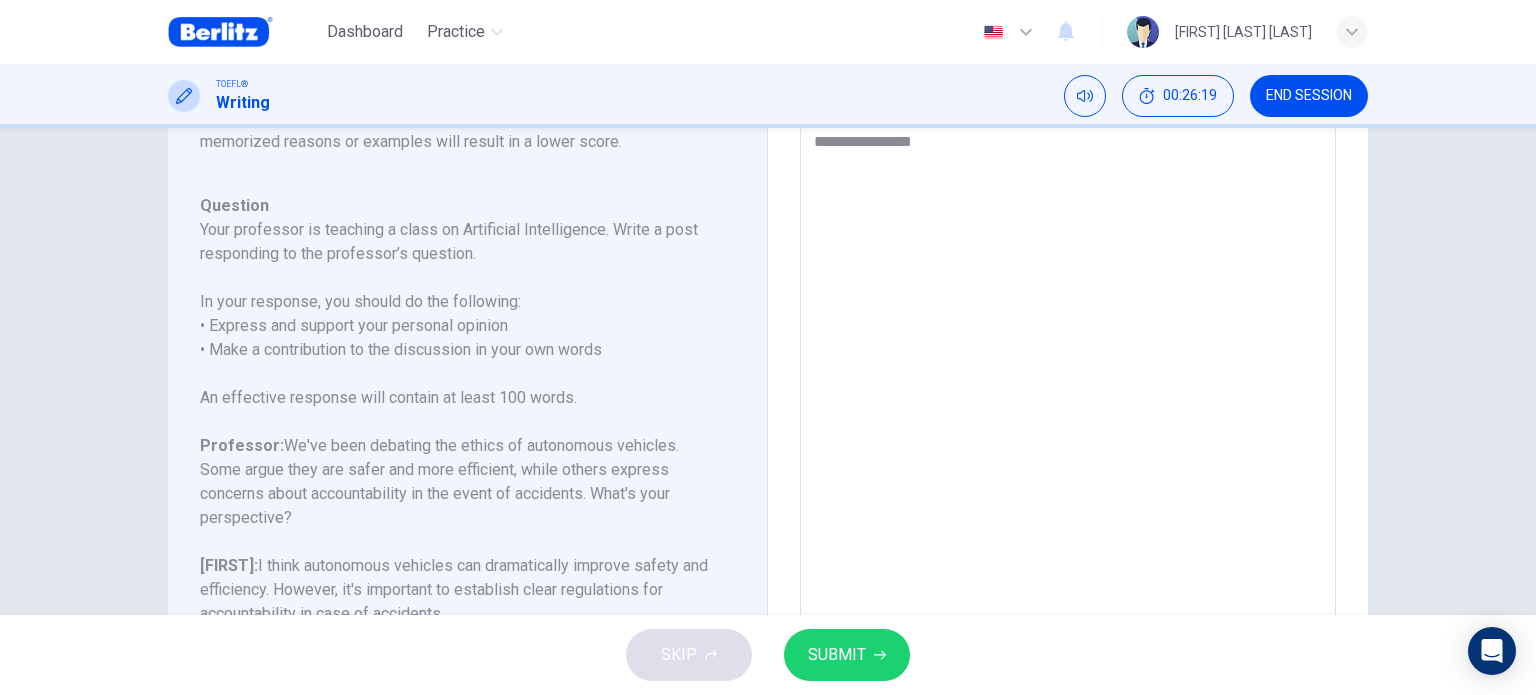 click on "**********" at bounding box center [1068, 355] 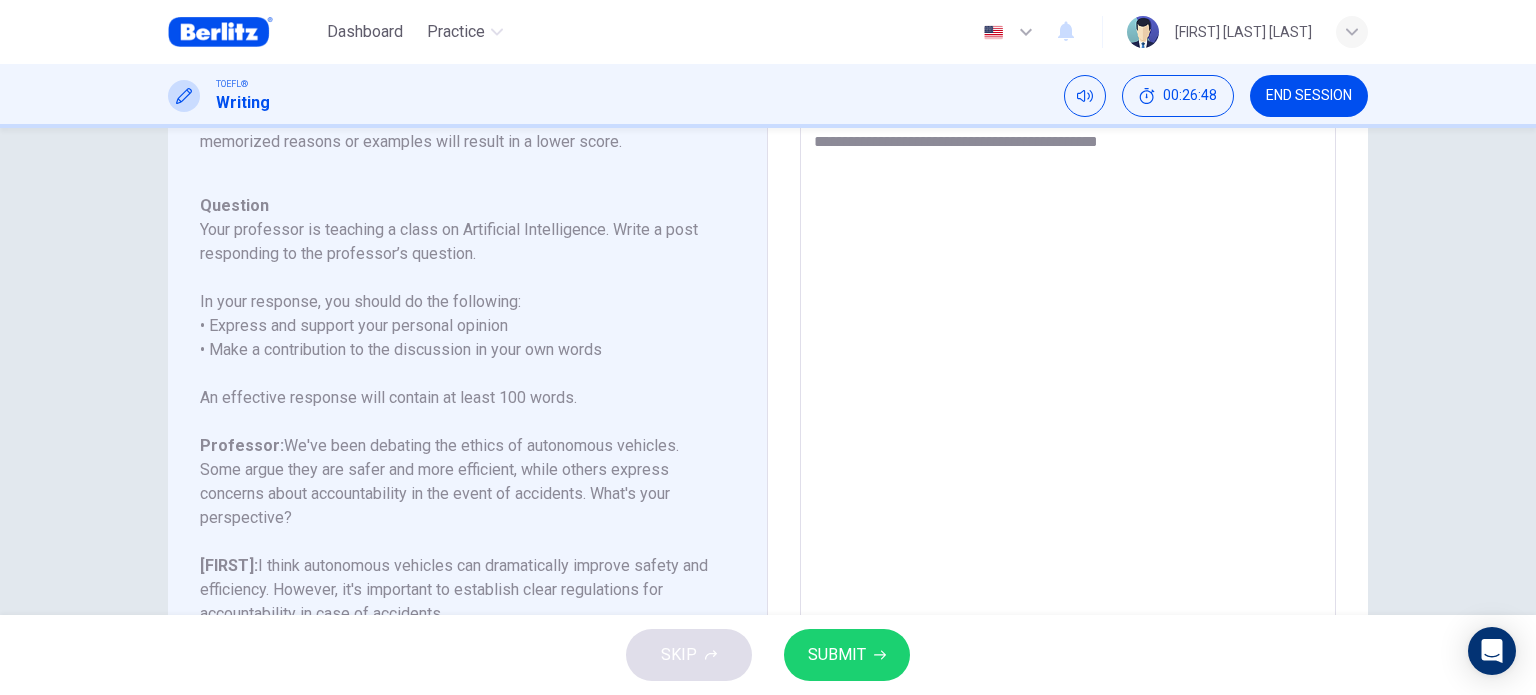 click on "**********" at bounding box center (1068, 355) 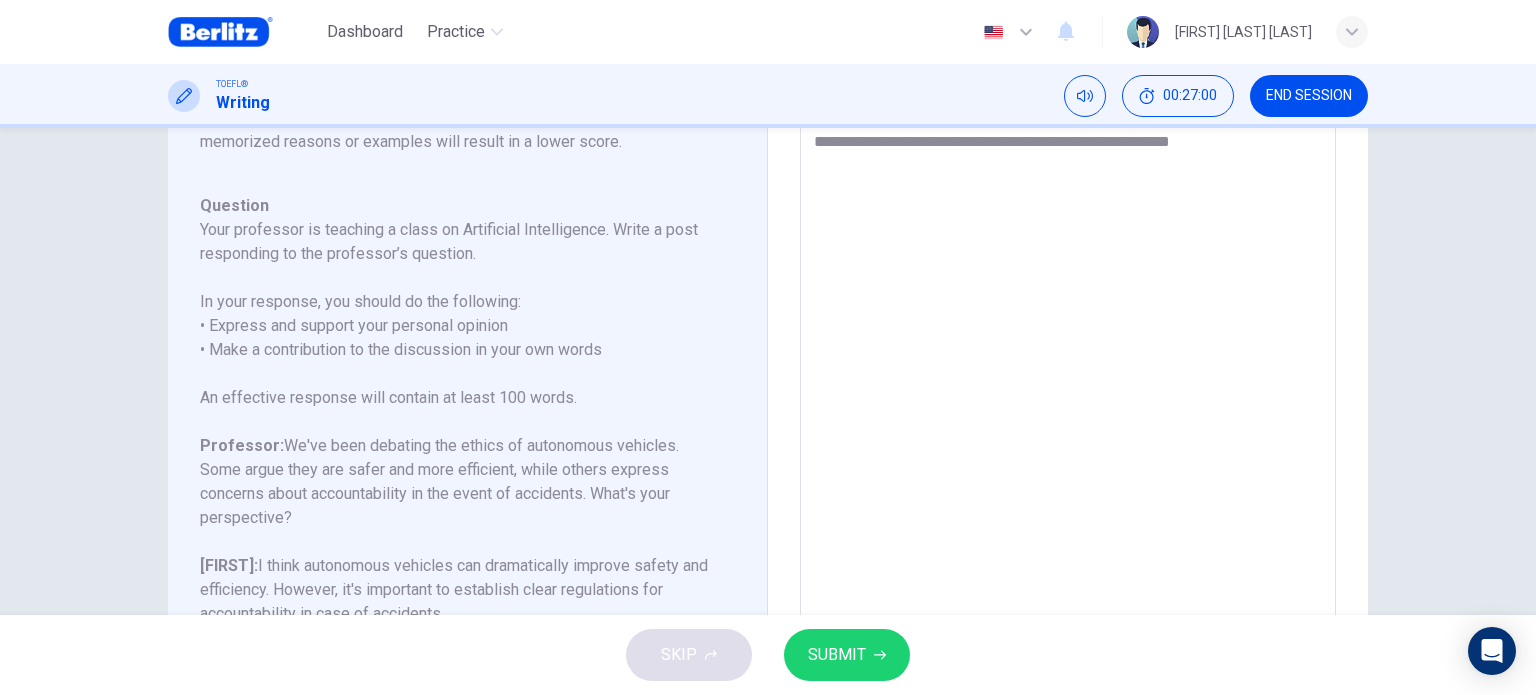 click on "**********" at bounding box center (1068, 355) 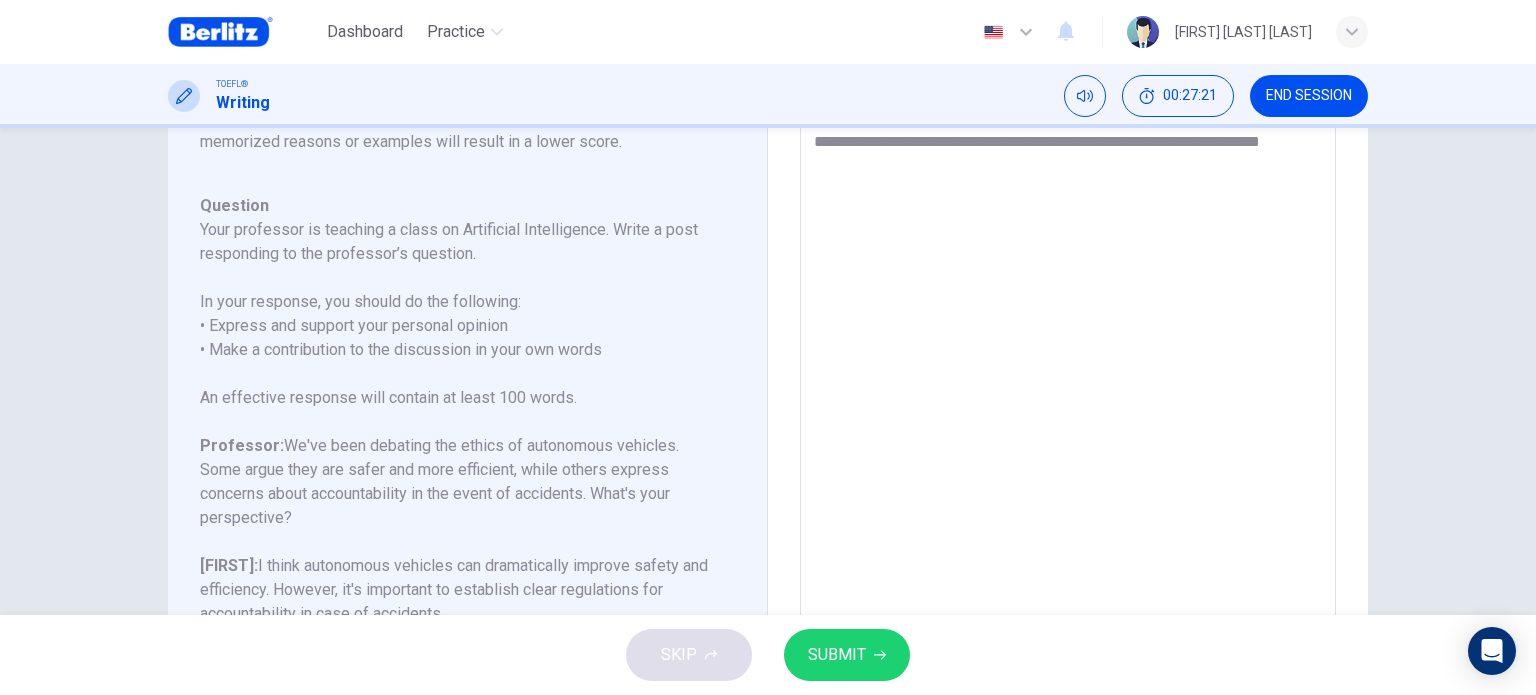 click on "**********" at bounding box center (1068, 355) 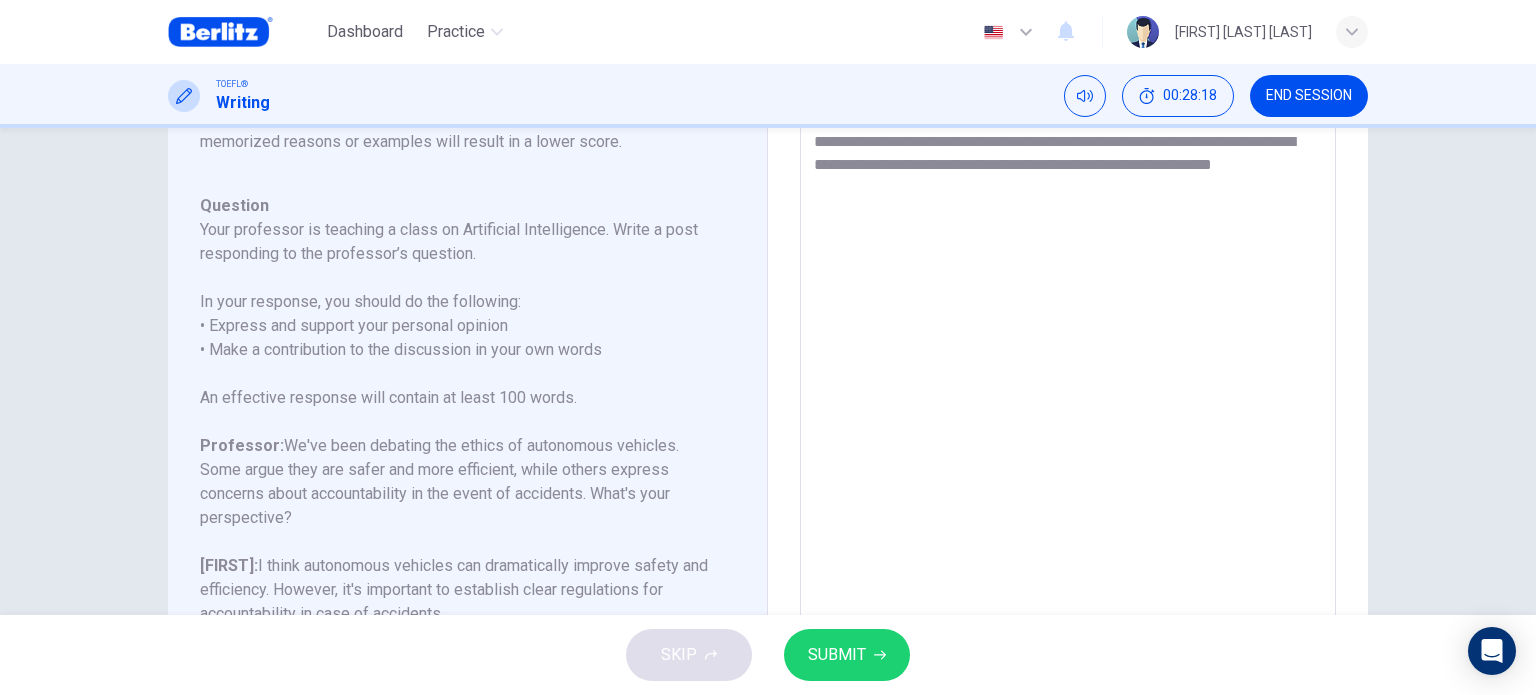 click on "**********" at bounding box center (1068, 355) 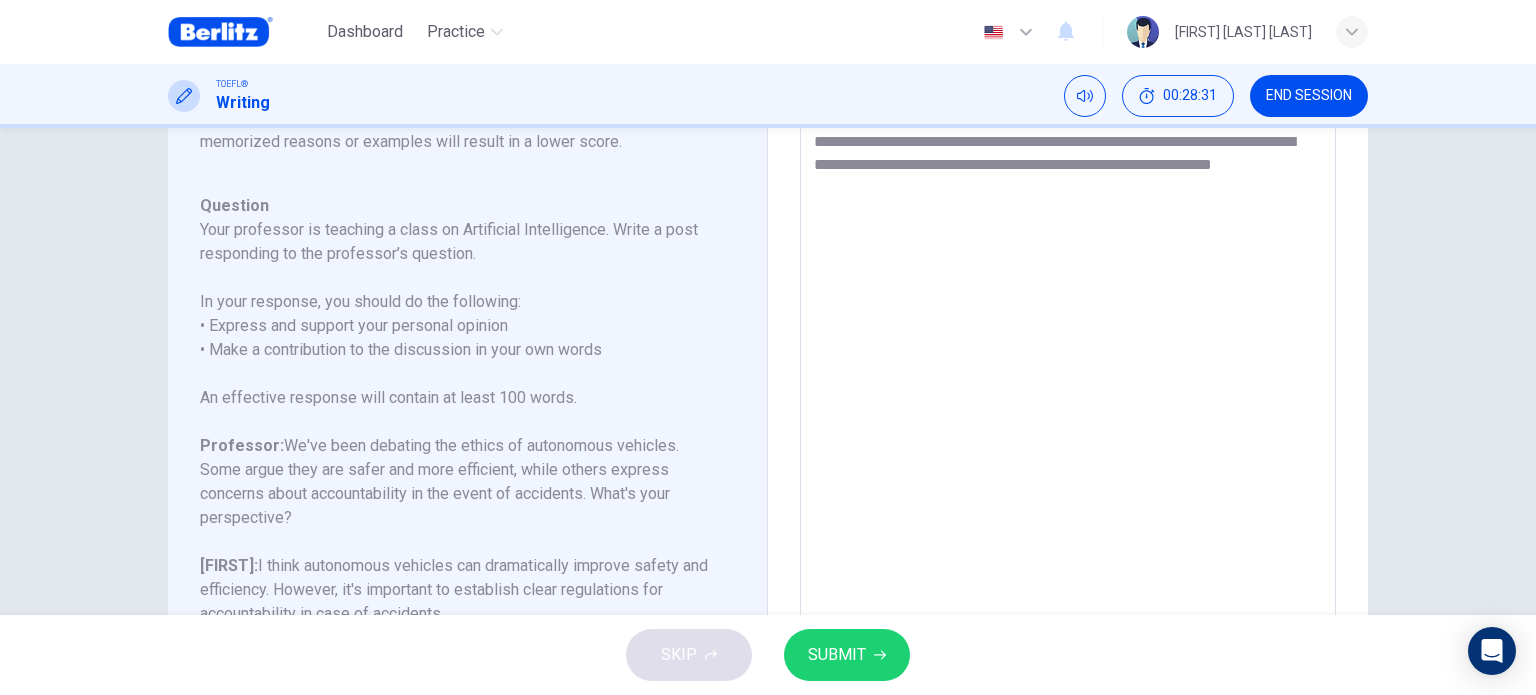 click on "**********" at bounding box center (1068, 355) 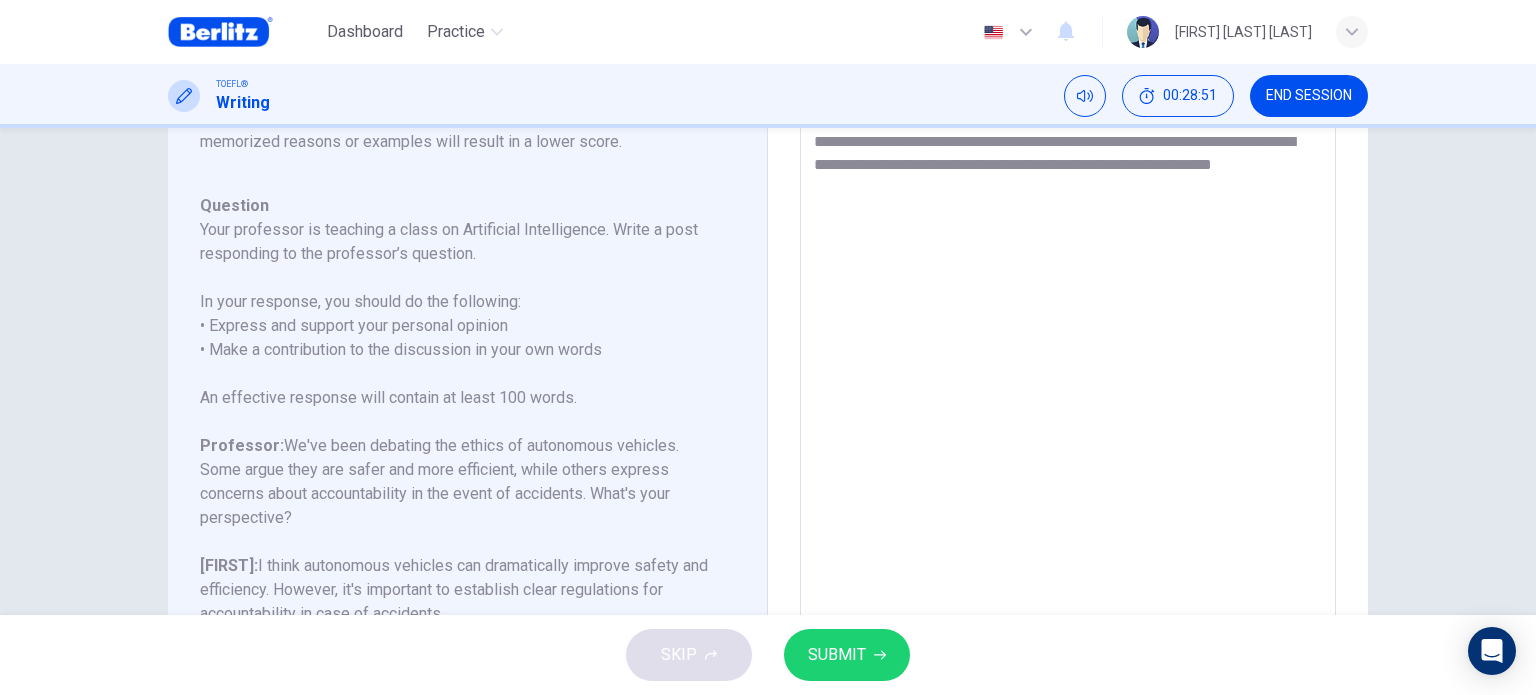 click on "**********" at bounding box center [1068, 355] 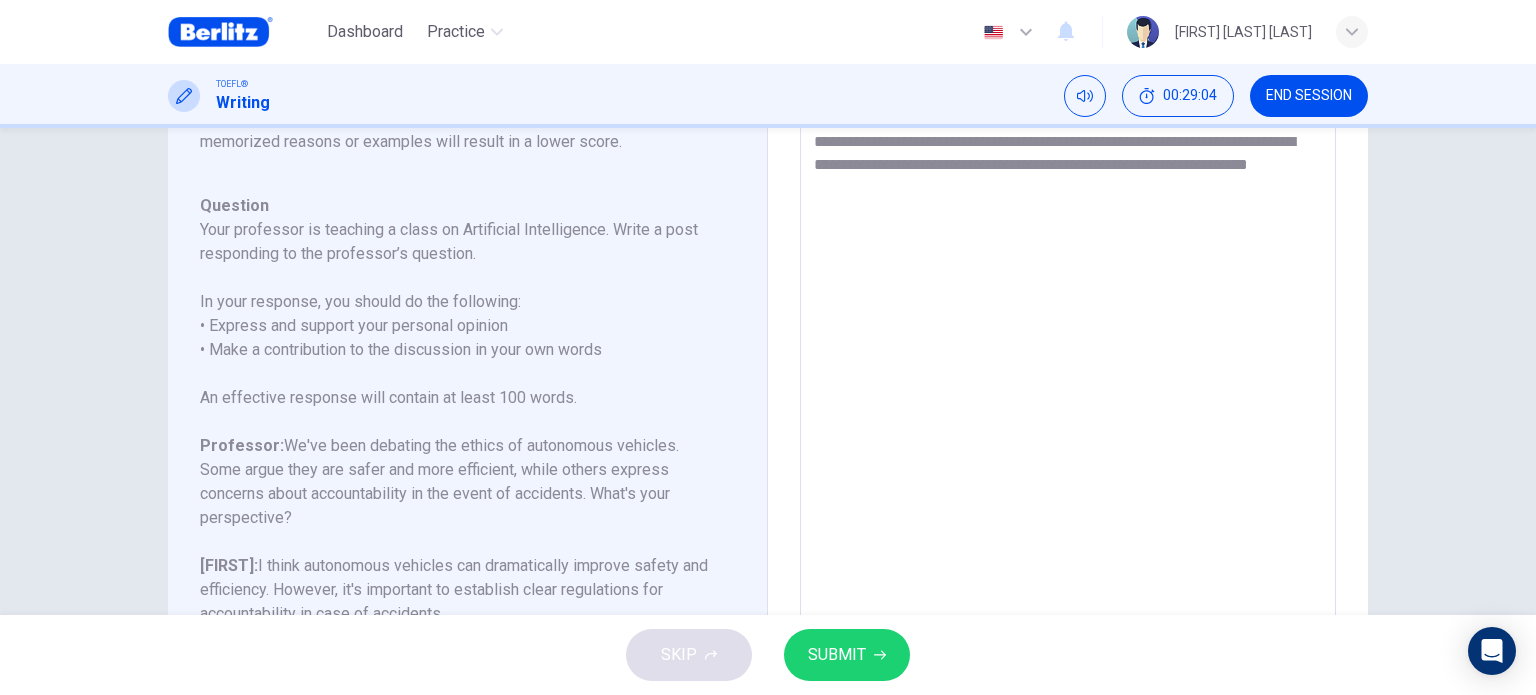 click on "**********" at bounding box center (1068, 355) 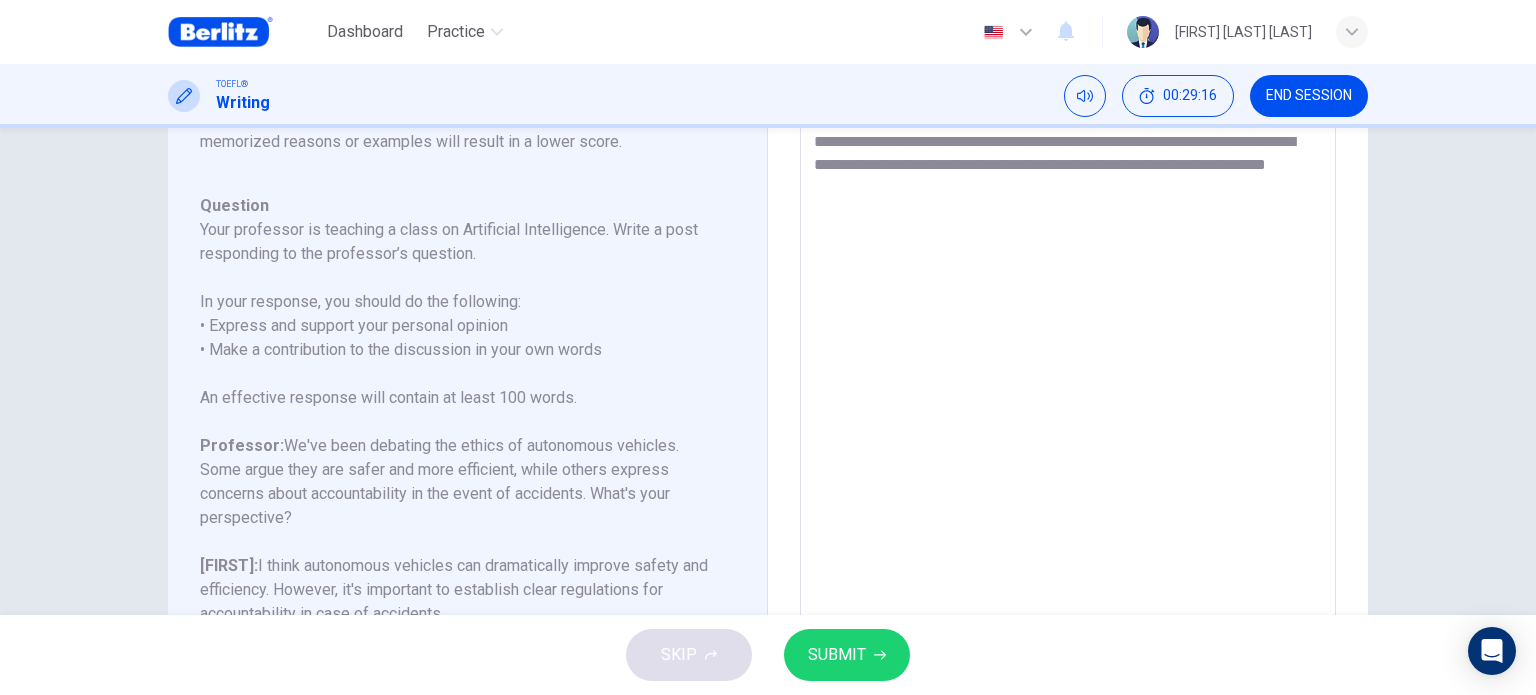 click on "**********" at bounding box center [1068, 355] 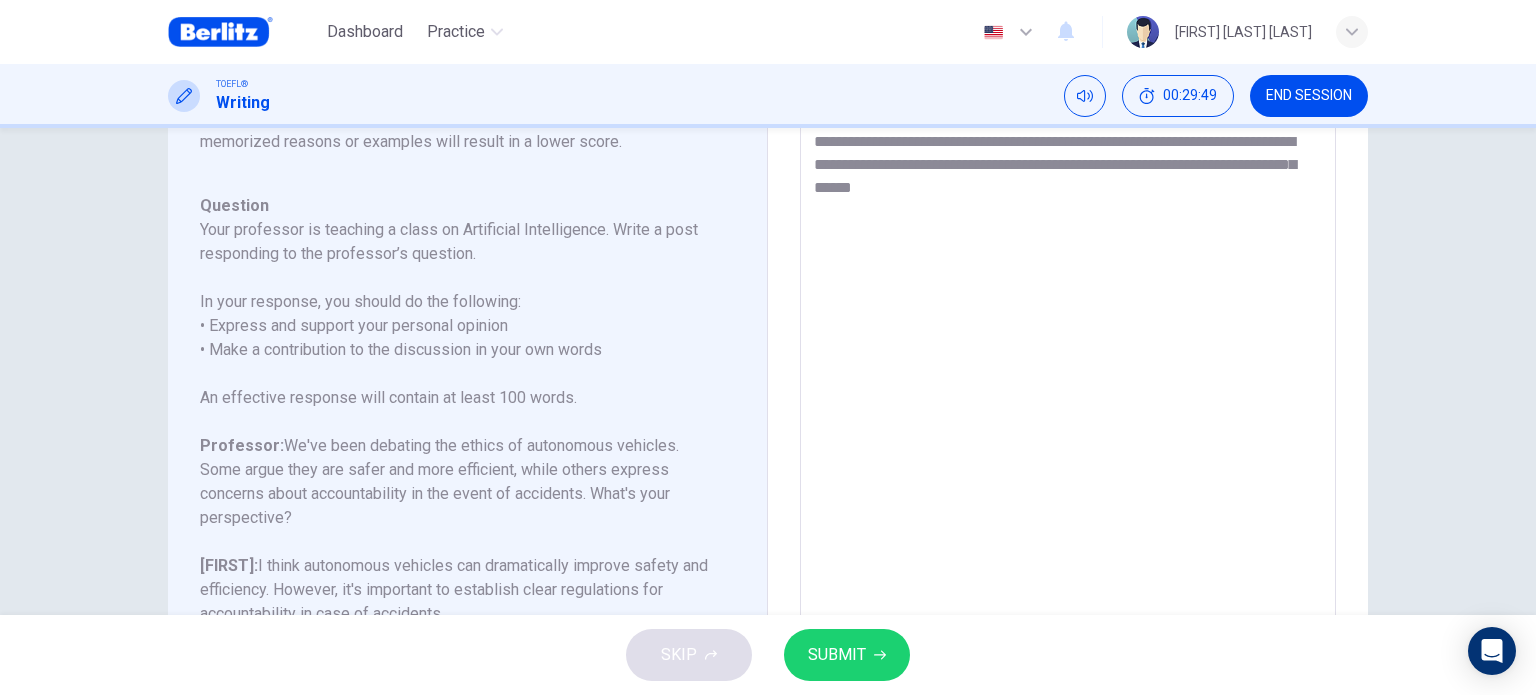 click on "**********" at bounding box center [1068, 355] 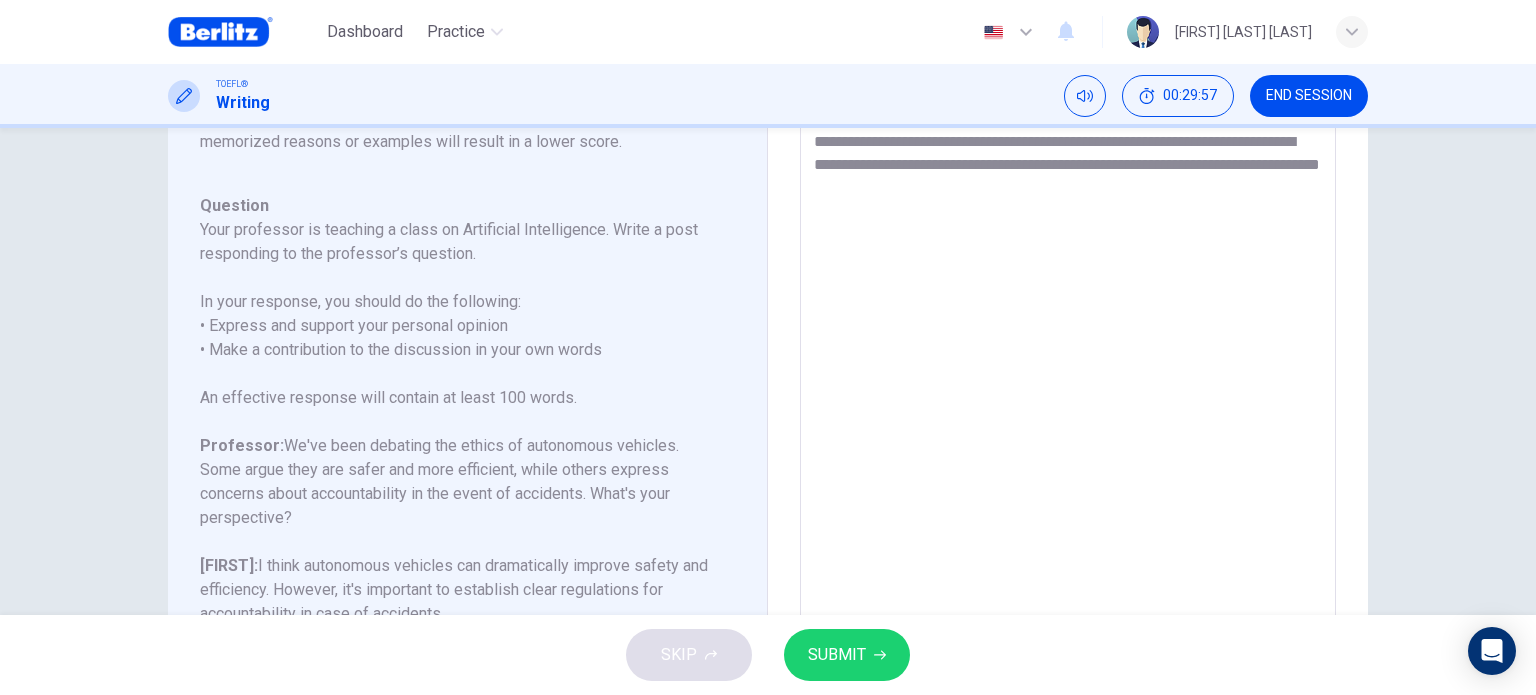 click on "**********" at bounding box center [1068, 355] 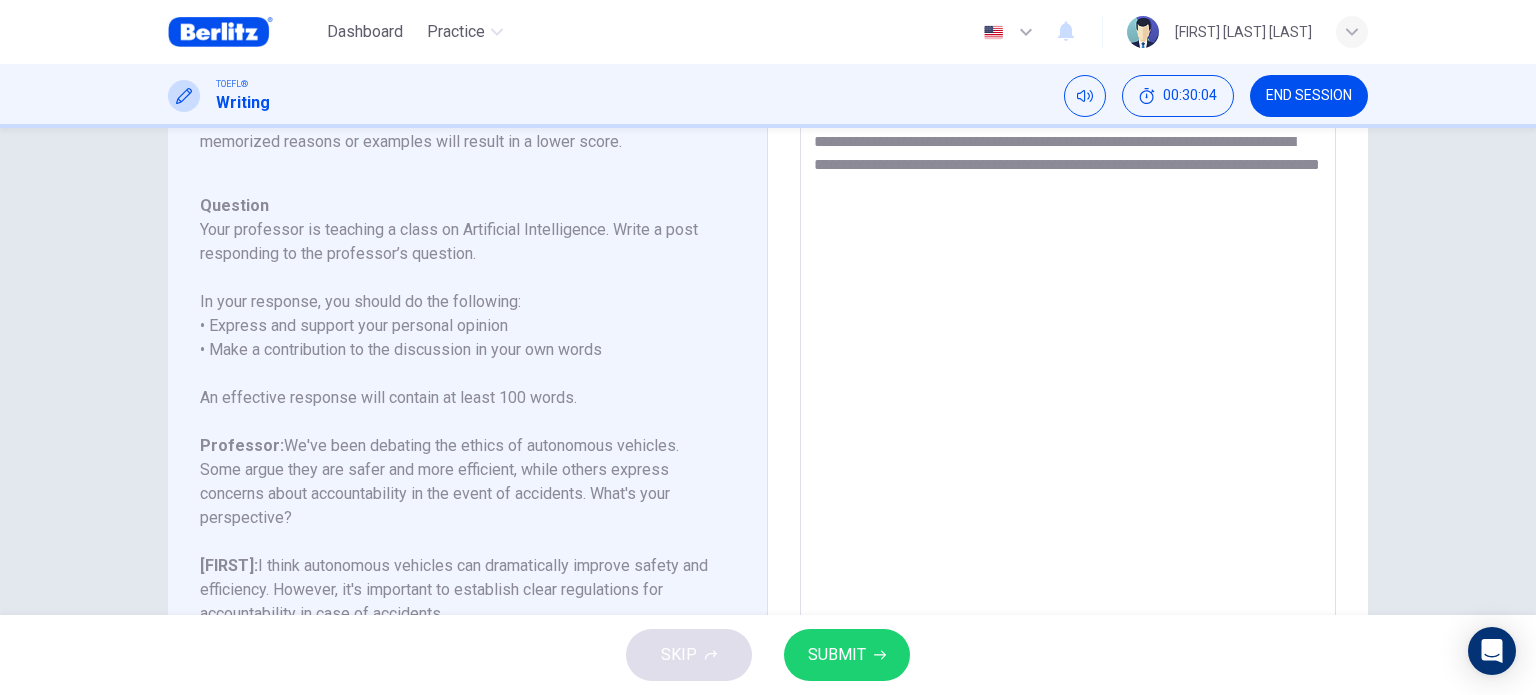 click on "**********" at bounding box center (1068, 355) 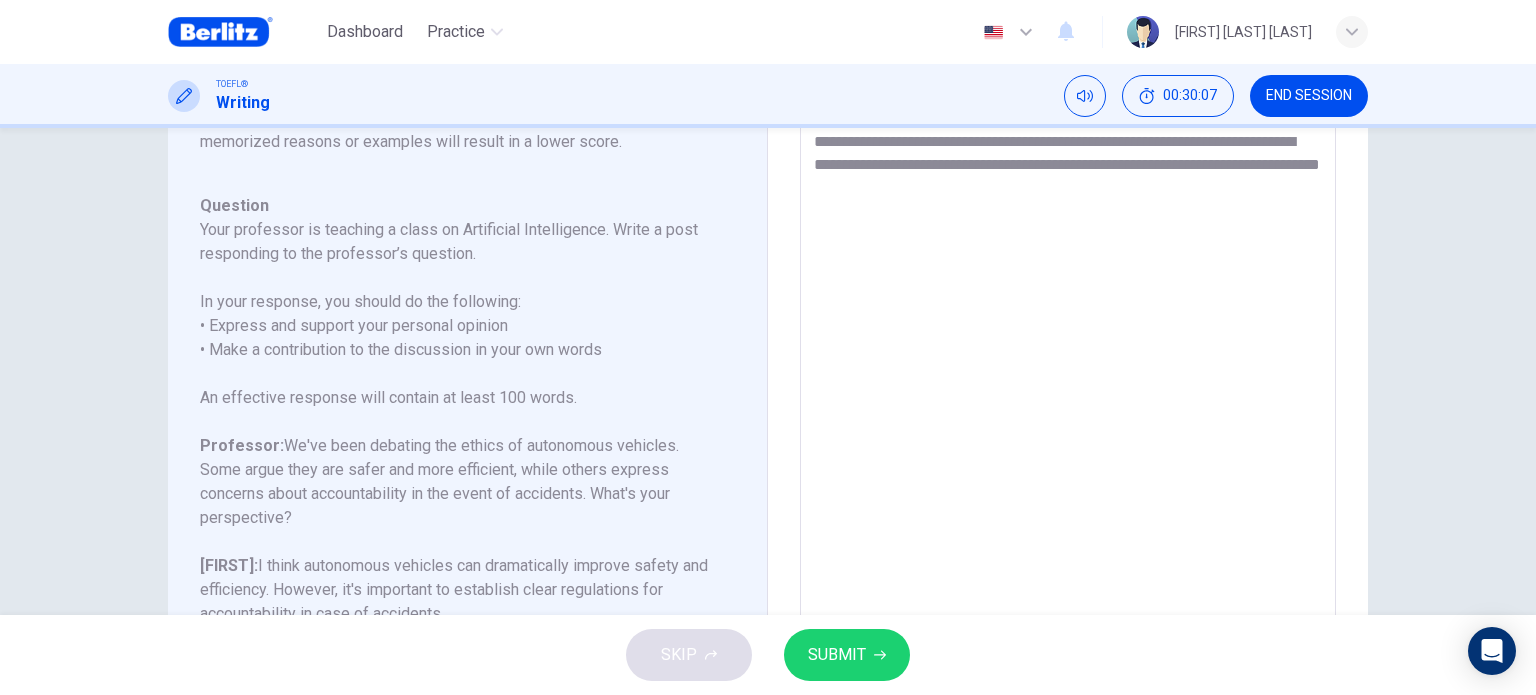 click on "**********" at bounding box center [1068, 355] 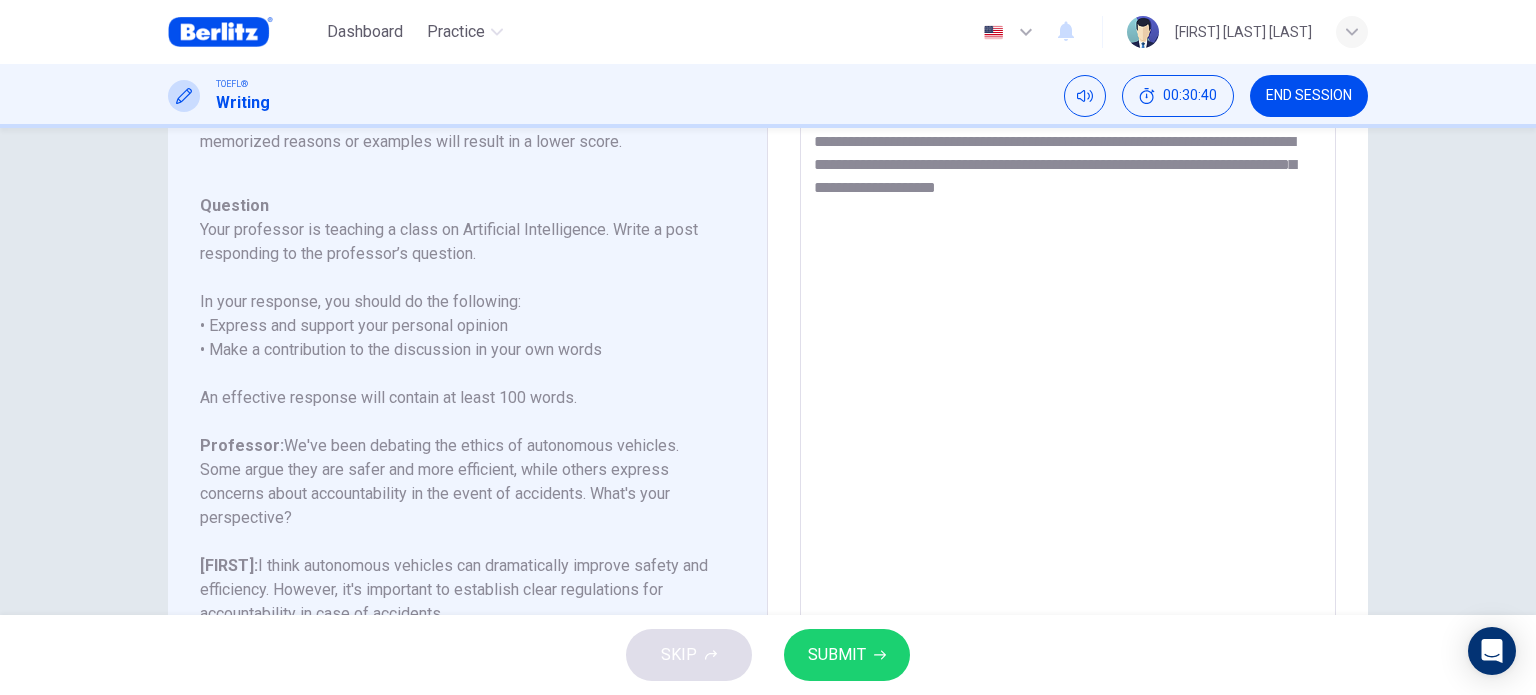 click on "**********" at bounding box center [1068, 355] 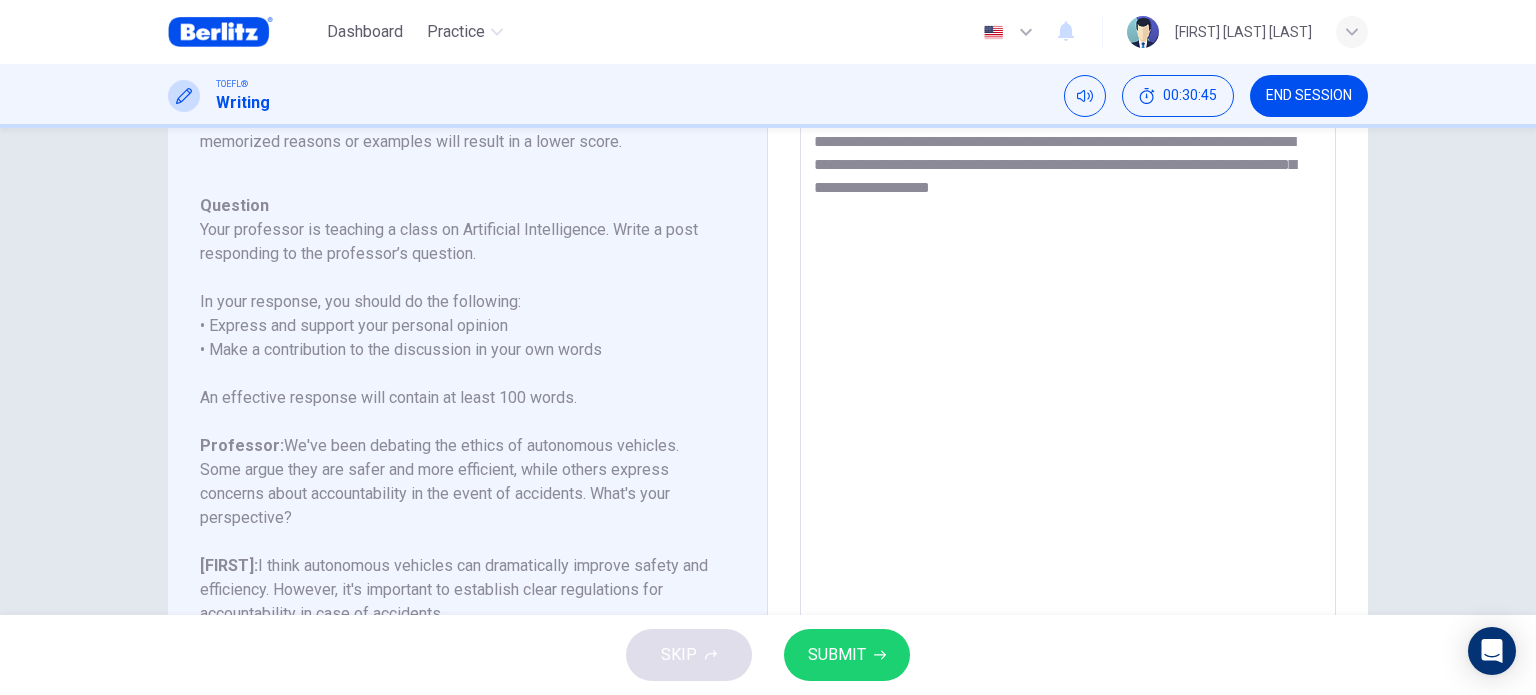 click on "**********" at bounding box center (1068, 355) 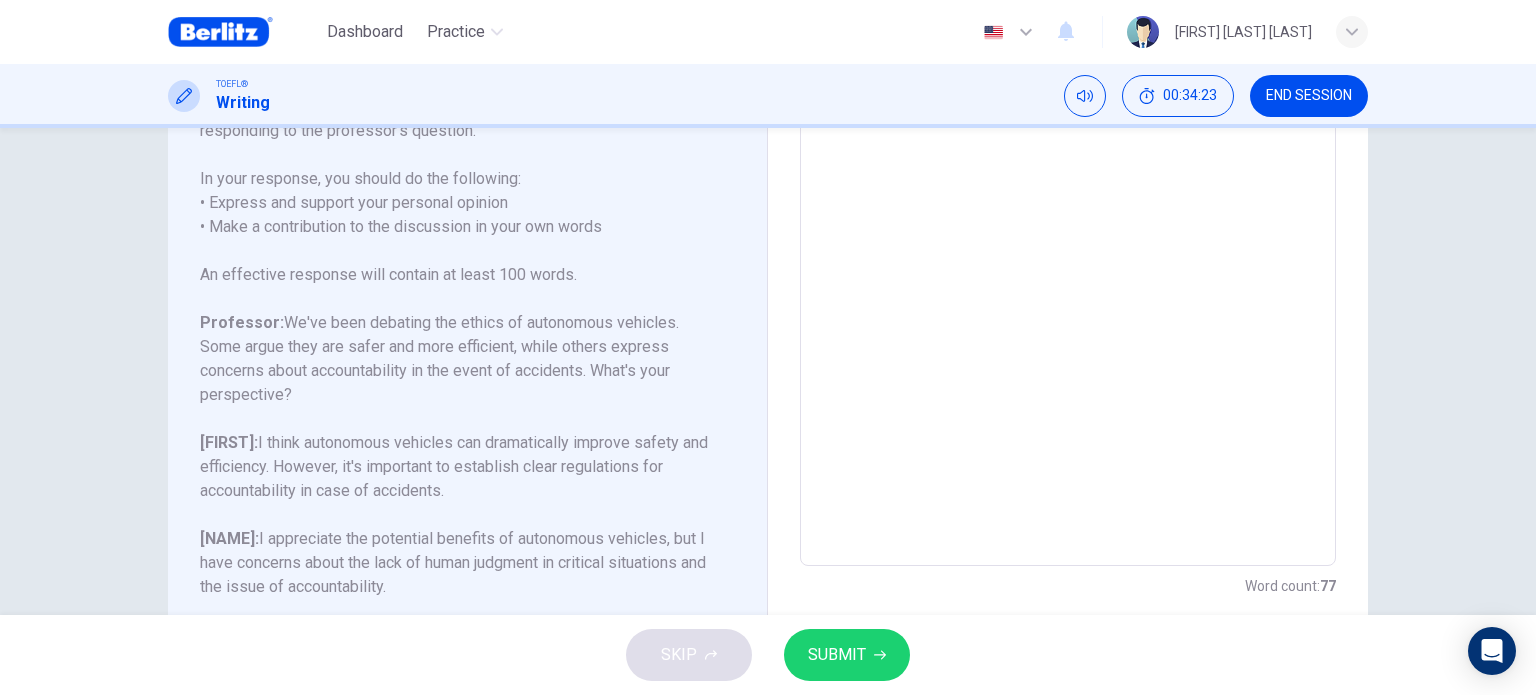 scroll, scrollTop: 345, scrollLeft: 0, axis: vertical 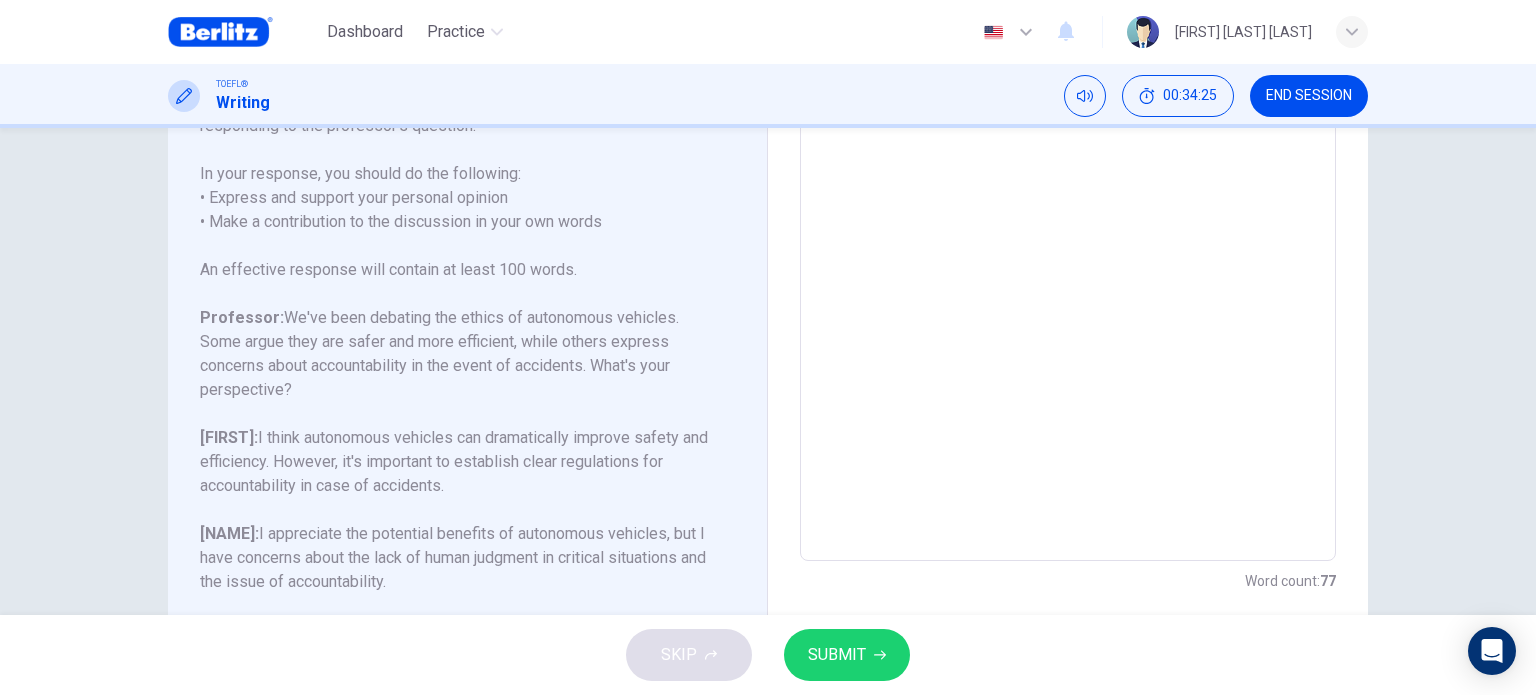 click on "**********" at bounding box center (1068, 227) 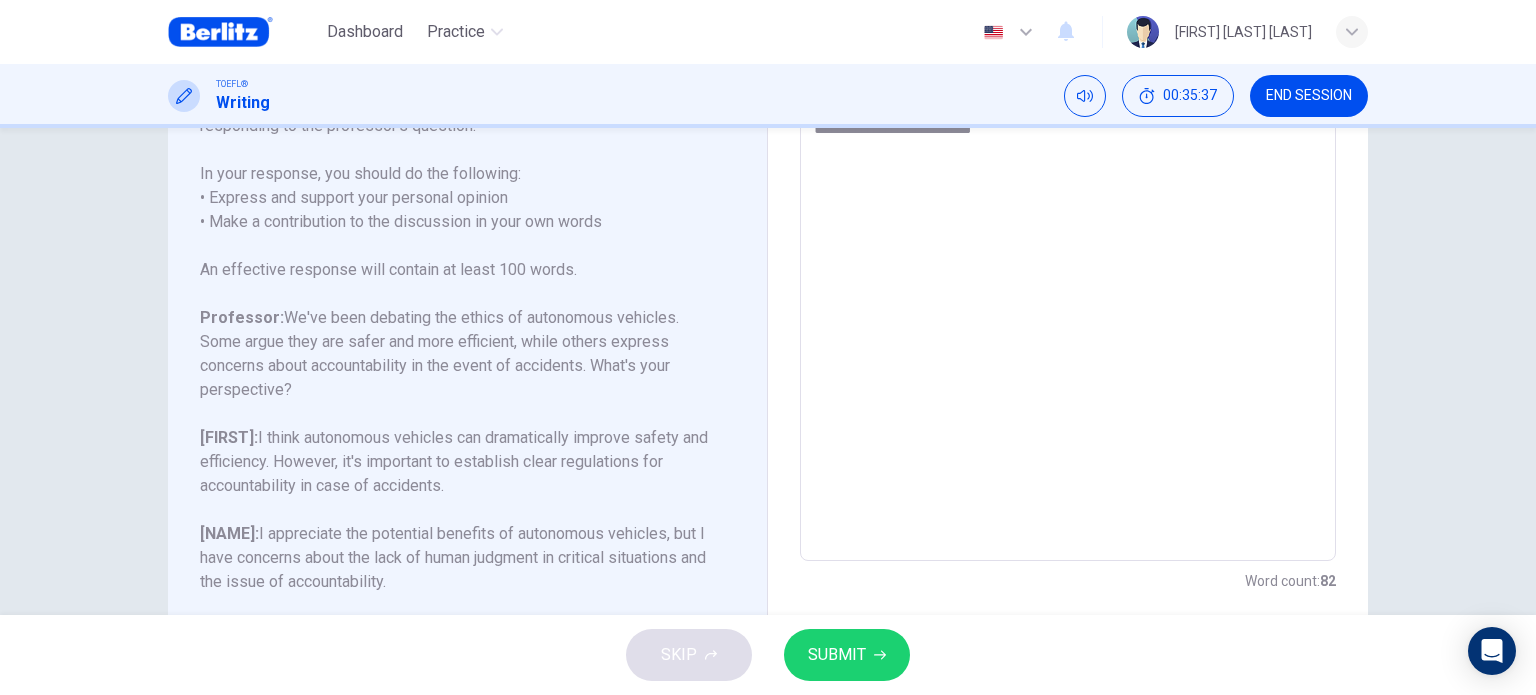 click on "**********" at bounding box center [1068, 227] 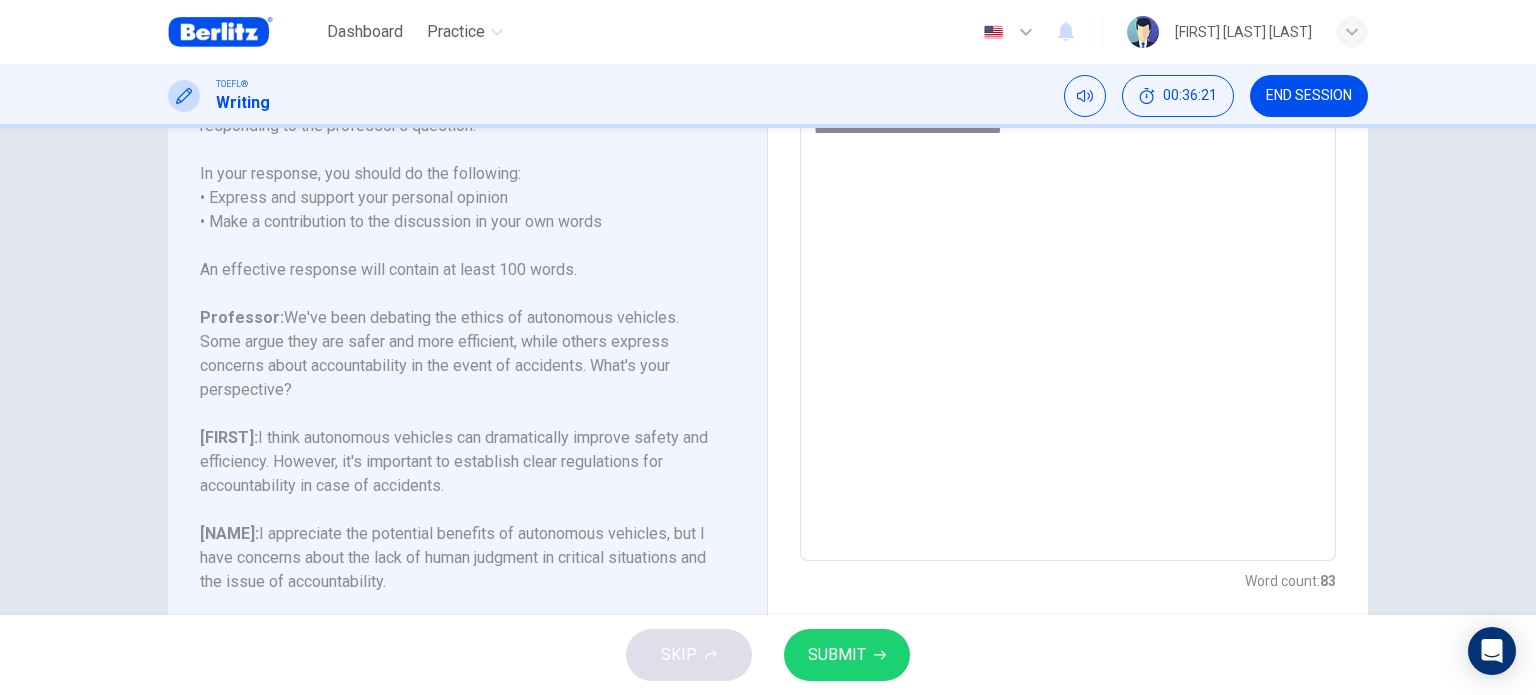 click on "**********" at bounding box center [1068, 227] 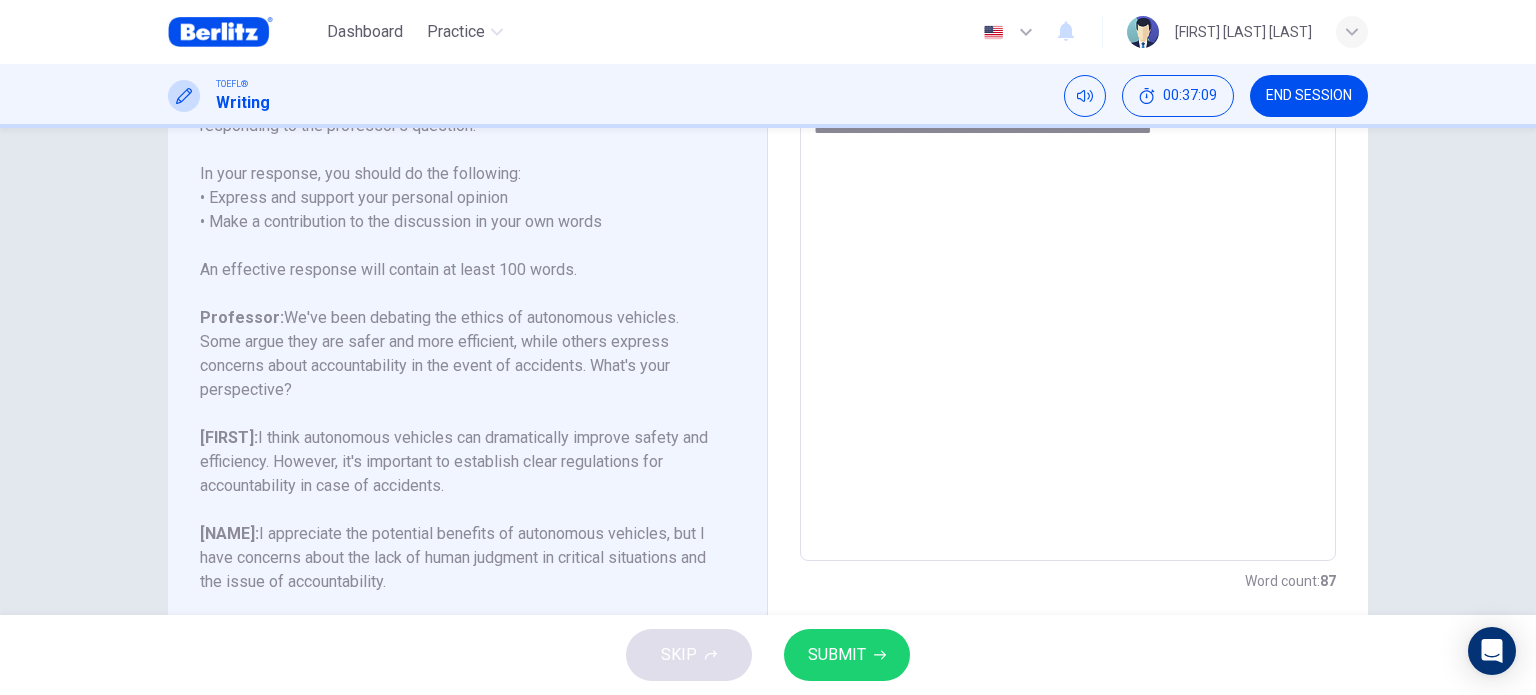 click on "**********" at bounding box center [1068, 227] 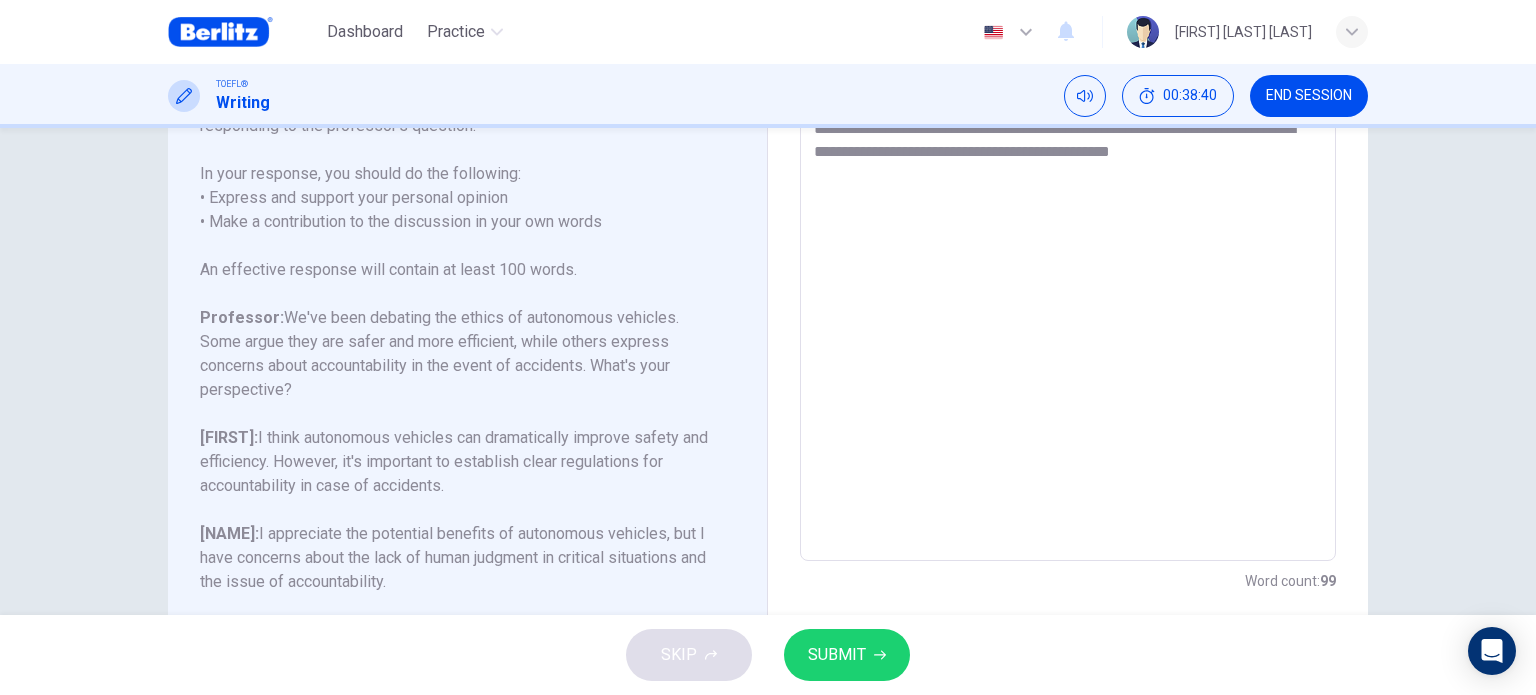 click on "**********" at bounding box center (1068, 227) 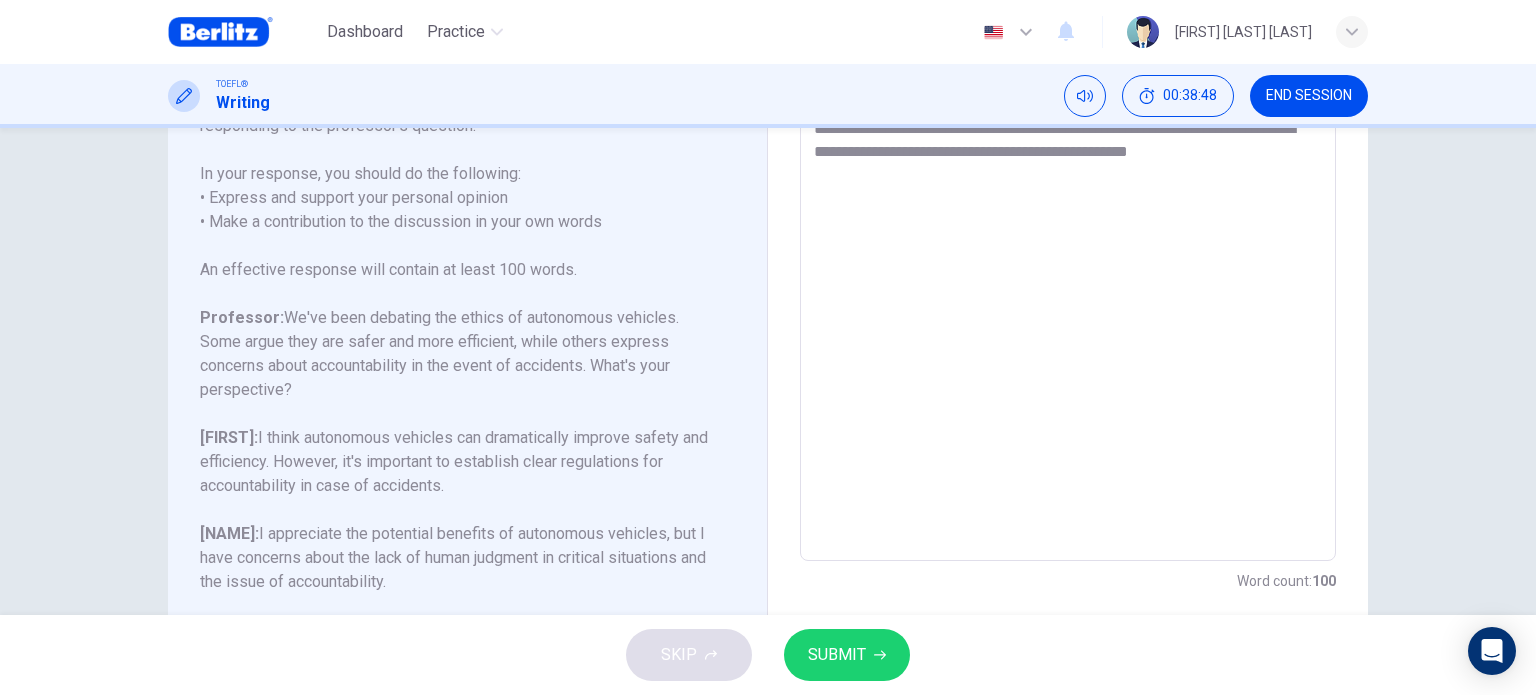 click on "**********" at bounding box center [1068, 227] 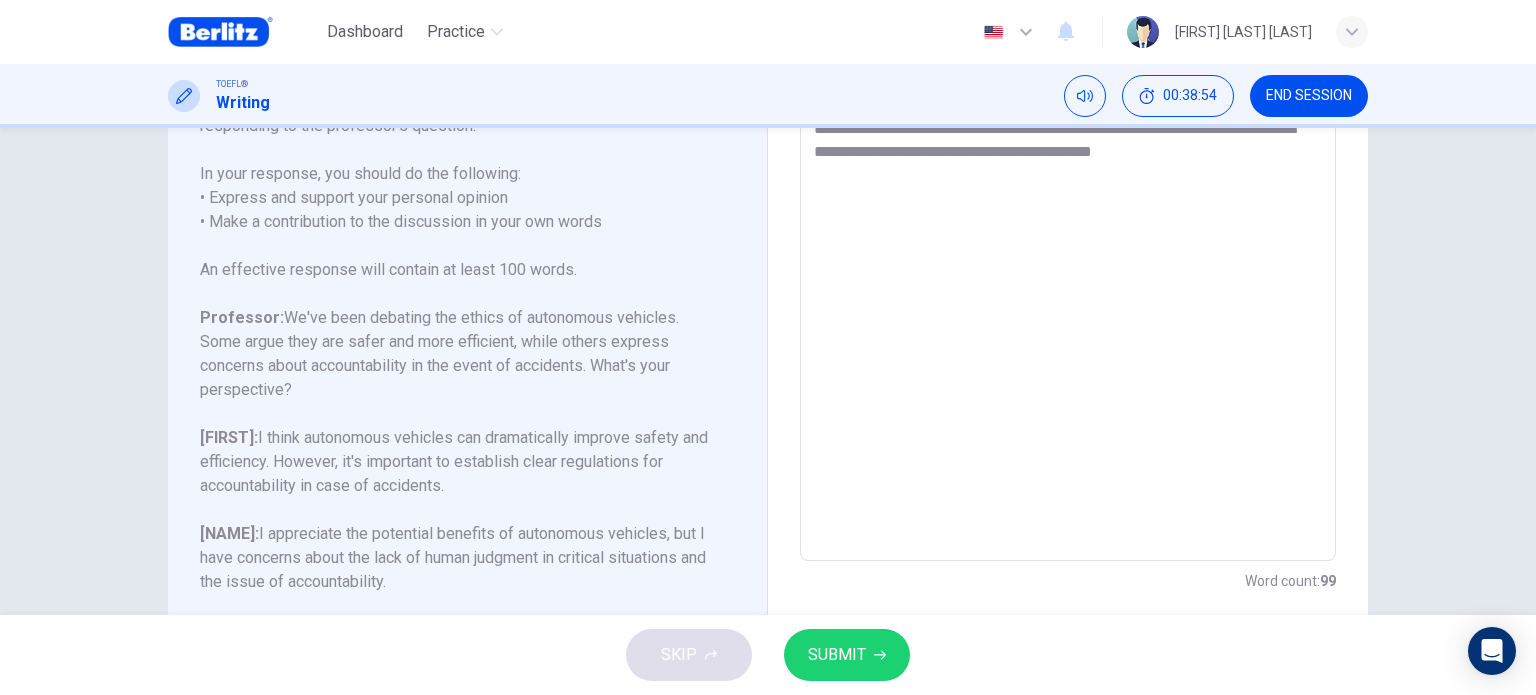click on "**********" at bounding box center (1068, 227) 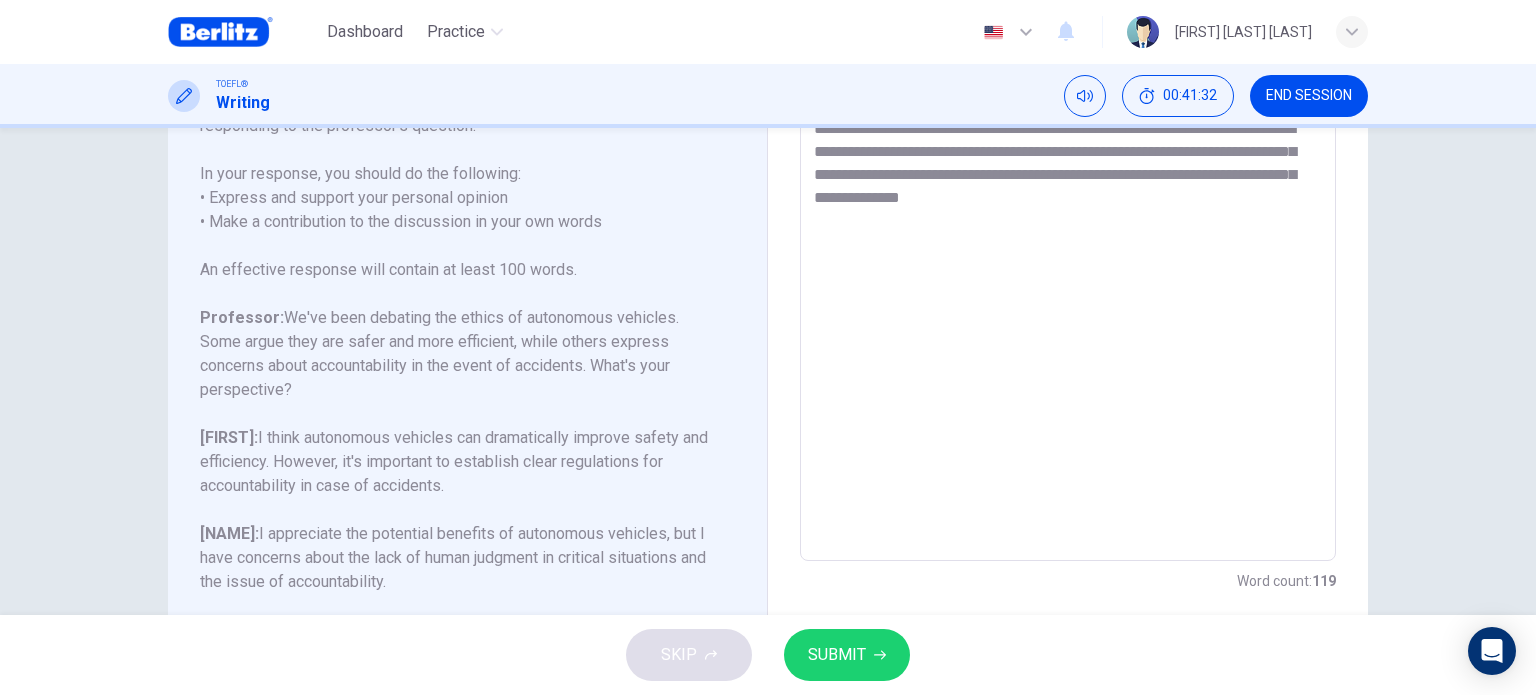 click on "**********" at bounding box center (1068, 227) 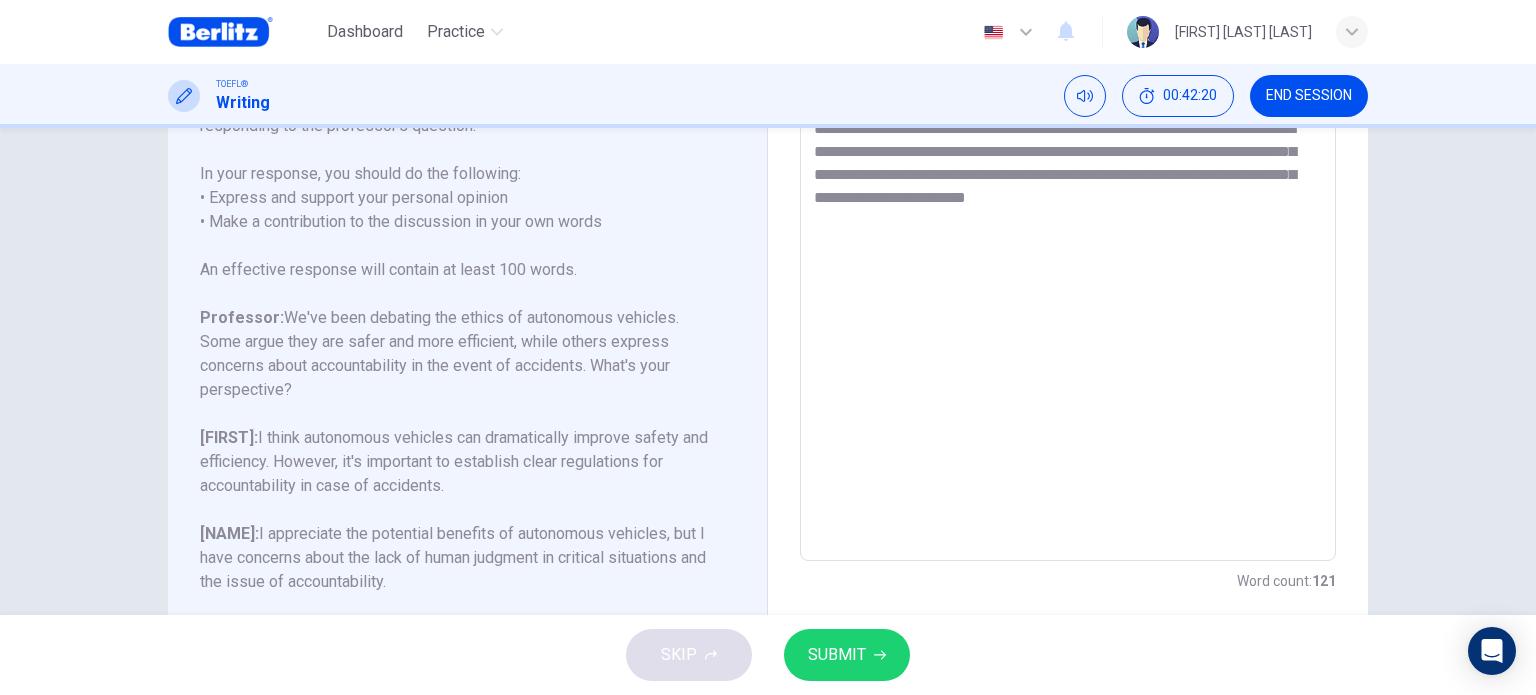click on "**********" at bounding box center [1068, 227] 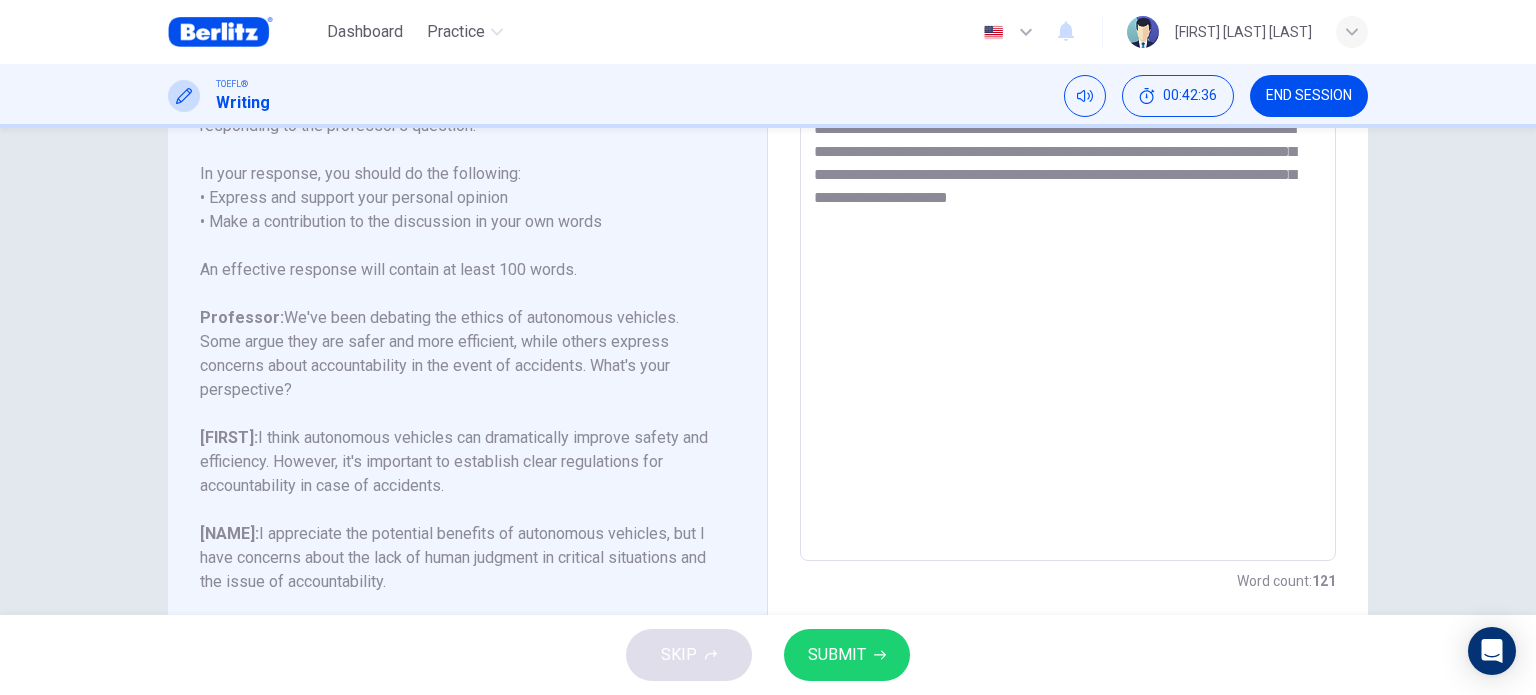 click on "**********" at bounding box center (1068, 227) 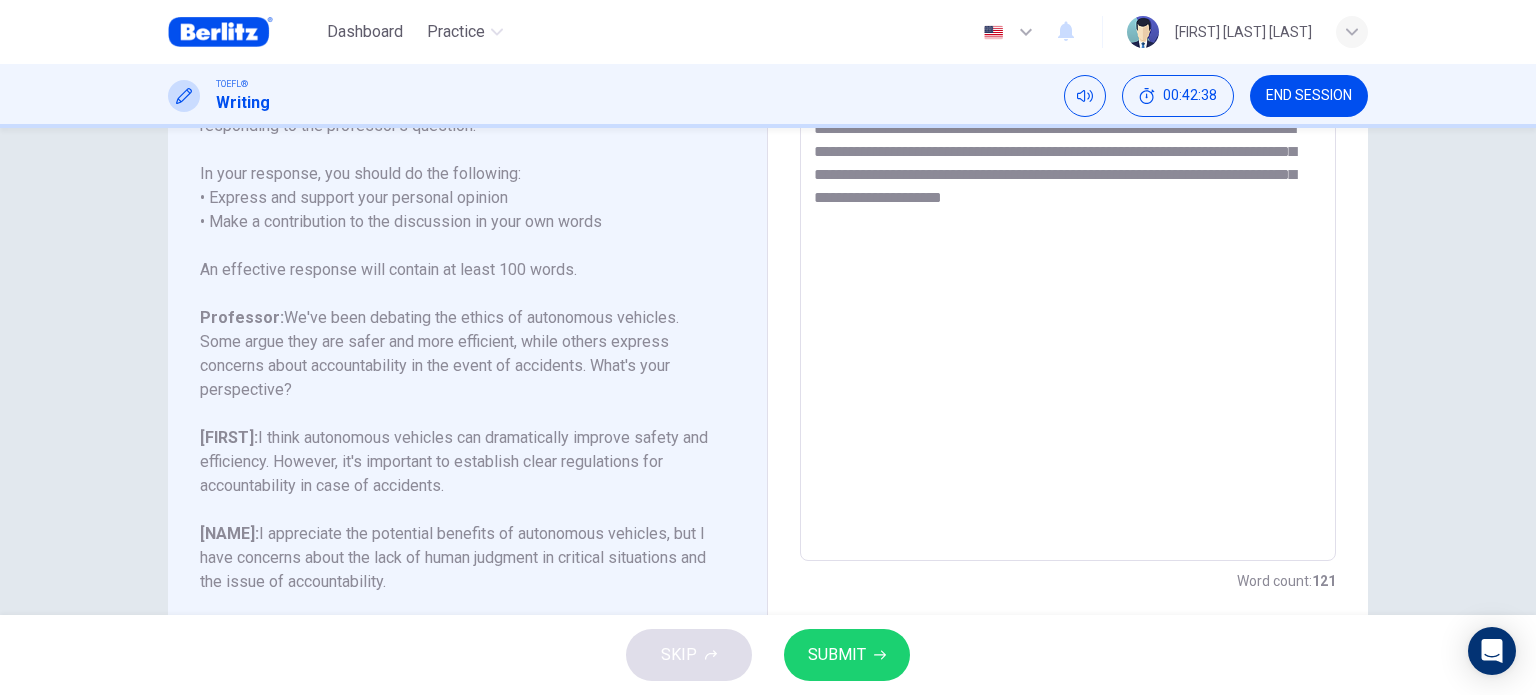 click on "**********" at bounding box center [1068, 227] 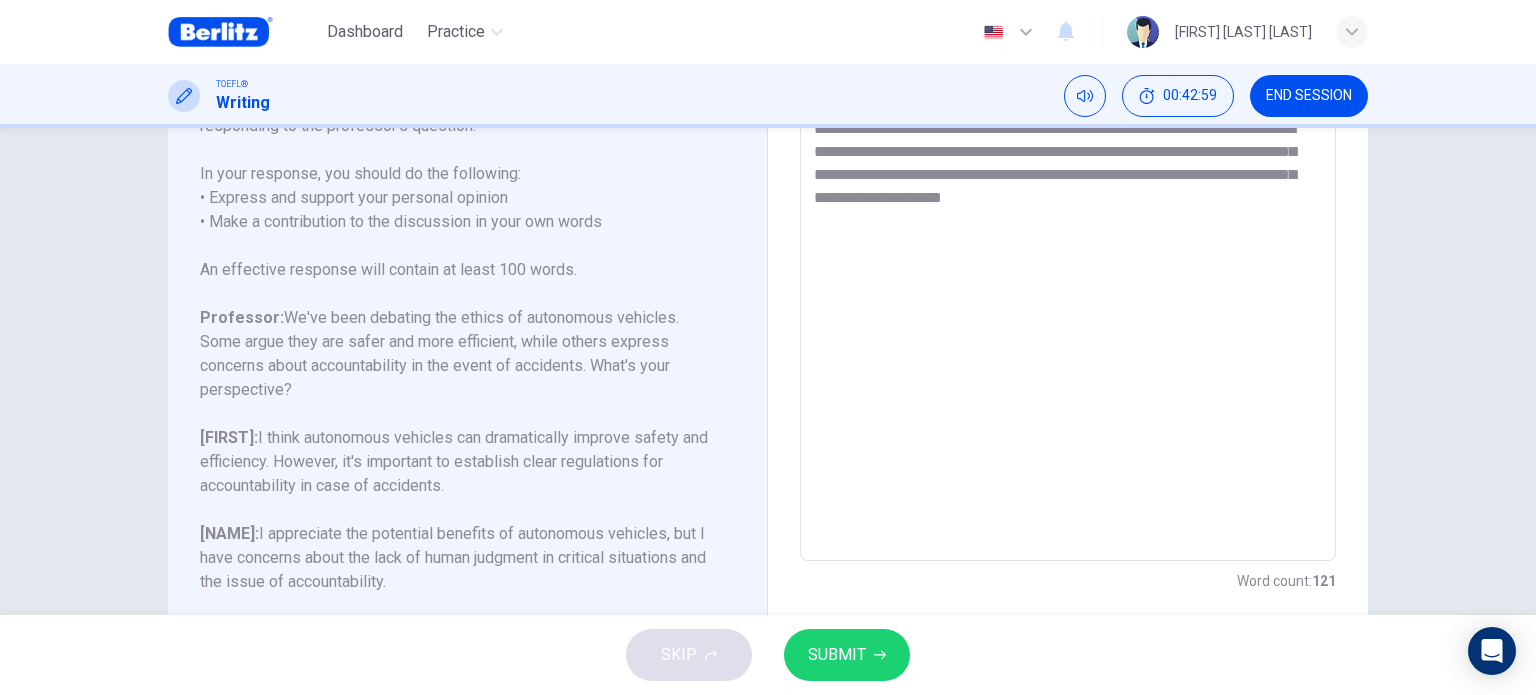 click on "**********" at bounding box center [1068, 227] 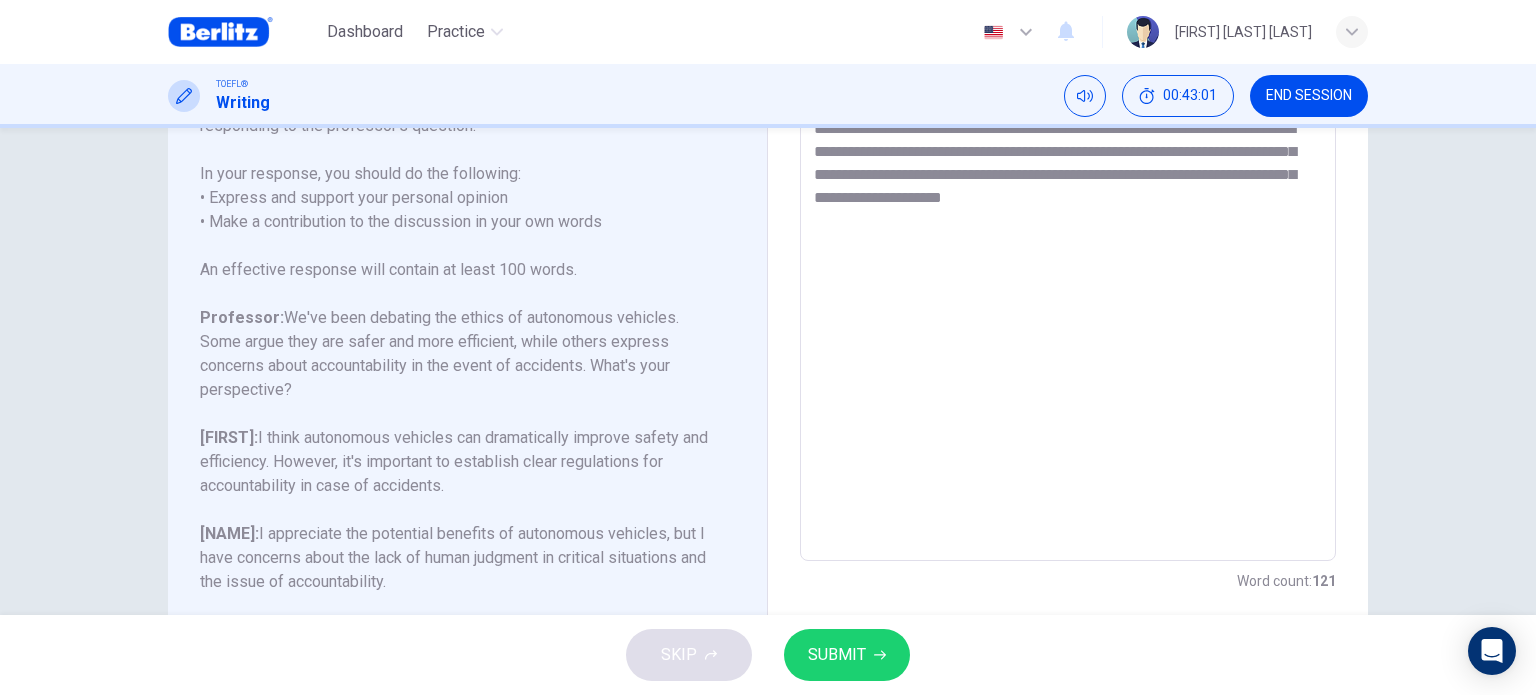 click on "**********" at bounding box center [1068, 227] 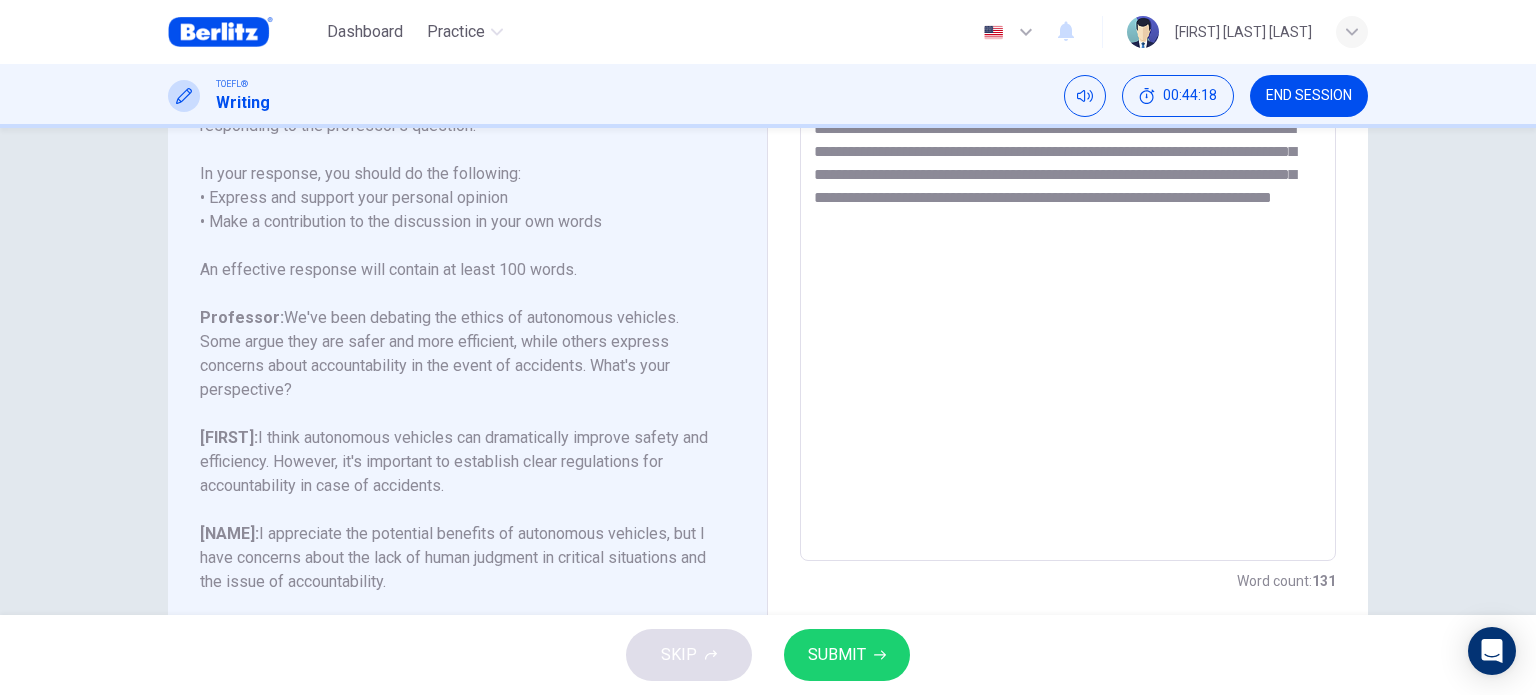 click on "**********" at bounding box center [1068, 227] 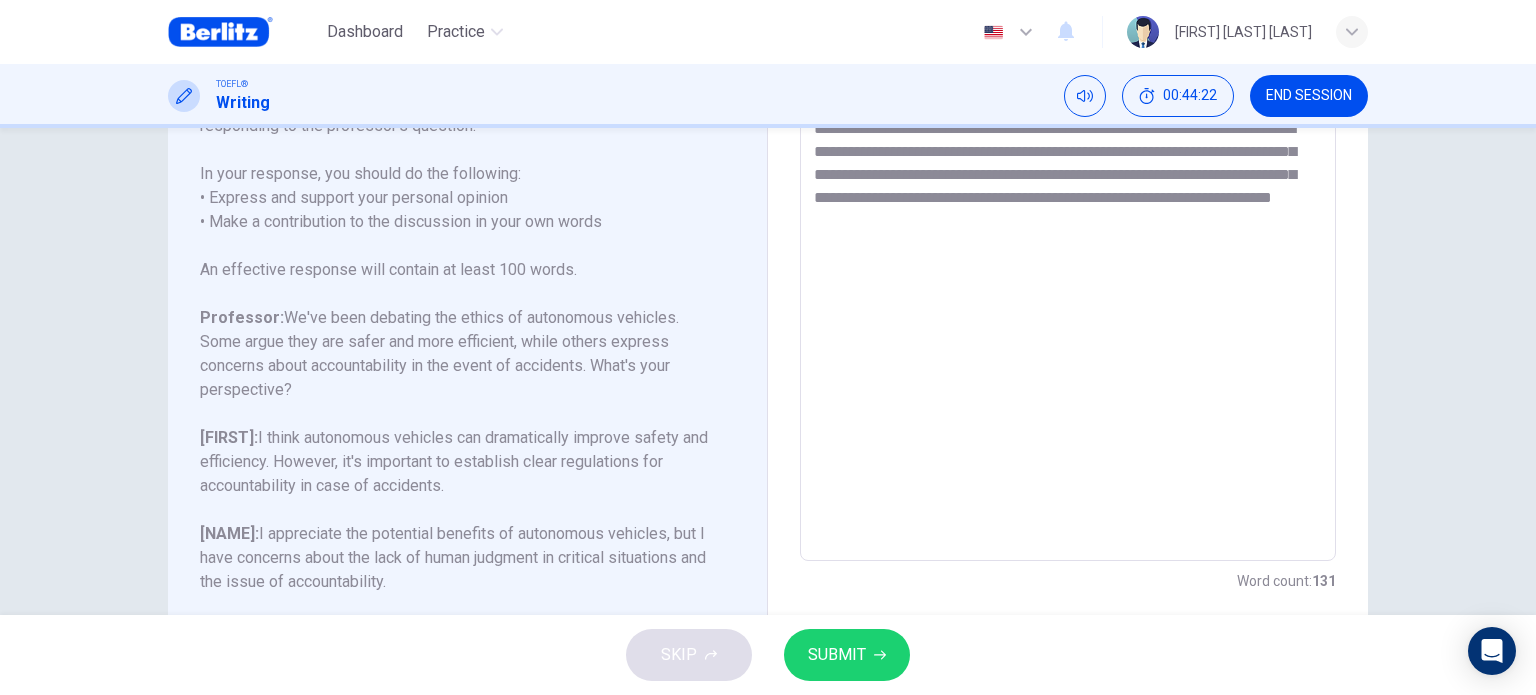 click on "**********" at bounding box center [1068, 227] 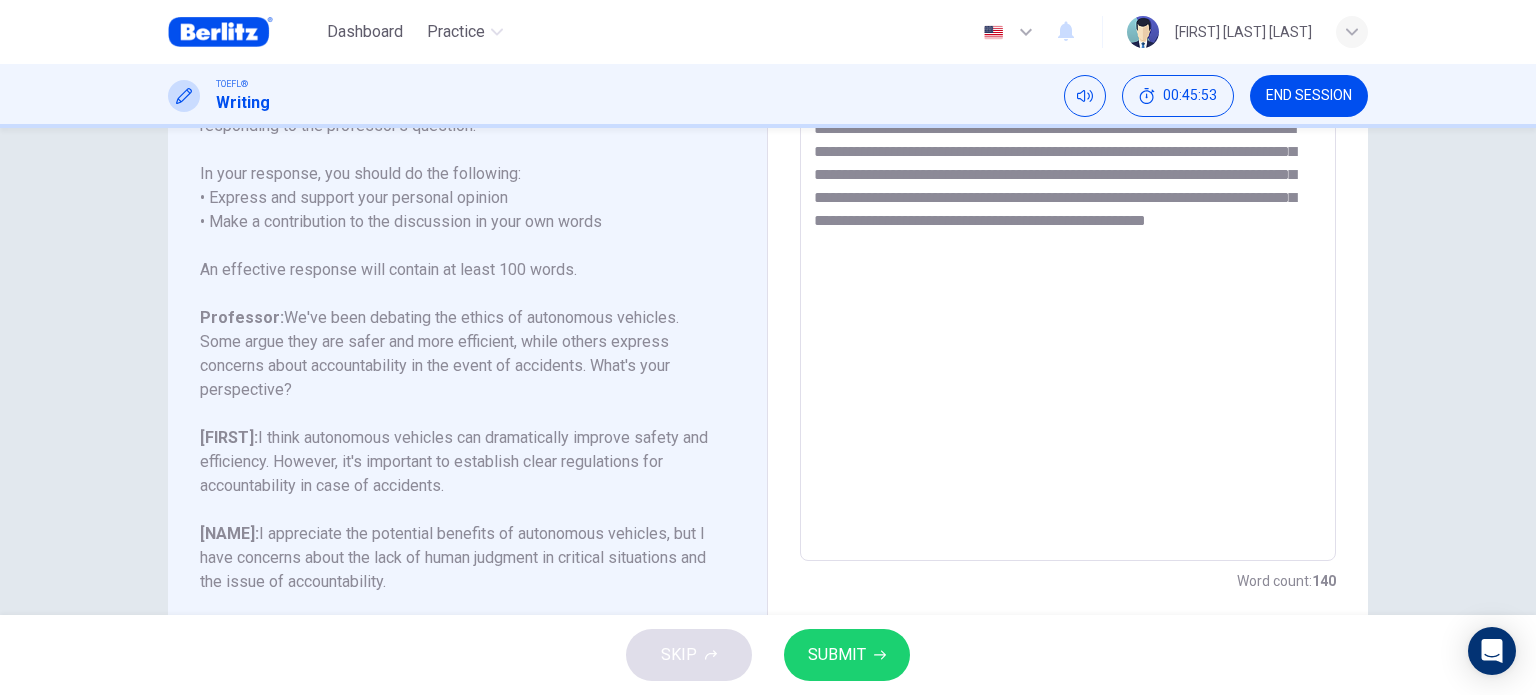 click on "**********" at bounding box center [1068, 227] 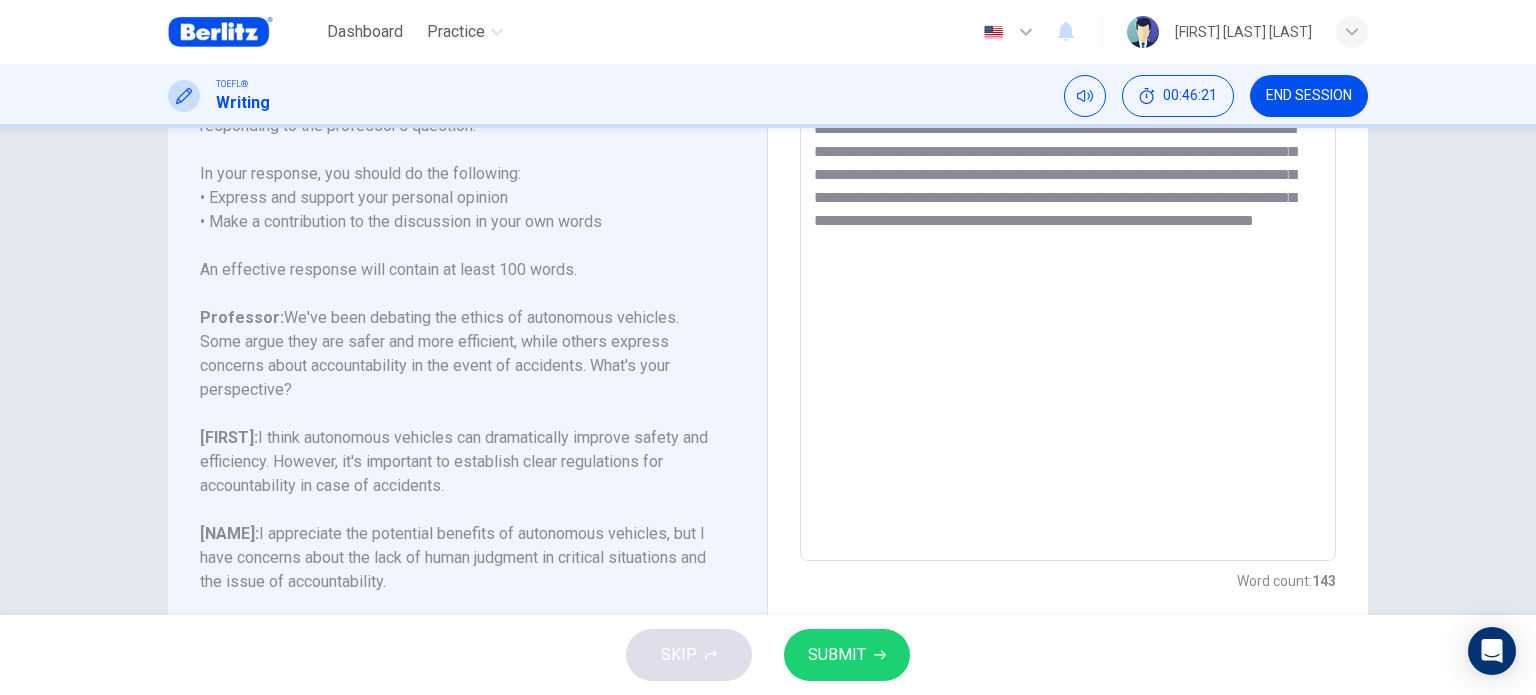 click on "**********" at bounding box center (1068, 227) 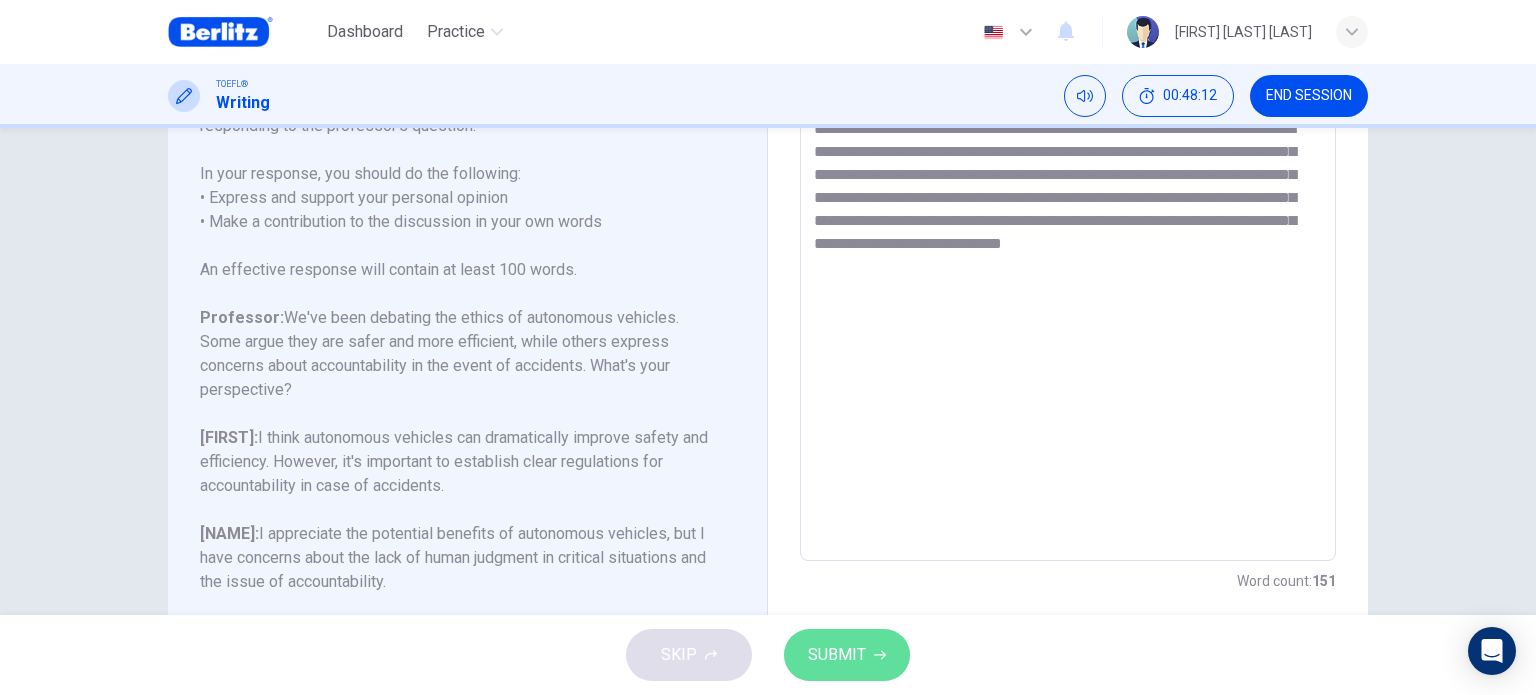 click on "SUBMIT" at bounding box center (837, 655) 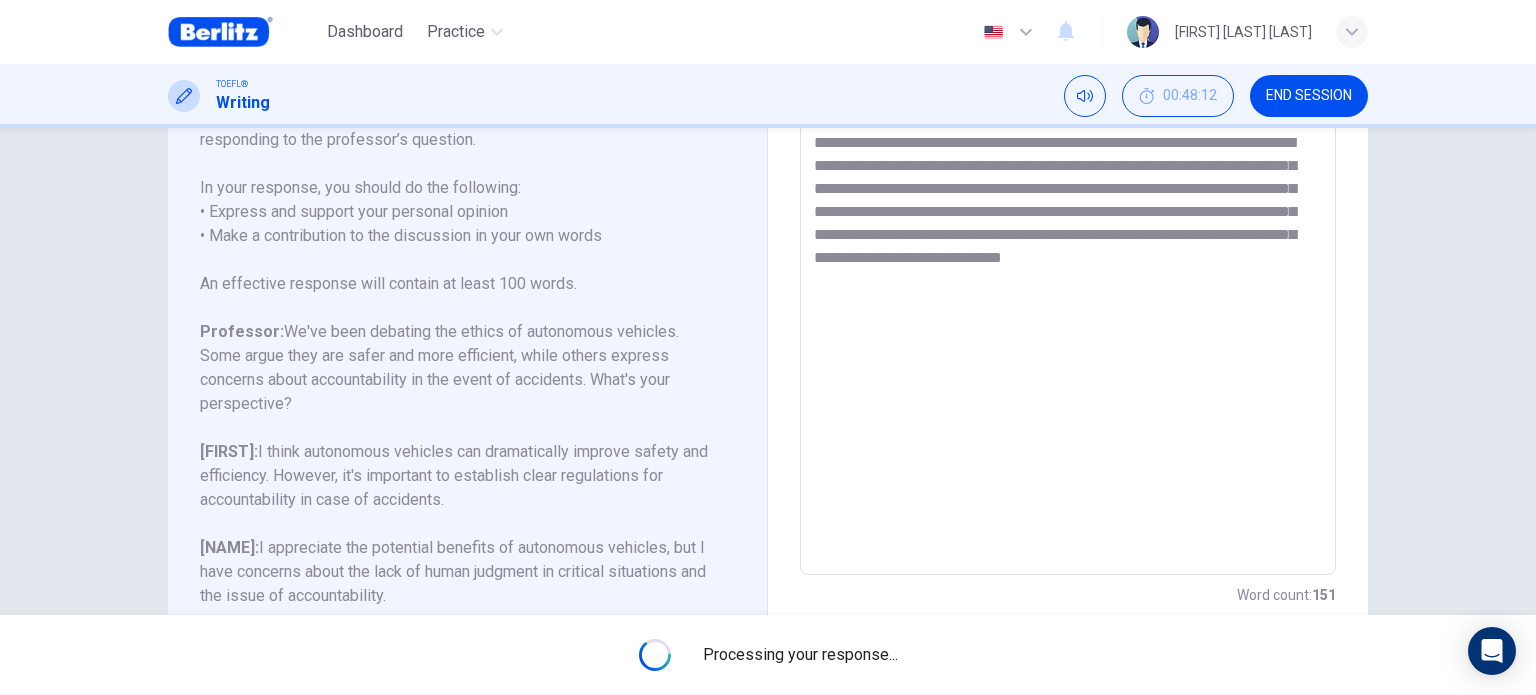 scroll, scrollTop: 403, scrollLeft: 0, axis: vertical 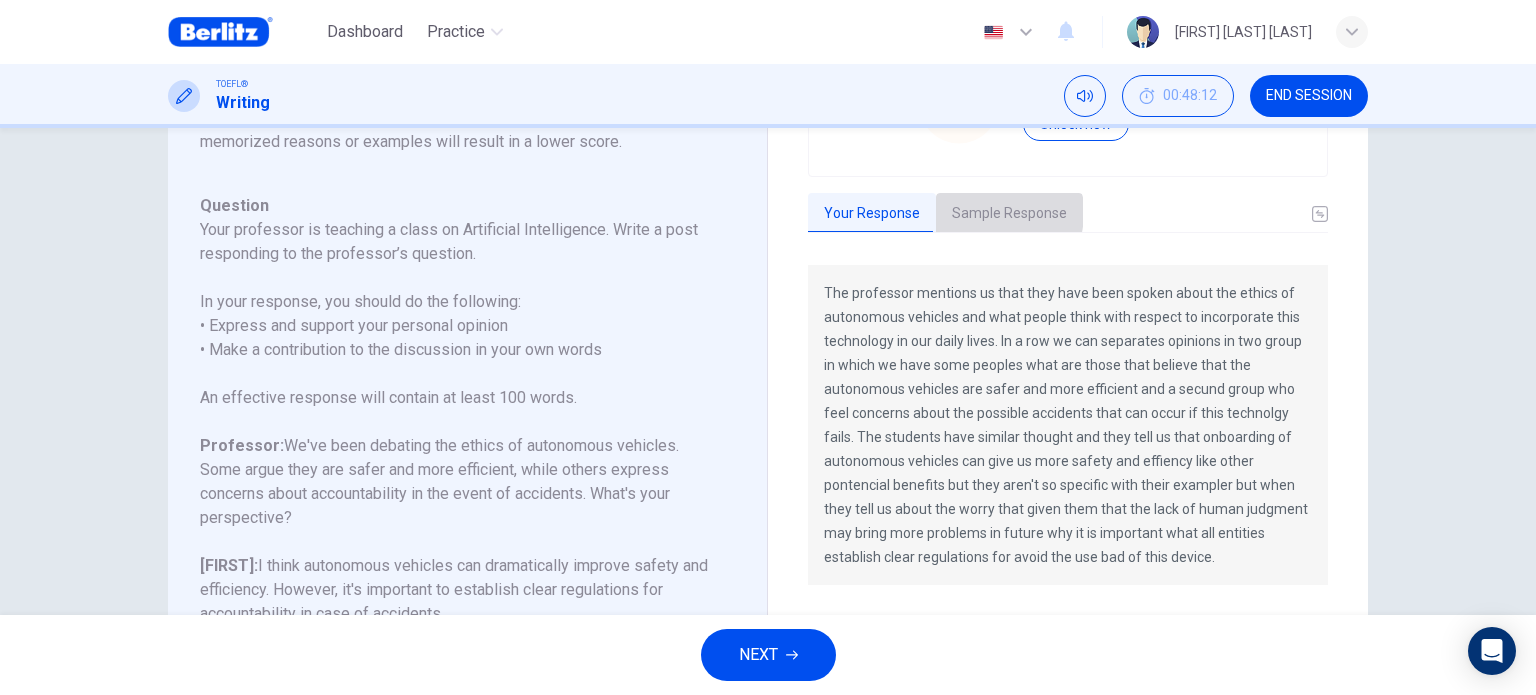 click on "Sample Response" at bounding box center [1009, 214] 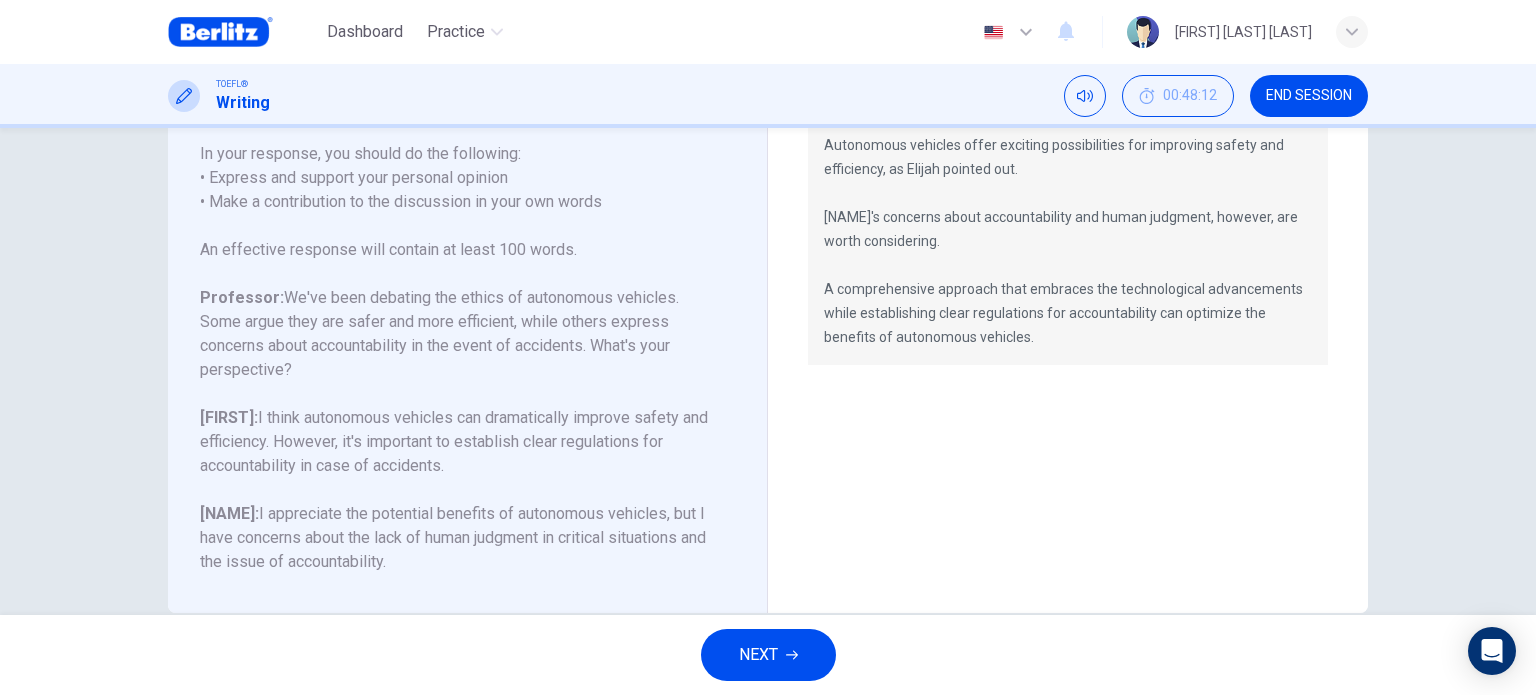 scroll, scrollTop: 403, scrollLeft: 0, axis: vertical 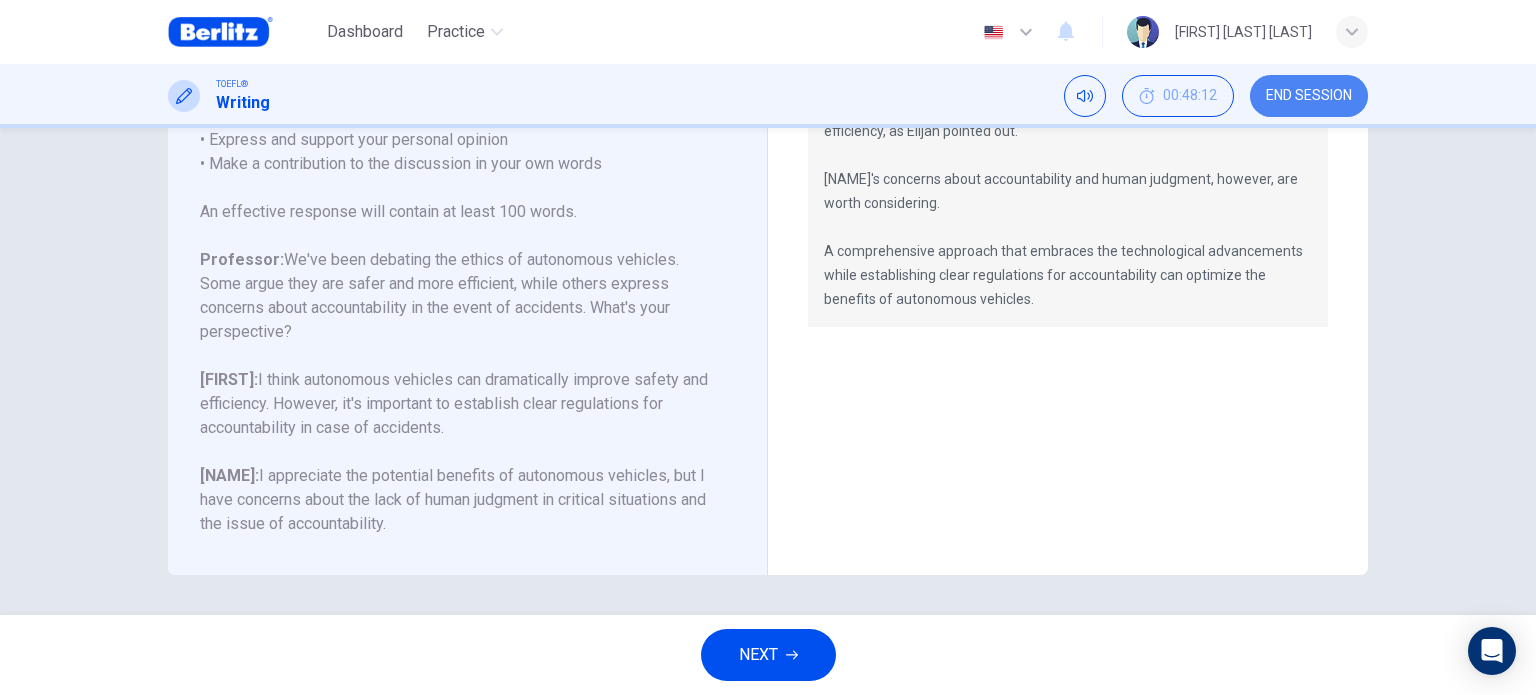 click on "END SESSION" at bounding box center (1309, 96) 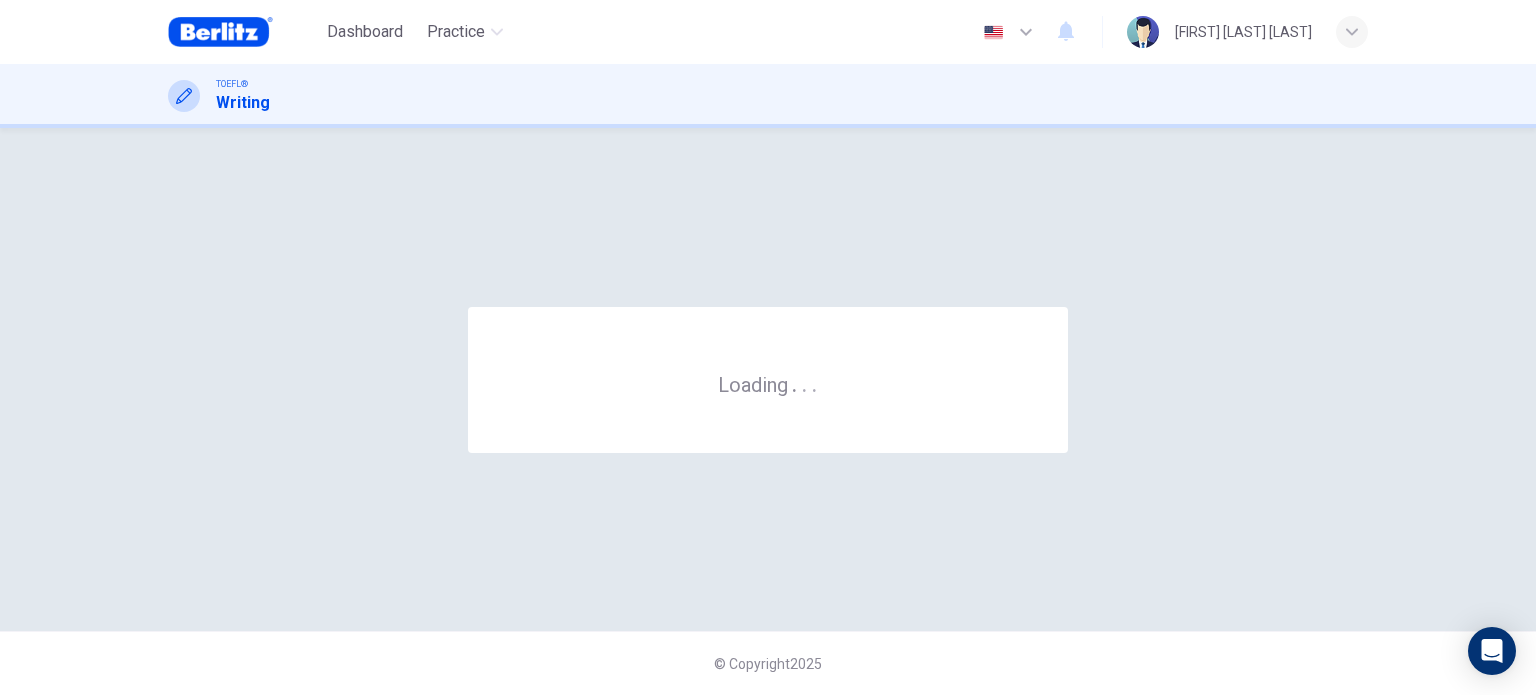 scroll, scrollTop: 0, scrollLeft: 0, axis: both 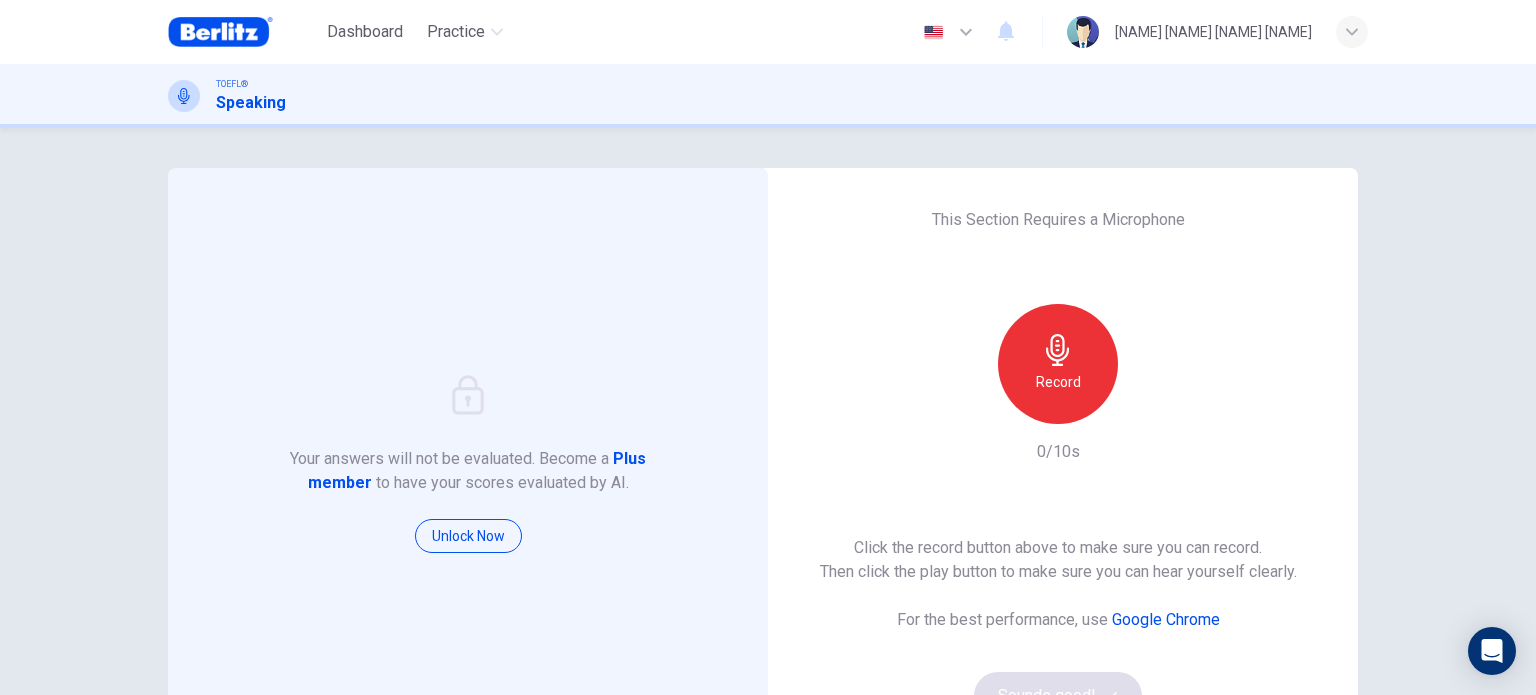 click on "Record" at bounding box center (1058, 364) 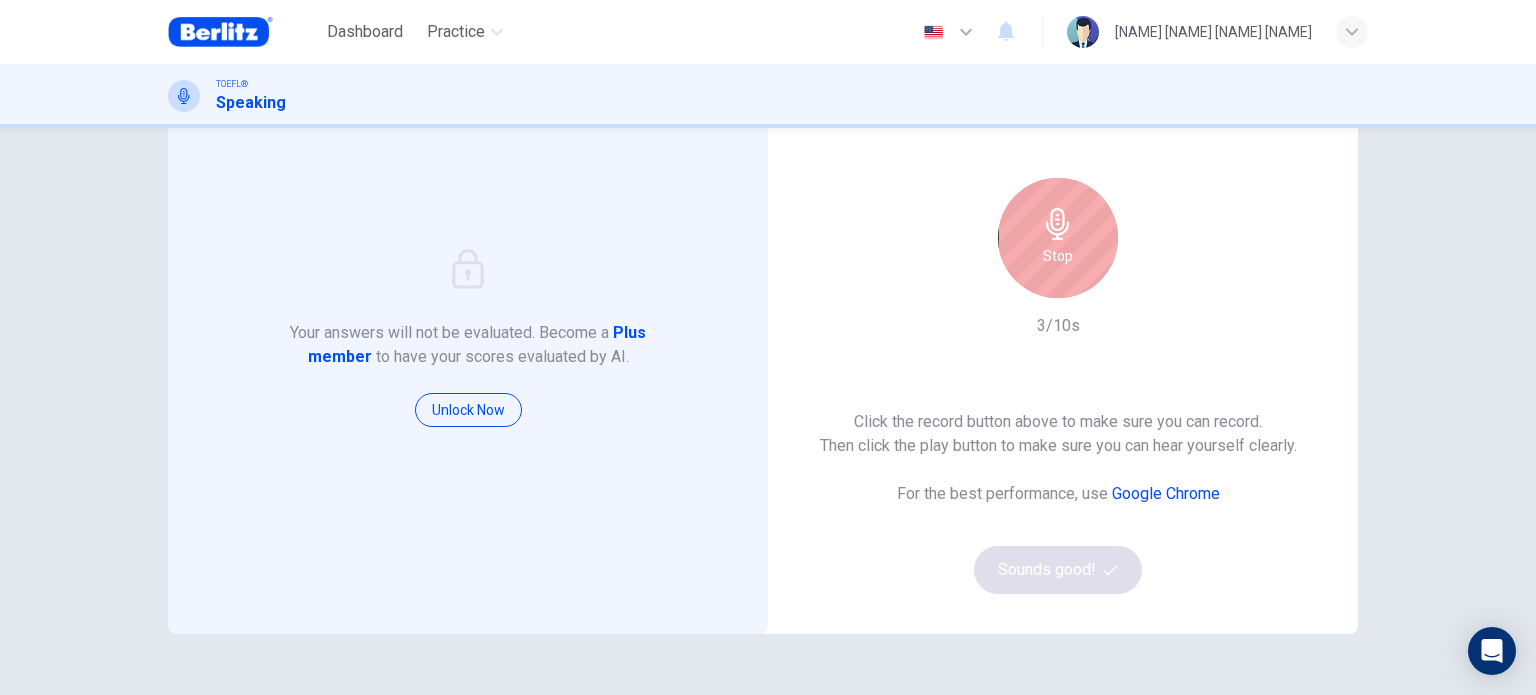 scroll, scrollTop: 146, scrollLeft: 0, axis: vertical 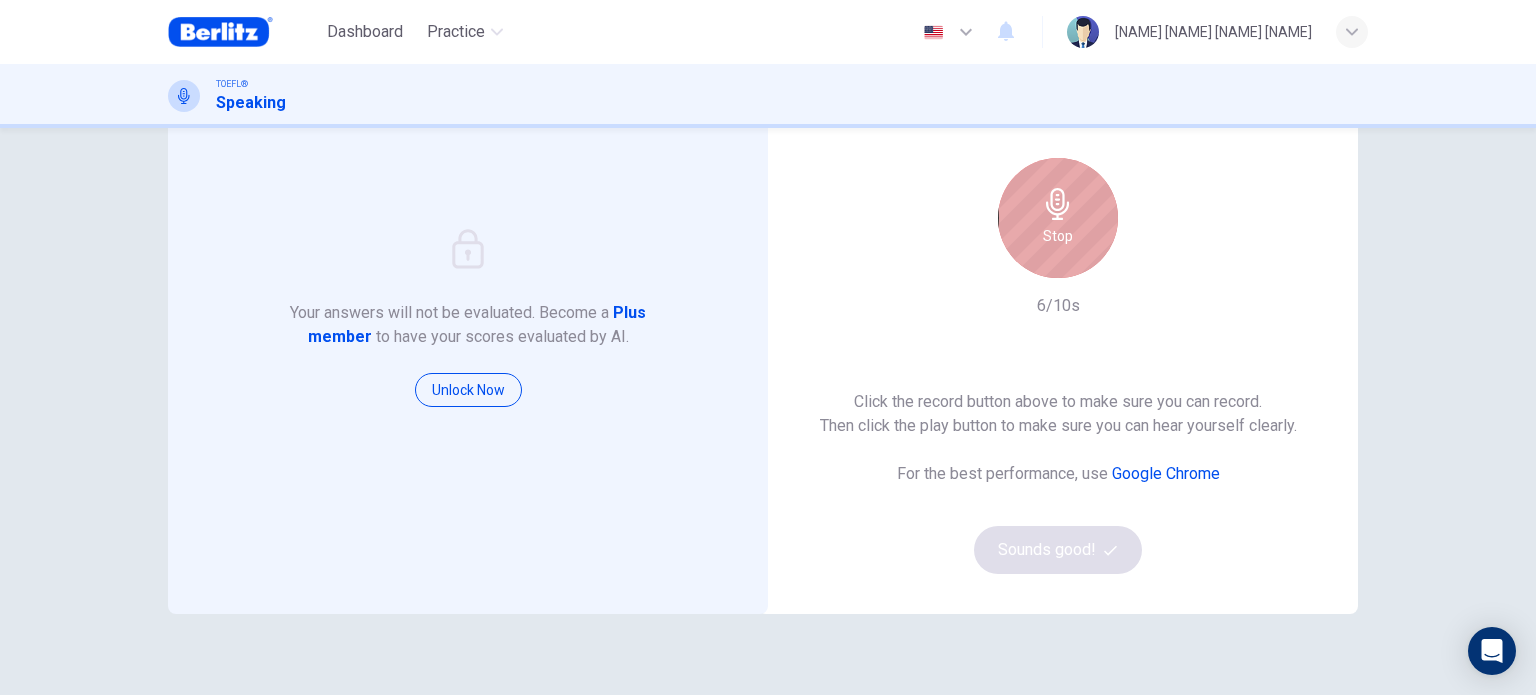 click 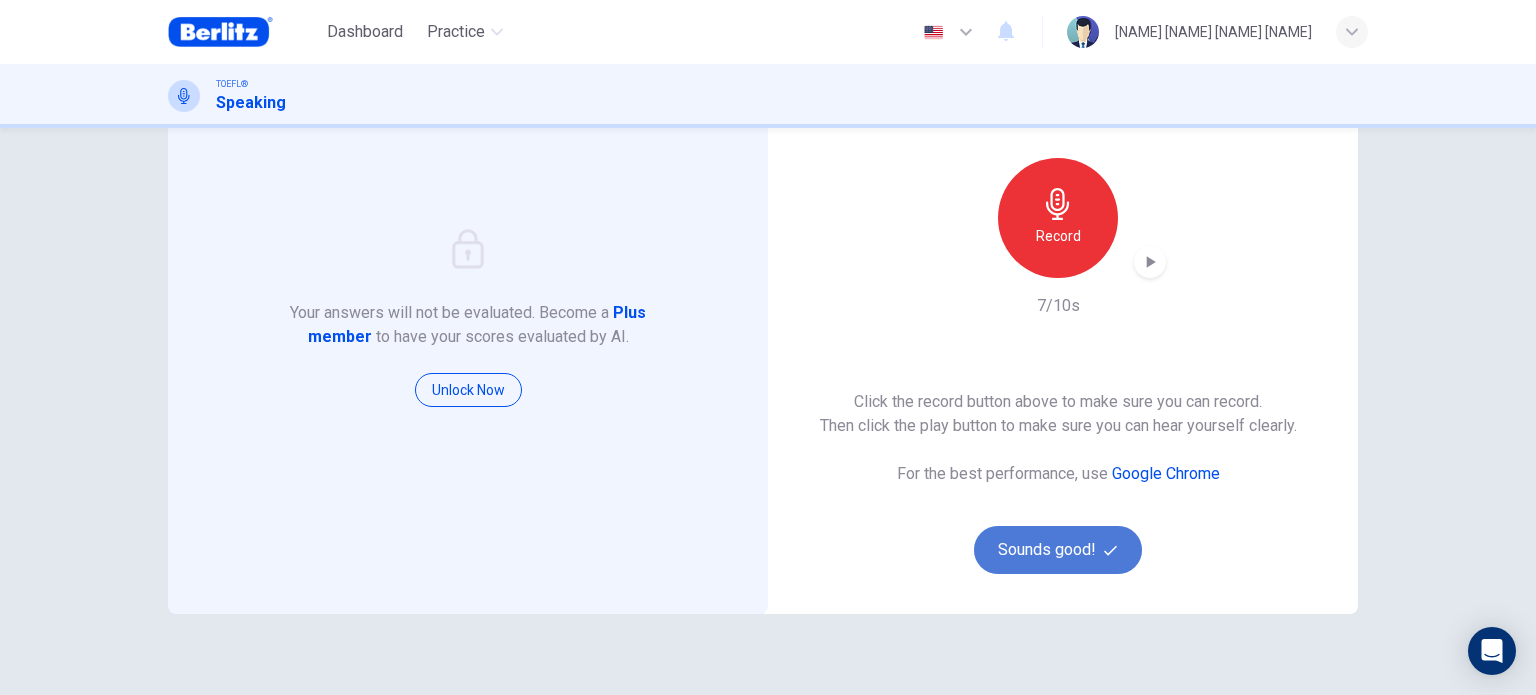 click on "Sounds good!" at bounding box center (1058, 550) 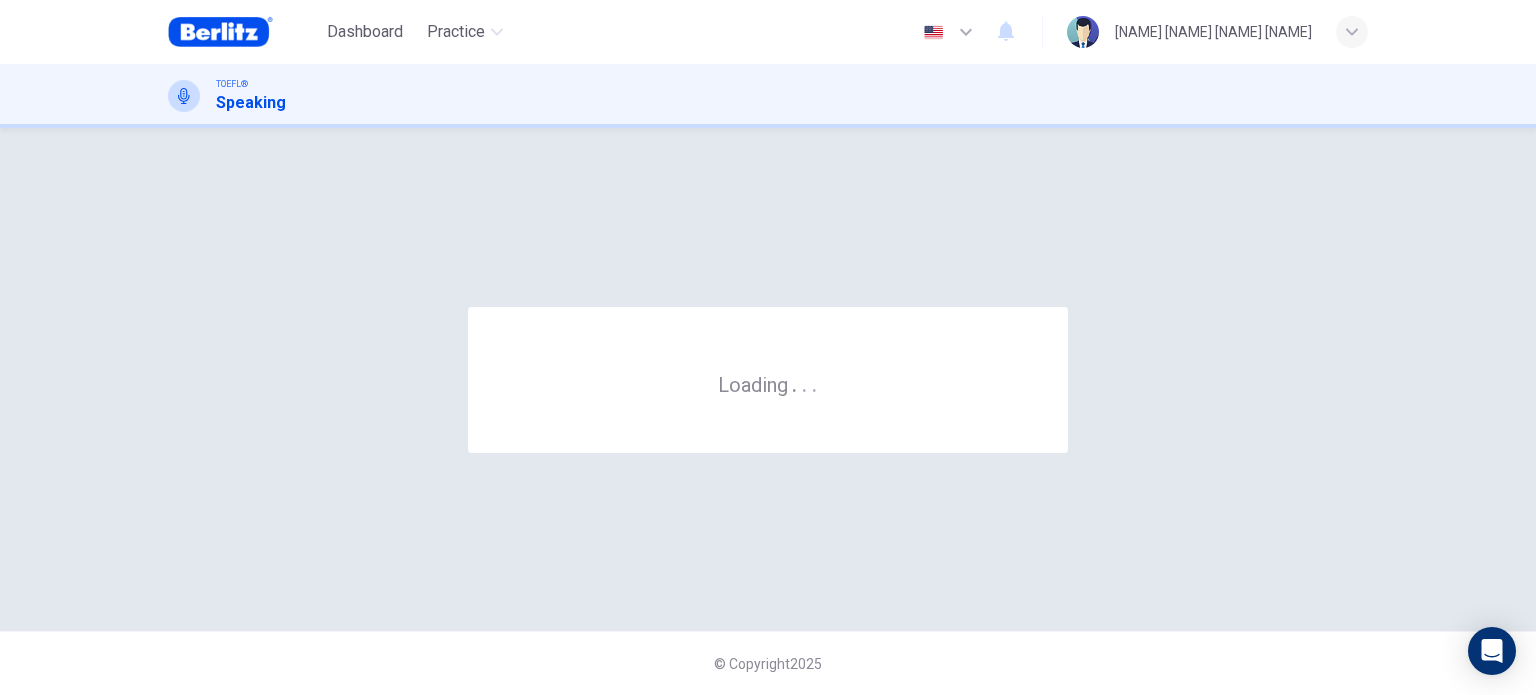 scroll, scrollTop: 0, scrollLeft: 0, axis: both 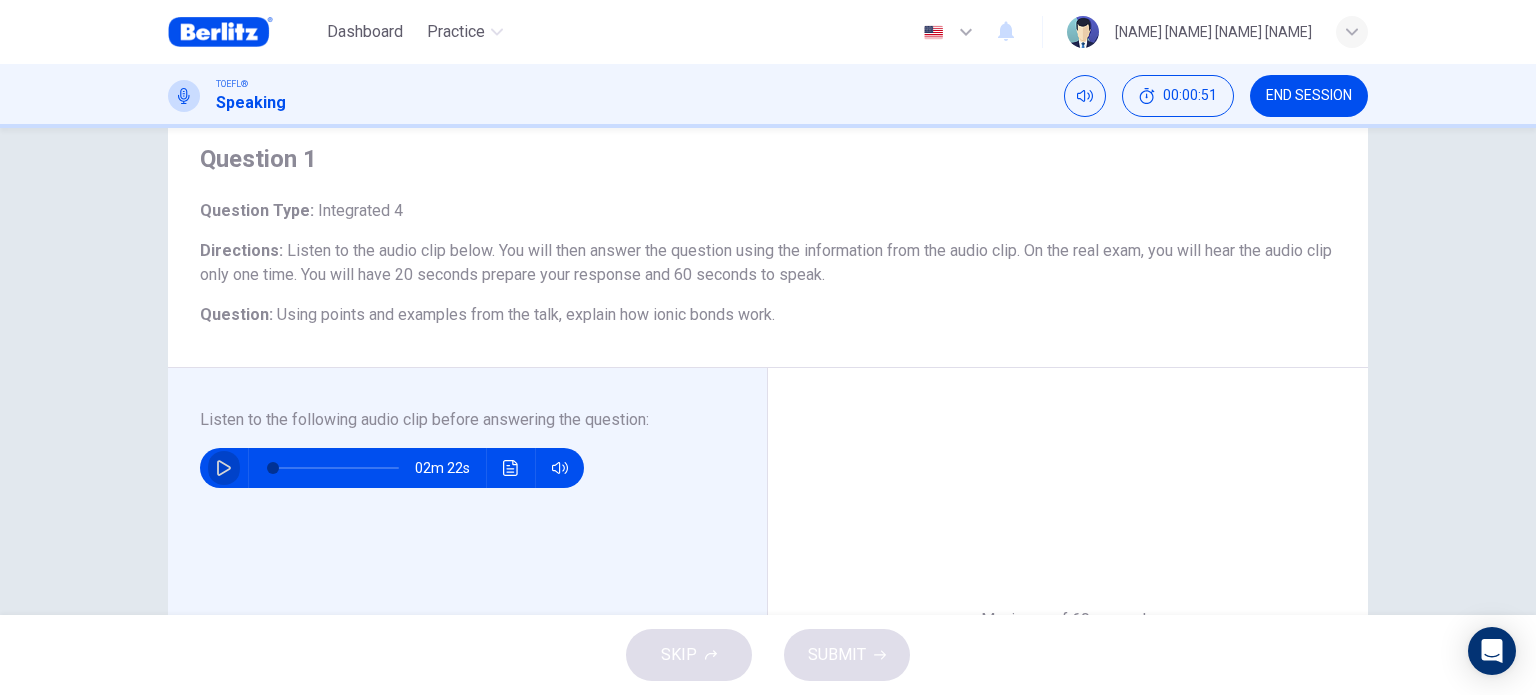 click 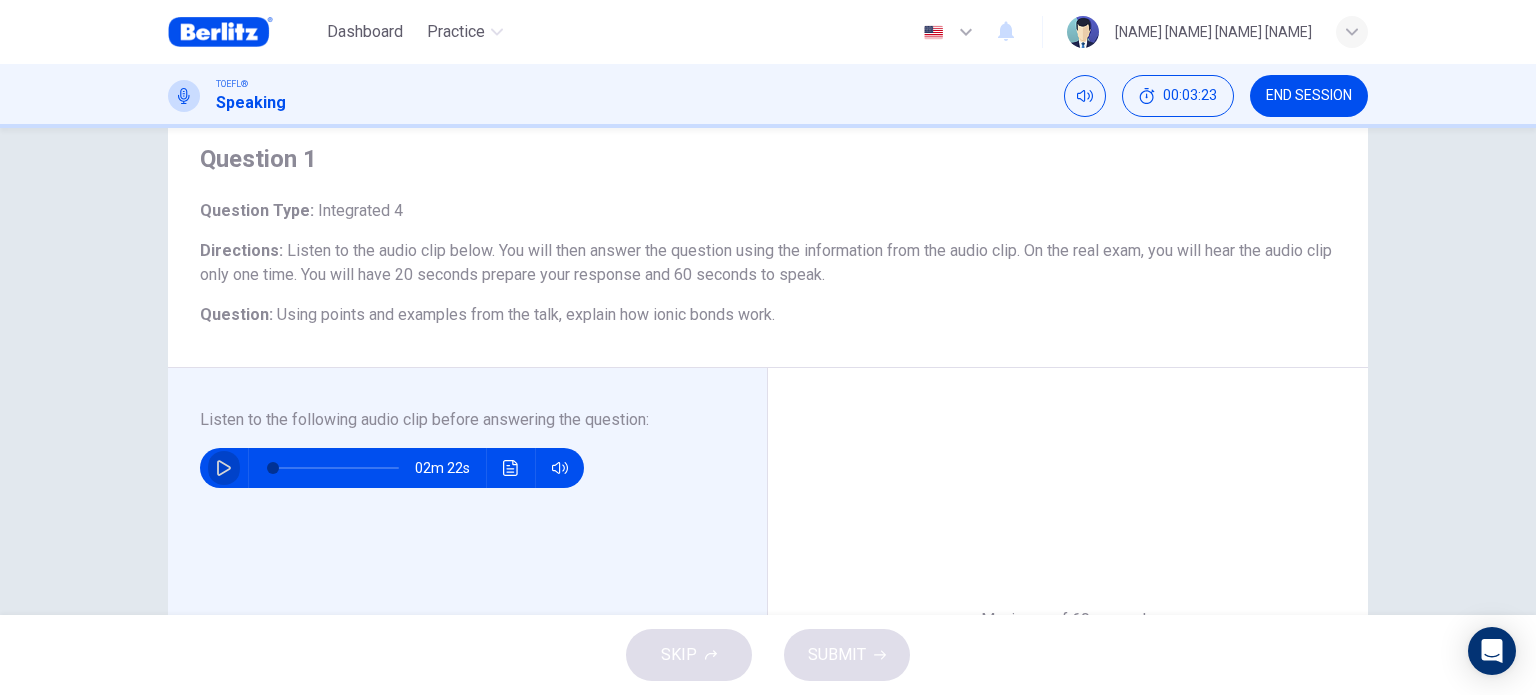 click 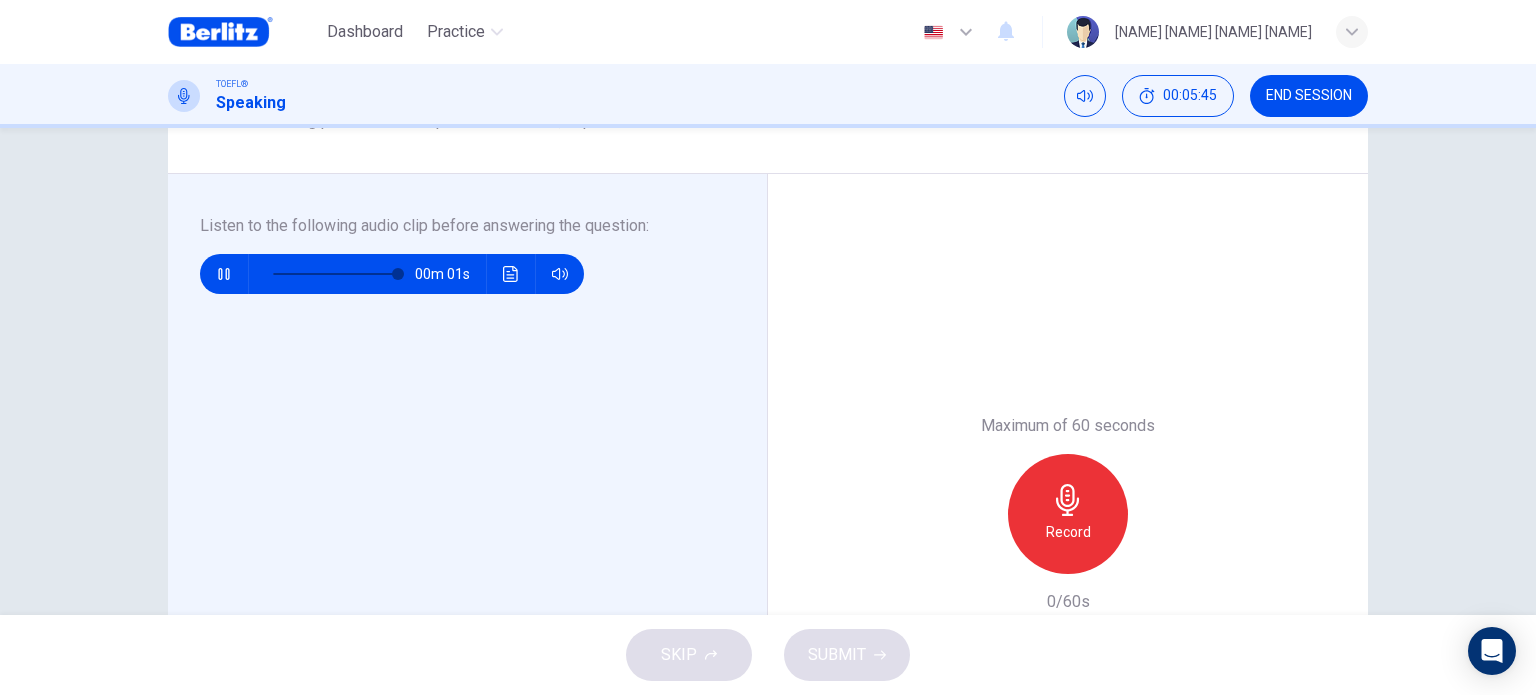 scroll, scrollTop: 264, scrollLeft: 0, axis: vertical 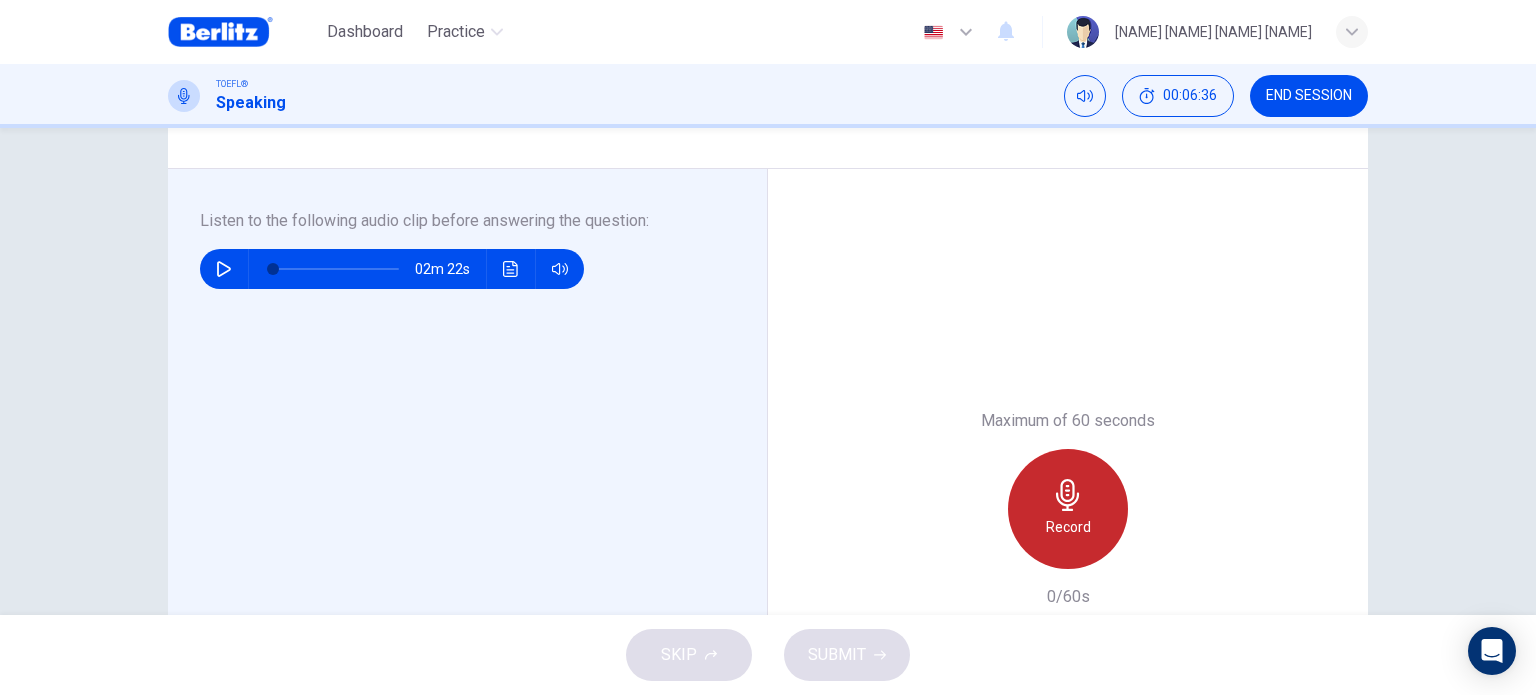 click on "Record" at bounding box center (1068, 509) 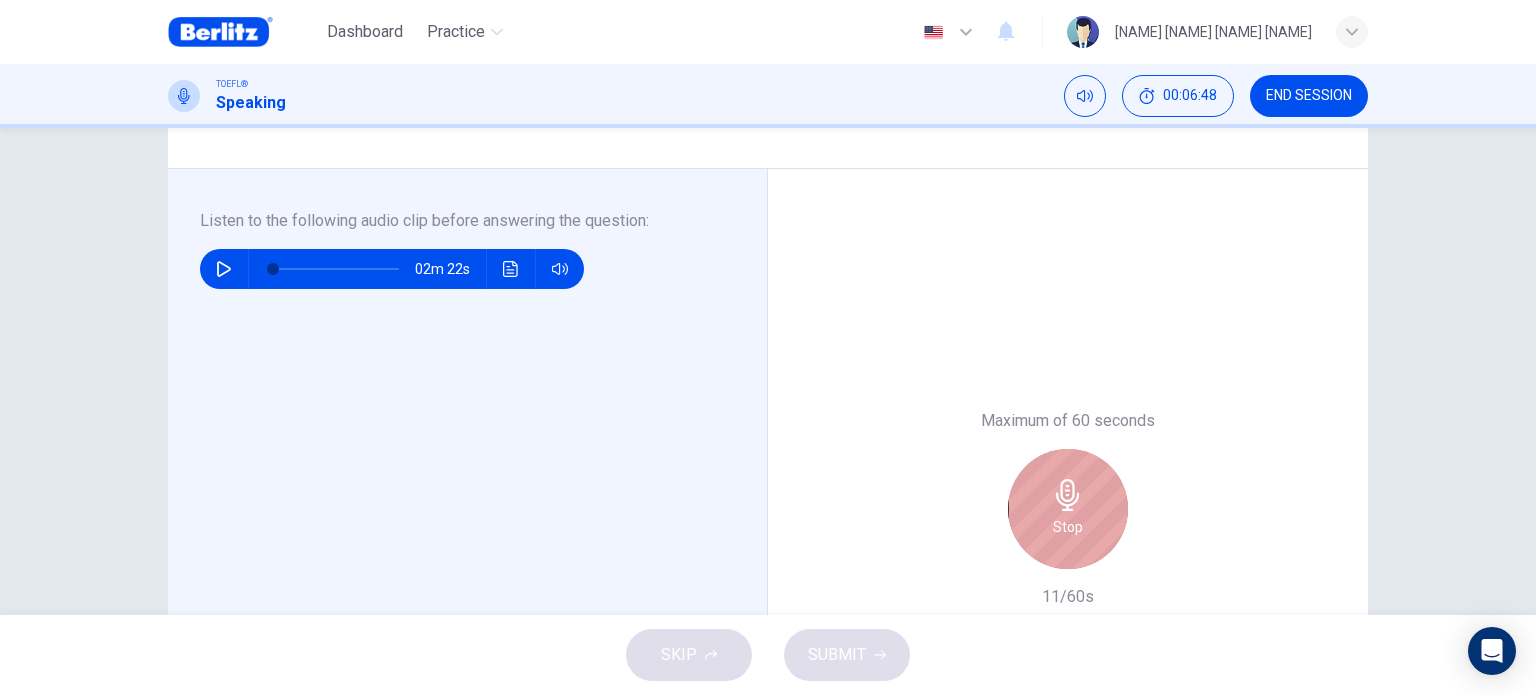 click on "Stop" at bounding box center [1068, 509] 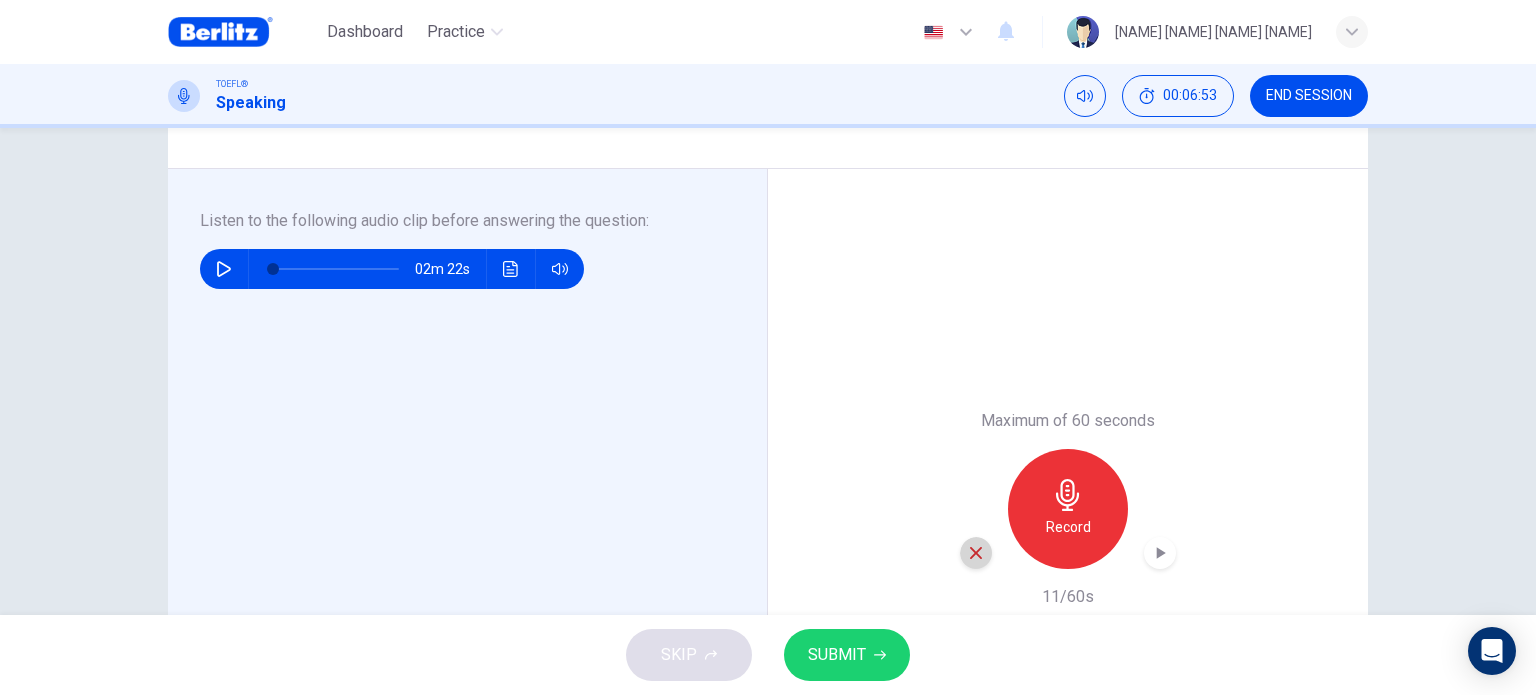 click 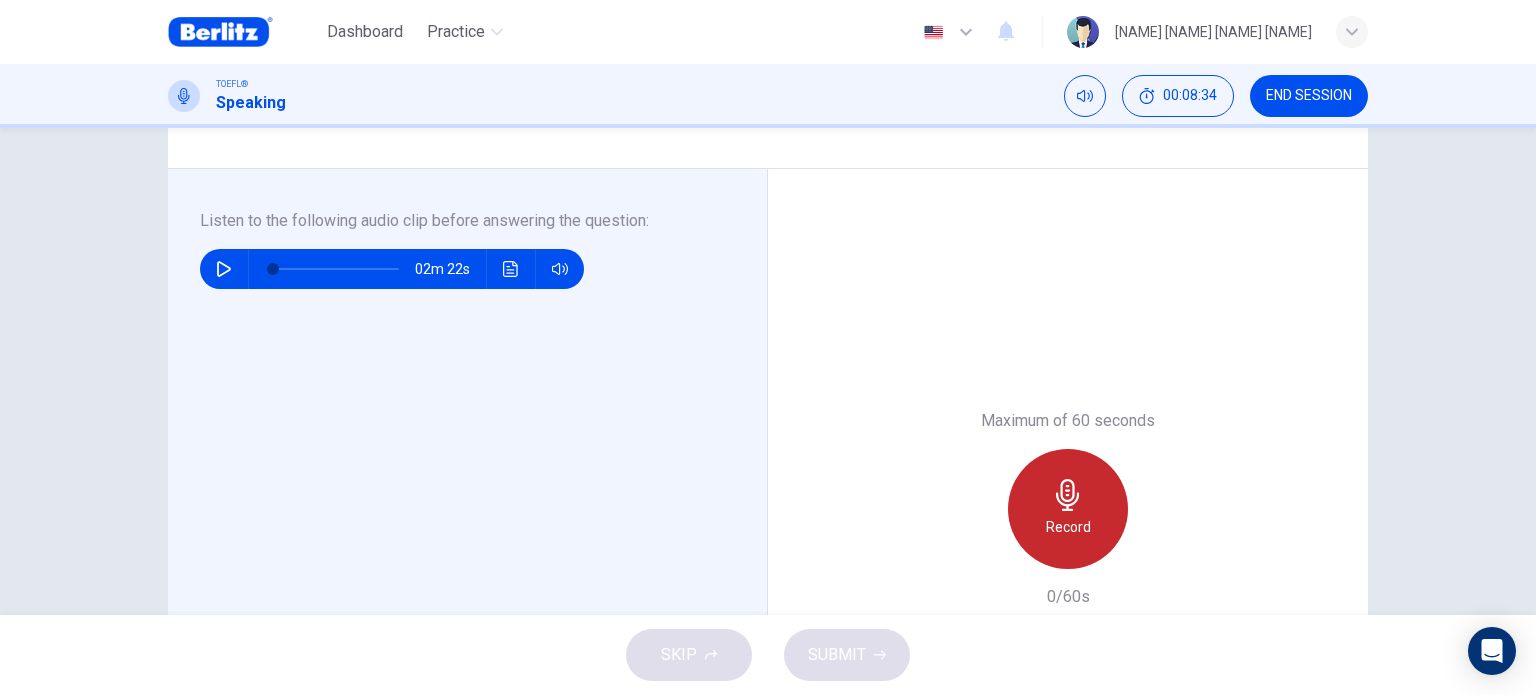 click 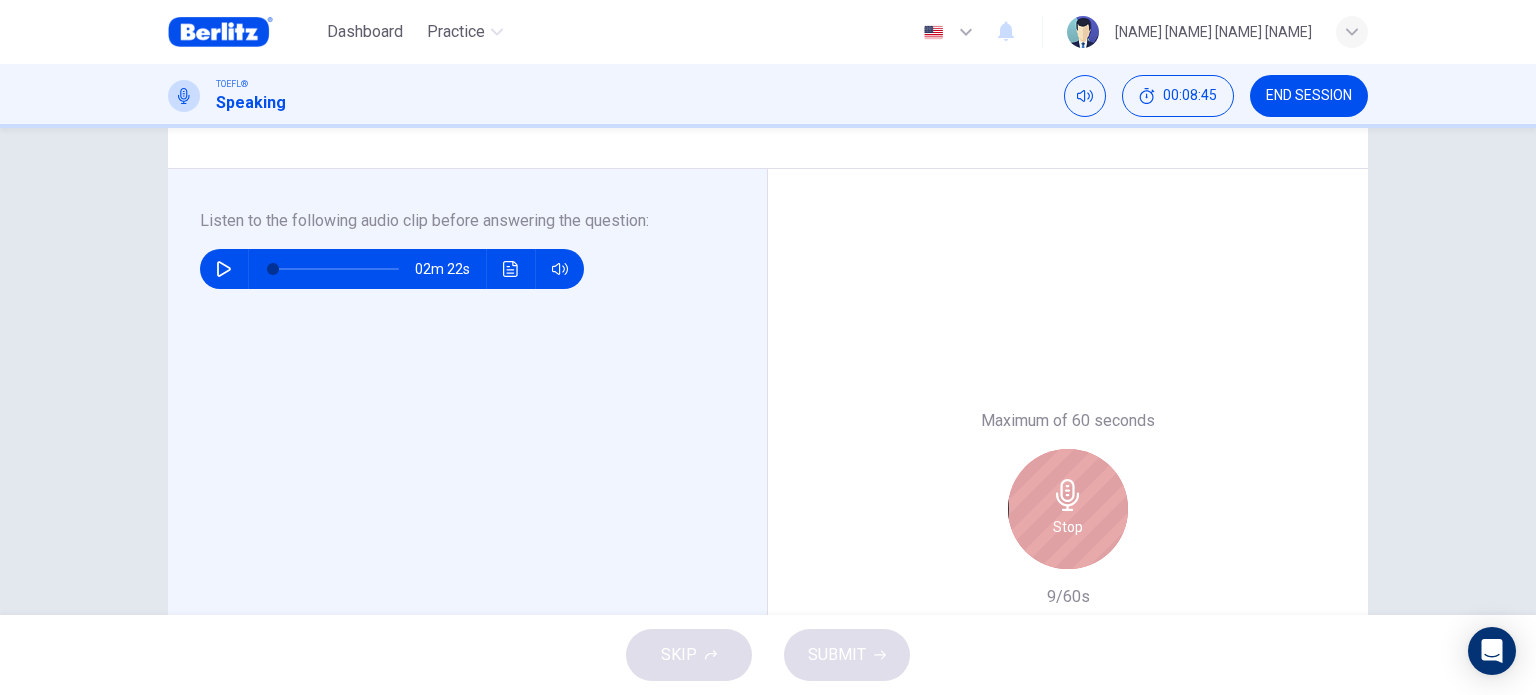 click 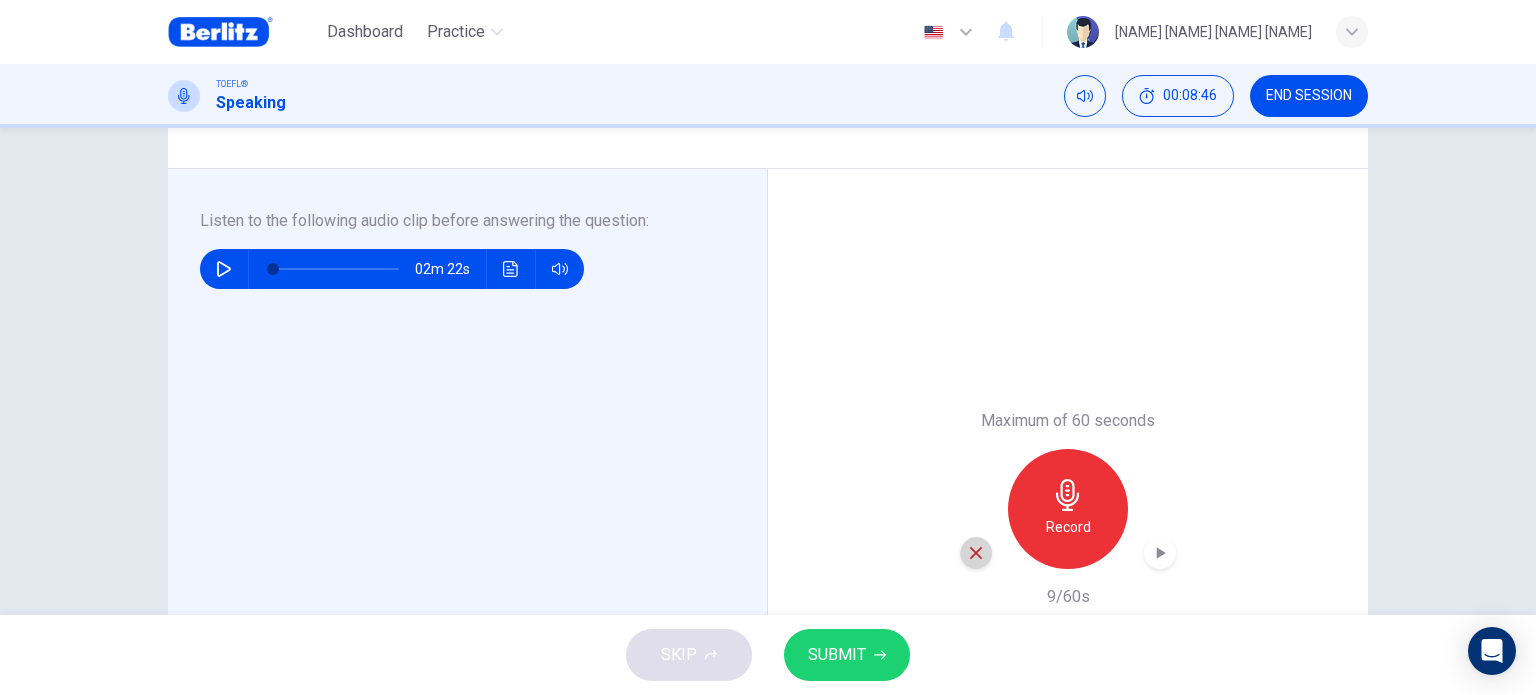 click 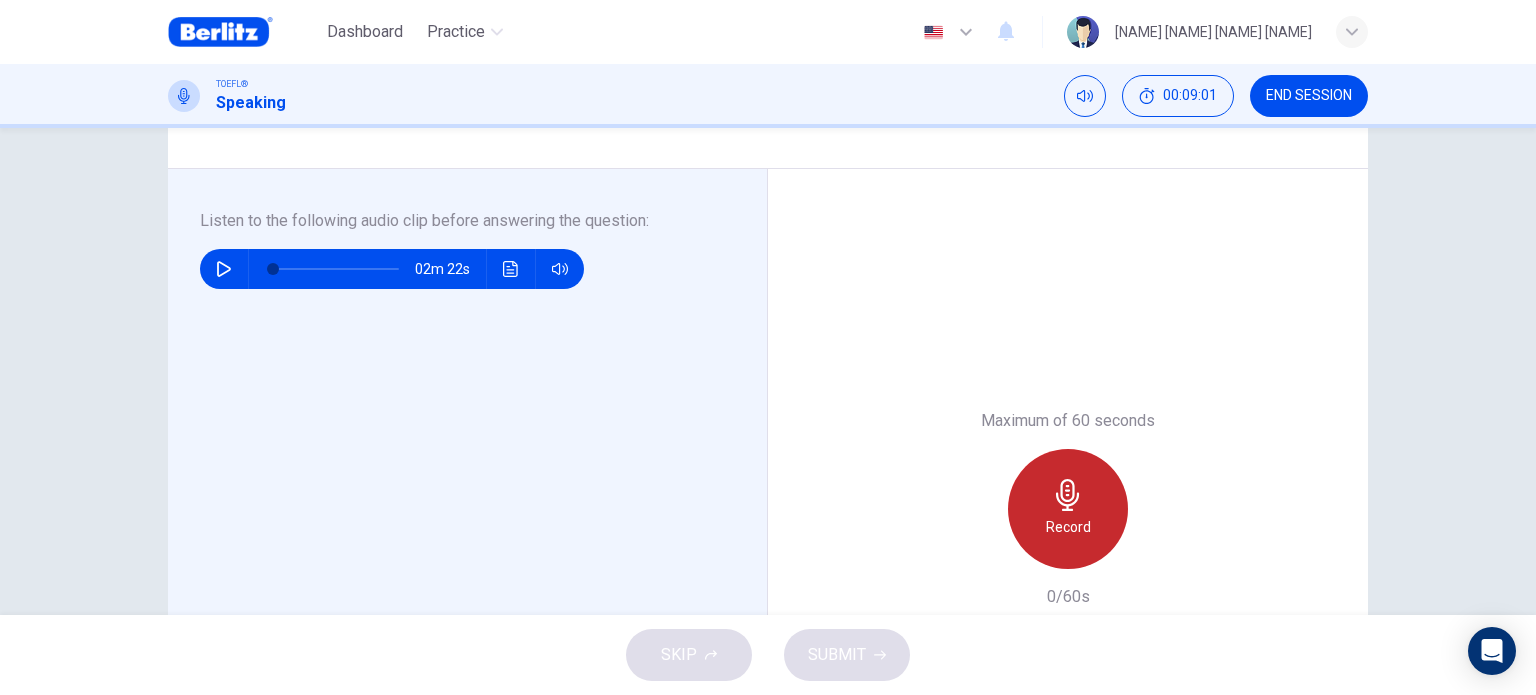 click 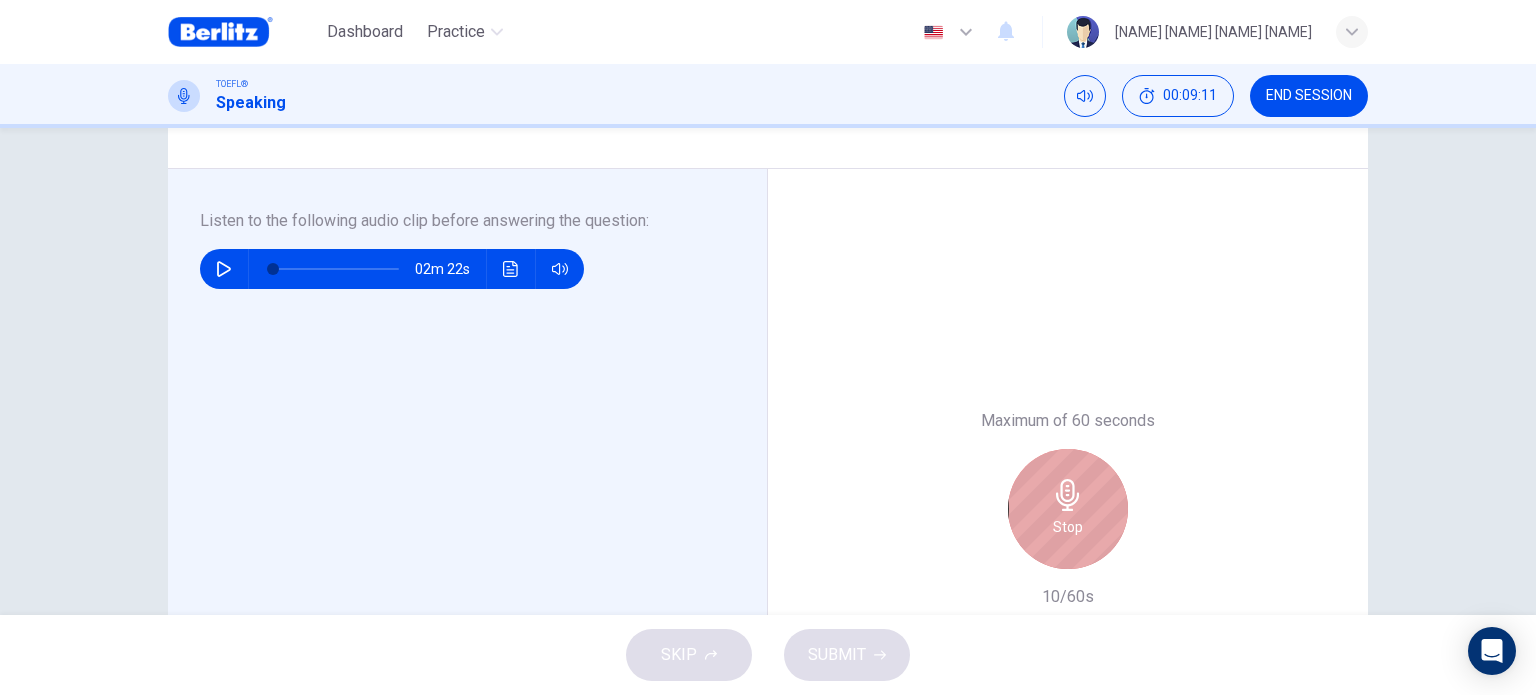 click 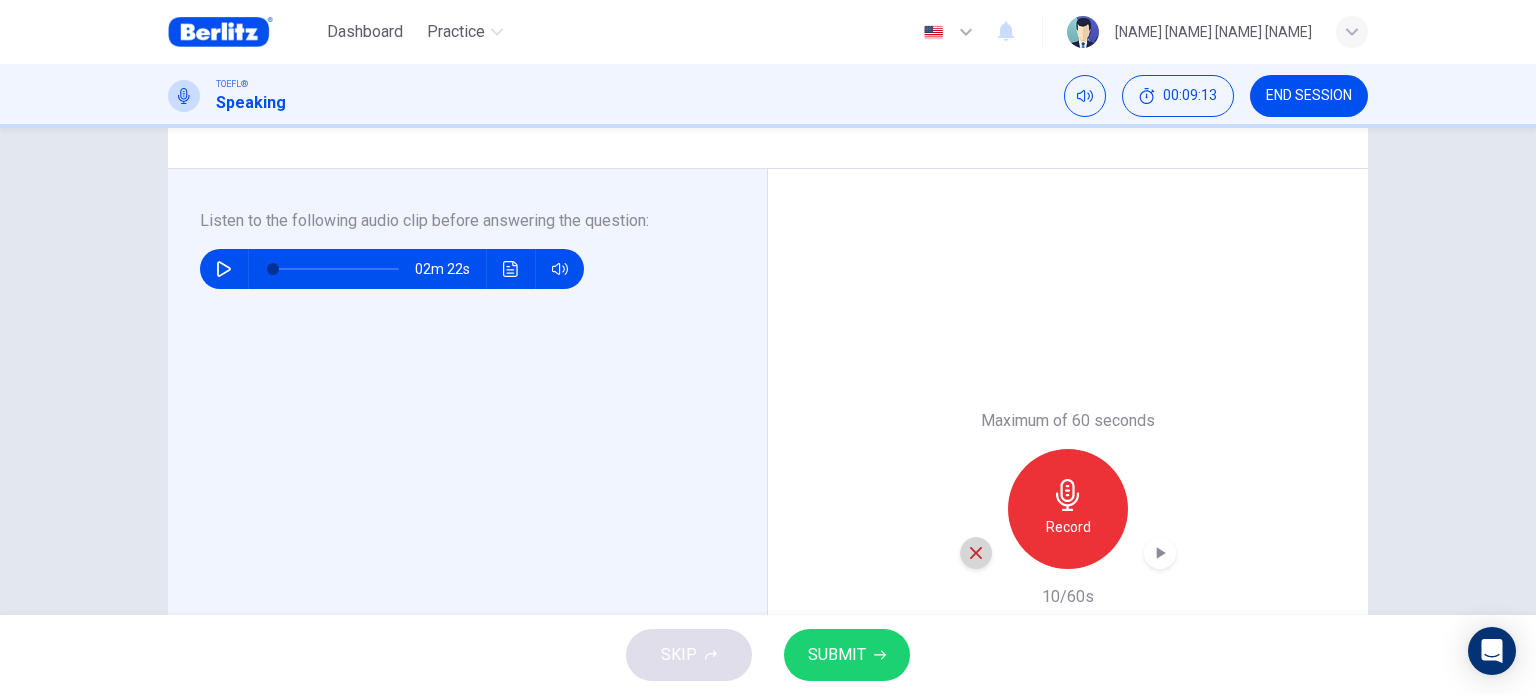 click 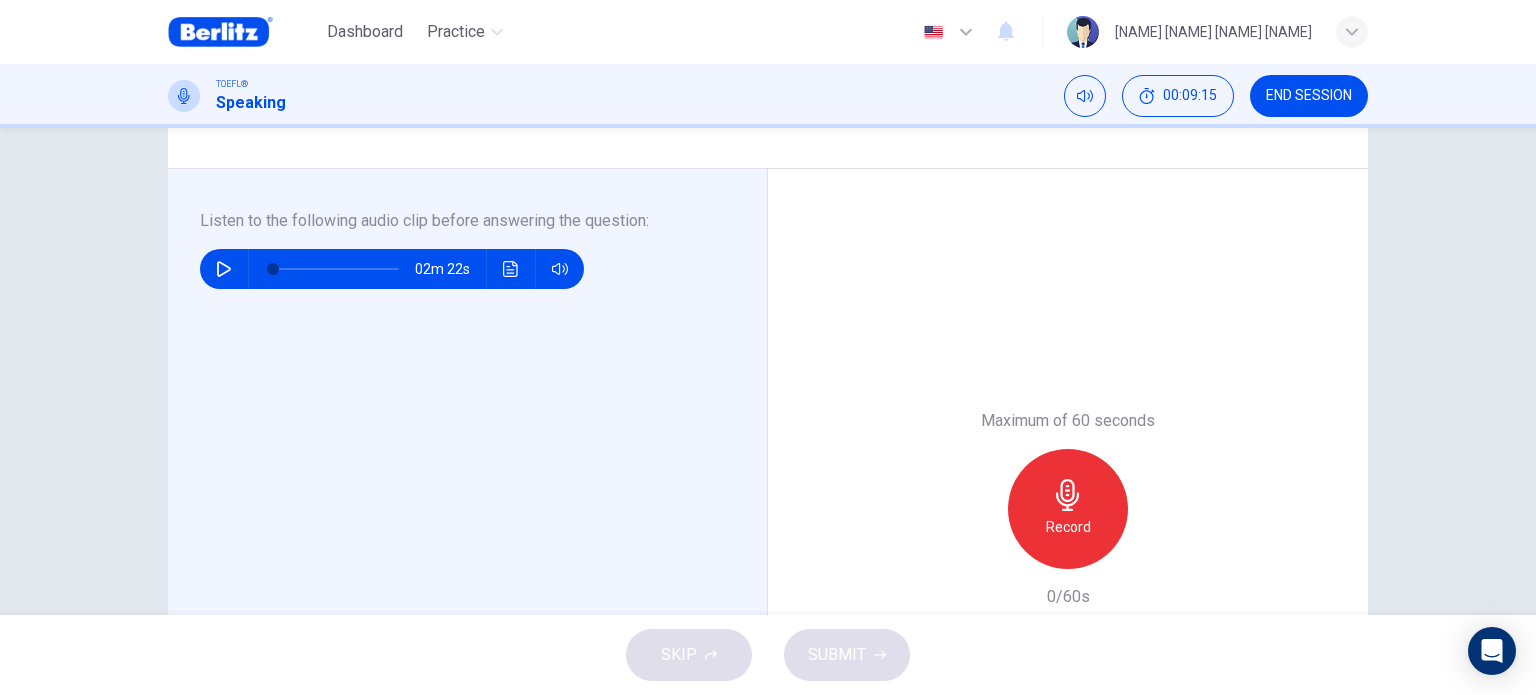 click on "Record" at bounding box center [1068, 509] 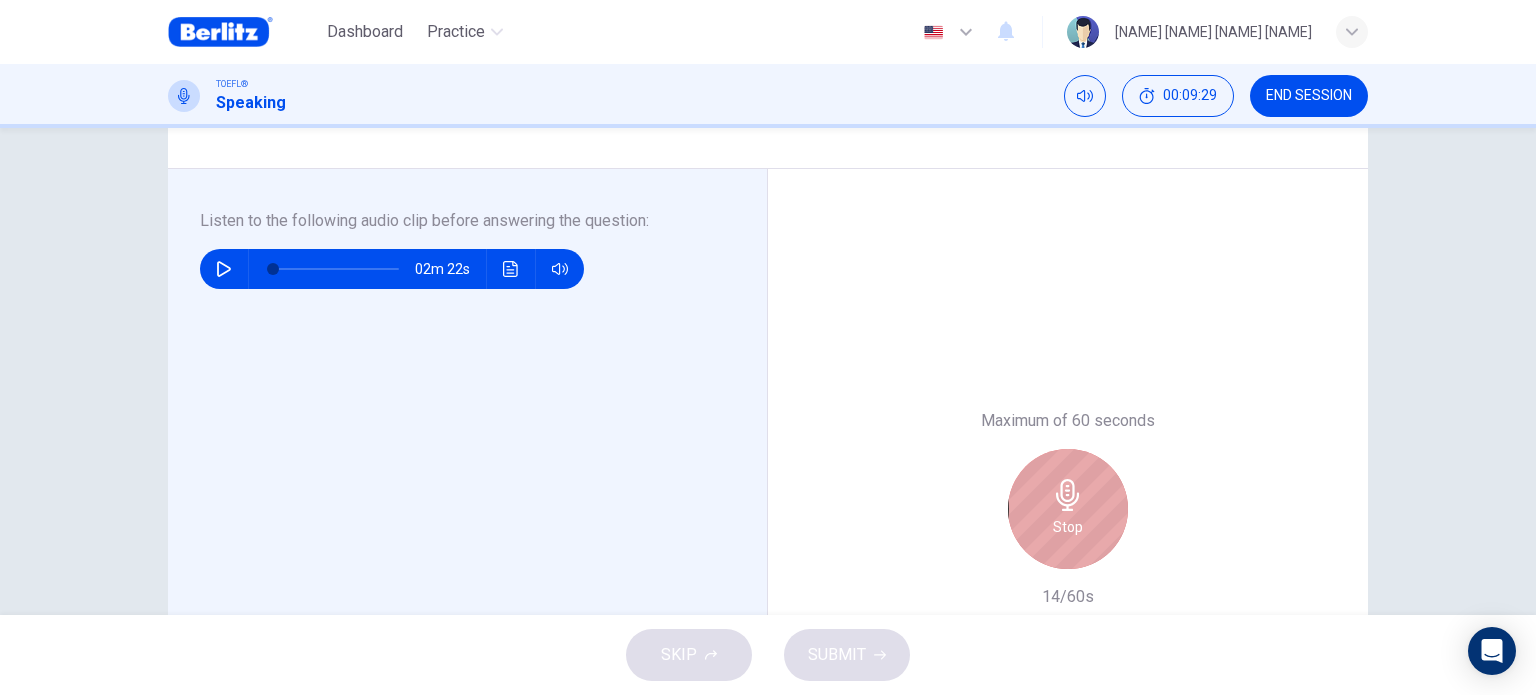 click on "Stop" at bounding box center (1068, 509) 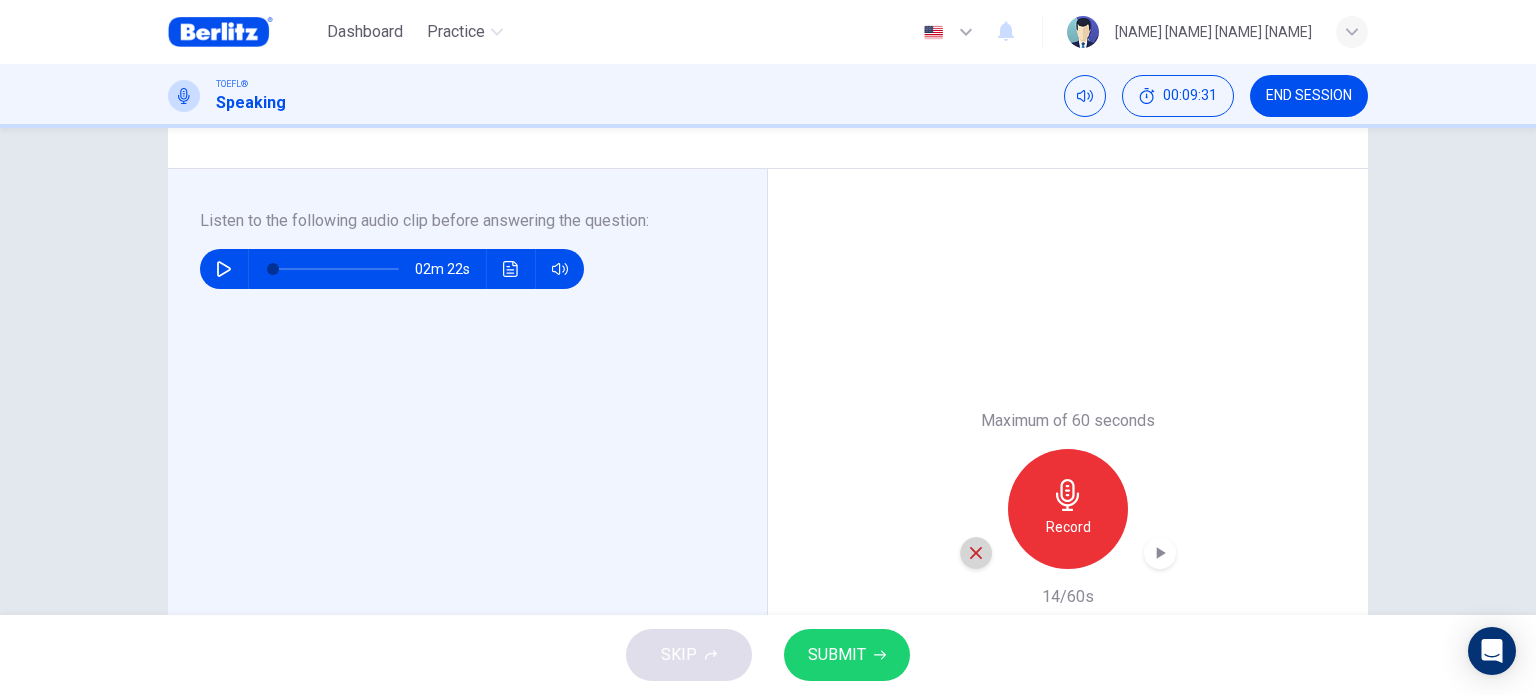 click 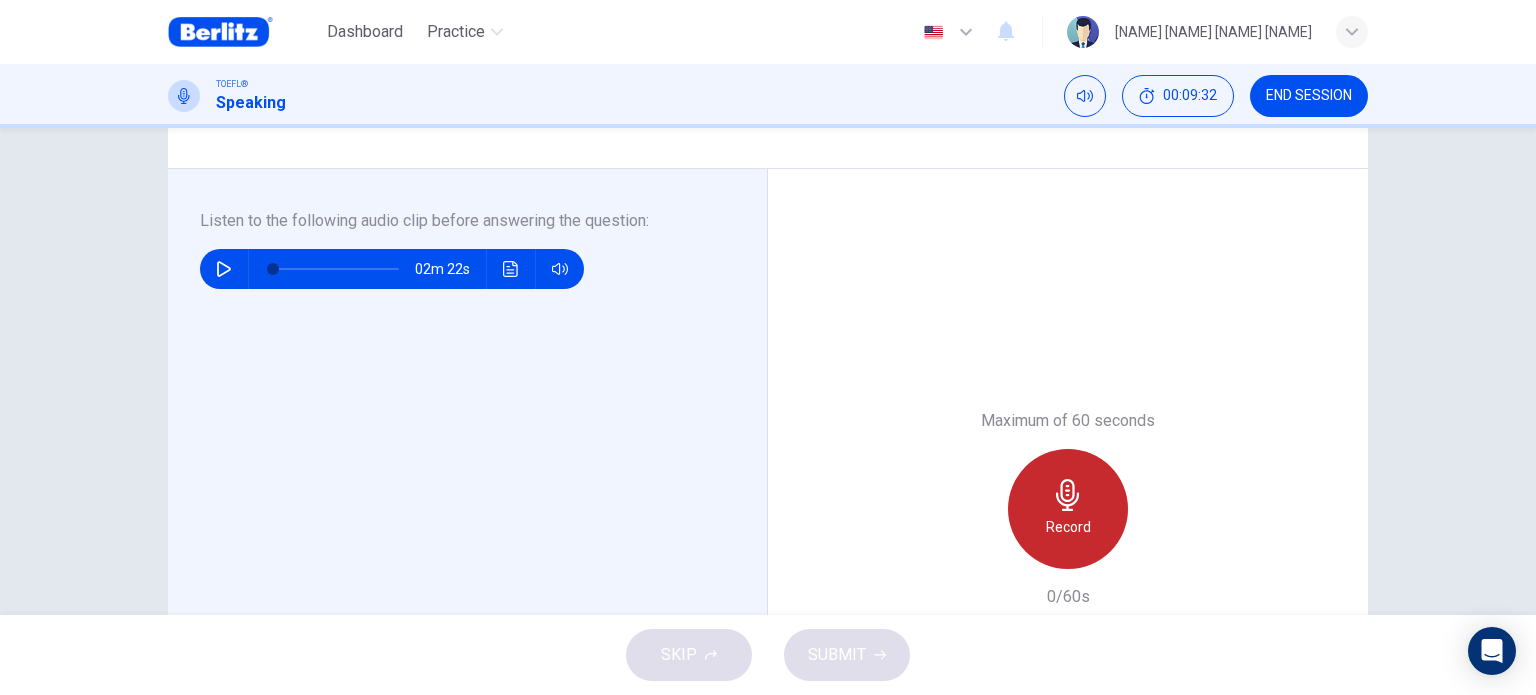 click on "Record" at bounding box center (1068, 509) 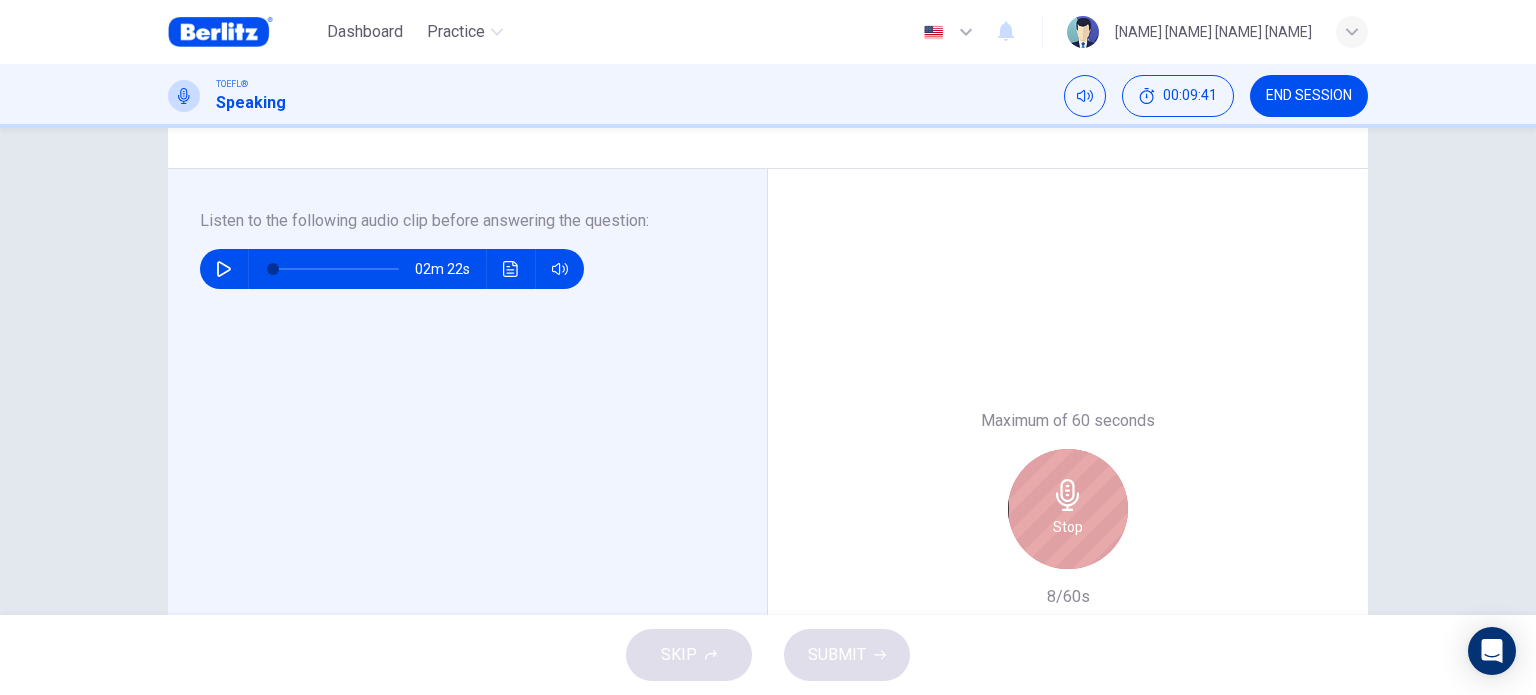 click on "Stop" at bounding box center (1068, 509) 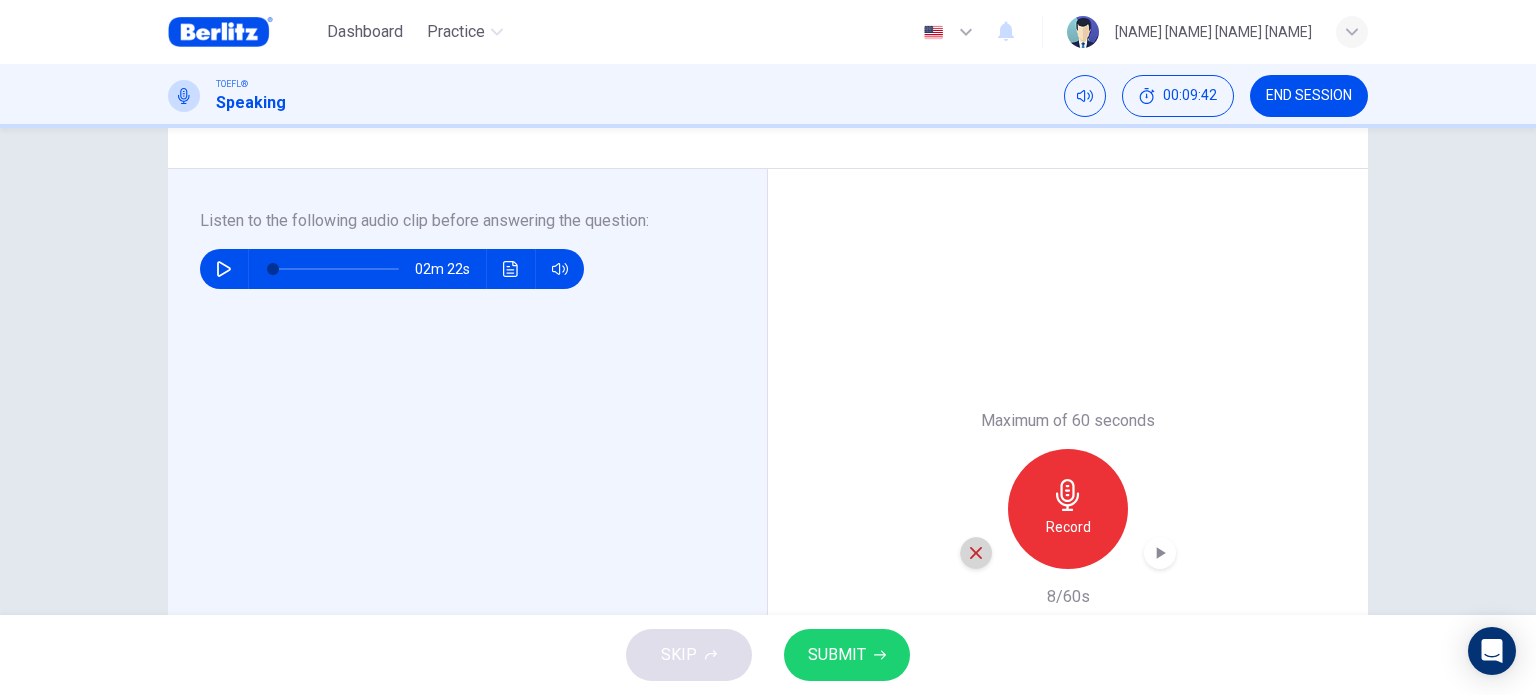 click 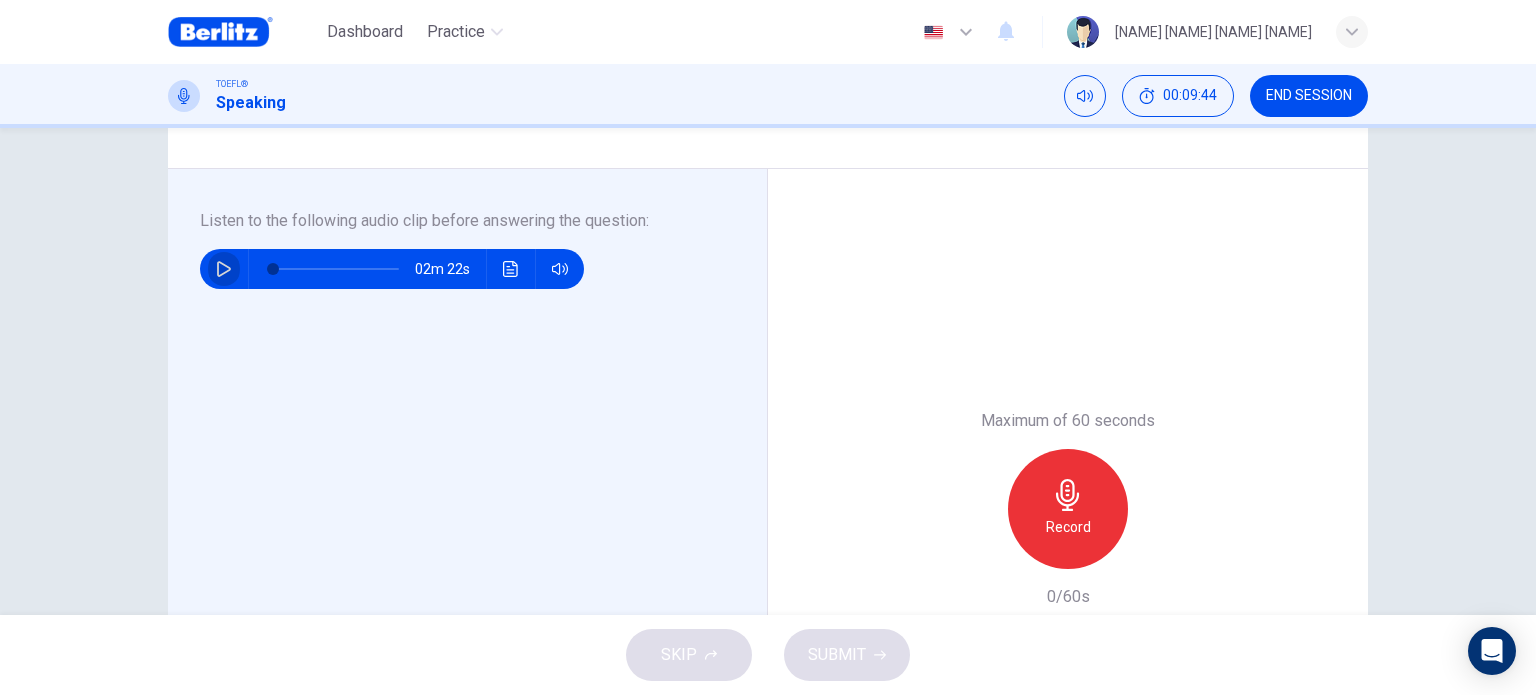 click 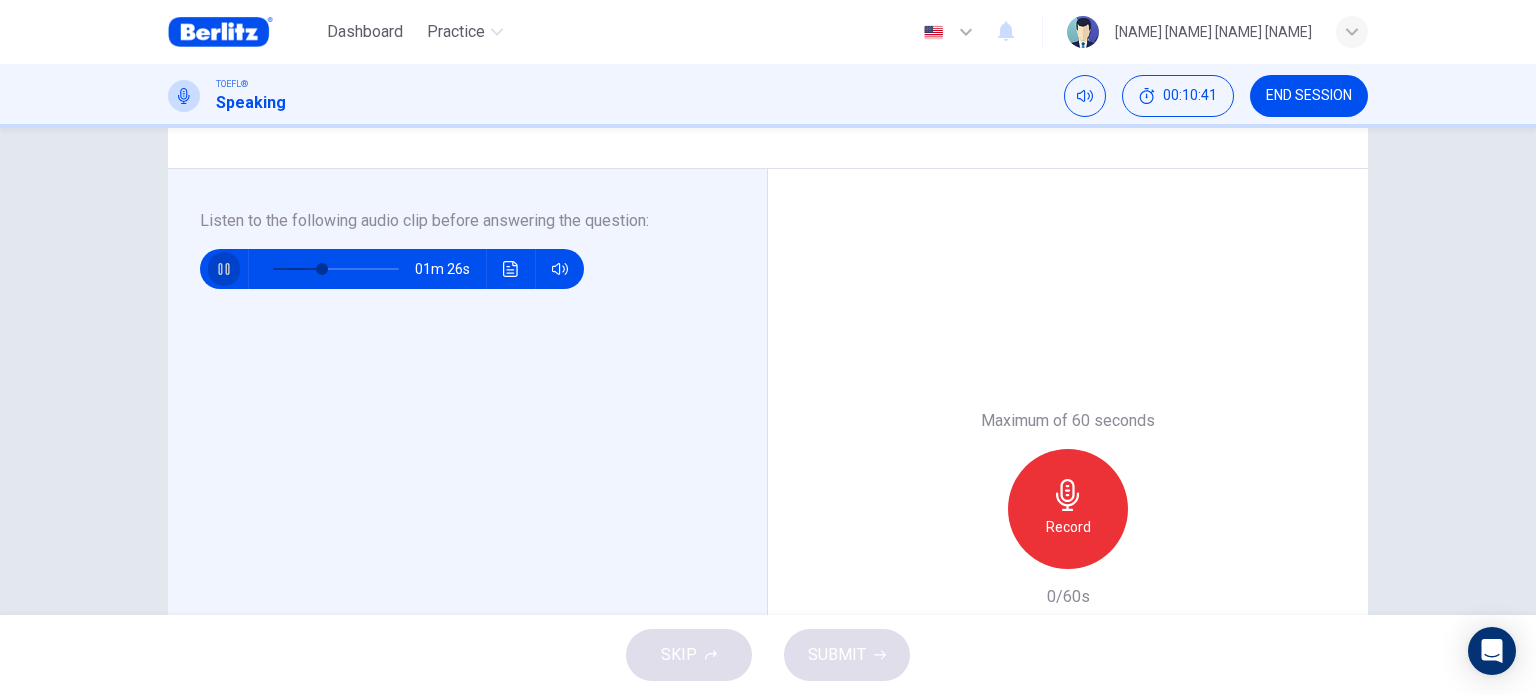 click 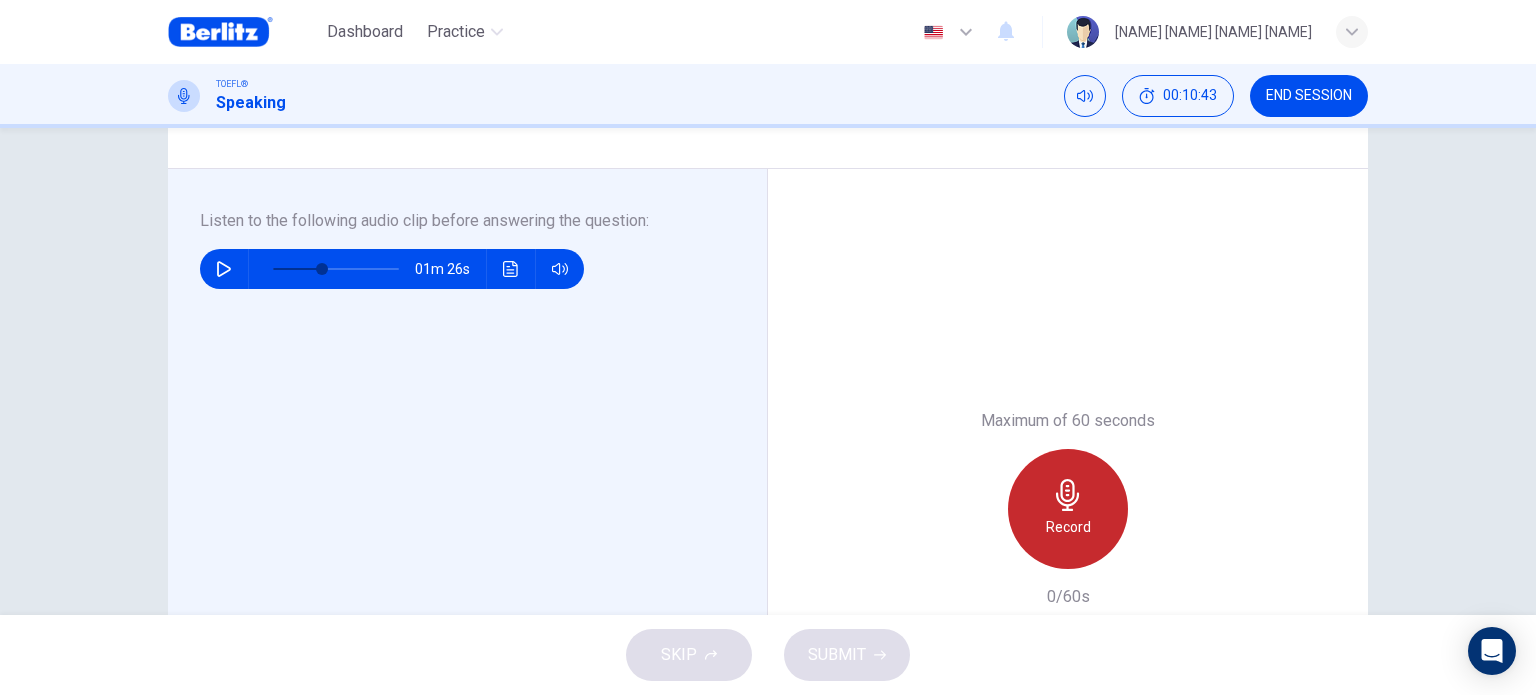 click on "Record" at bounding box center (1068, 509) 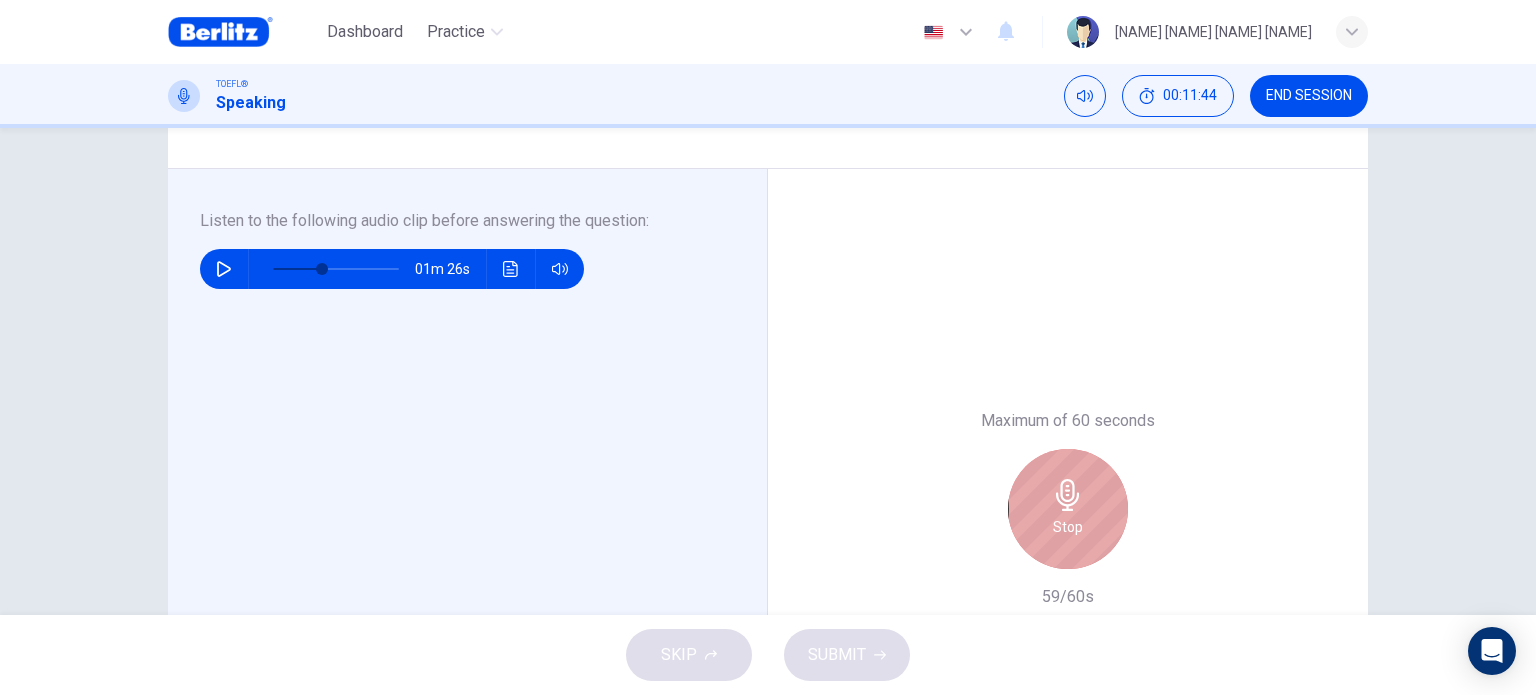click on "Stop" at bounding box center [1068, 509] 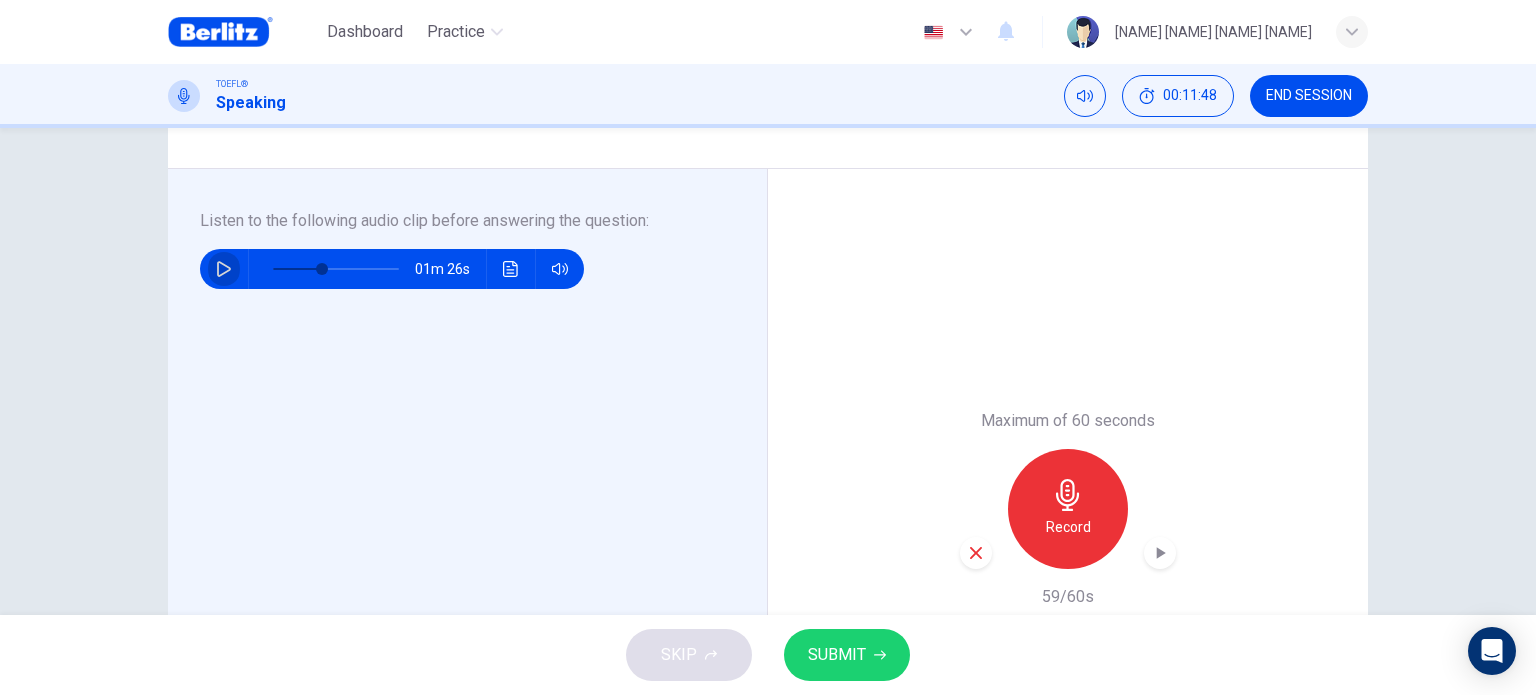 click 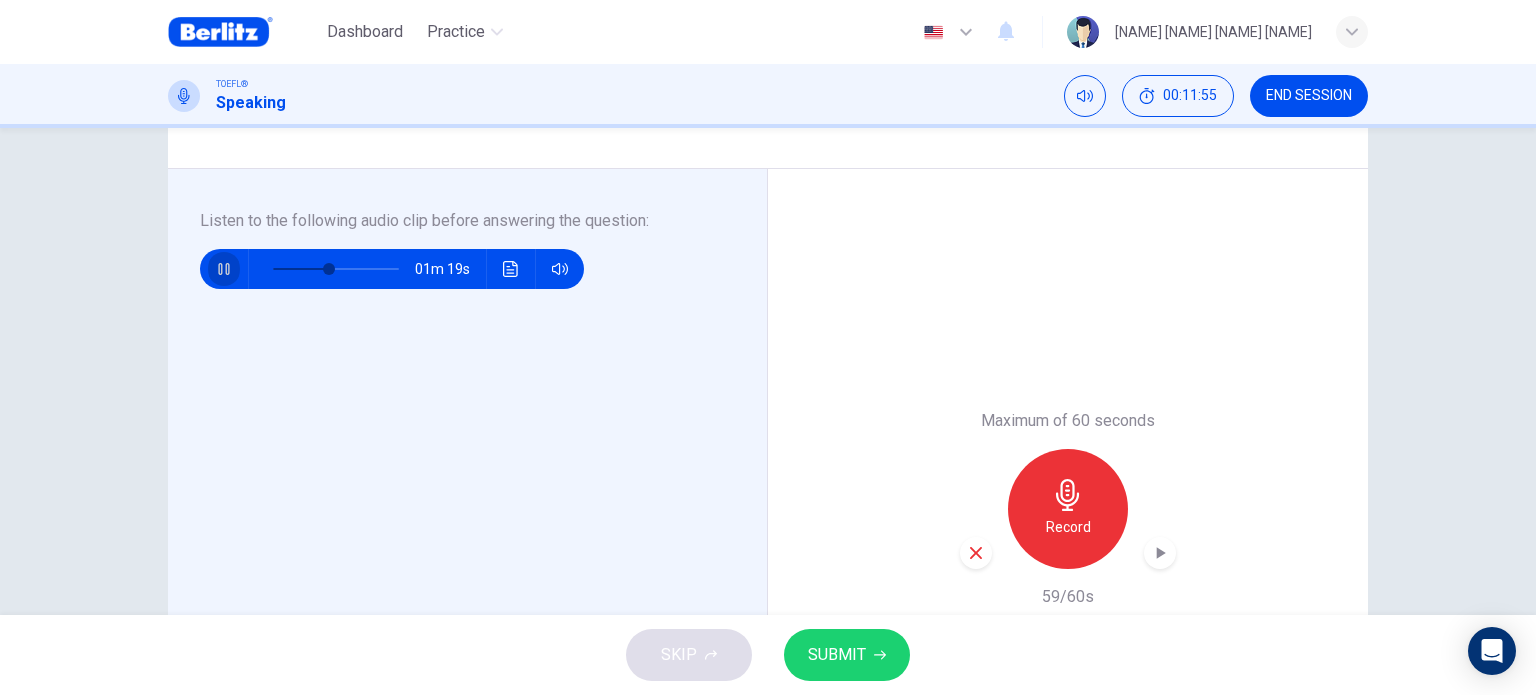 click 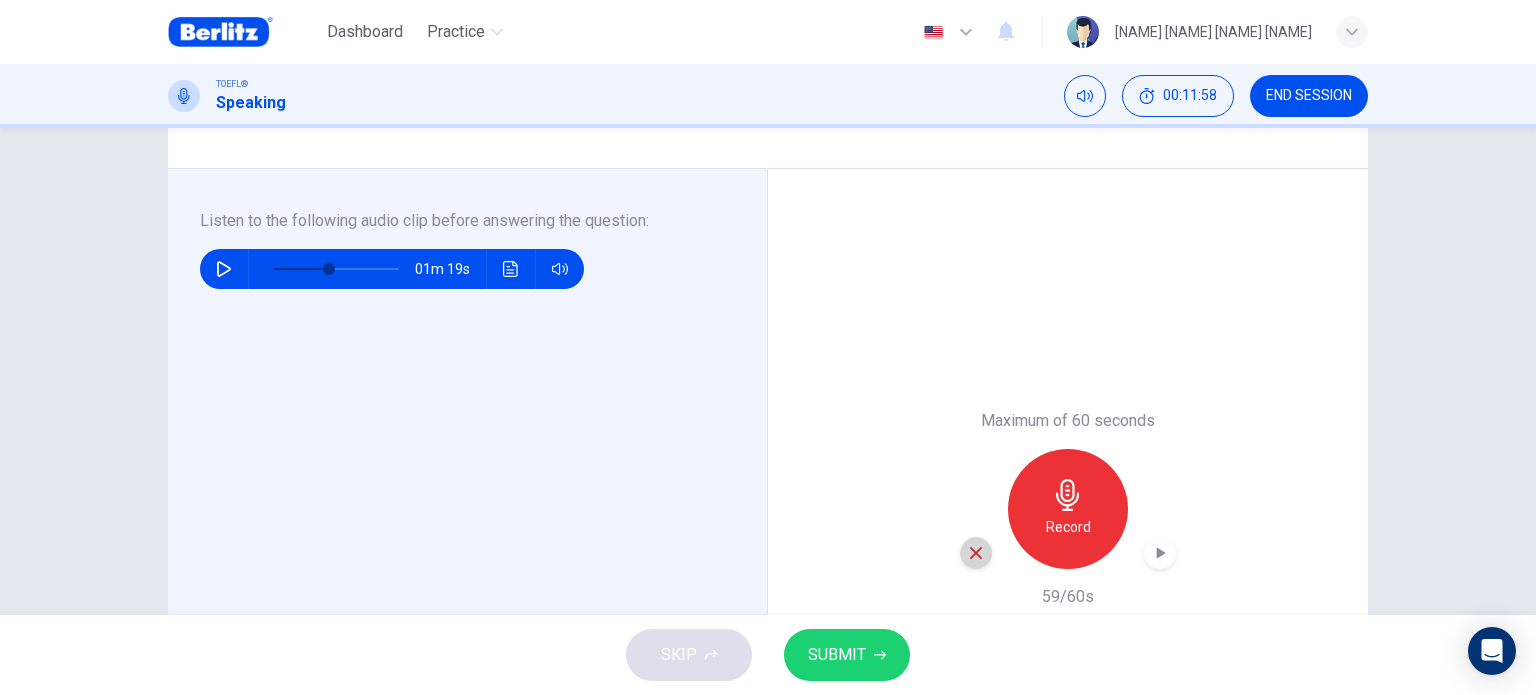 click 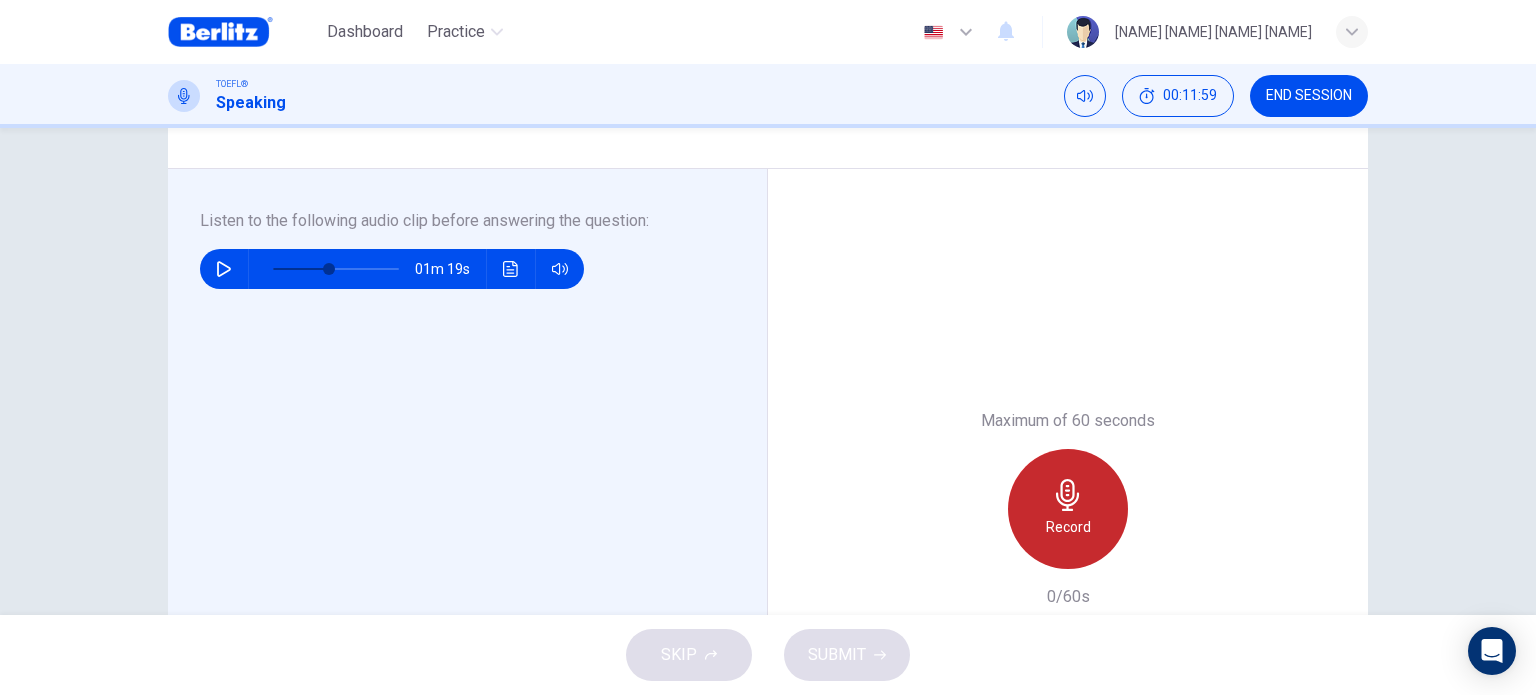 click on "Record" at bounding box center [1068, 509] 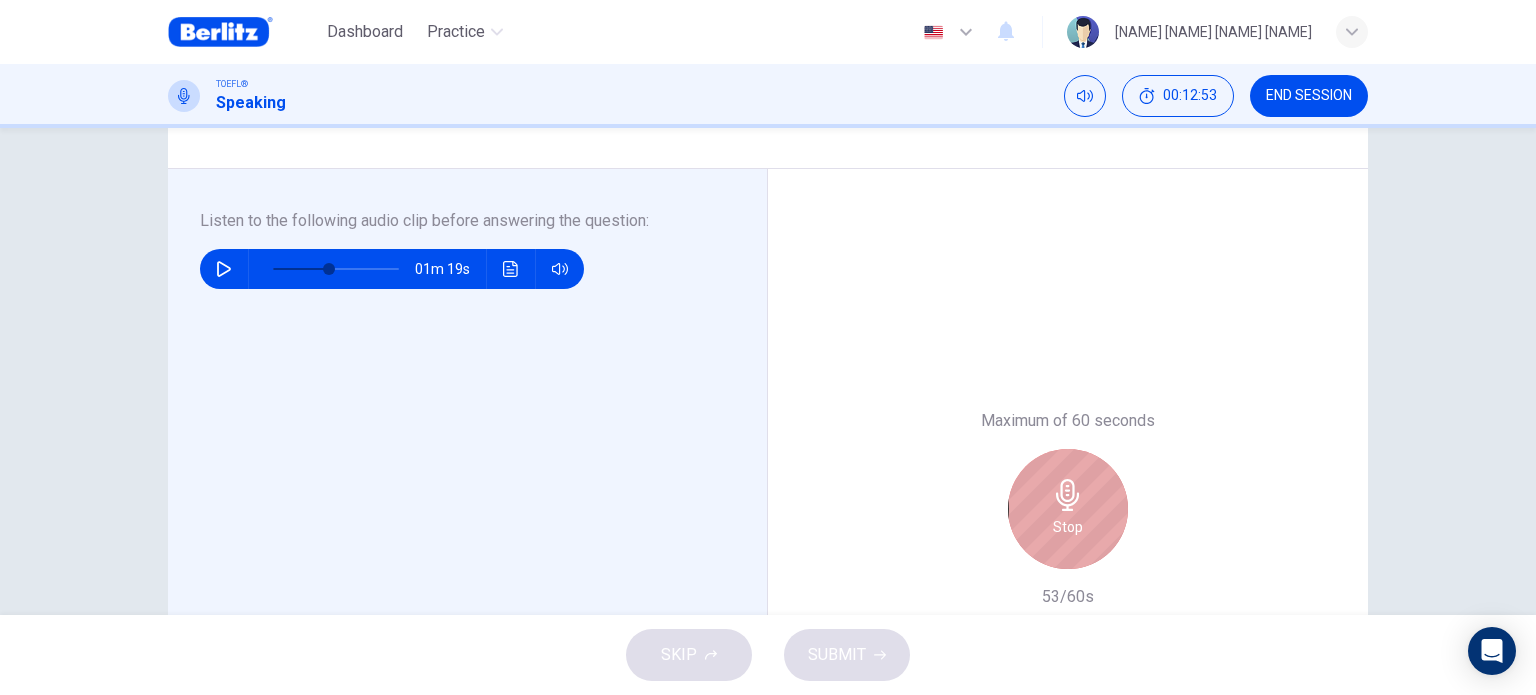 click on "Stop" at bounding box center [1068, 509] 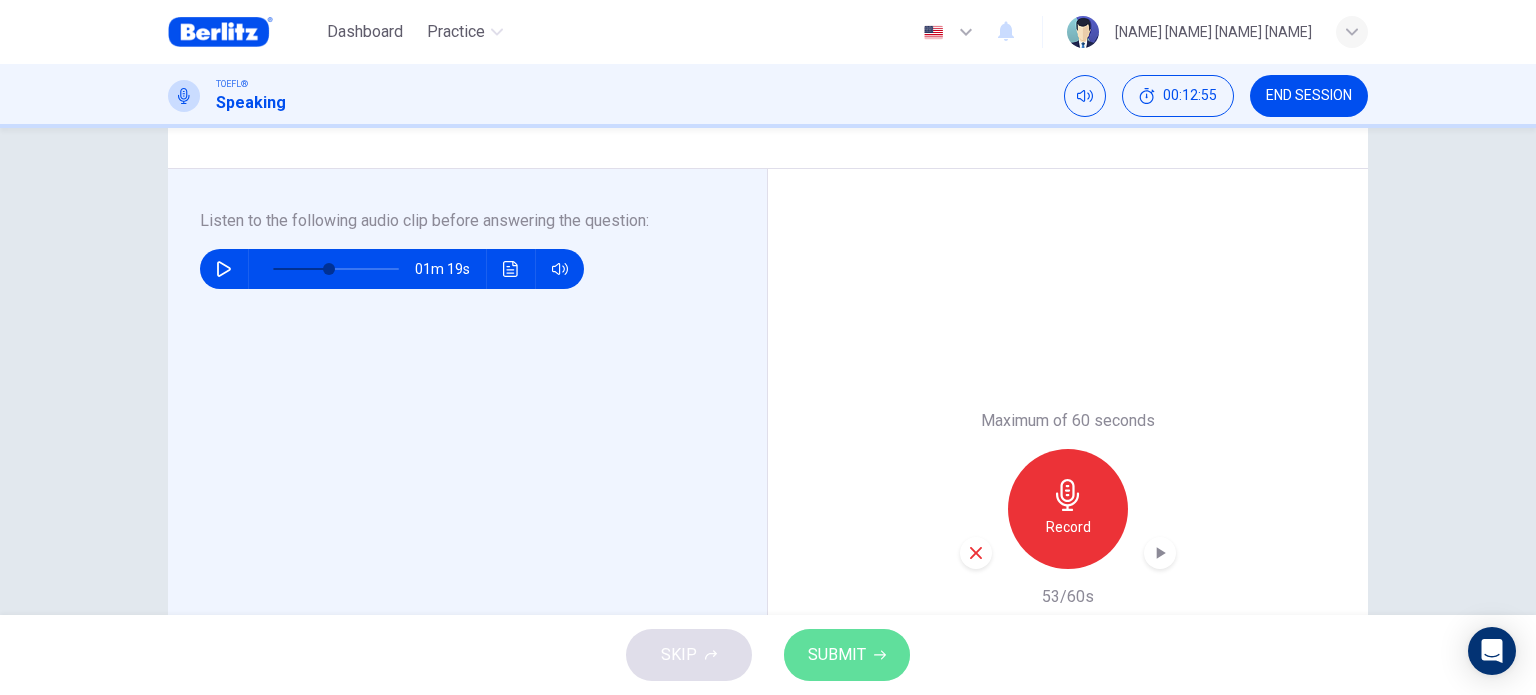 click on "SUBMIT" at bounding box center [837, 655] 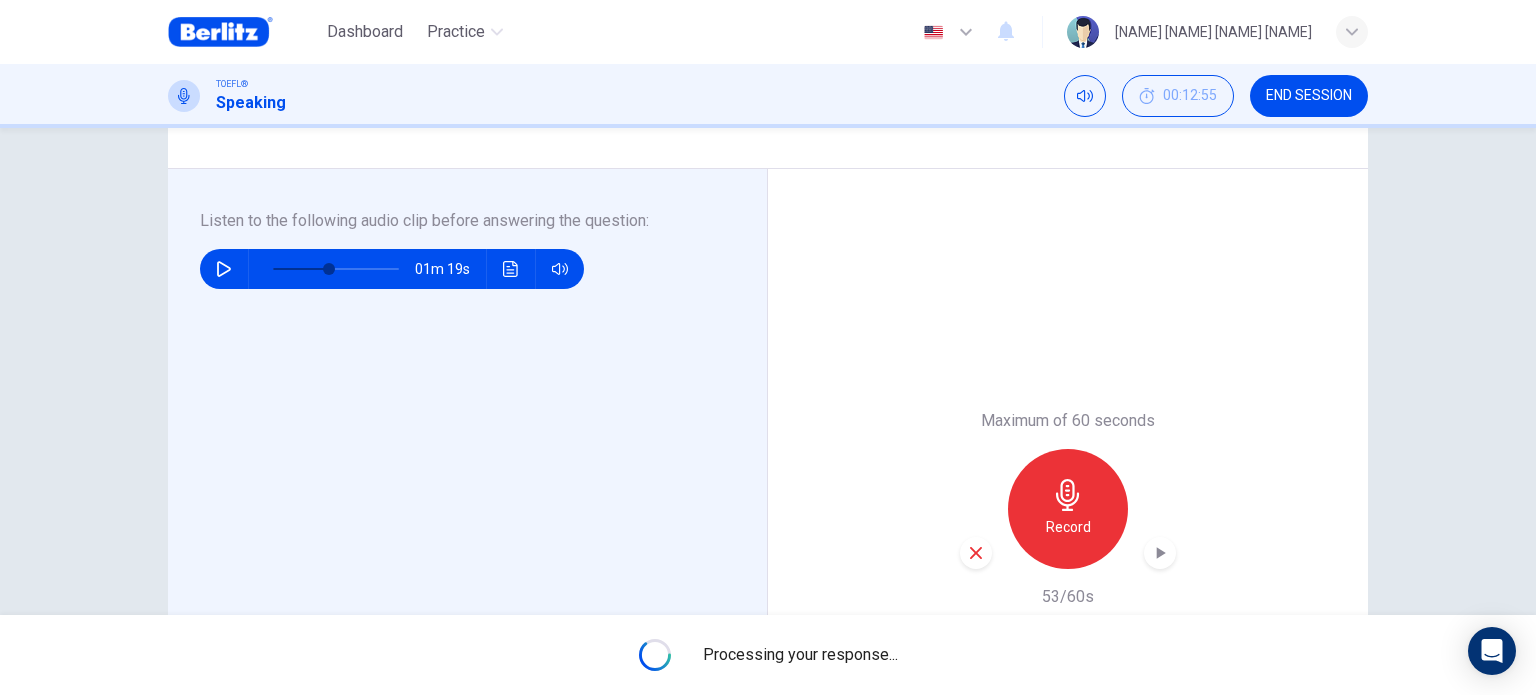 type on "*" 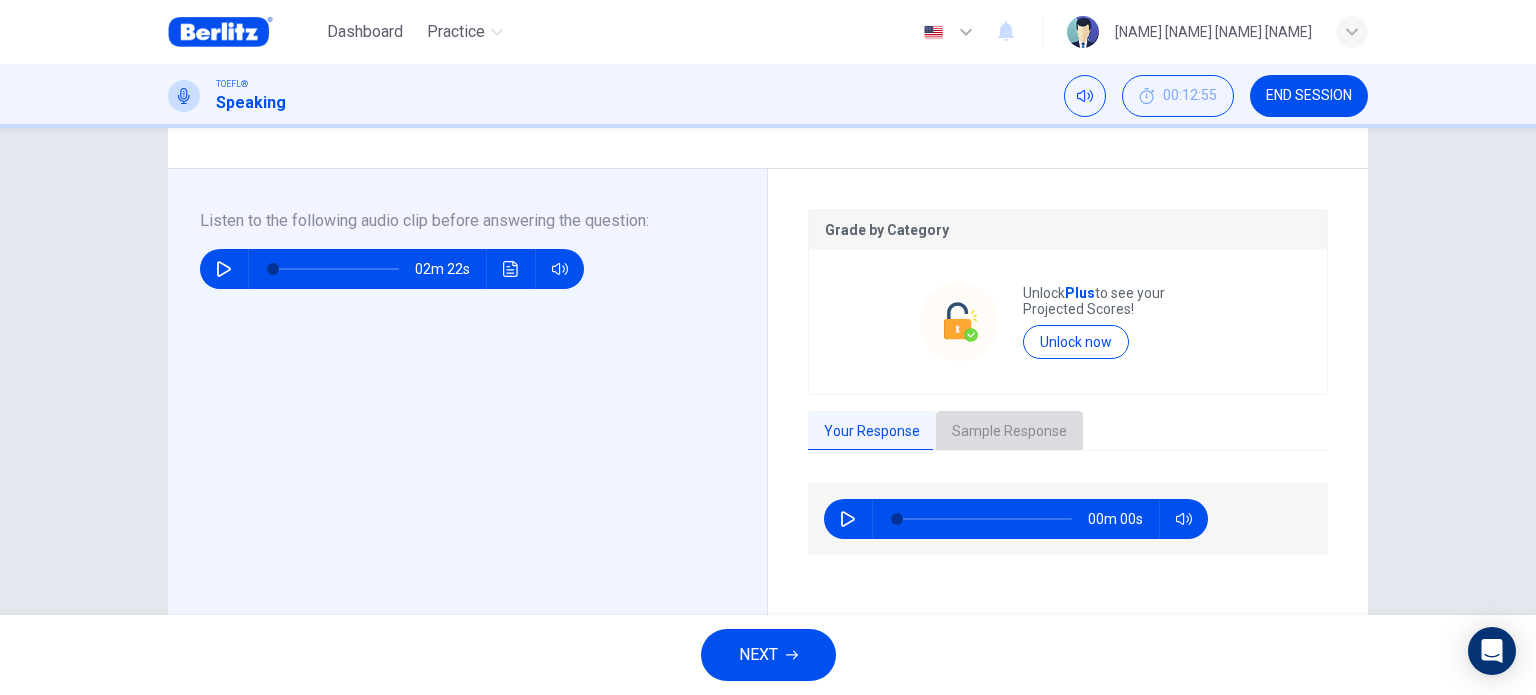 click on "Sample Response" at bounding box center [1009, 432] 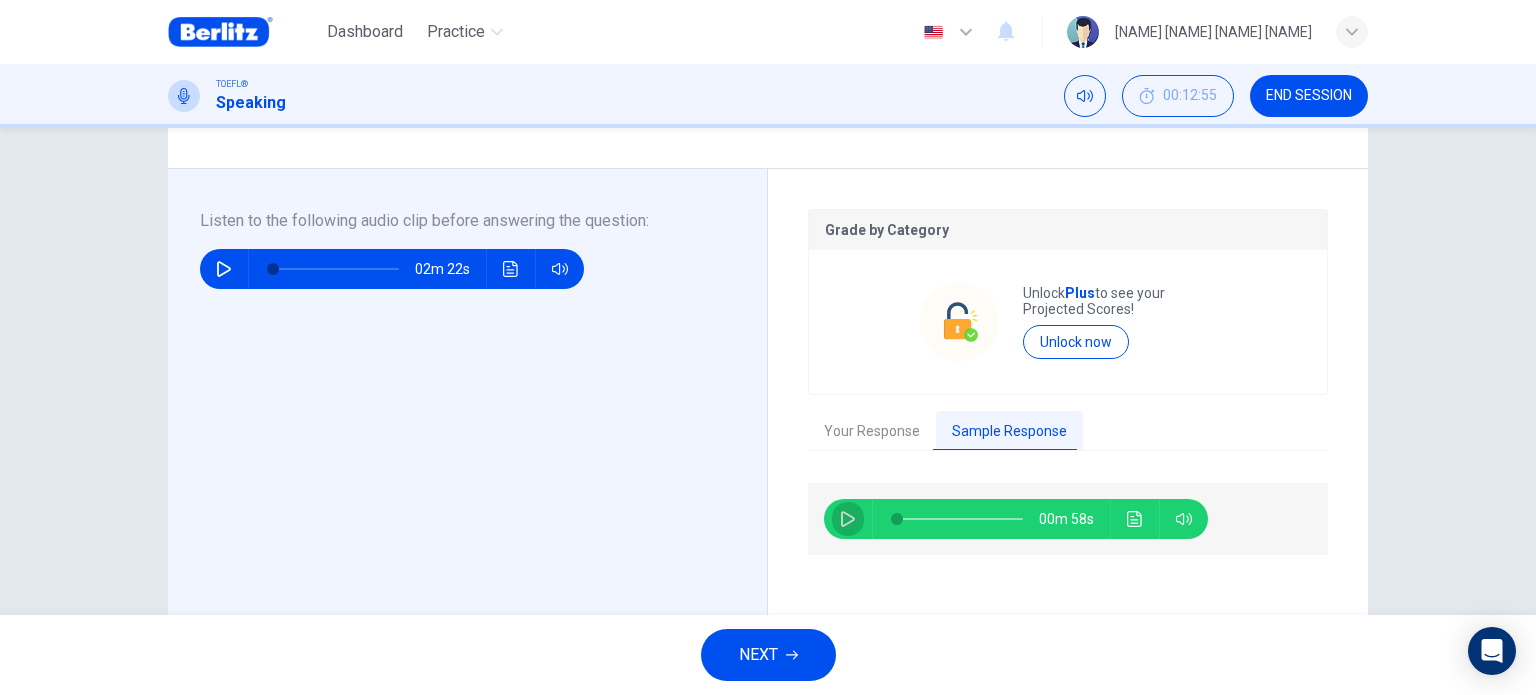 click at bounding box center (848, 519) 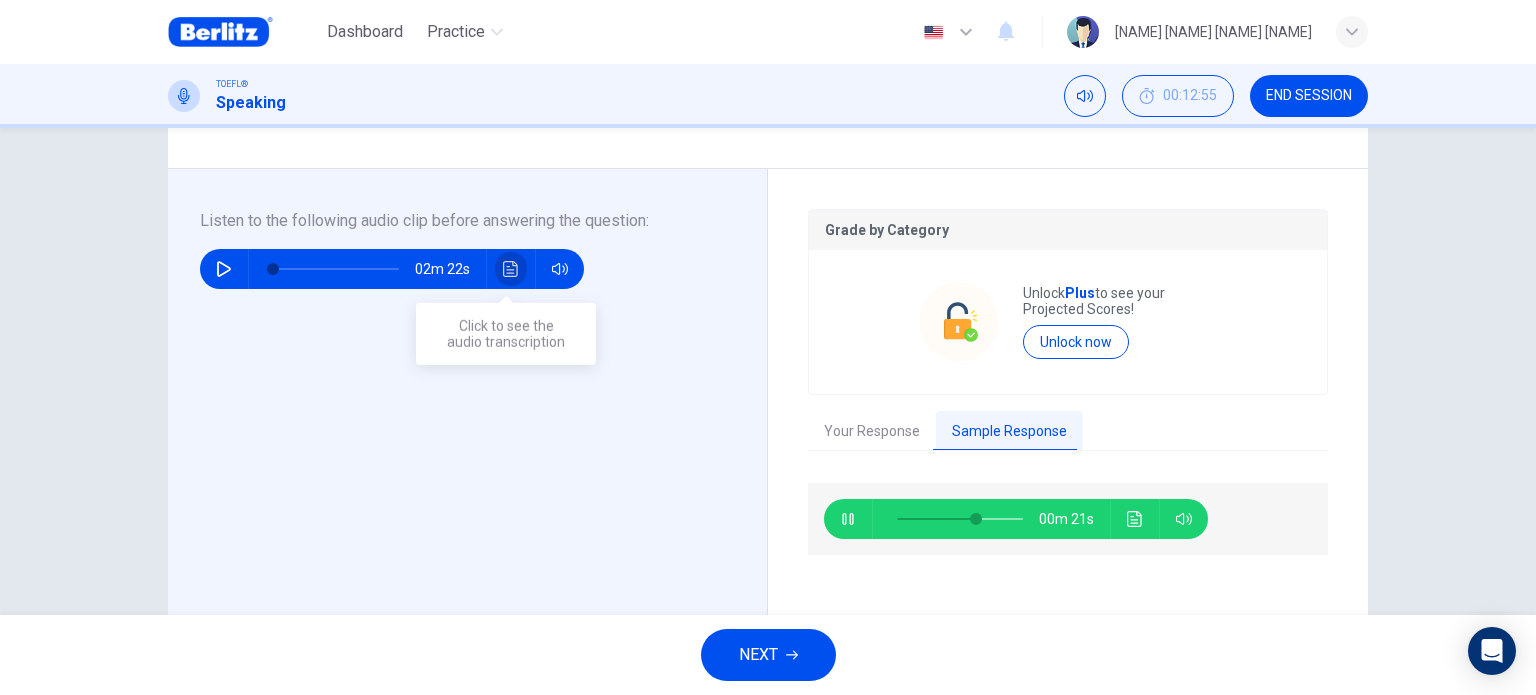 click 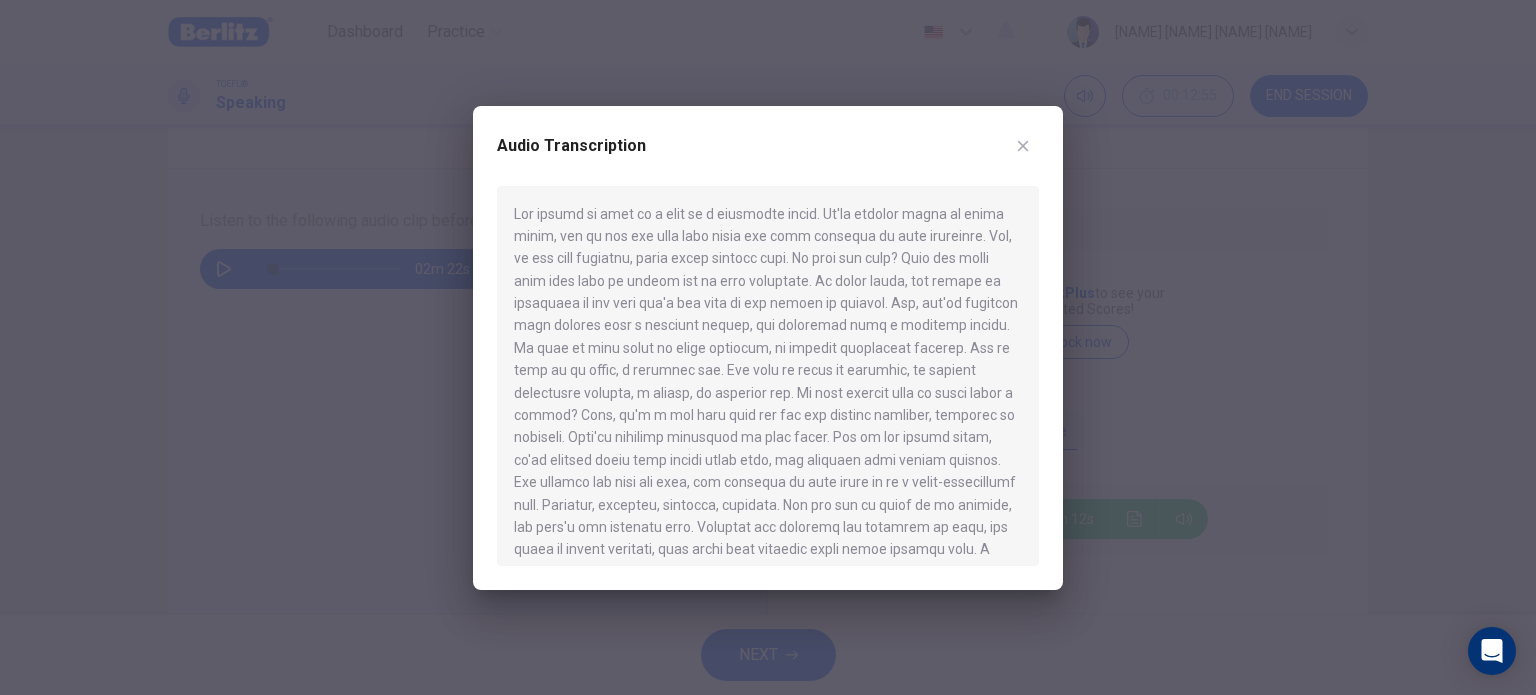 click at bounding box center (768, 347) 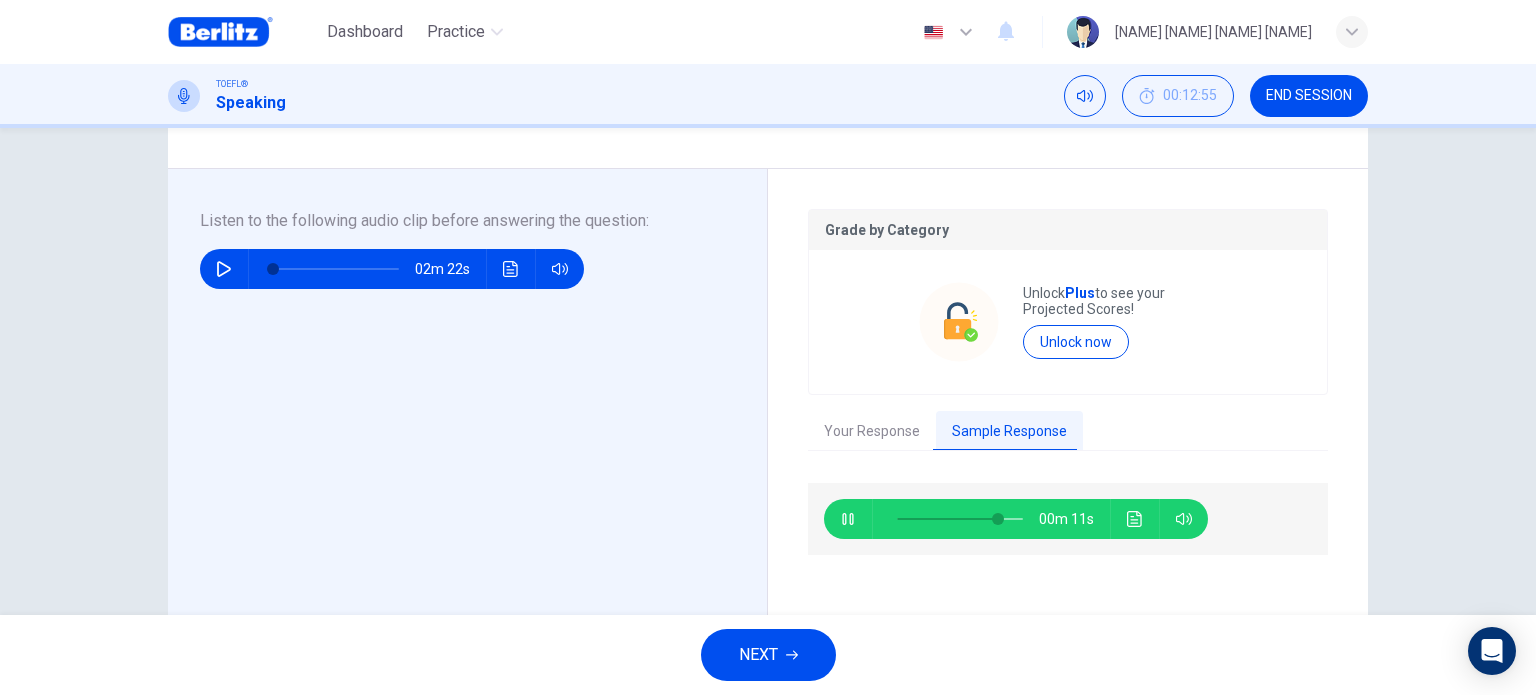 click at bounding box center [848, 519] 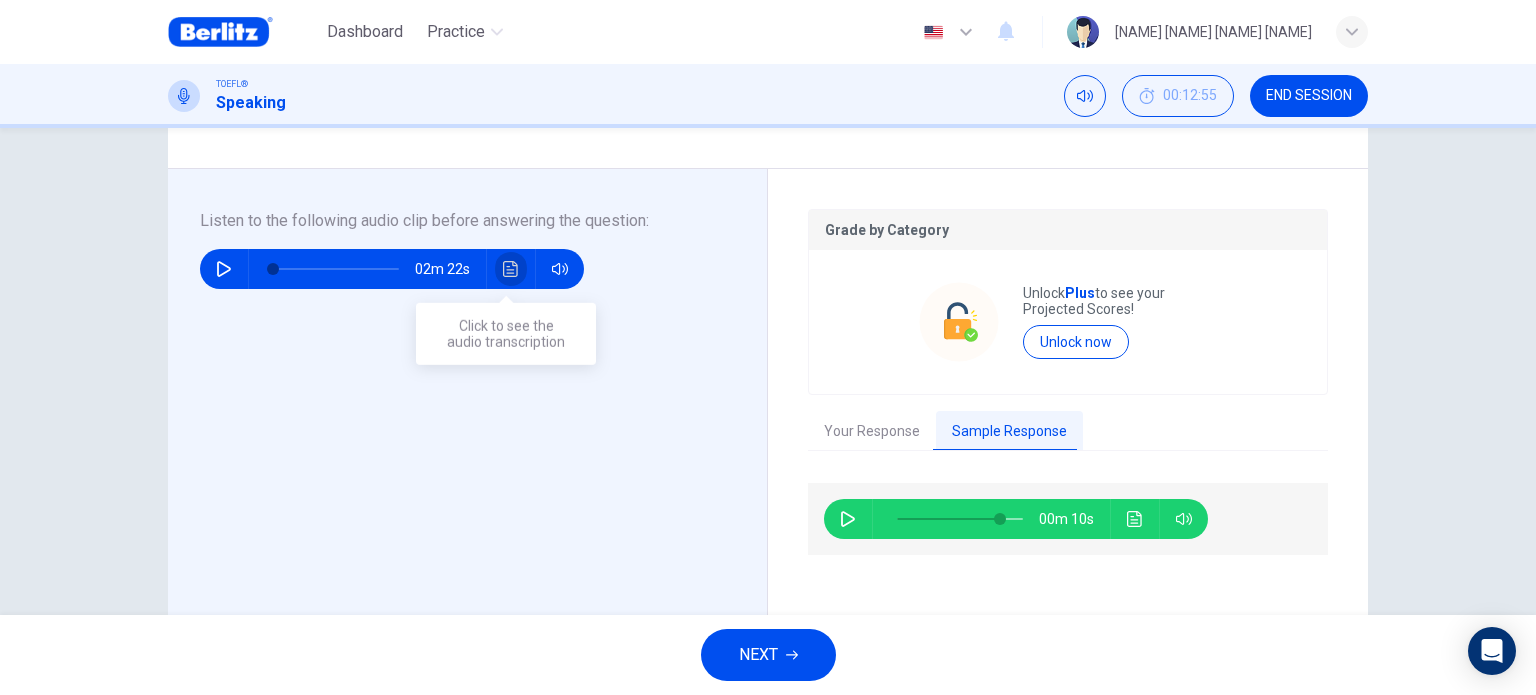 click 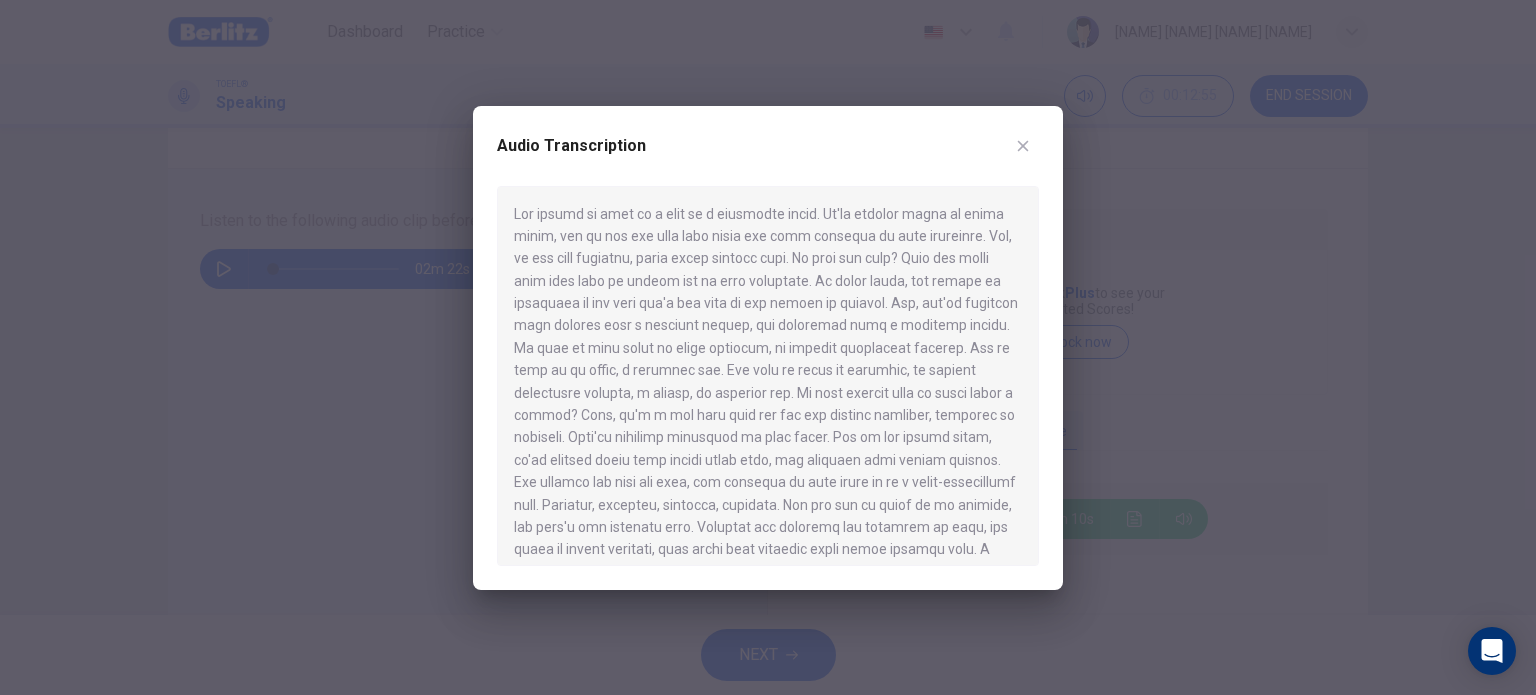 drag, startPoint x: 303, startPoint y: 317, endPoint x: 228, endPoint y: 277, distance: 85 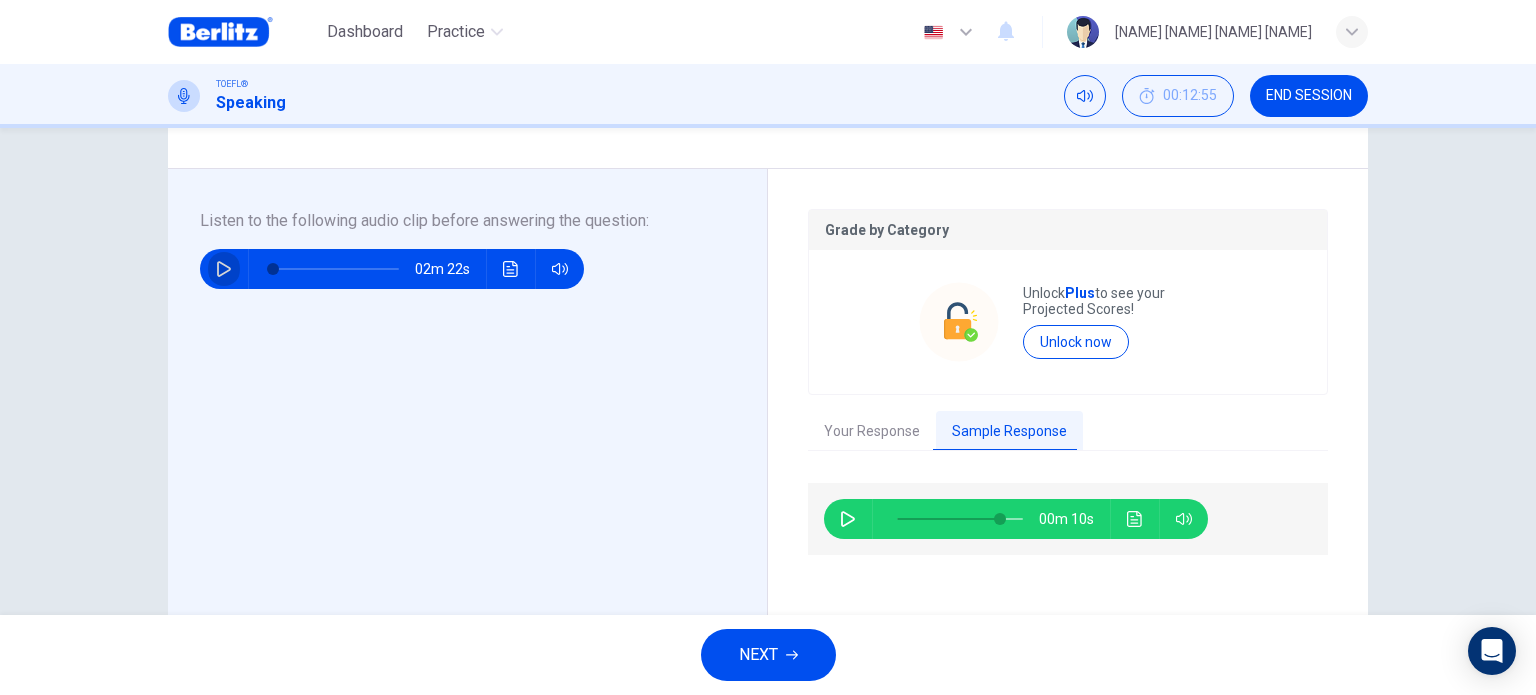 click at bounding box center (224, 269) 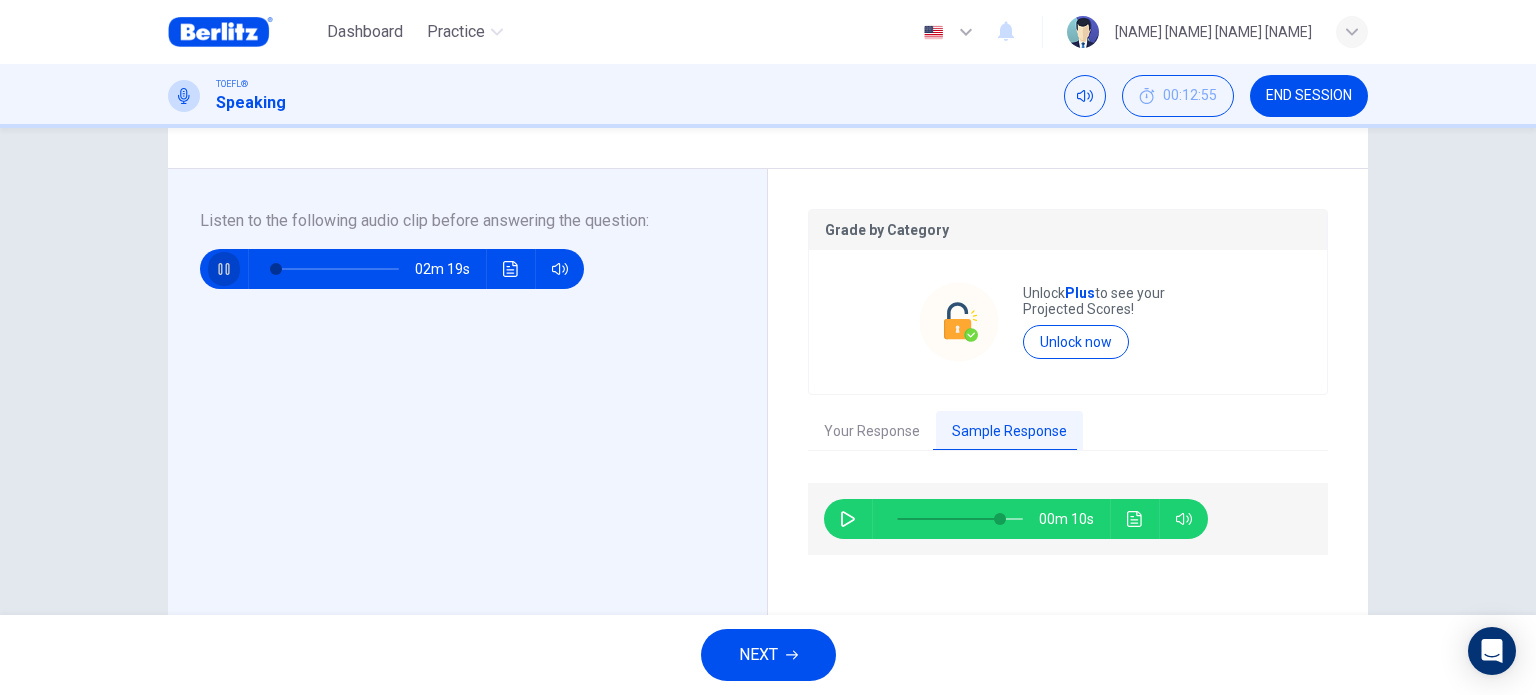 click at bounding box center [224, 269] 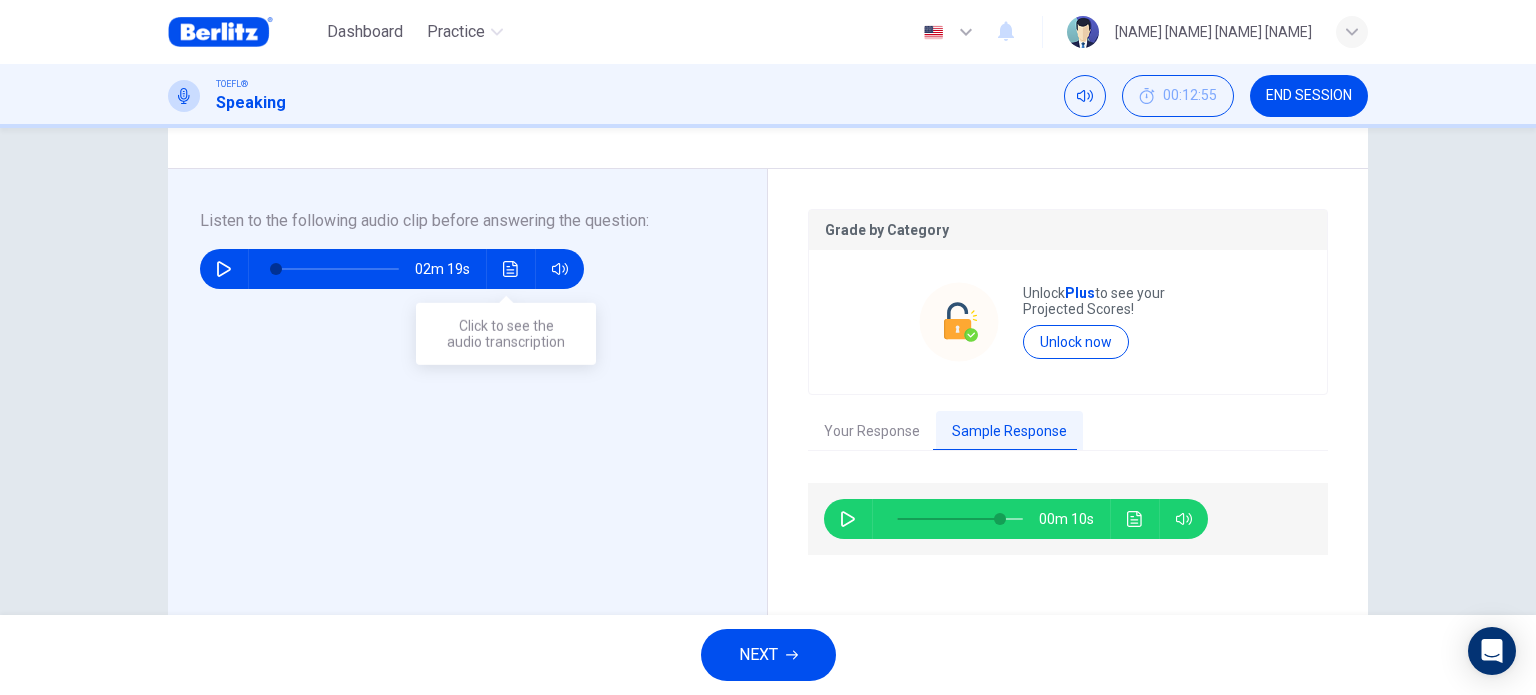 click 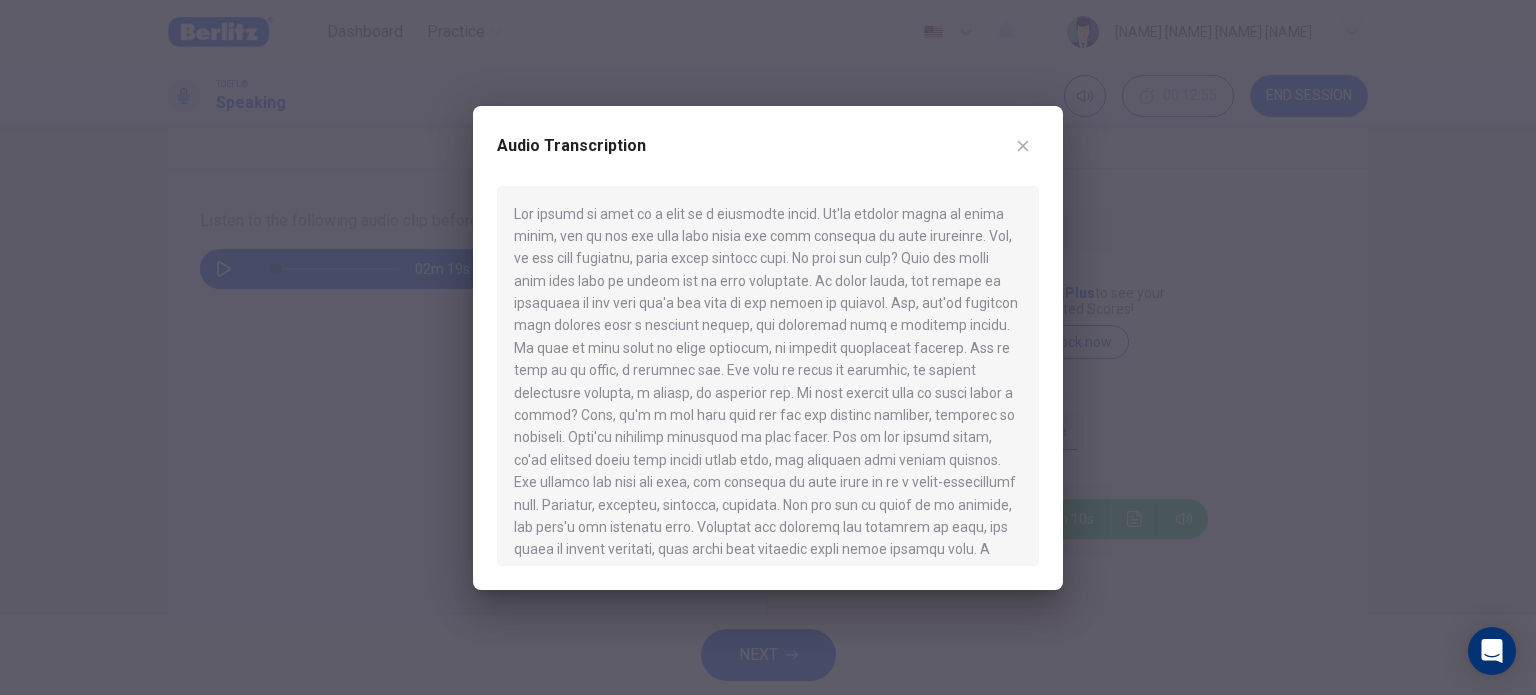 click at bounding box center [768, 347] 